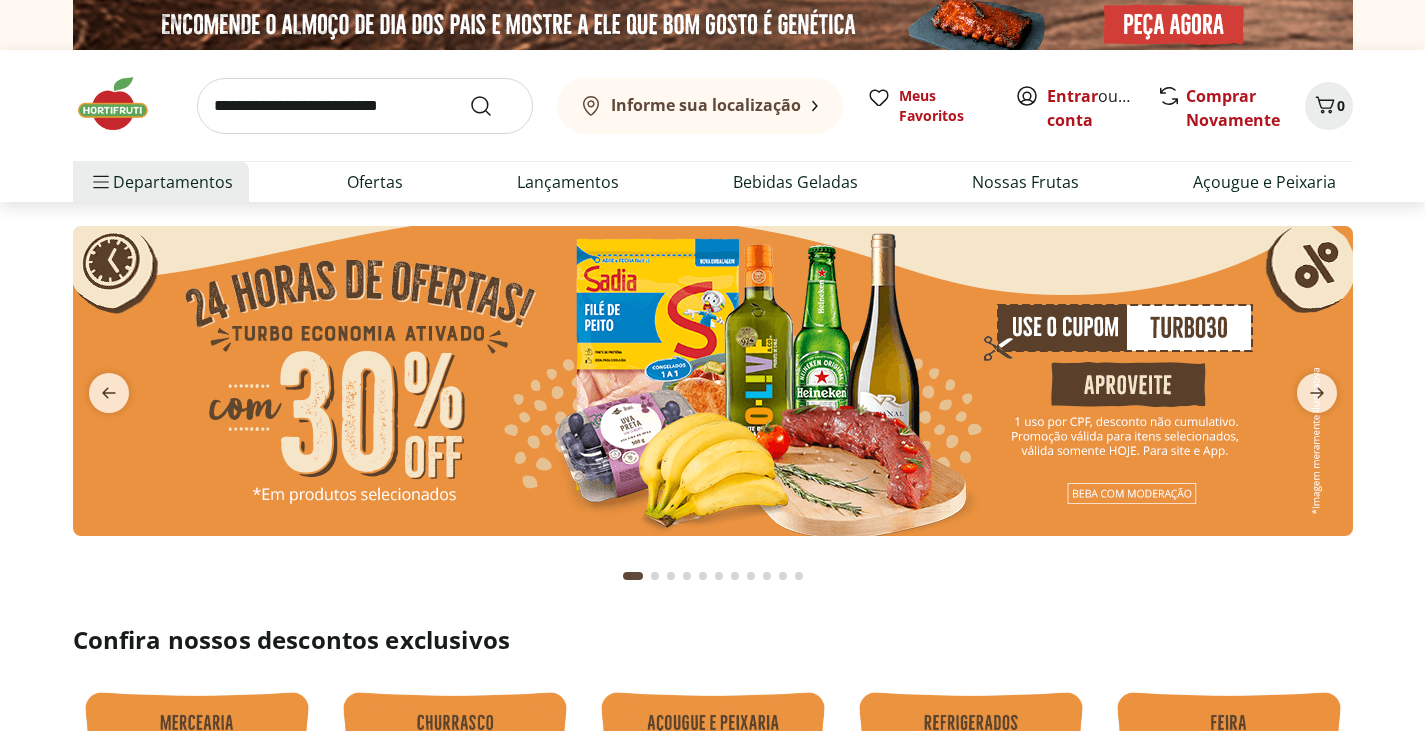 scroll, scrollTop: 0, scrollLeft: 0, axis: both 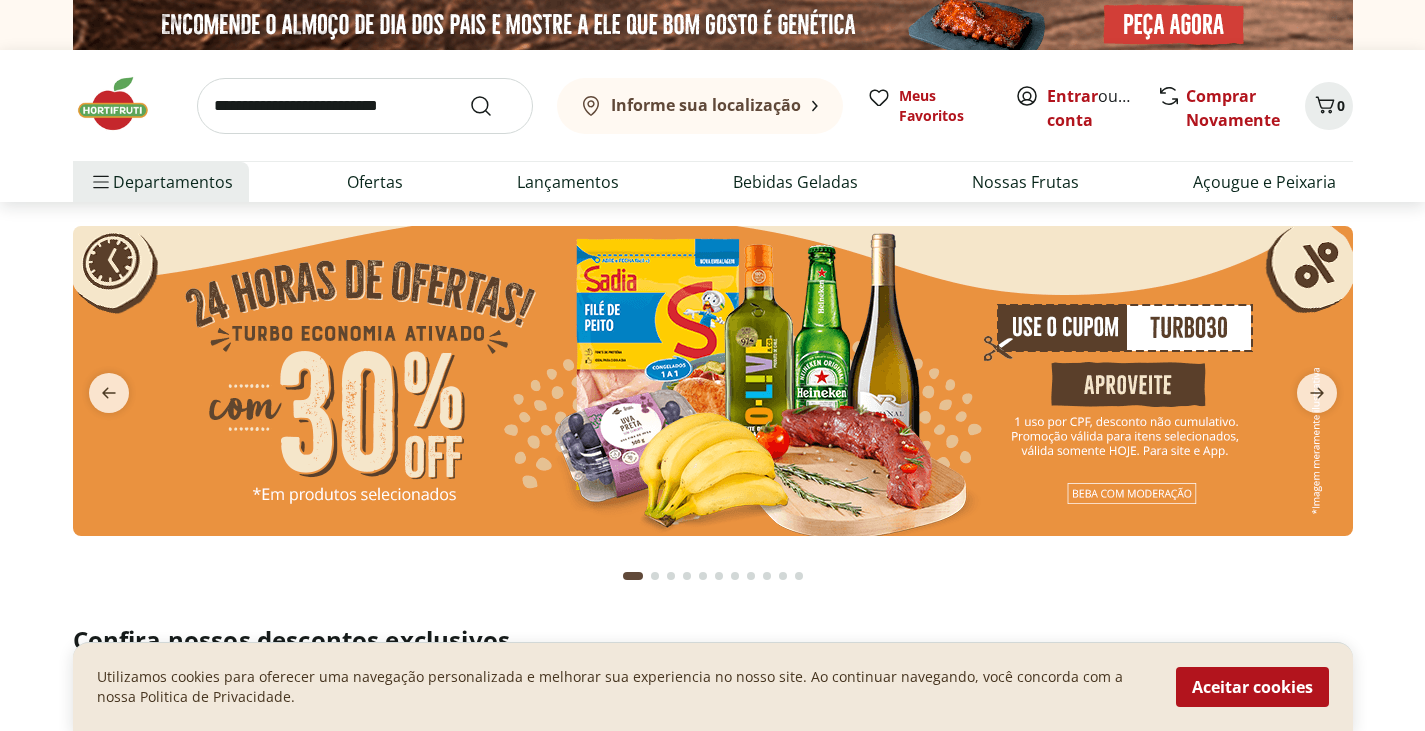 click on "Informe sua localização" at bounding box center [706, 105] 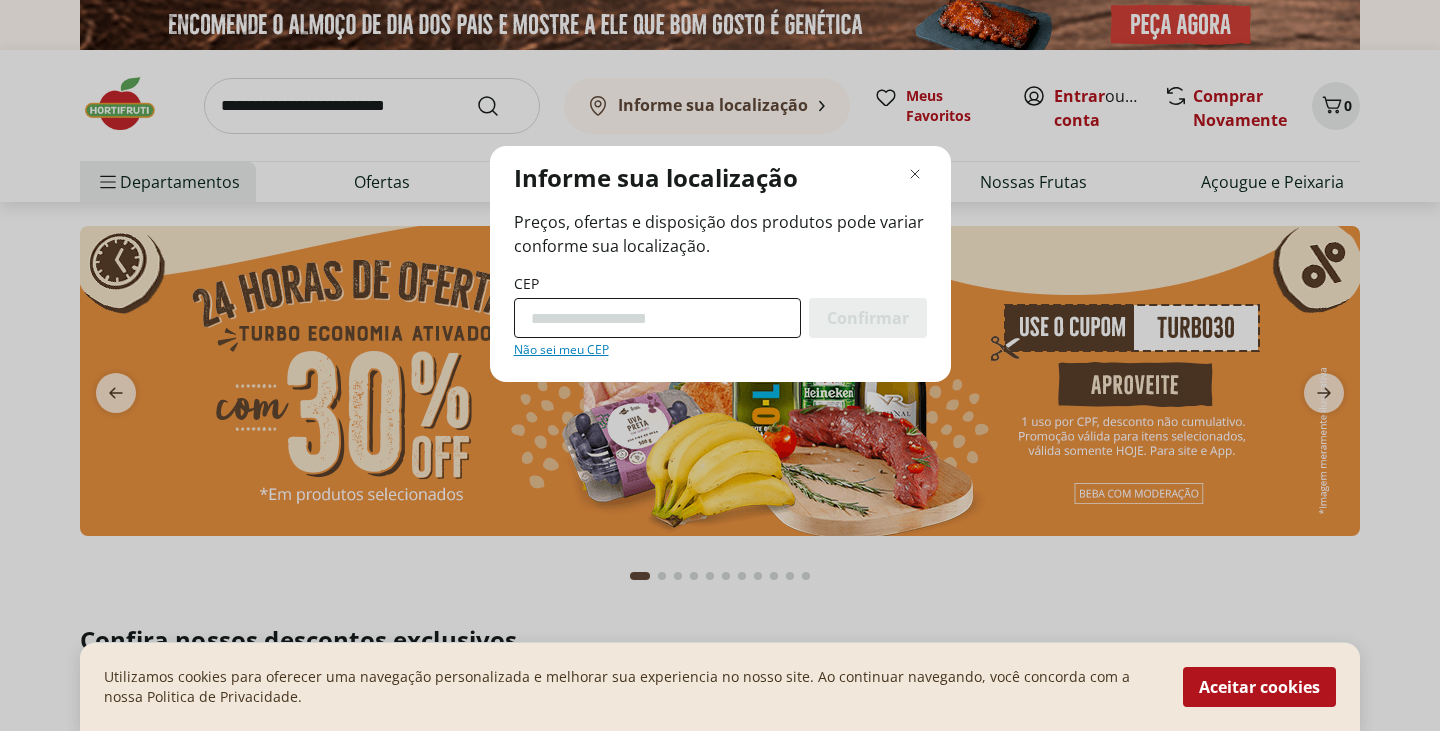 click on "CEP" at bounding box center (657, 318) 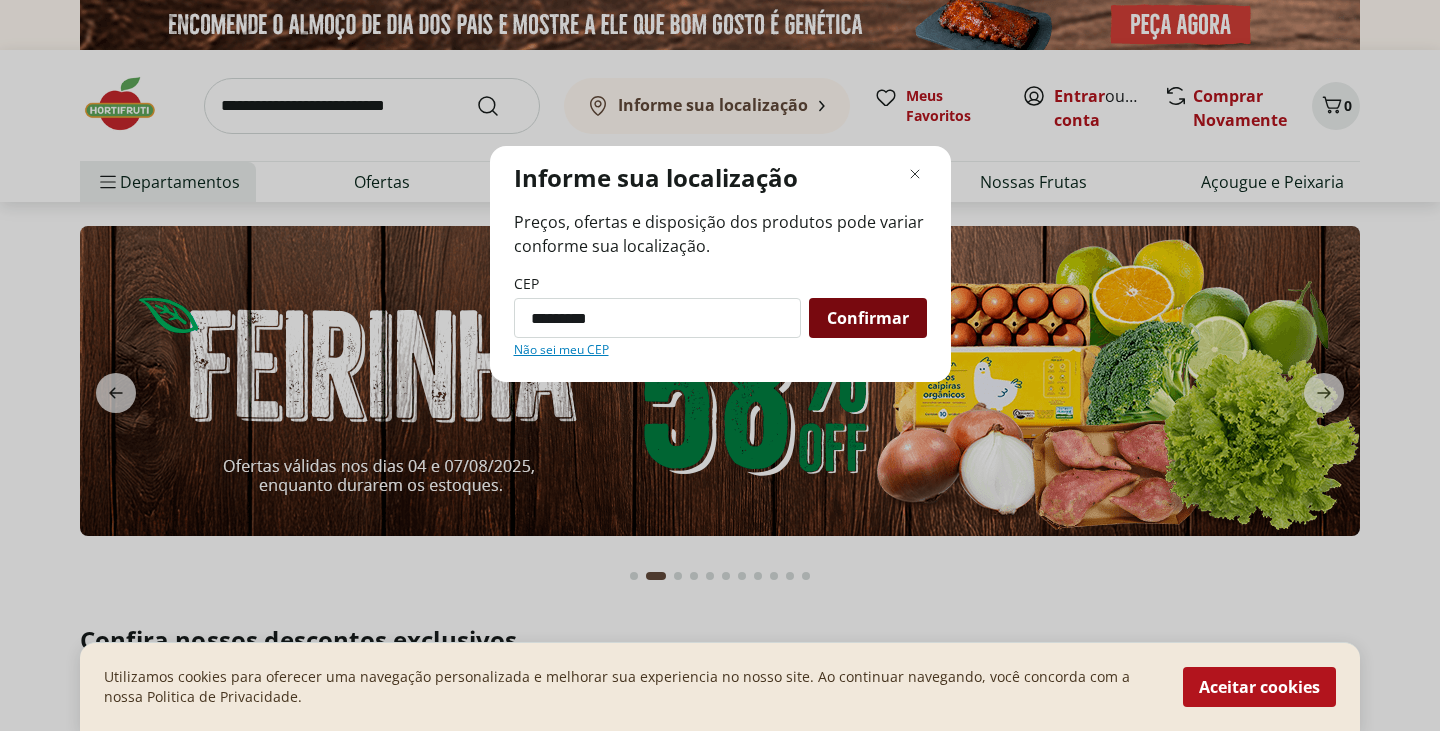 type on "*********" 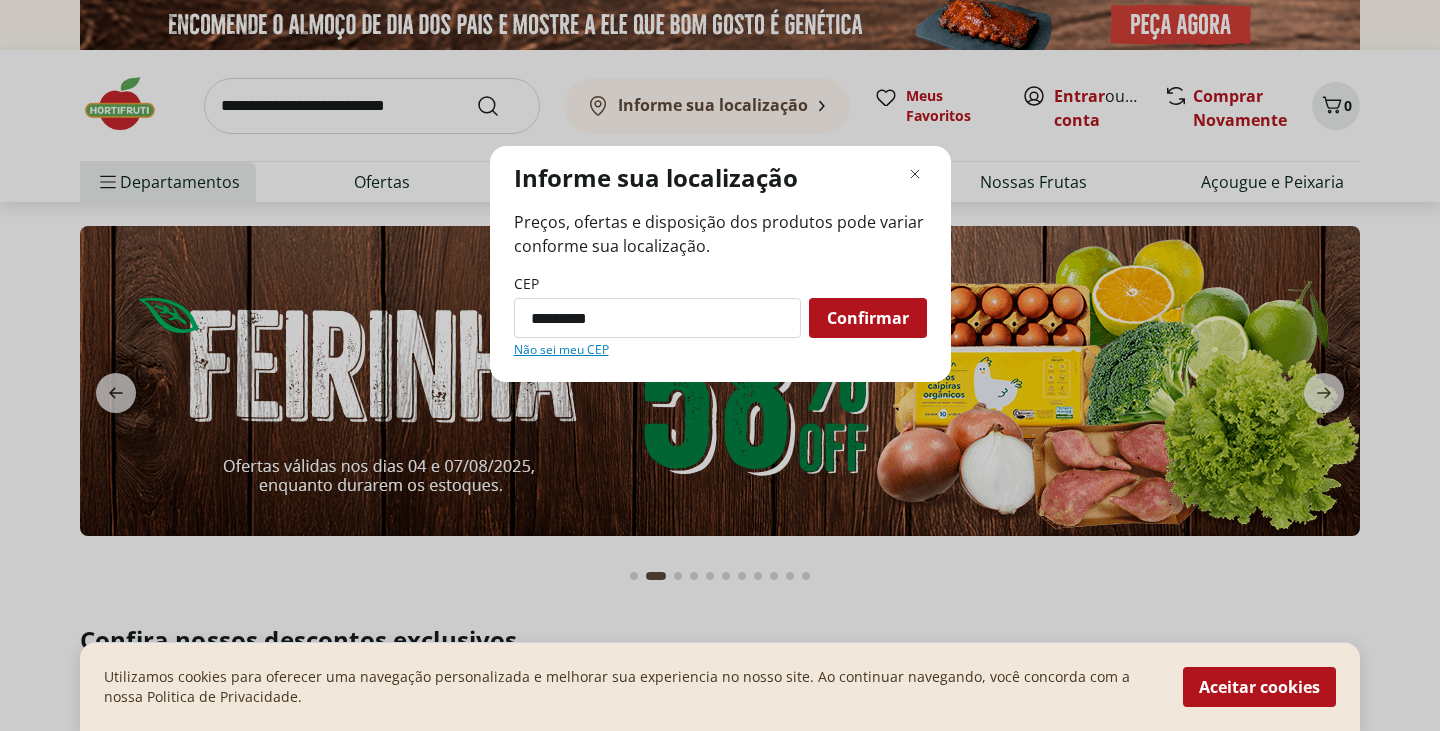 click on "Confirmar" at bounding box center [868, 318] 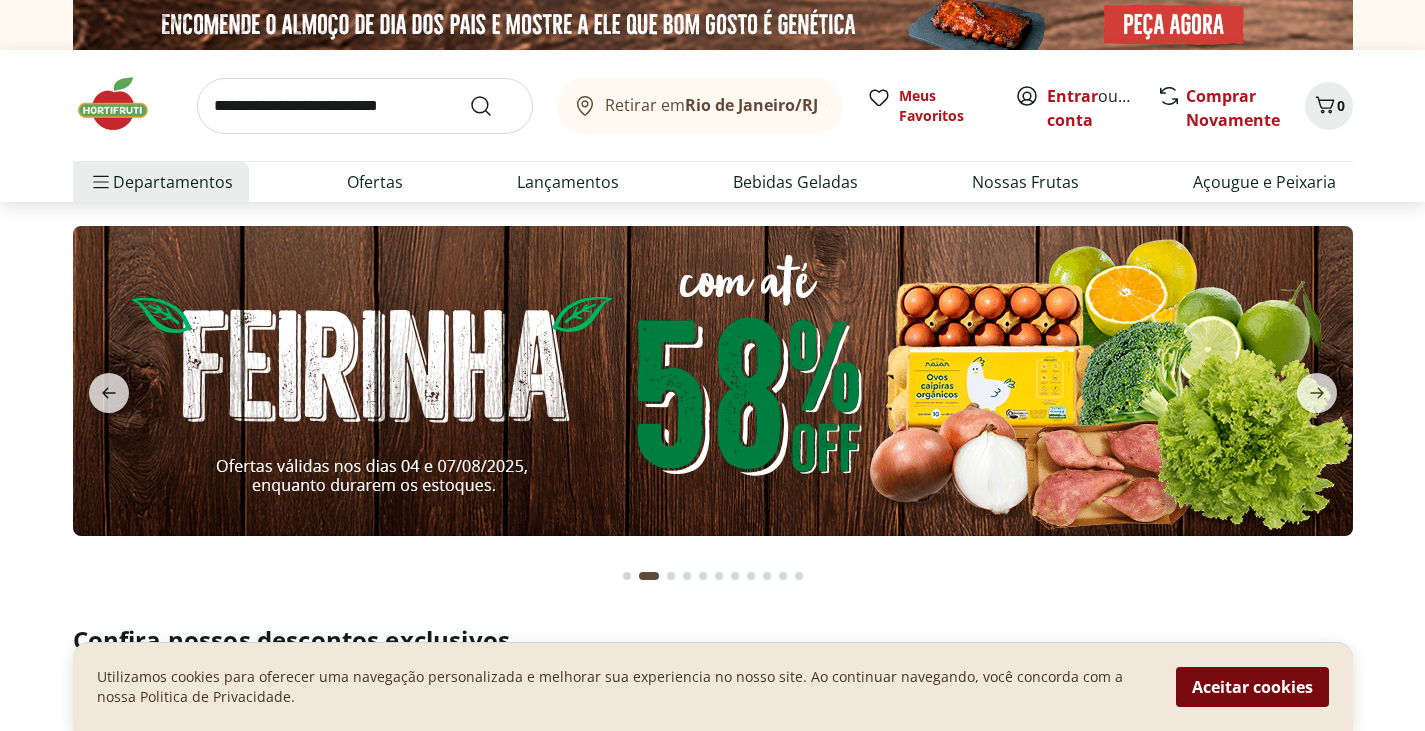 click on "Aceitar cookies" at bounding box center (1252, 687) 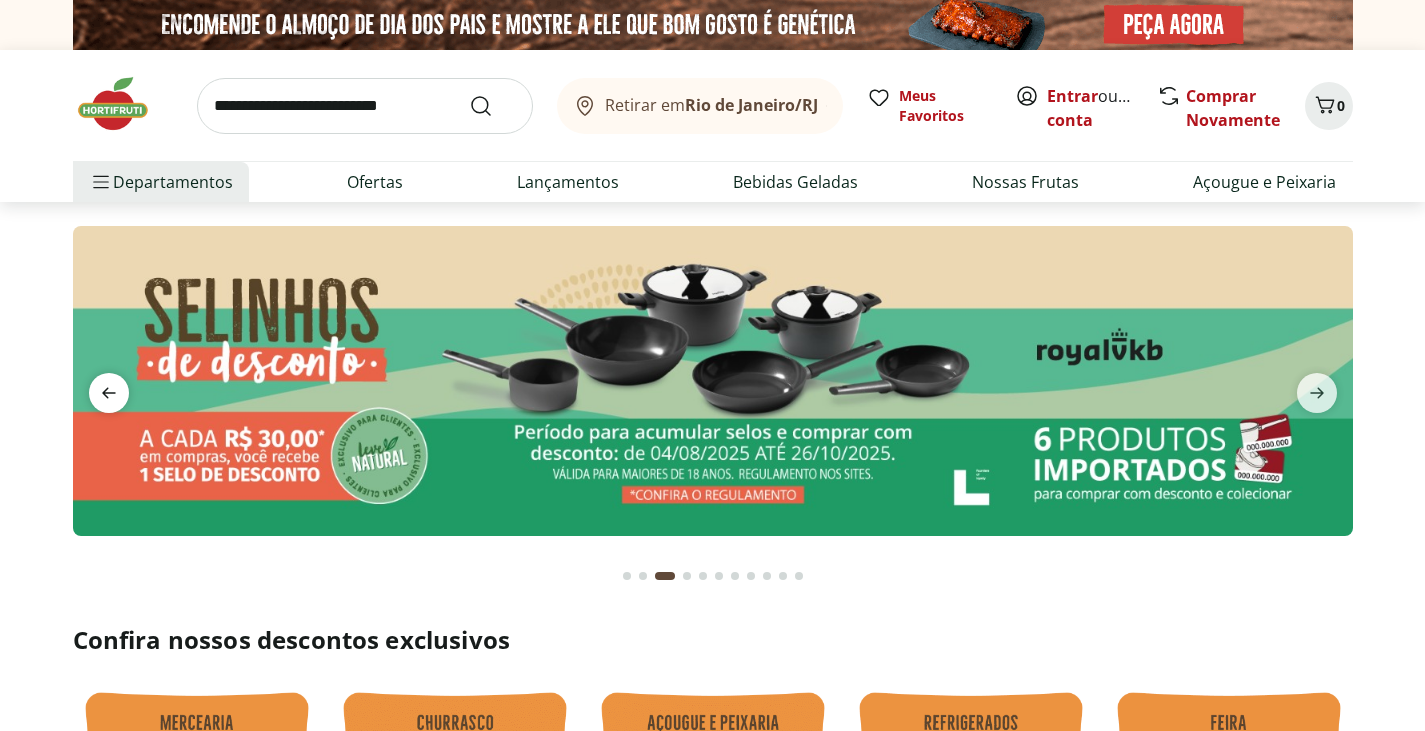 click 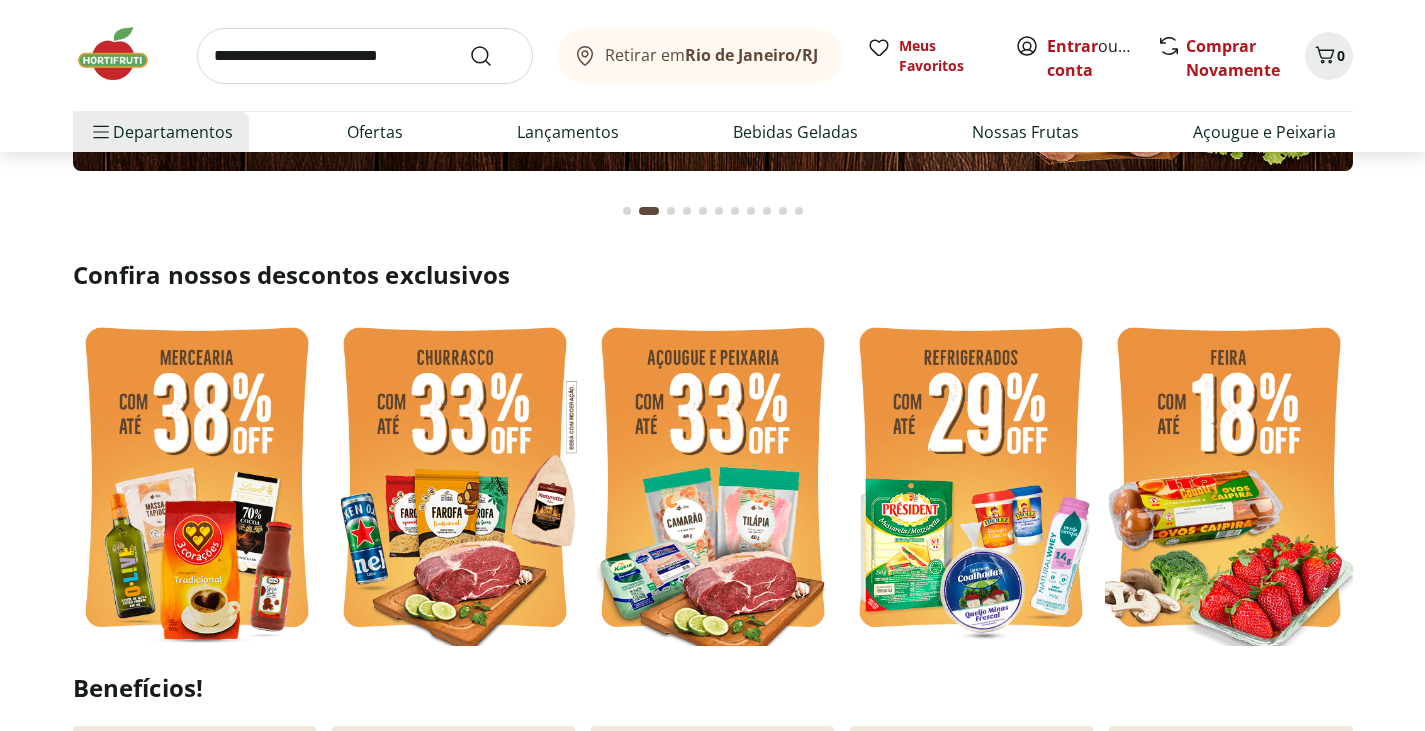 scroll, scrollTop: 400, scrollLeft: 0, axis: vertical 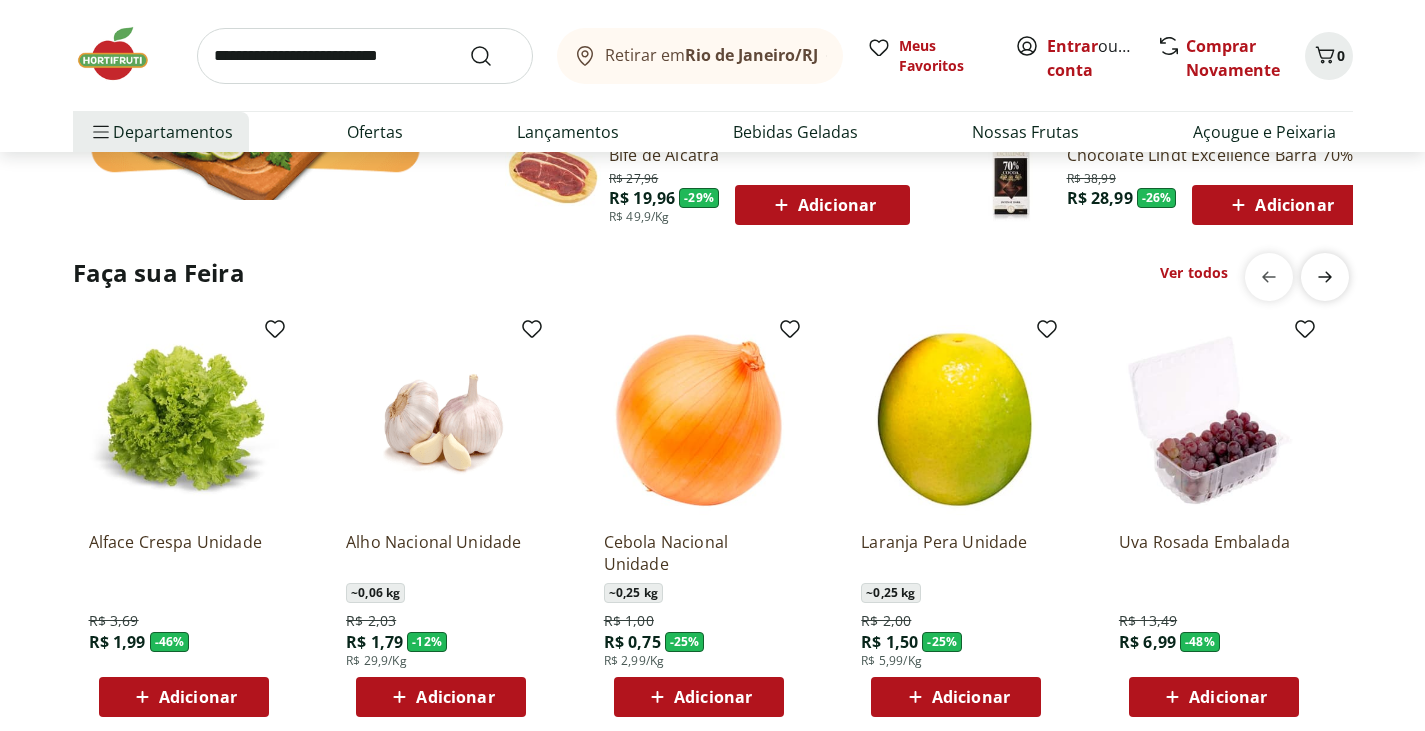 click 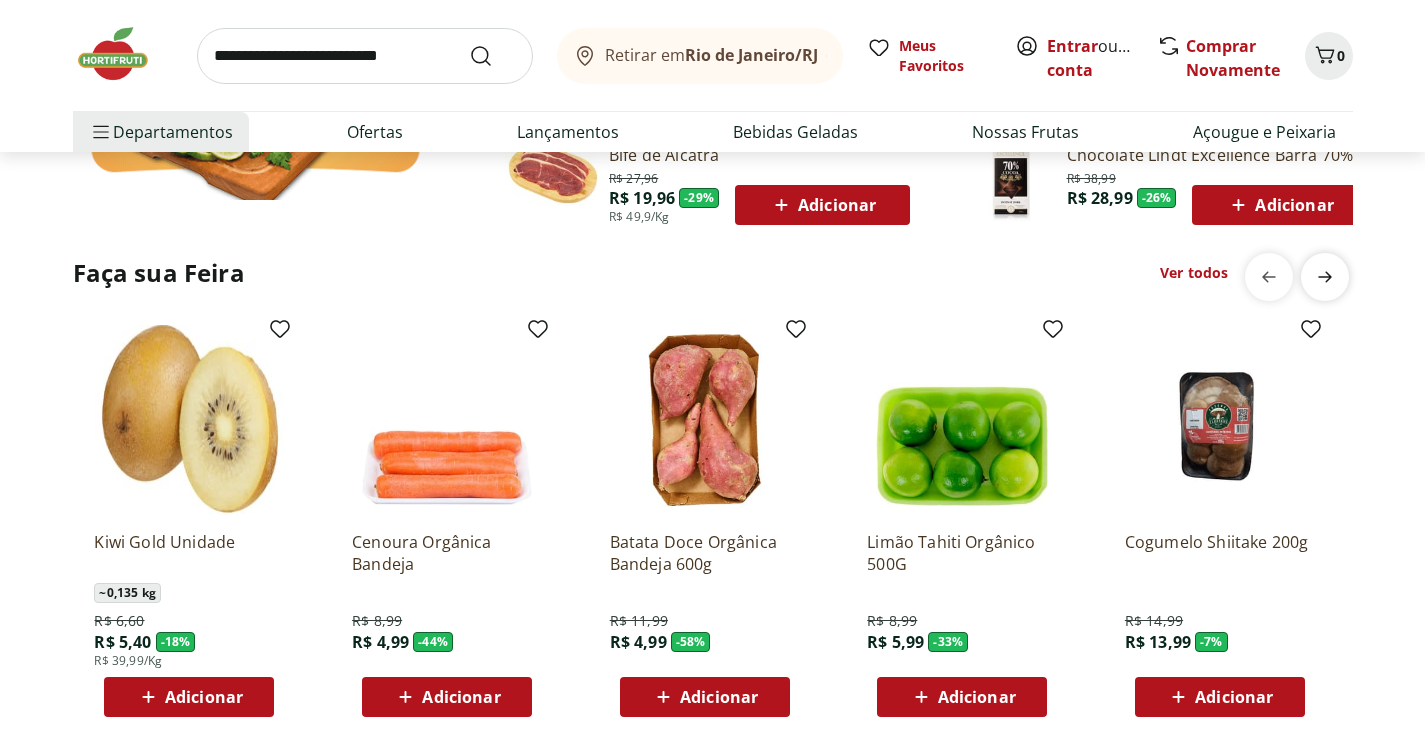 scroll, scrollTop: 0, scrollLeft: 1287, axis: horizontal 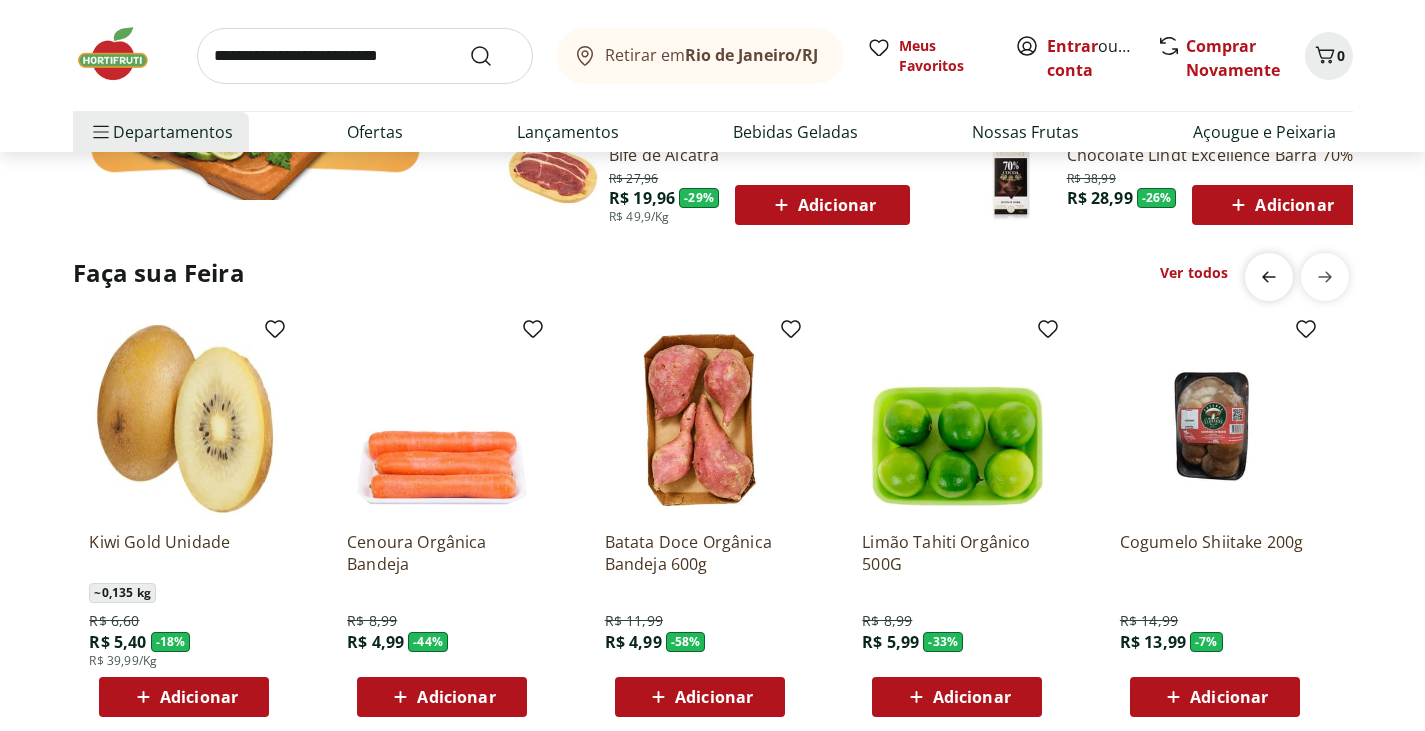 click 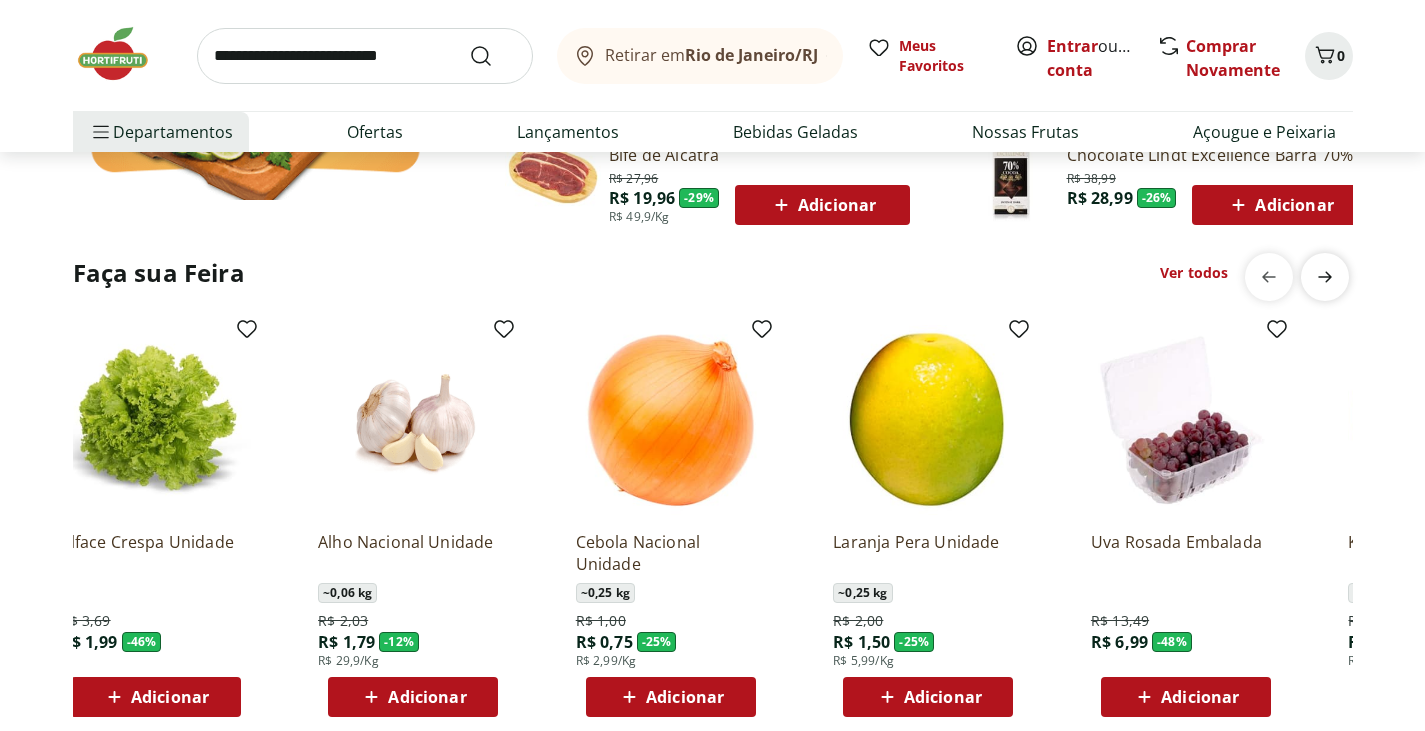 scroll, scrollTop: 0, scrollLeft: 0, axis: both 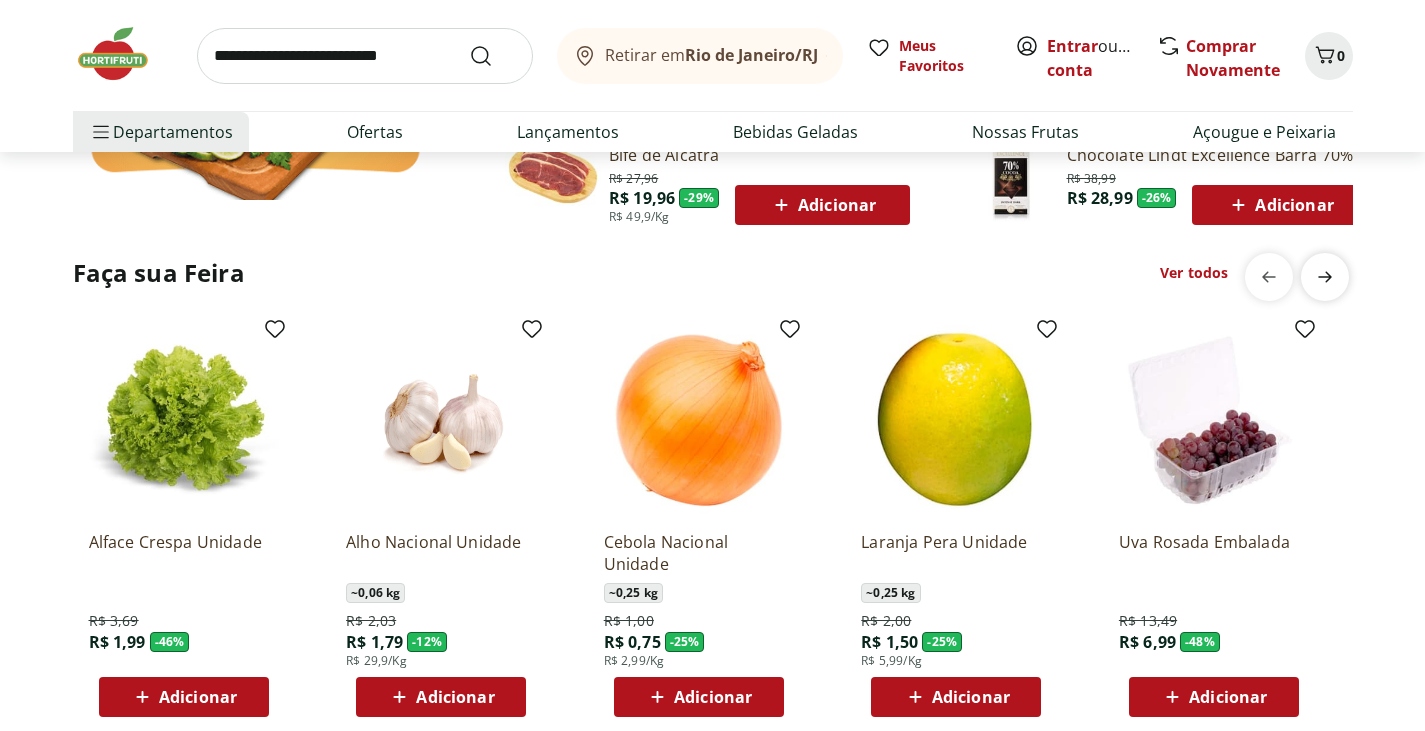 click 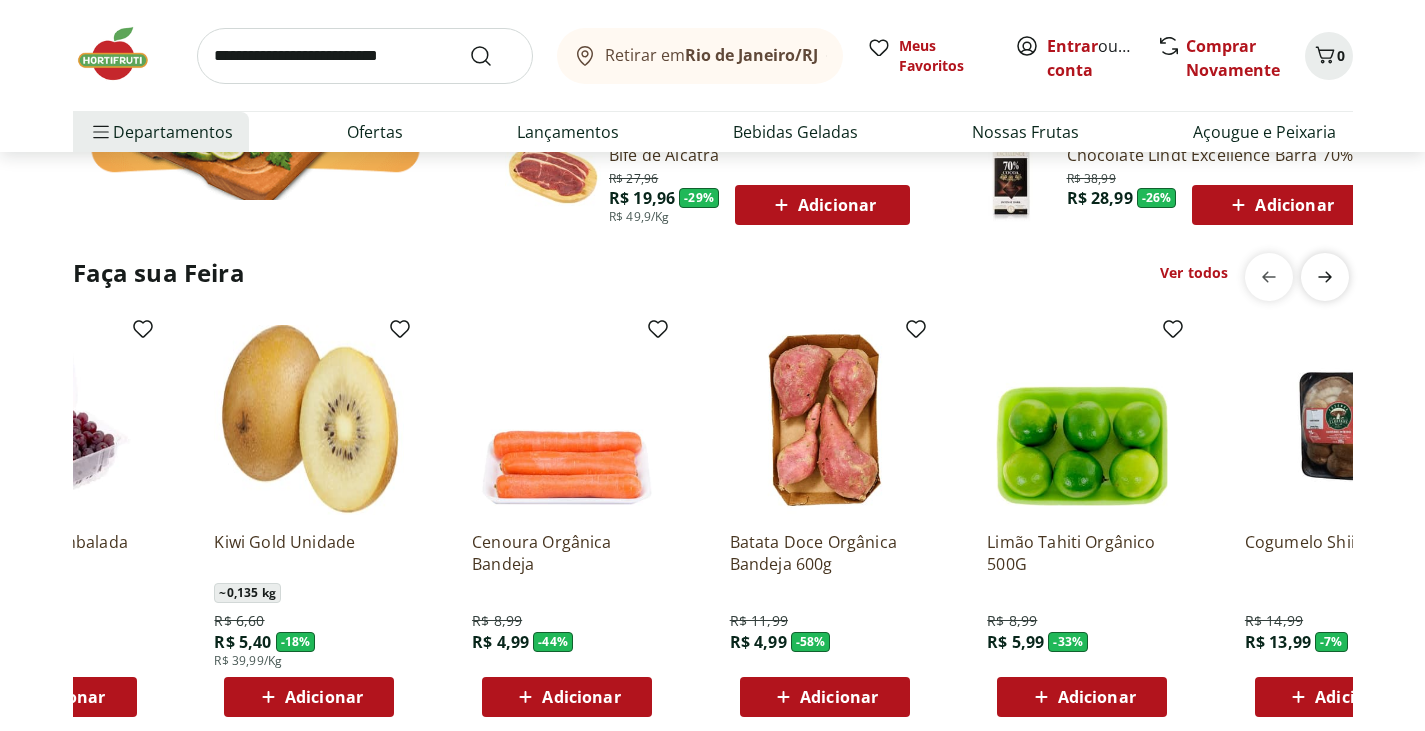 scroll, scrollTop: 0, scrollLeft: 1287, axis: horizontal 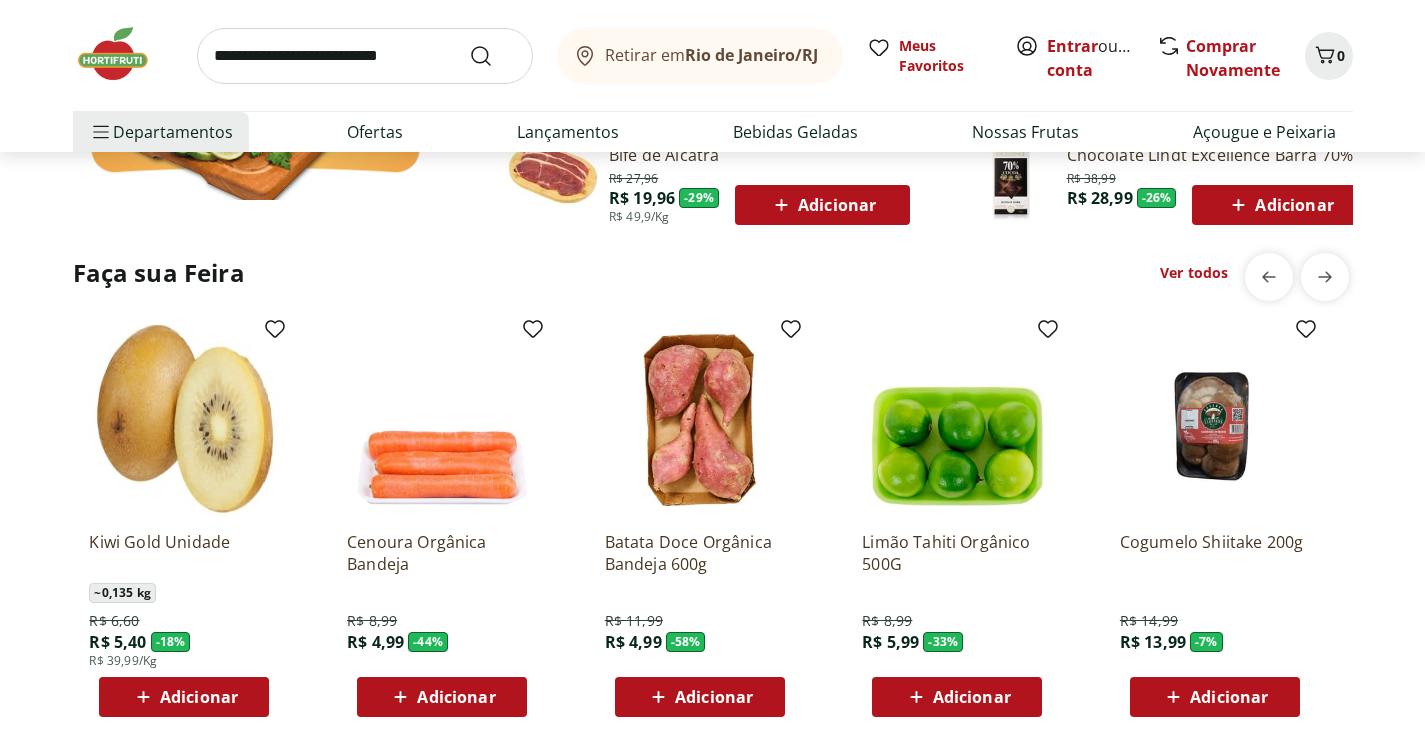 click on "Ver todos" at bounding box center [1194, 273] 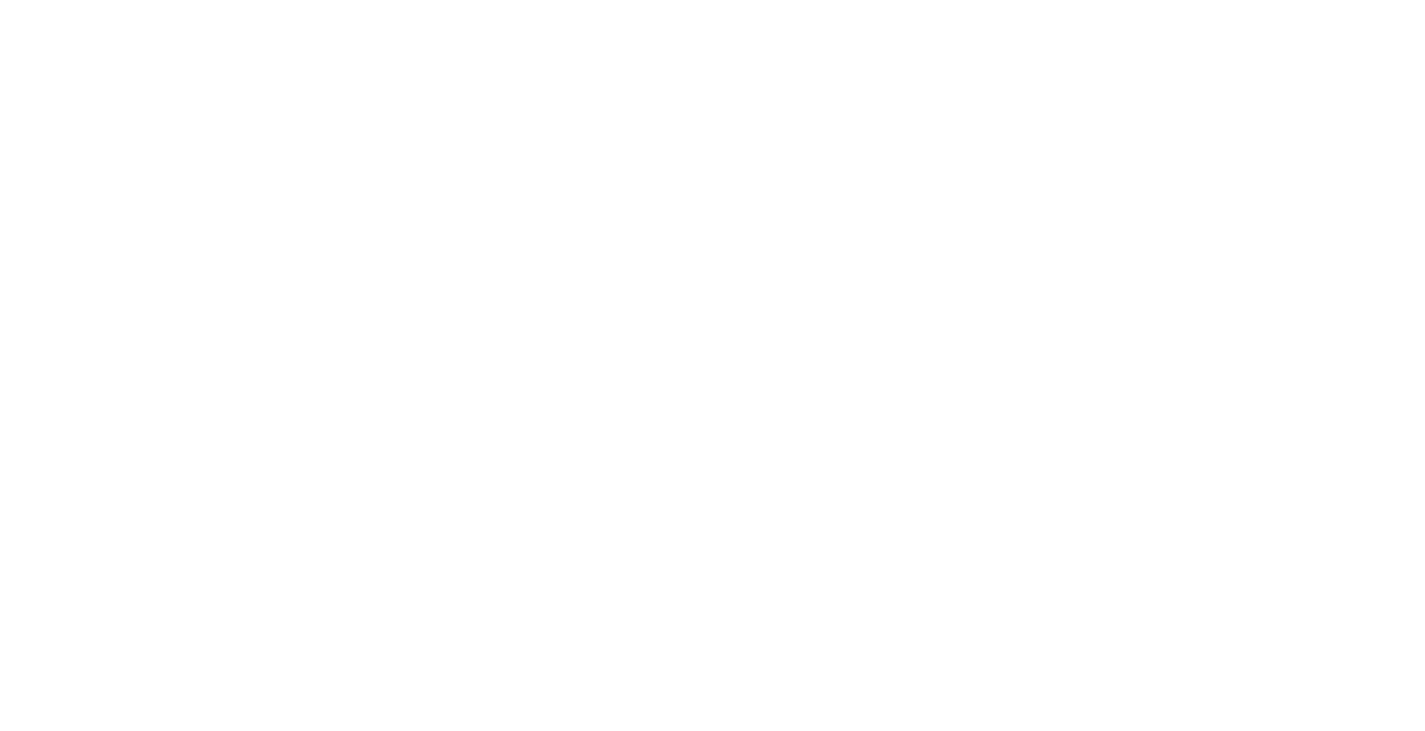 scroll, scrollTop: 0, scrollLeft: 0, axis: both 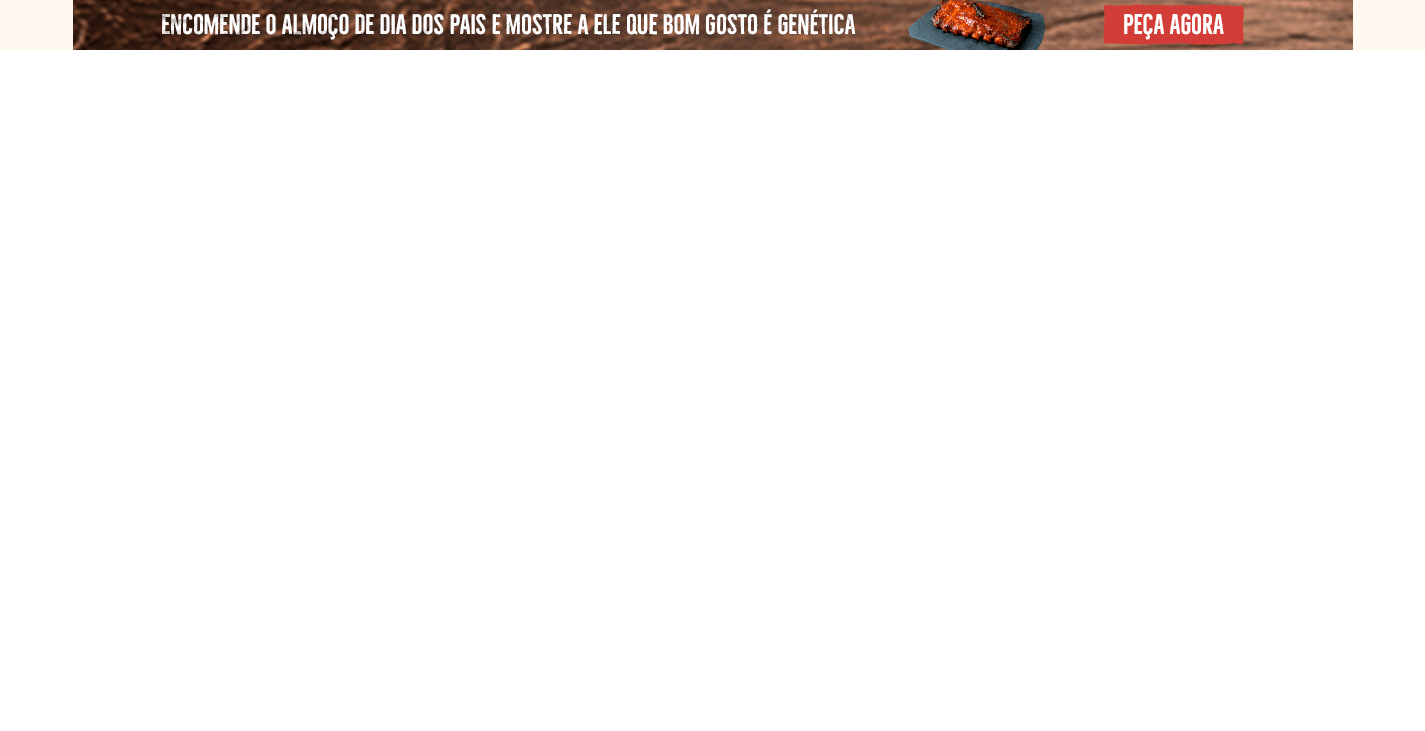 select on "**********" 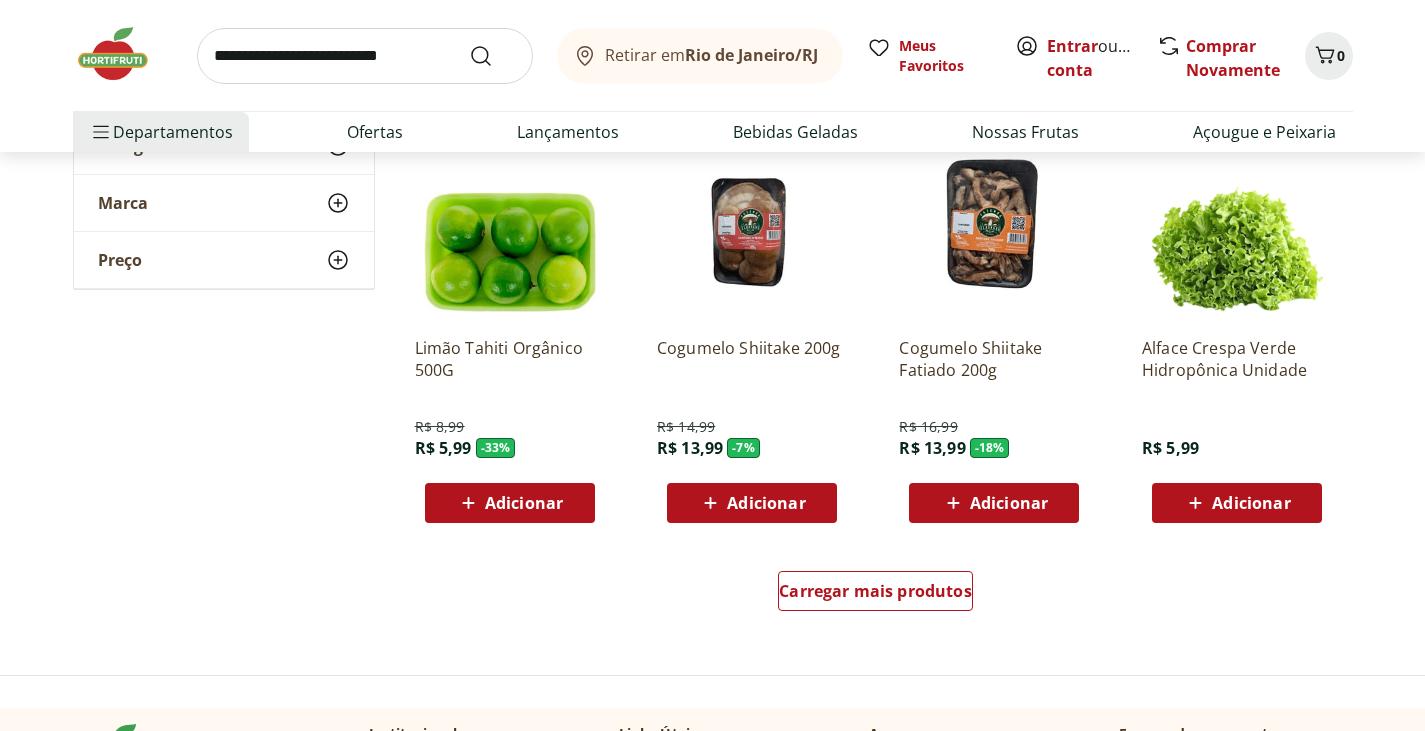 scroll, scrollTop: 1100, scrollLeft: 0, axis: vertical 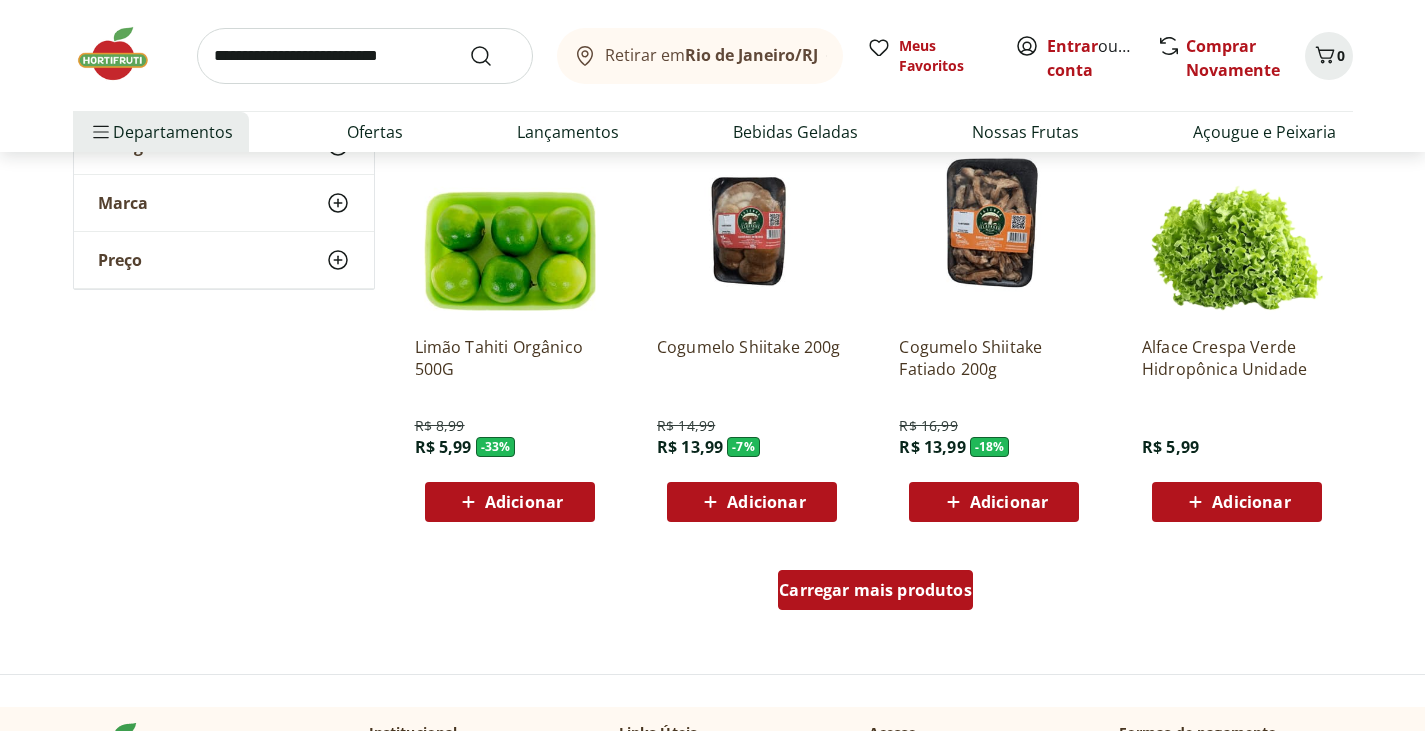 click on "Carregar mais produtos" at bounding box center (875, 590) 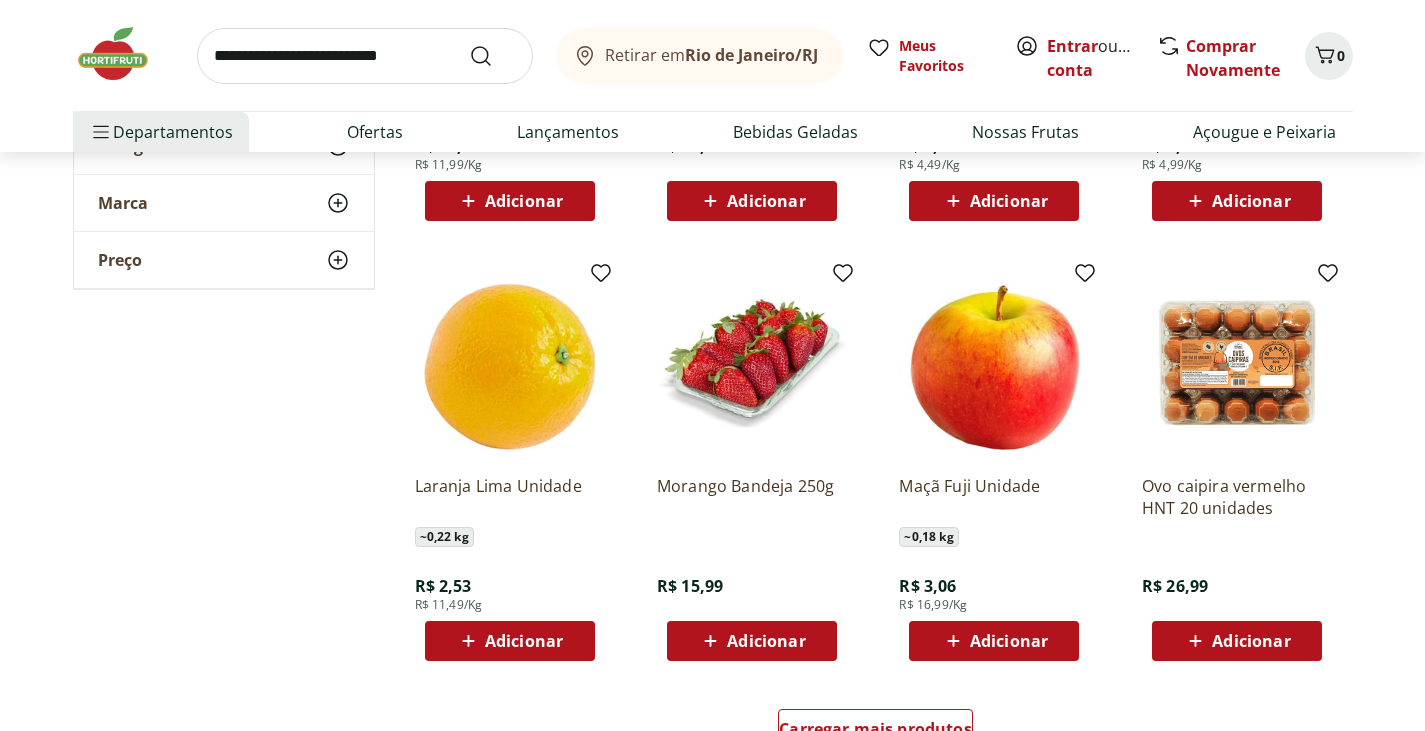 scroll, scrollTop: 2300, scrollLeft: 0, axis: vertical 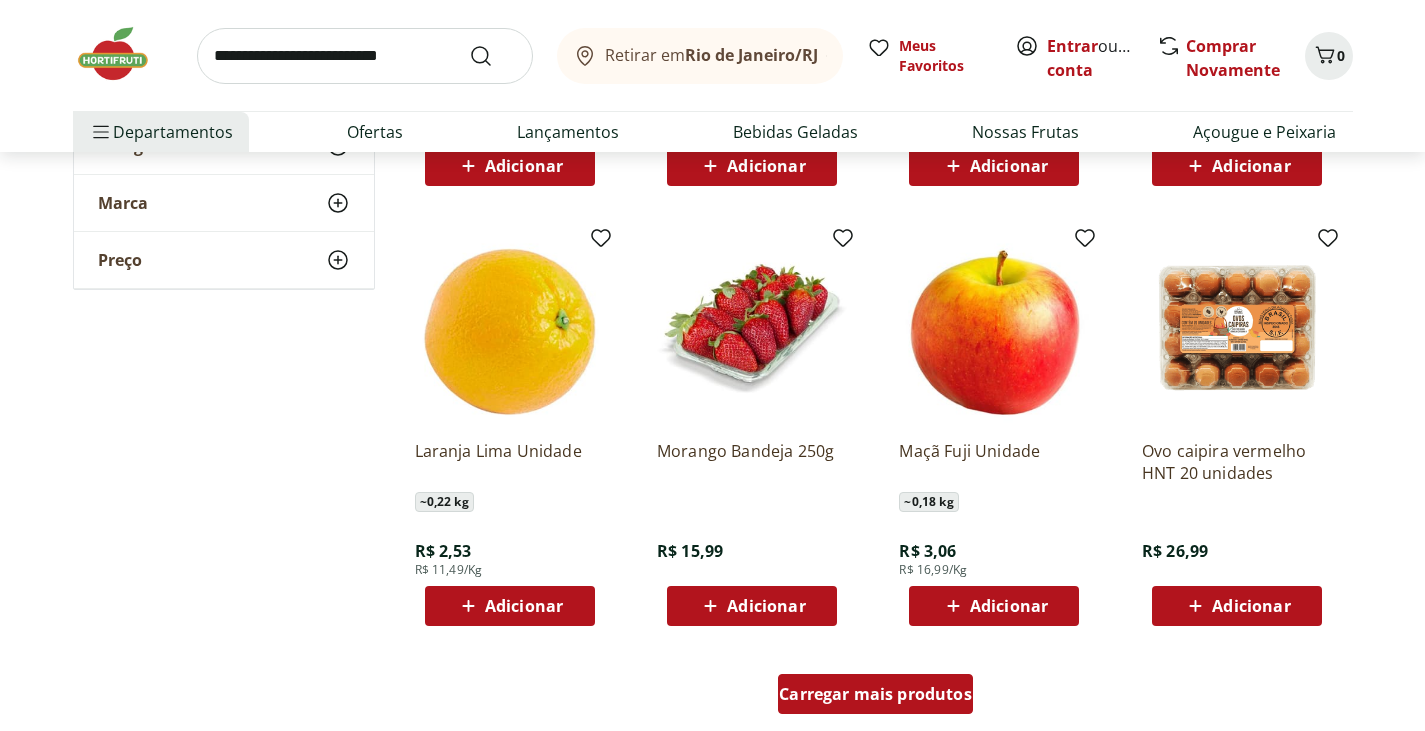 click on "Carregar mais produtos" at bounding box center [875, 694] 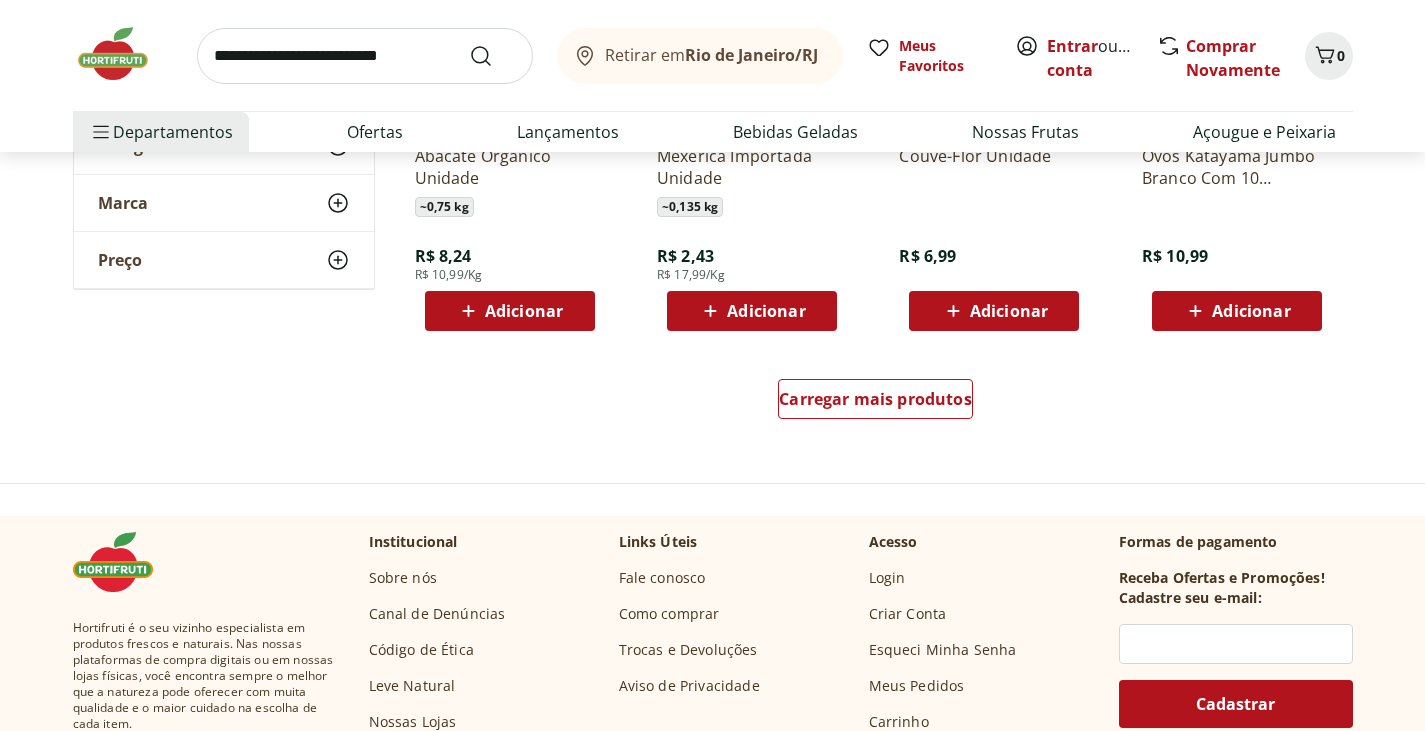 scroll, scrollTop: 3900, scrollLeft: 0, axis: vertical 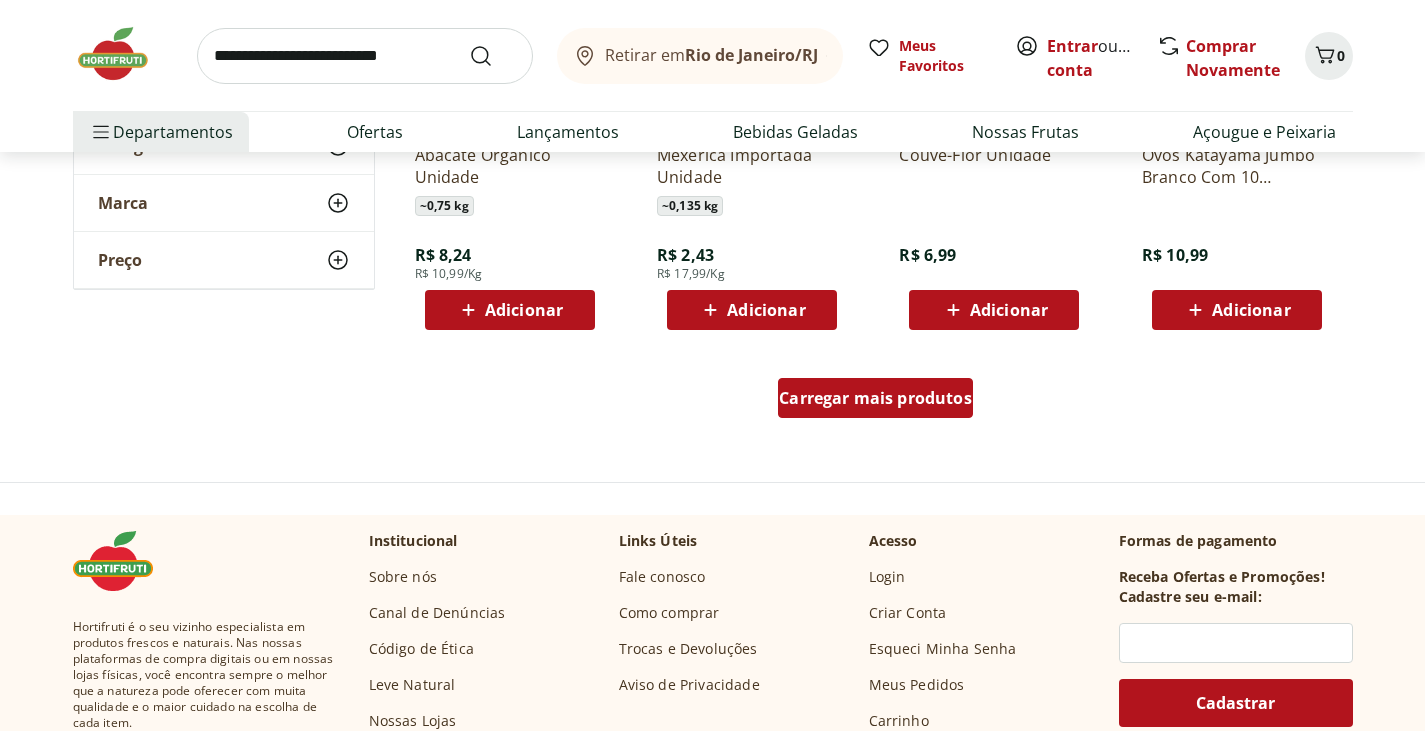 click on "Carregar mais produtos" at bounding box center [875, 398] 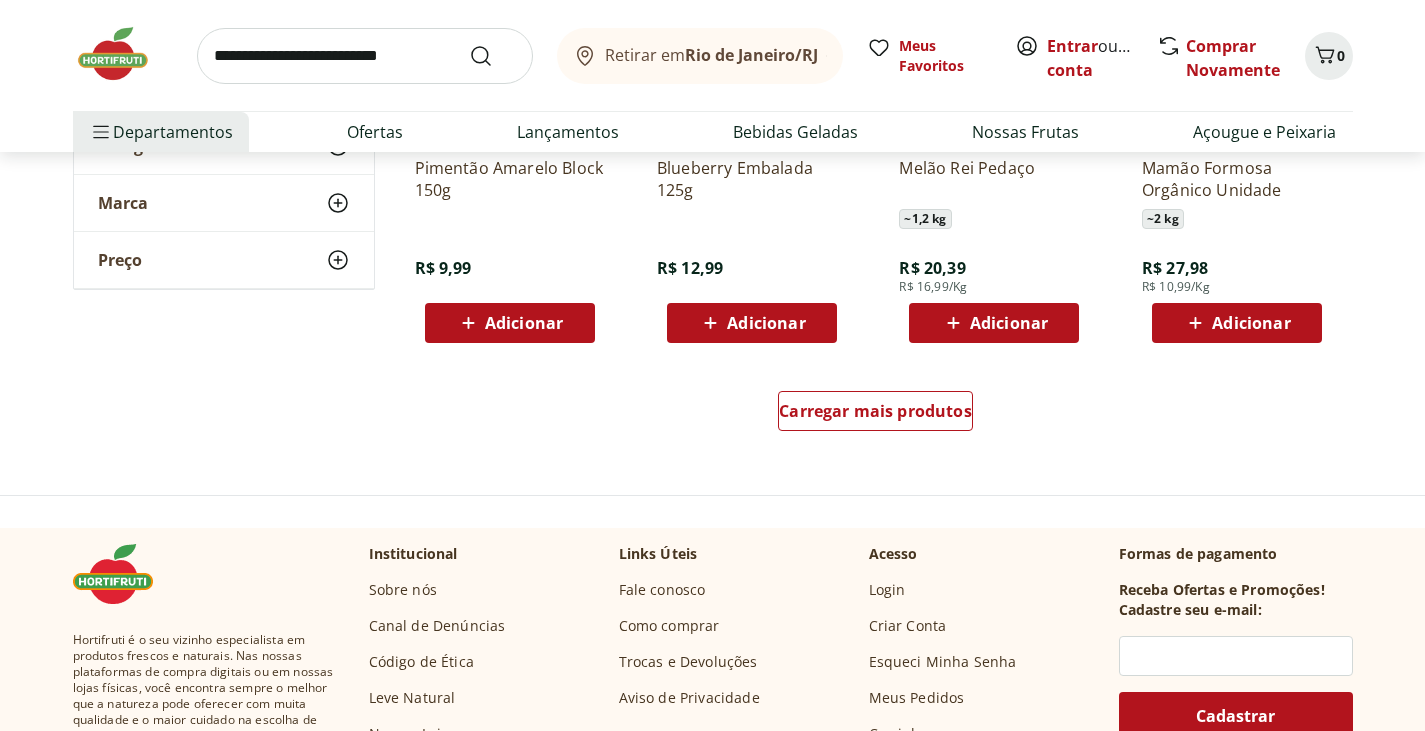 scroll, scrollTop: 5200, scrollLeft: 0, axis: vertical 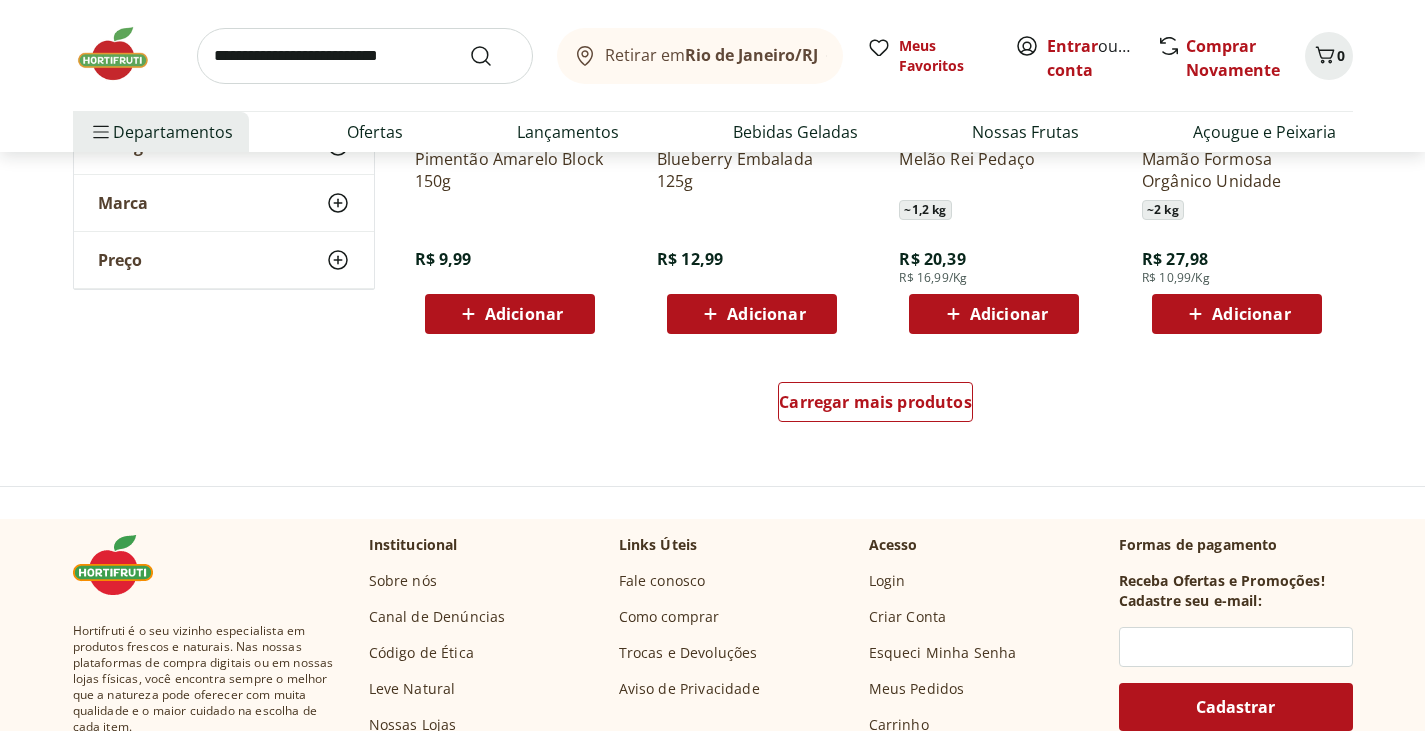 click on "Carregar mais produtos" at bounding box center [876, 406] 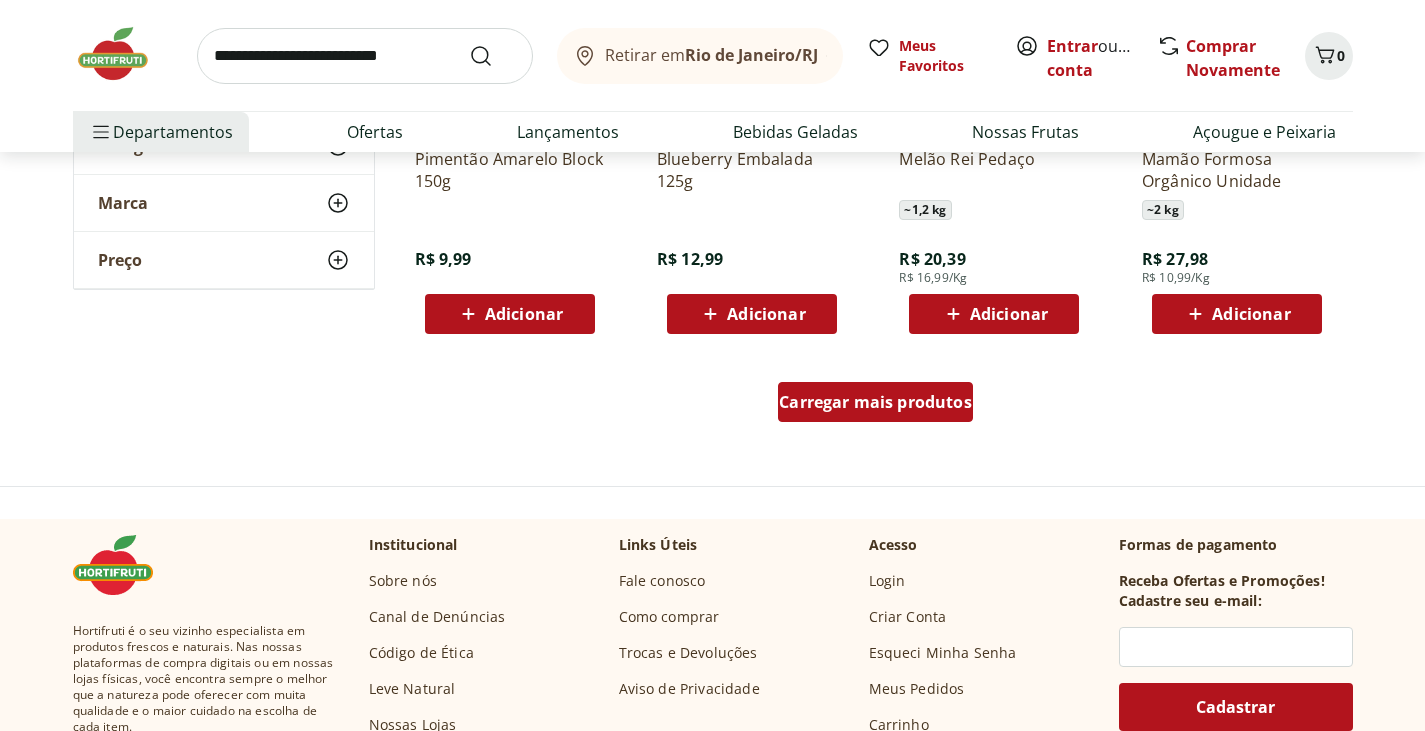 click on "Carregar mais produtos" at bounding box center [875, 402] 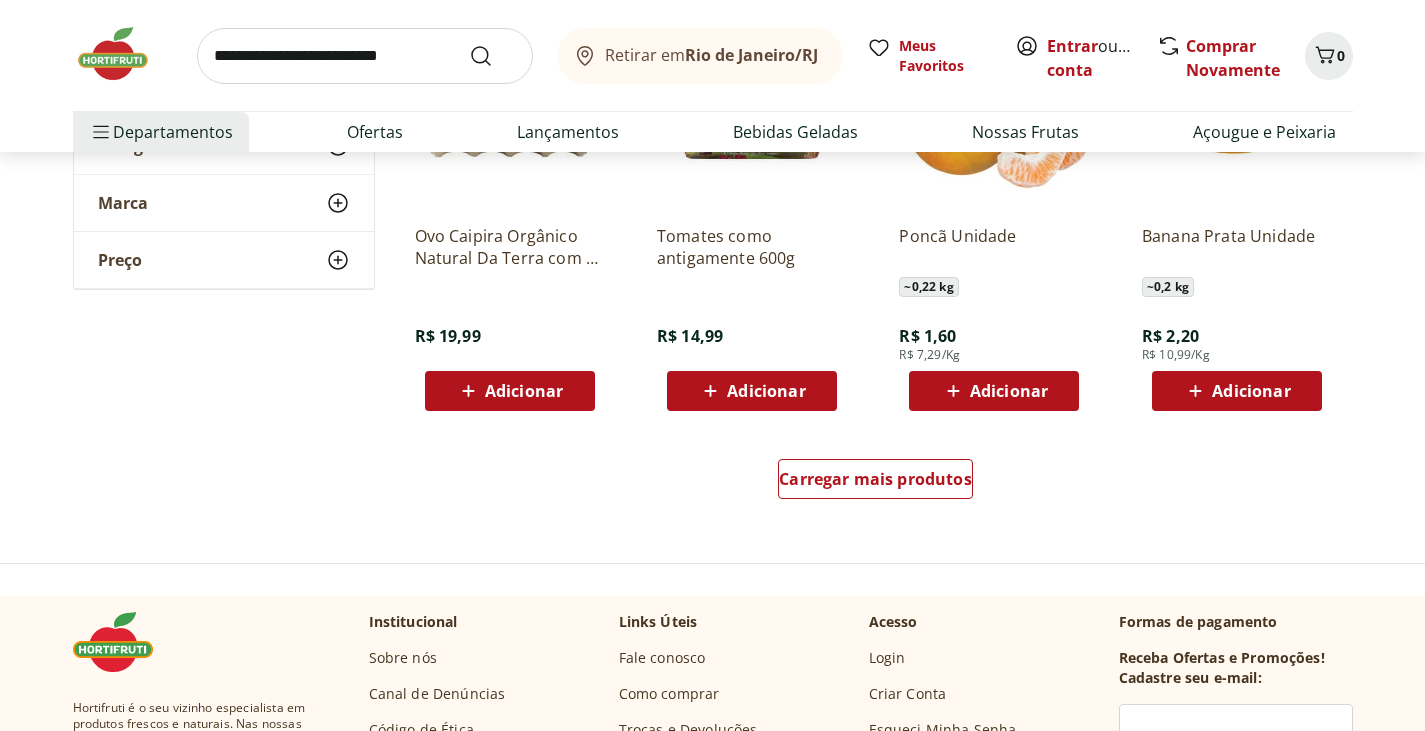 scroll, scrollTop: 6500, scrollLeft: 0, axis: vertical 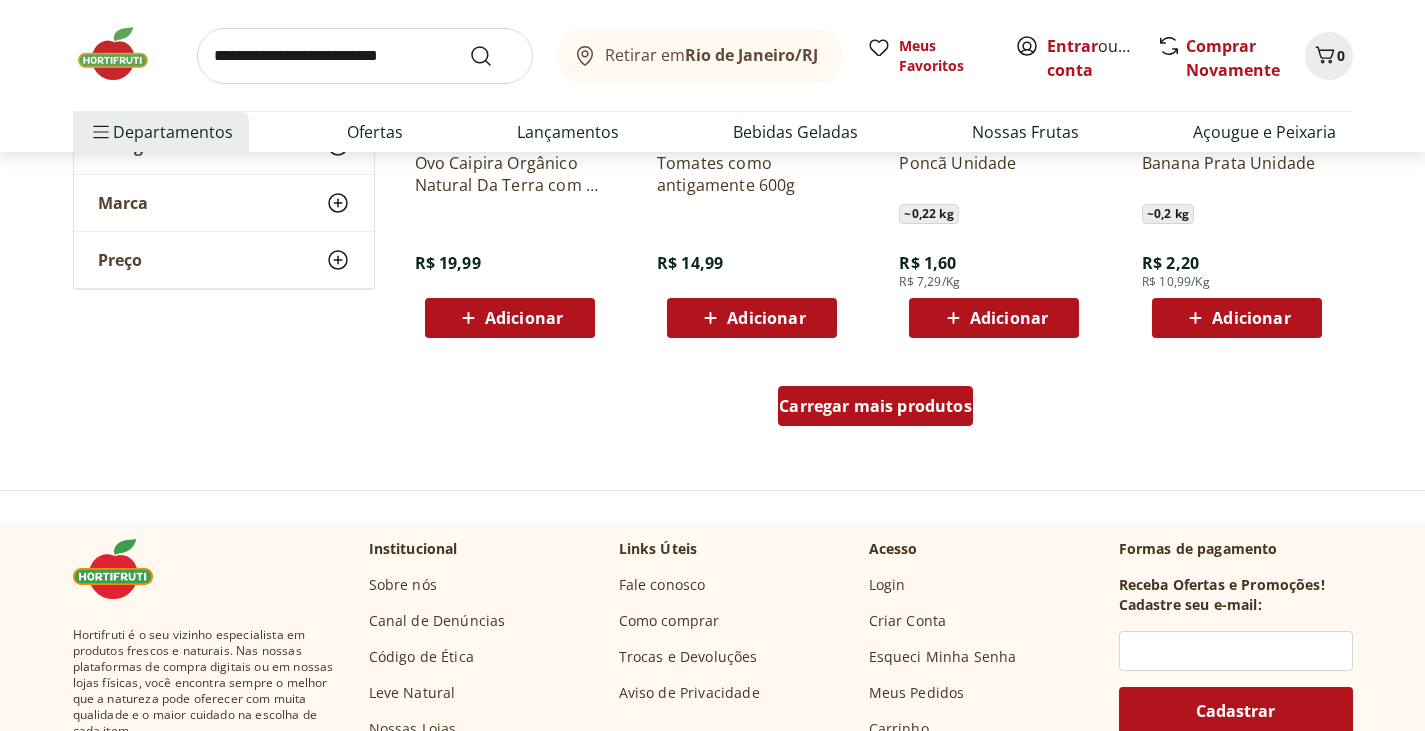 click on "Carregar mais produtos" at bounding box center [875, 406] 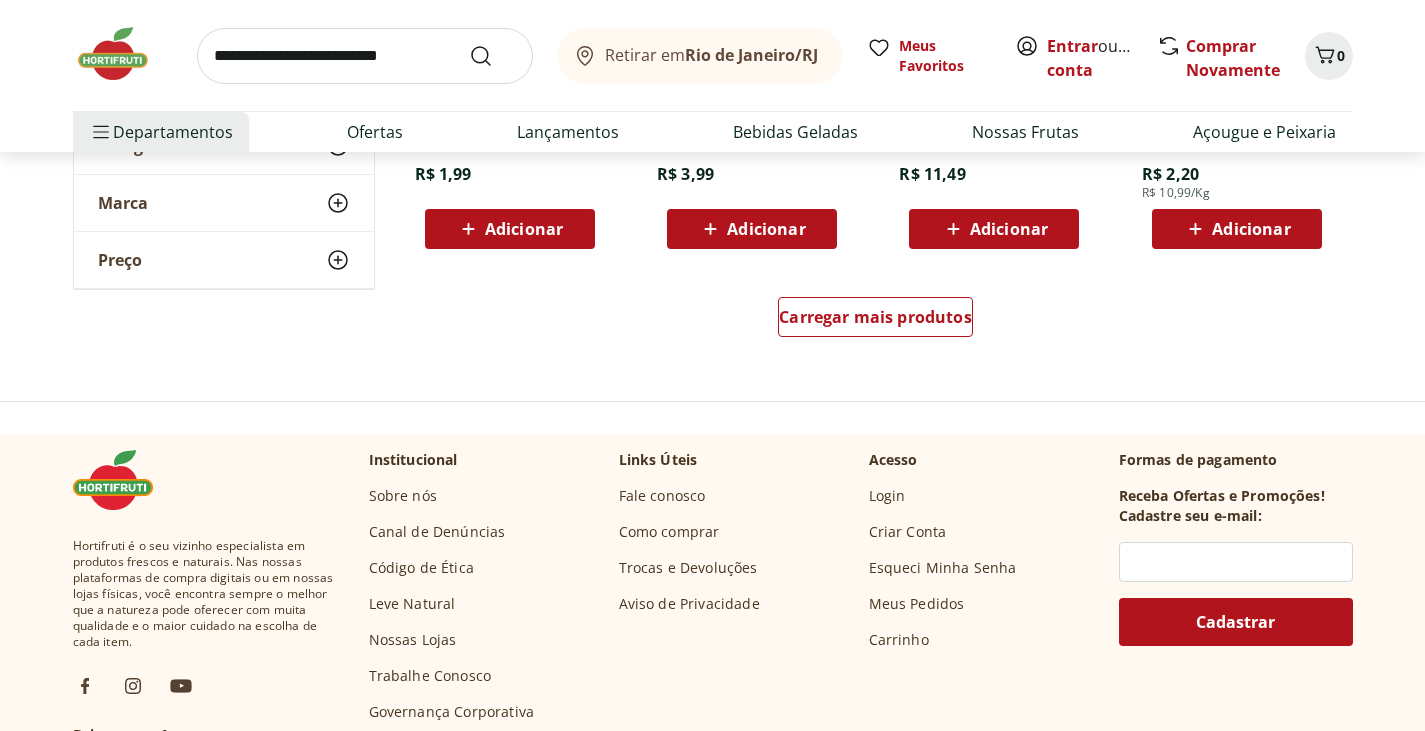 scroll, scrollTop: 7900, scrollLeft: 0, axis: vertical 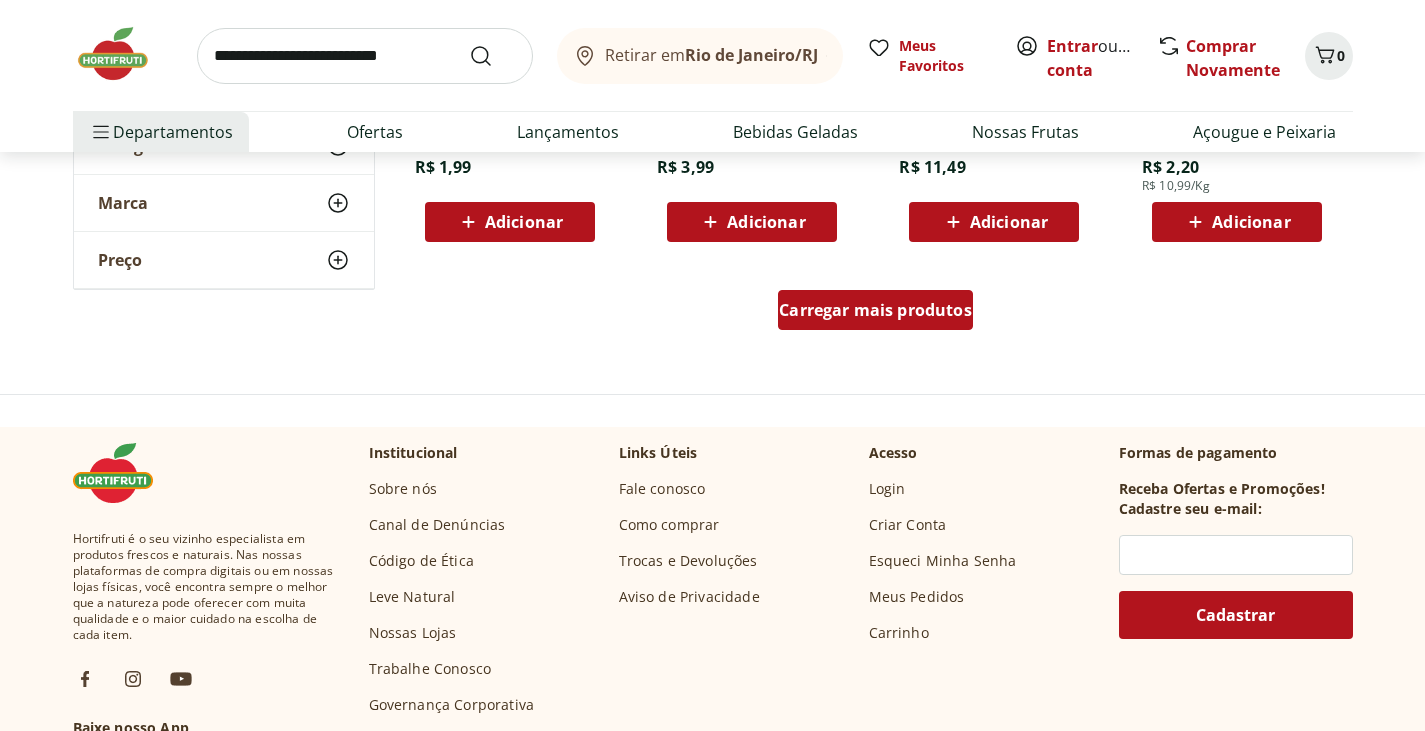 click on "Carregar mais produtos" at bounding box center [875, 310] 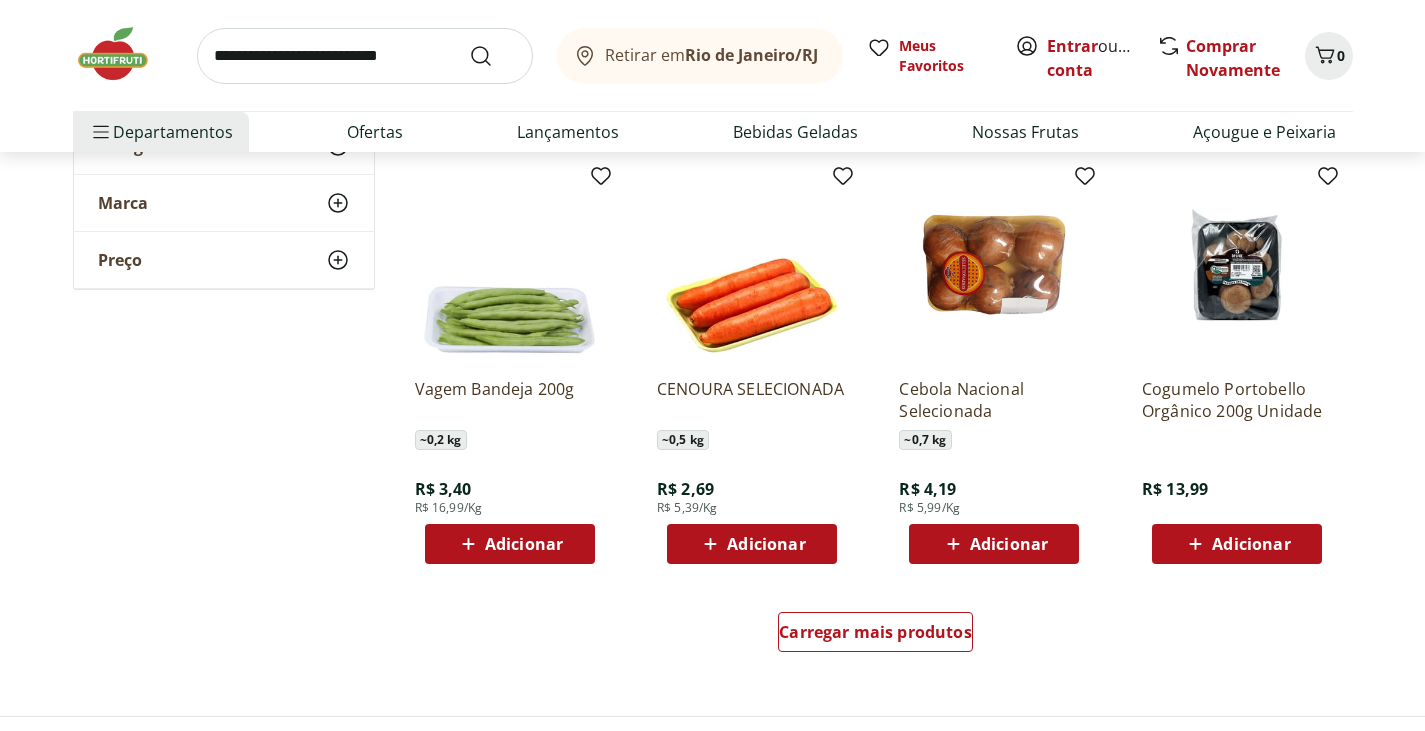 scroll, scrollTop: 9200, scrollLeft: 0, axis: vertical 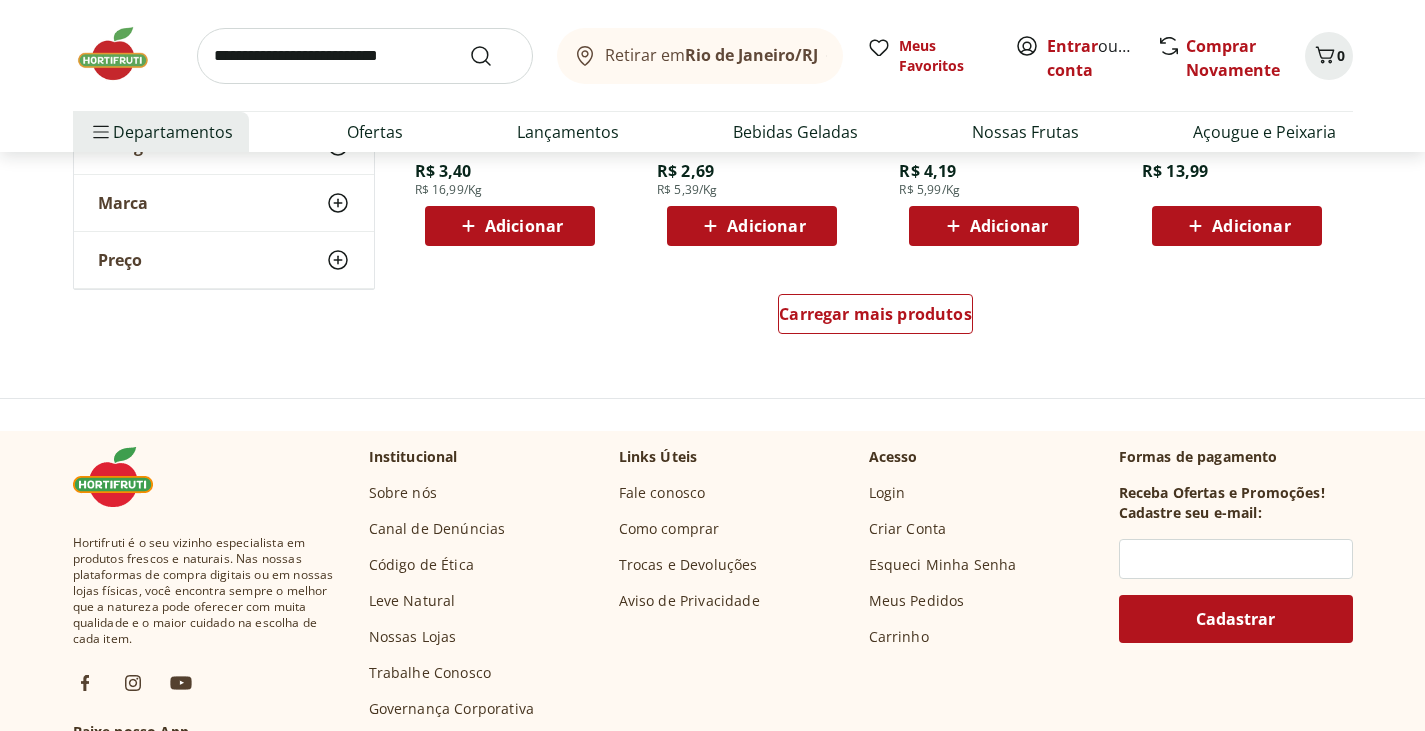 click on "Carregar mais produtos" at bounding box center [876, 318] 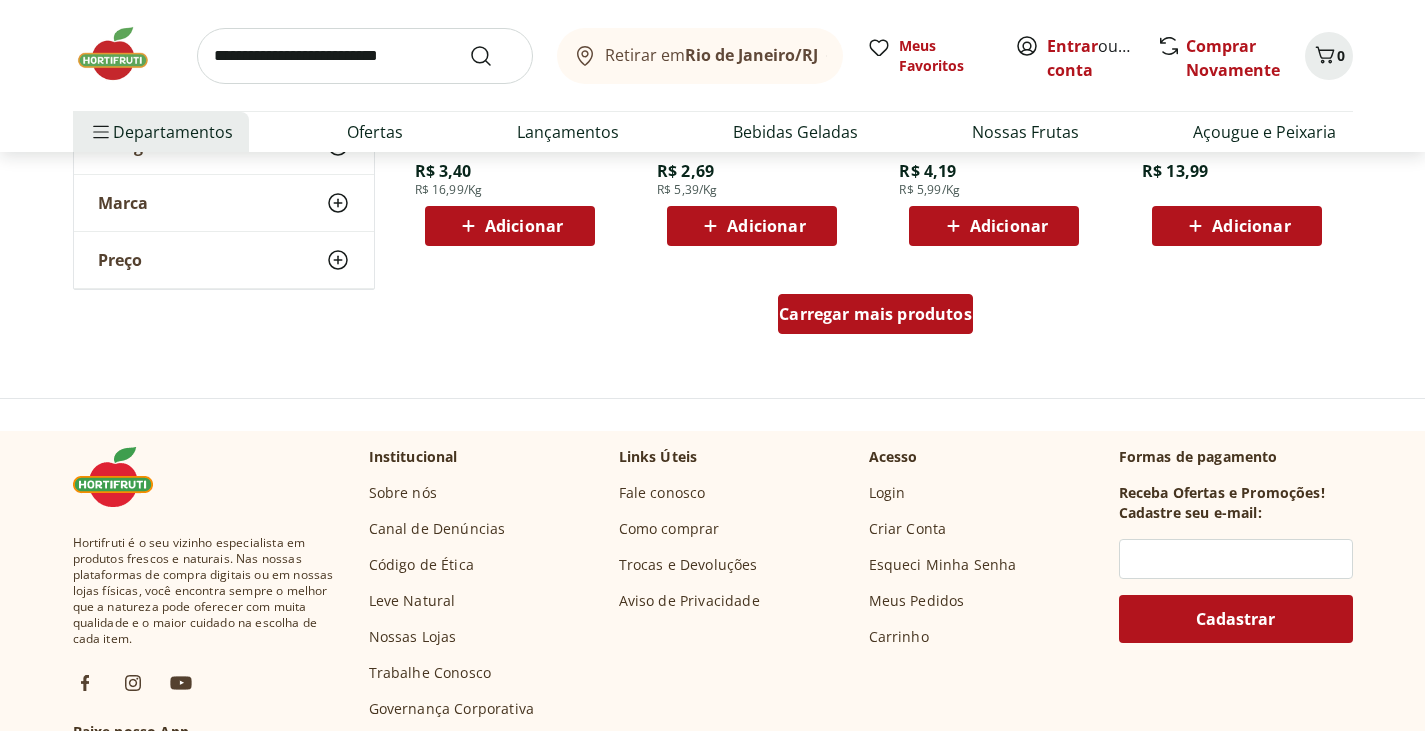 click on "Carregar mais produtos" at bounding box center [875, 314] 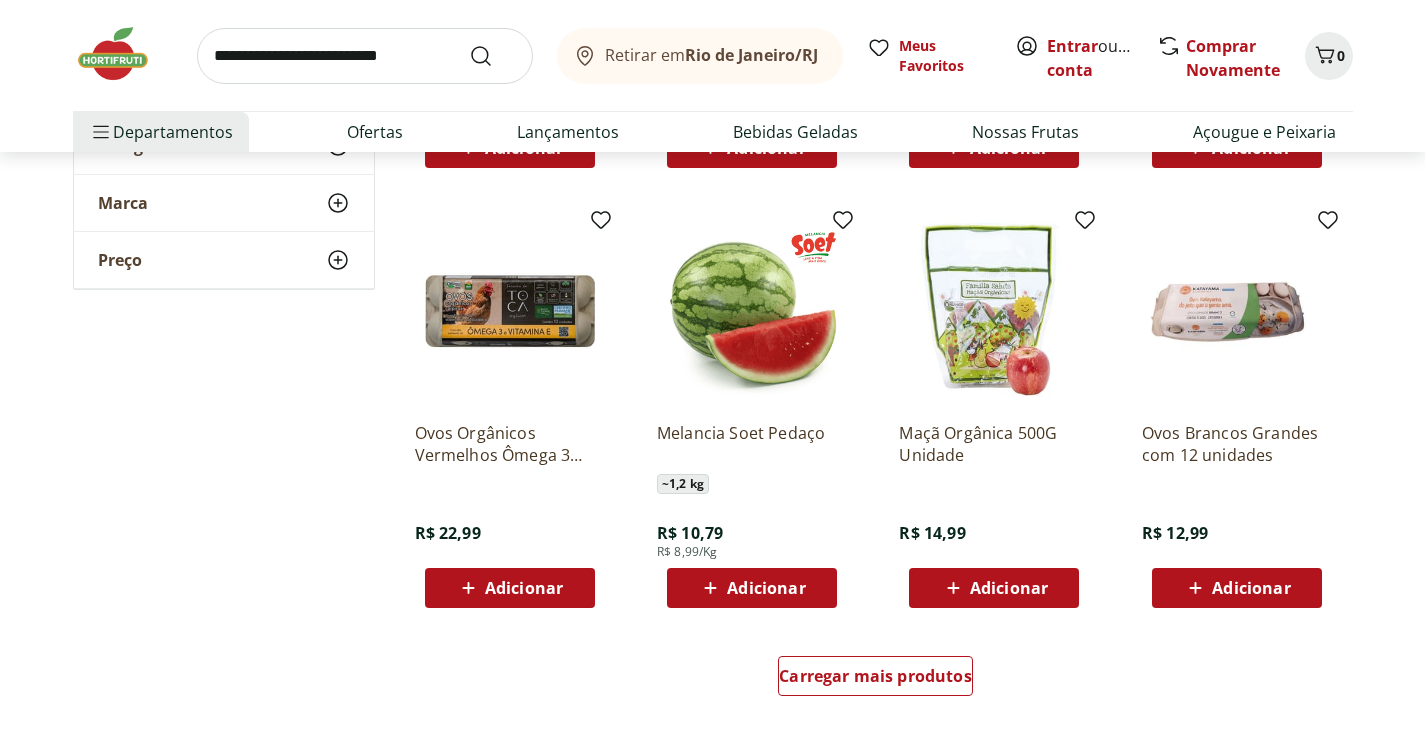 scroll, scrollTop: 10200, scrollLeft: 0, axis: vertical 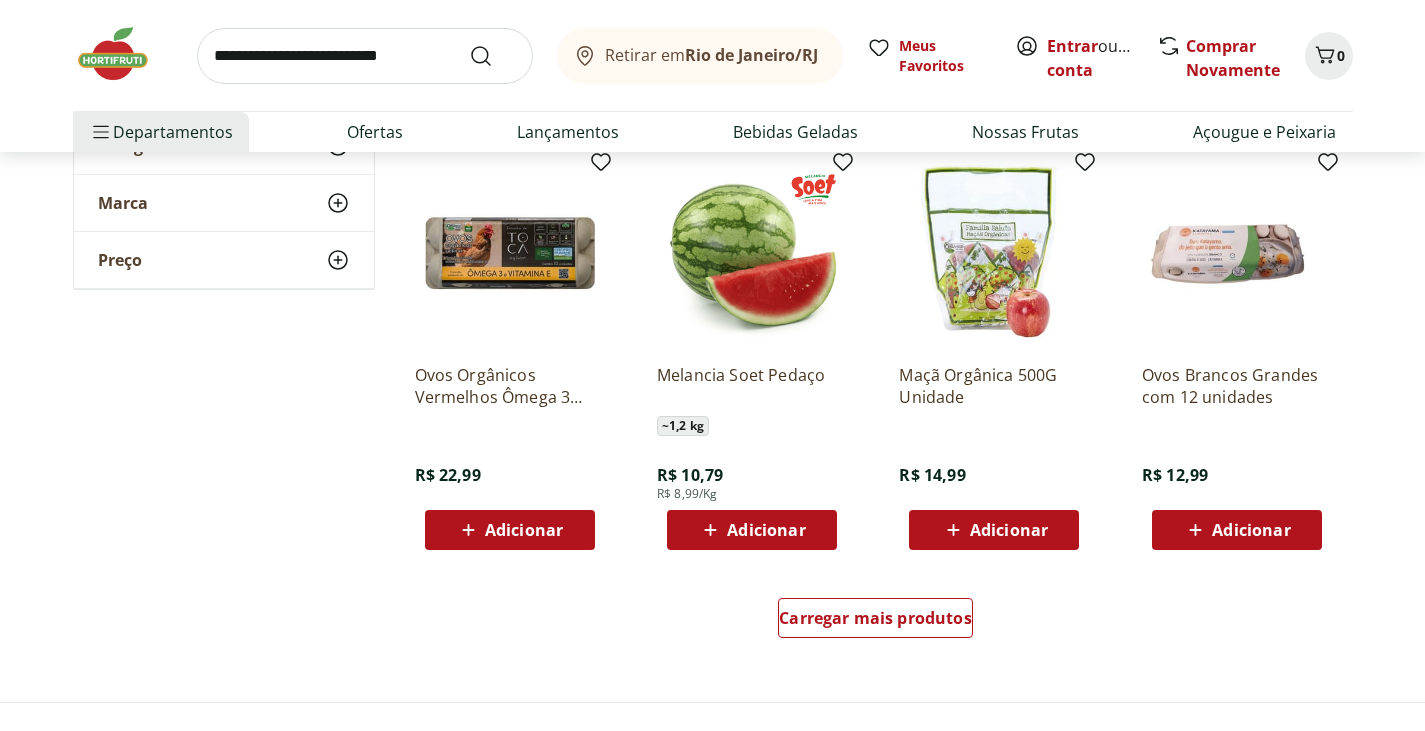 click on "Carregar mais produtos" at bounding box center (876, 622) 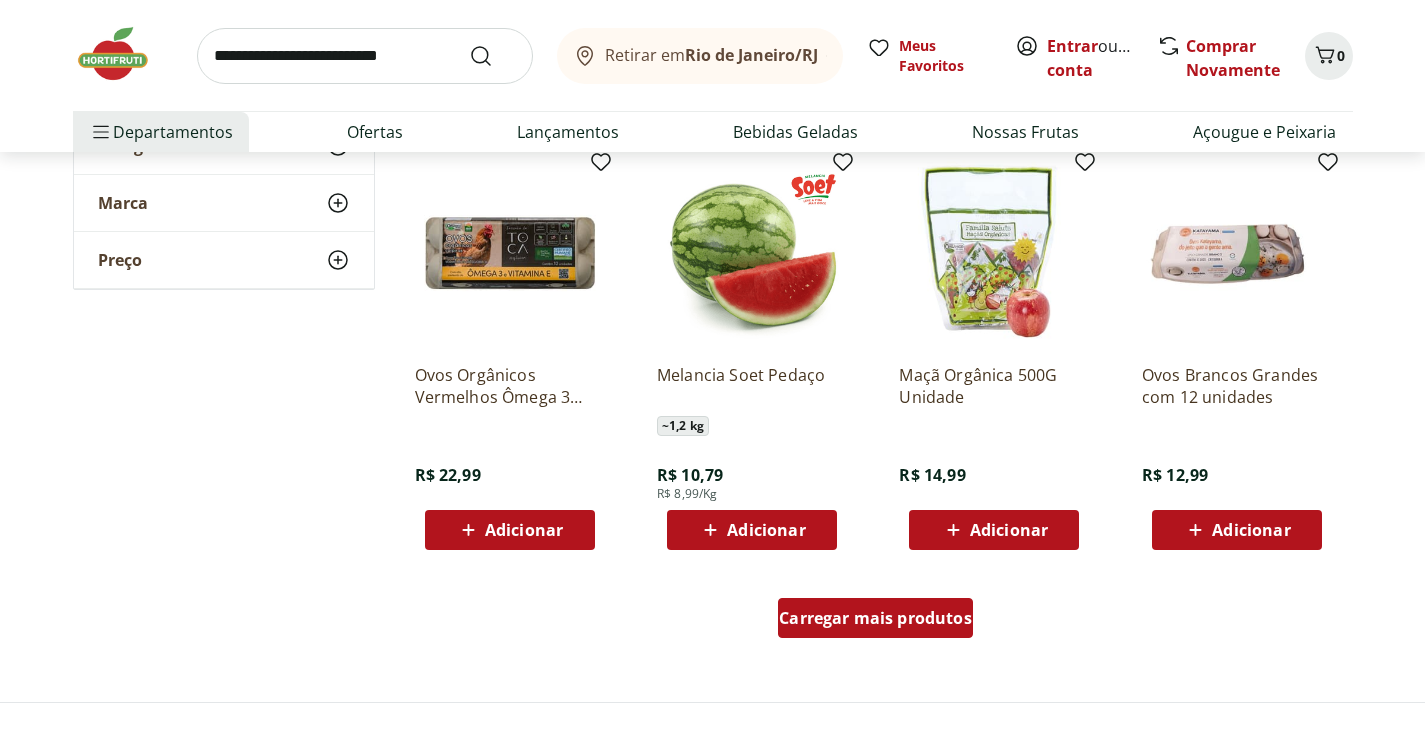 click on "Carregar mais produtos" at bounding box center [875, 618] 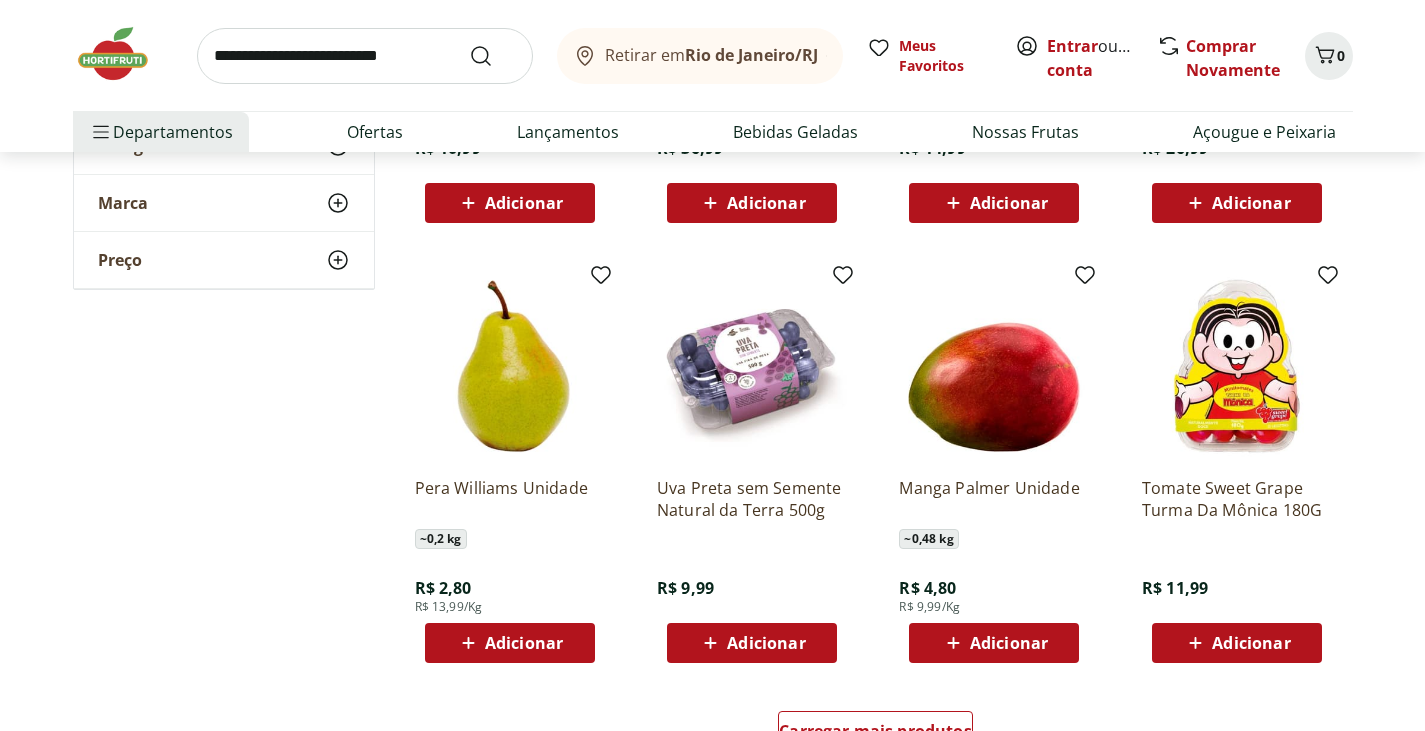 scroll, scrollTop: 11700, scrollLeft: 0, axis: vertical 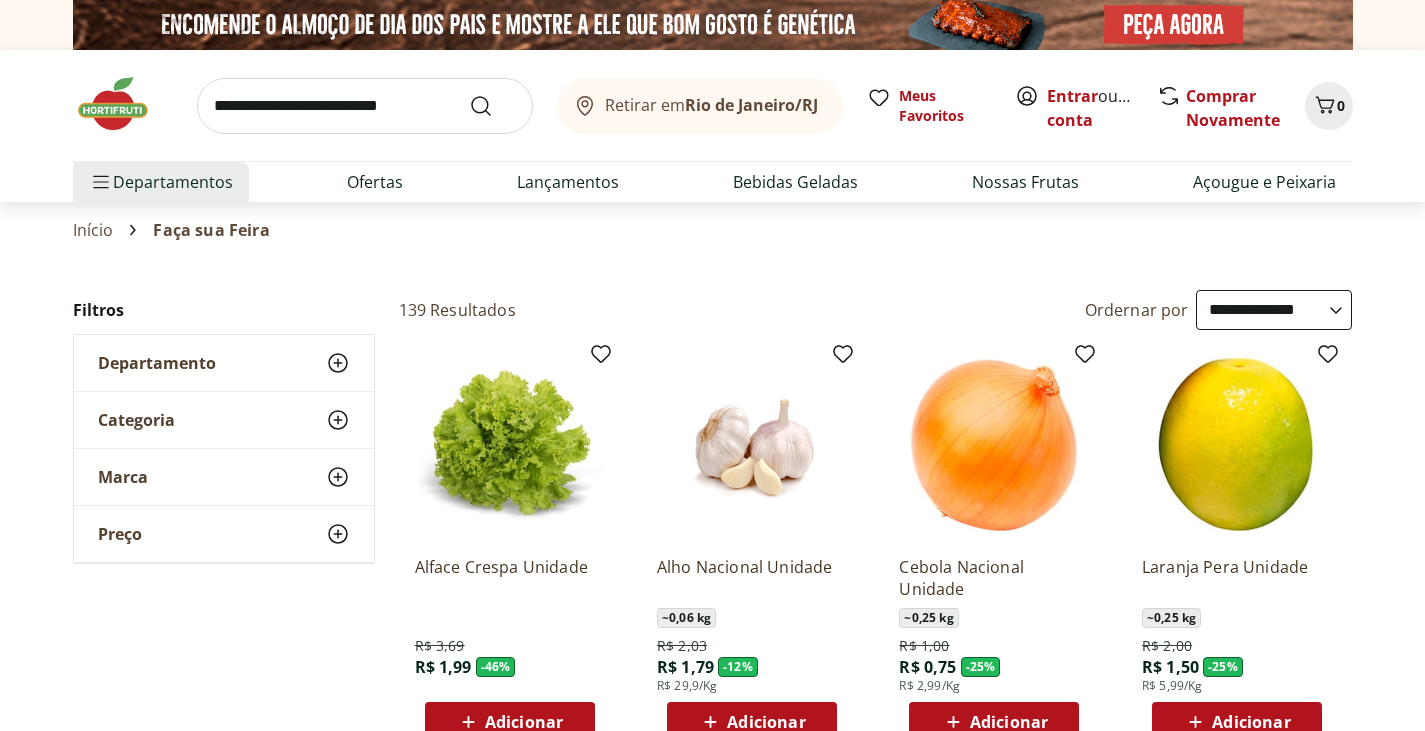 click at bounding box center (365, 106) 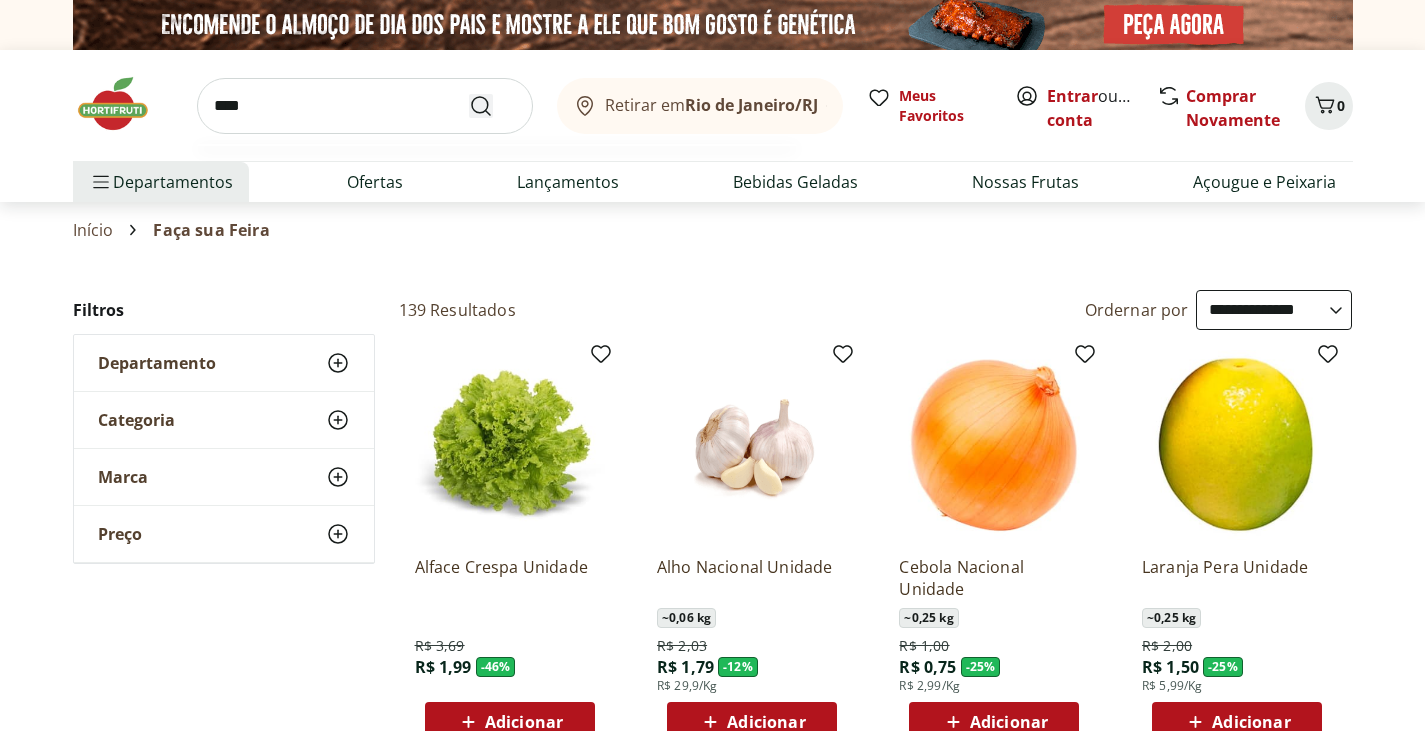 type on "****" 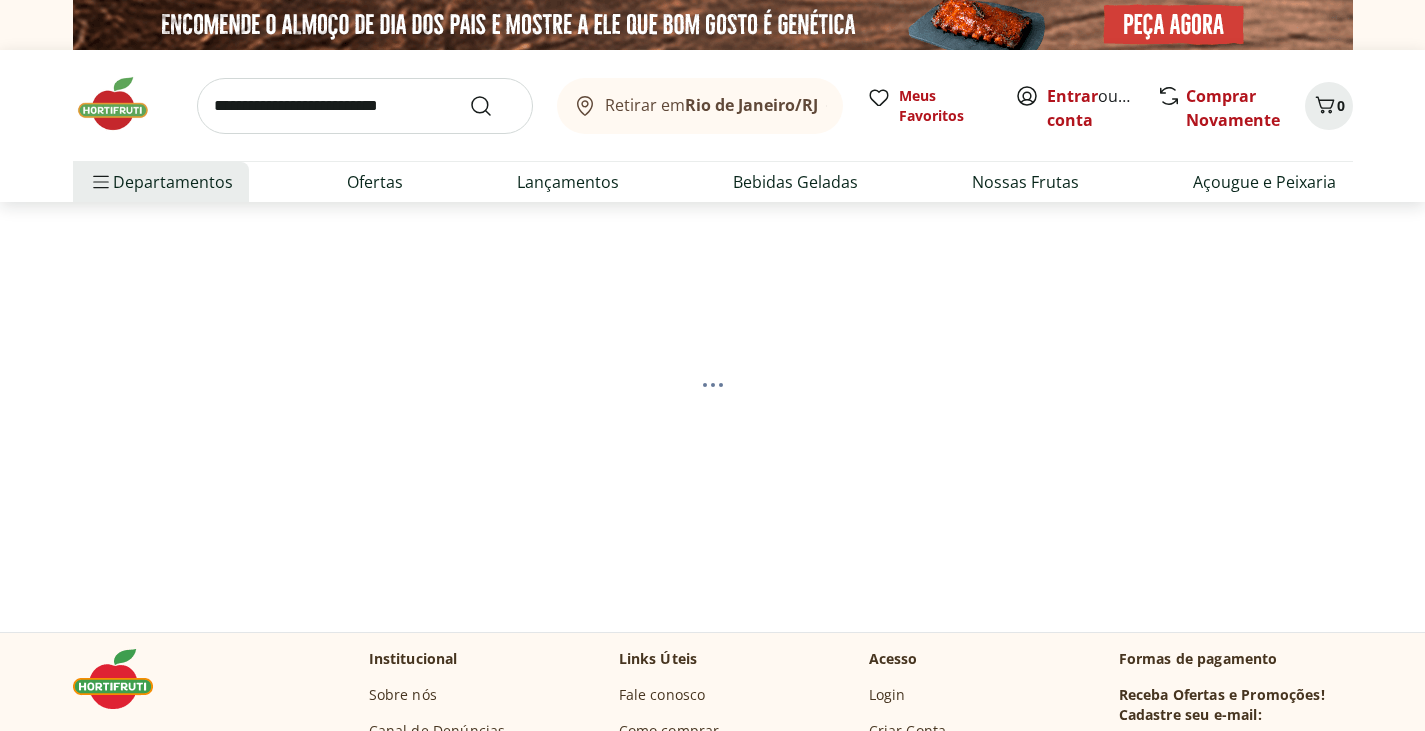 select on "**********" 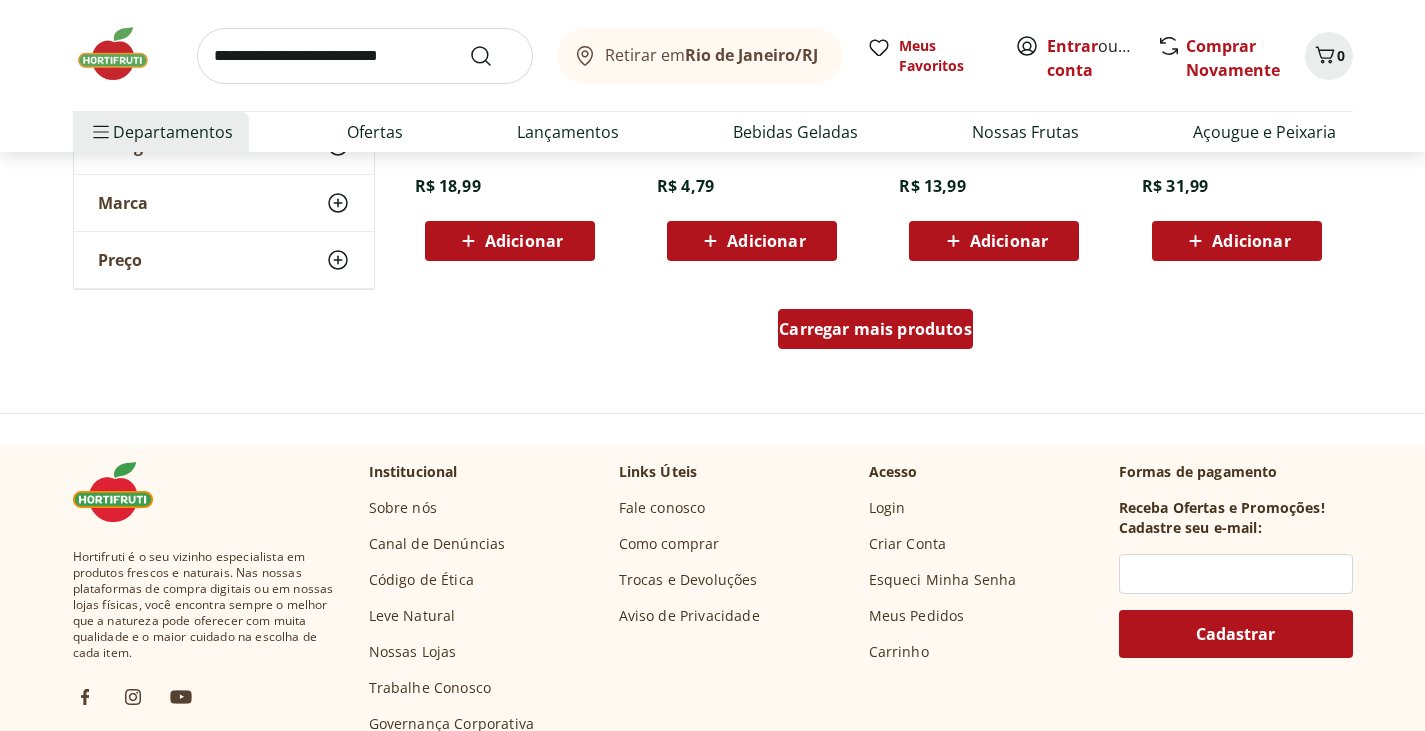scroll, scrollTop: 1400, scrollLeft: 0, axis: vertical 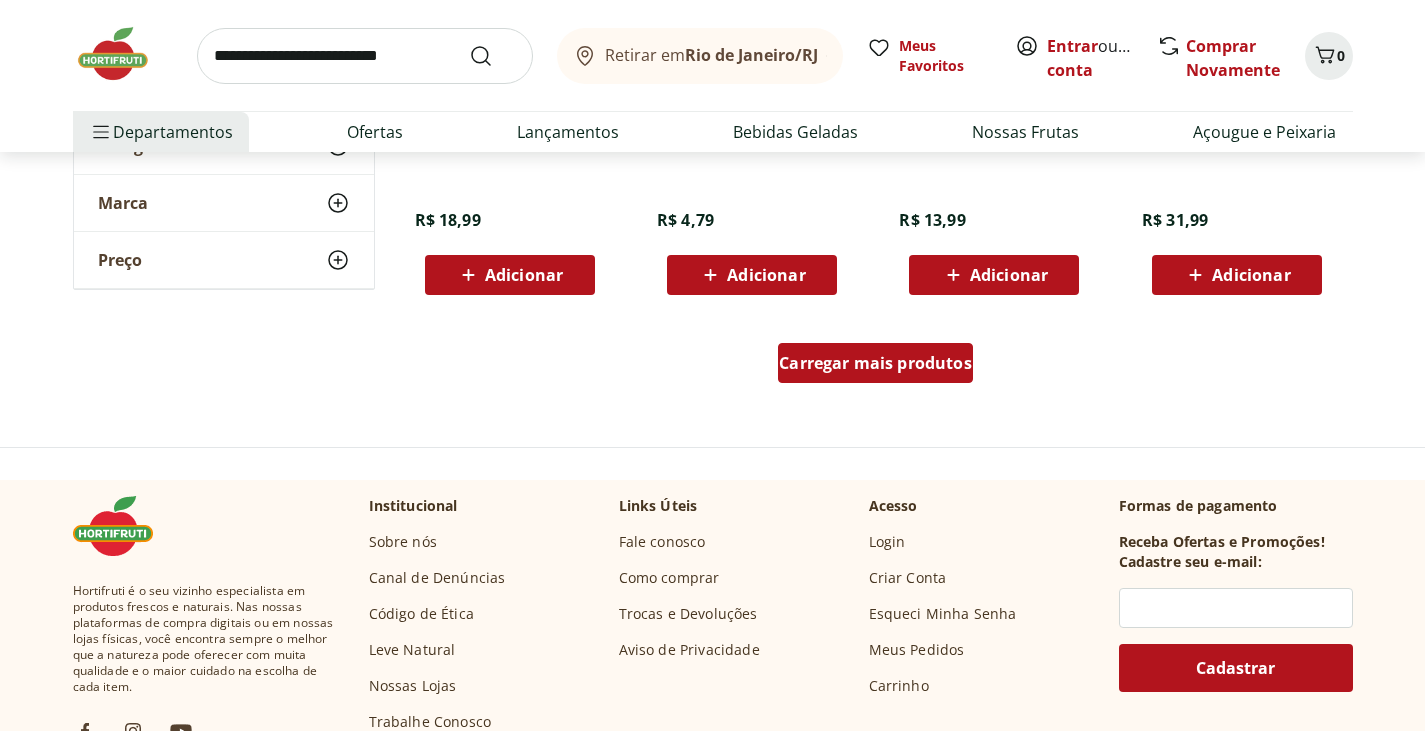 click on "Carregar mais produtos" at bounding box center [875, 363] 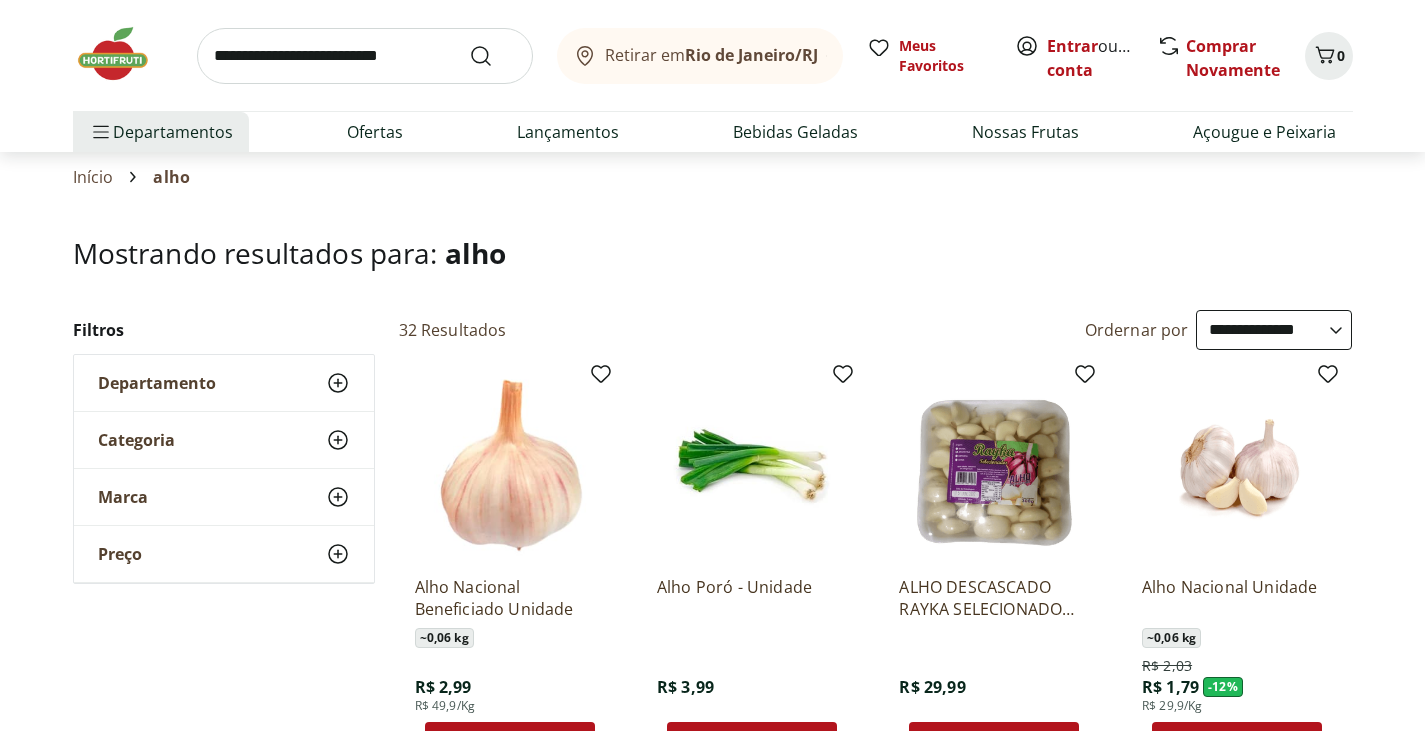 scroll, scrollTop: 100, scrollLeft: 0, axis: vertical 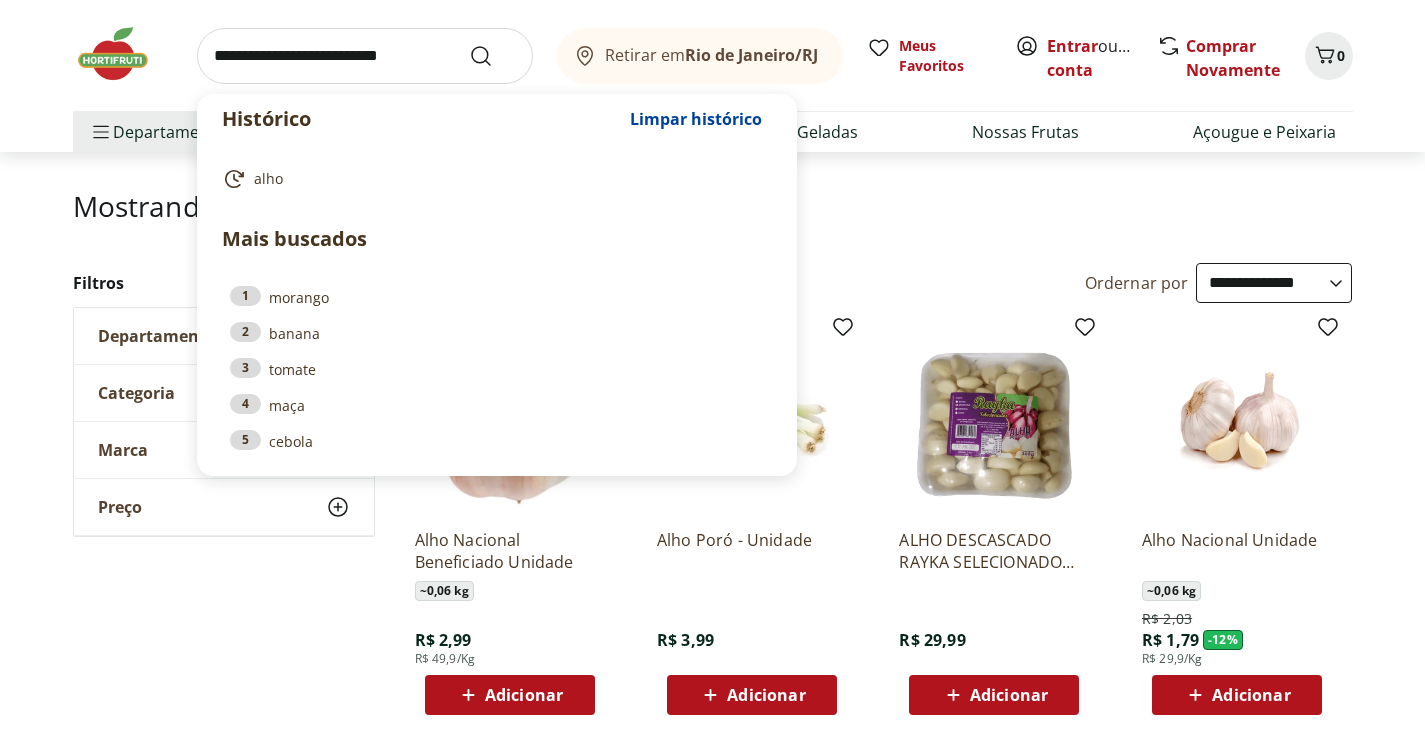 click at bounding box center (365, 56) 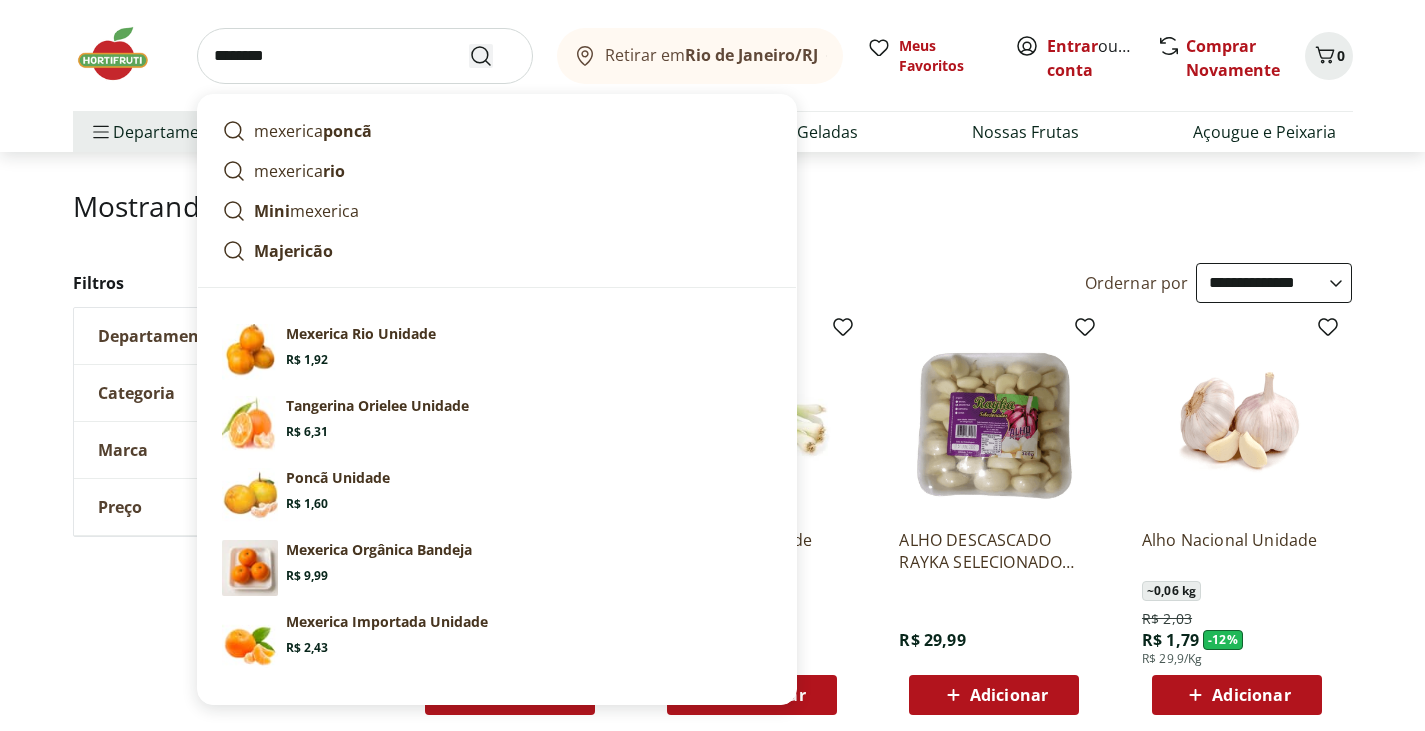 type on "********" 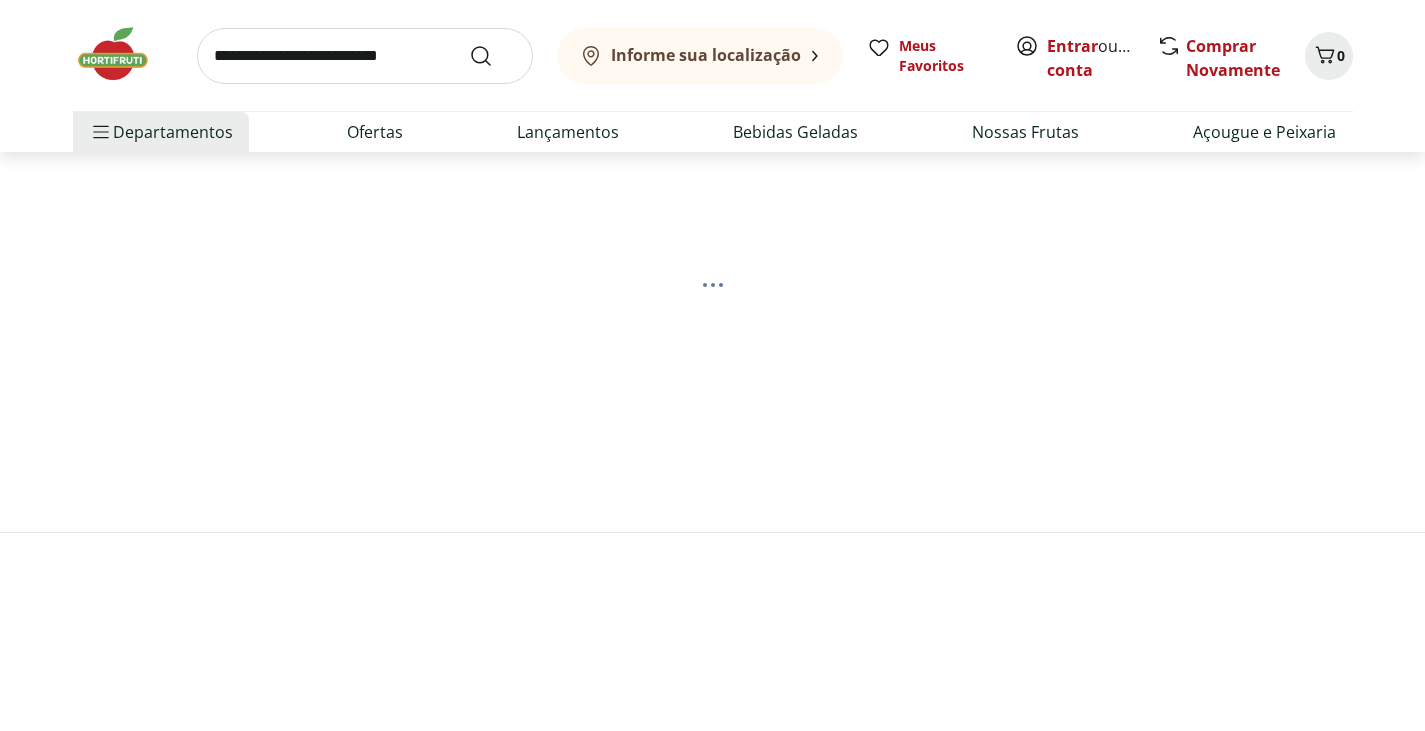 scroll, scrollTop: 0, scrollLeft: 0, axis: both 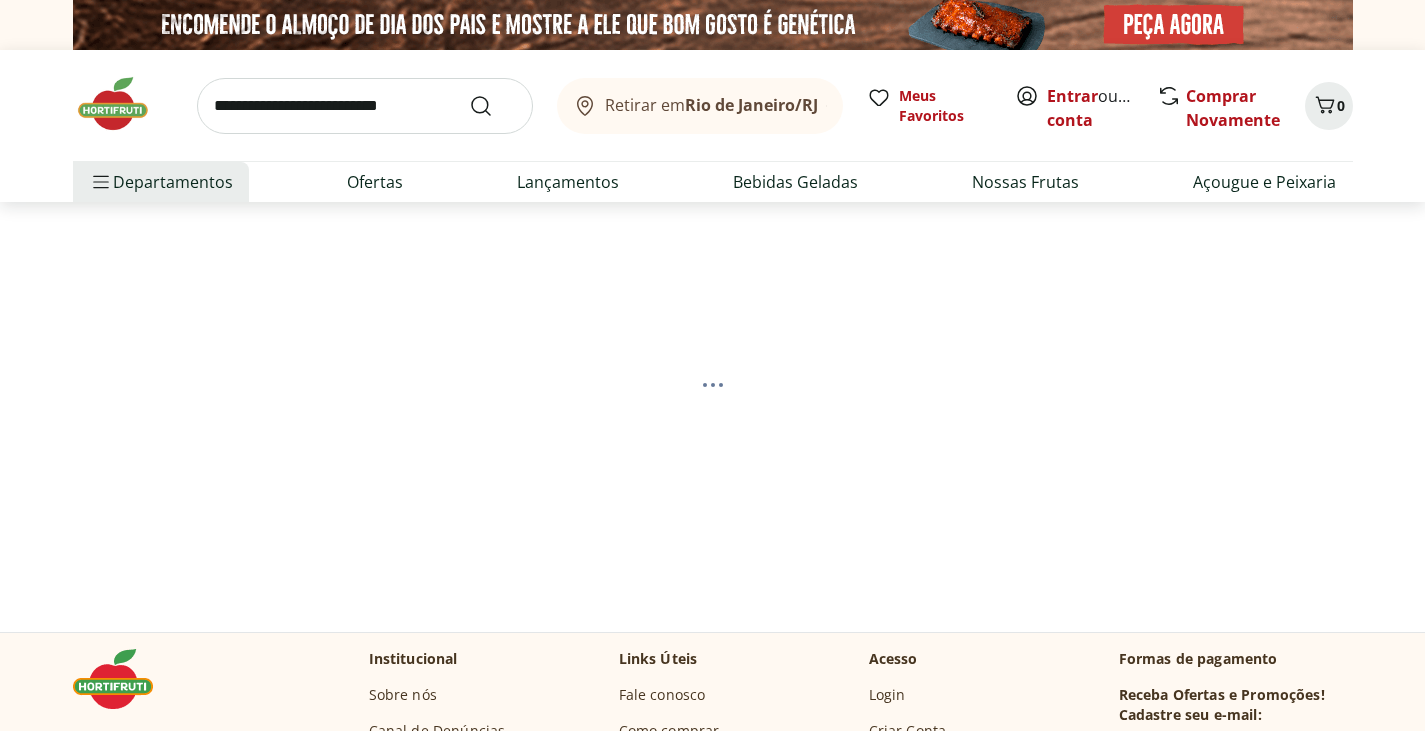 select on "**********" 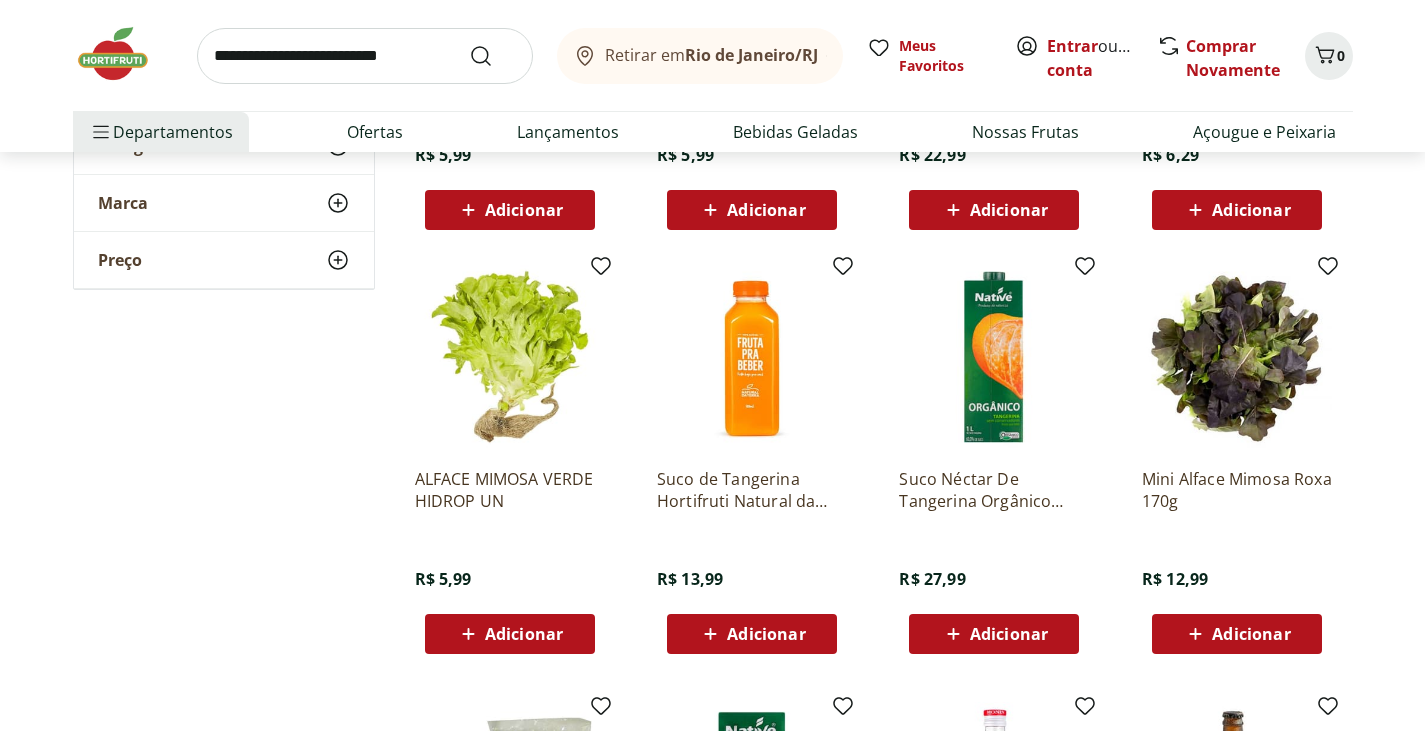 scroll, scrollTop: 1500, scrollLeft: 0, axis: vertical 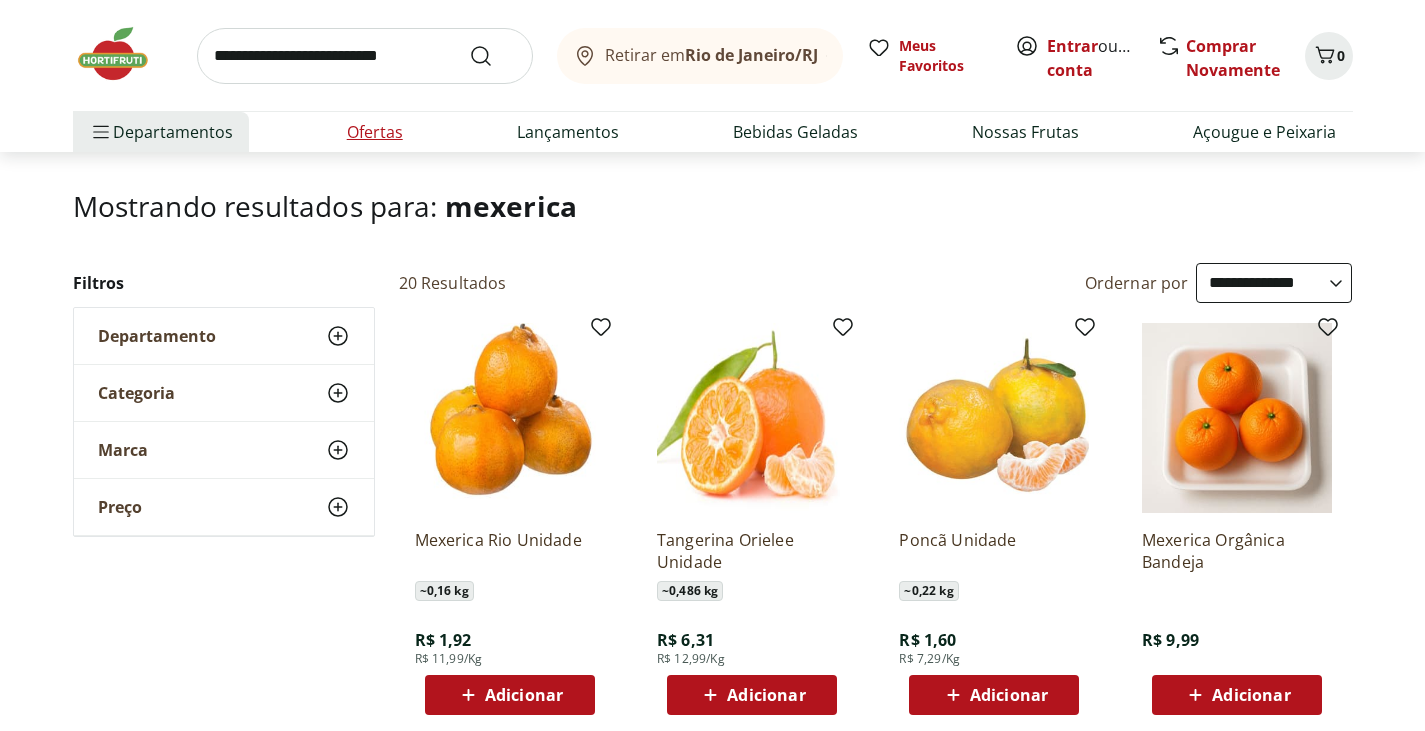 click on "Ofertas" at bounding box center [375, 132] 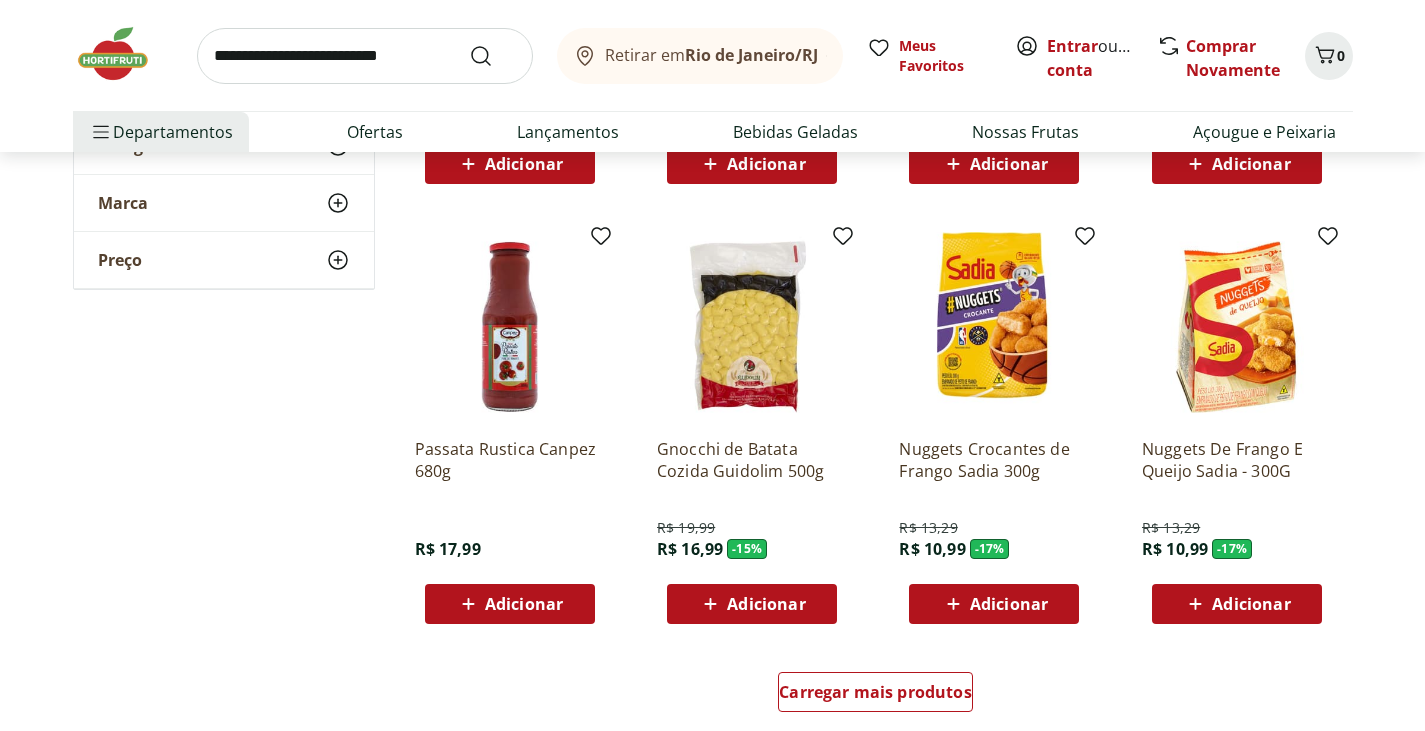 scroll, scrollTop: 1100, scrollLeft: 0, axis: vertical 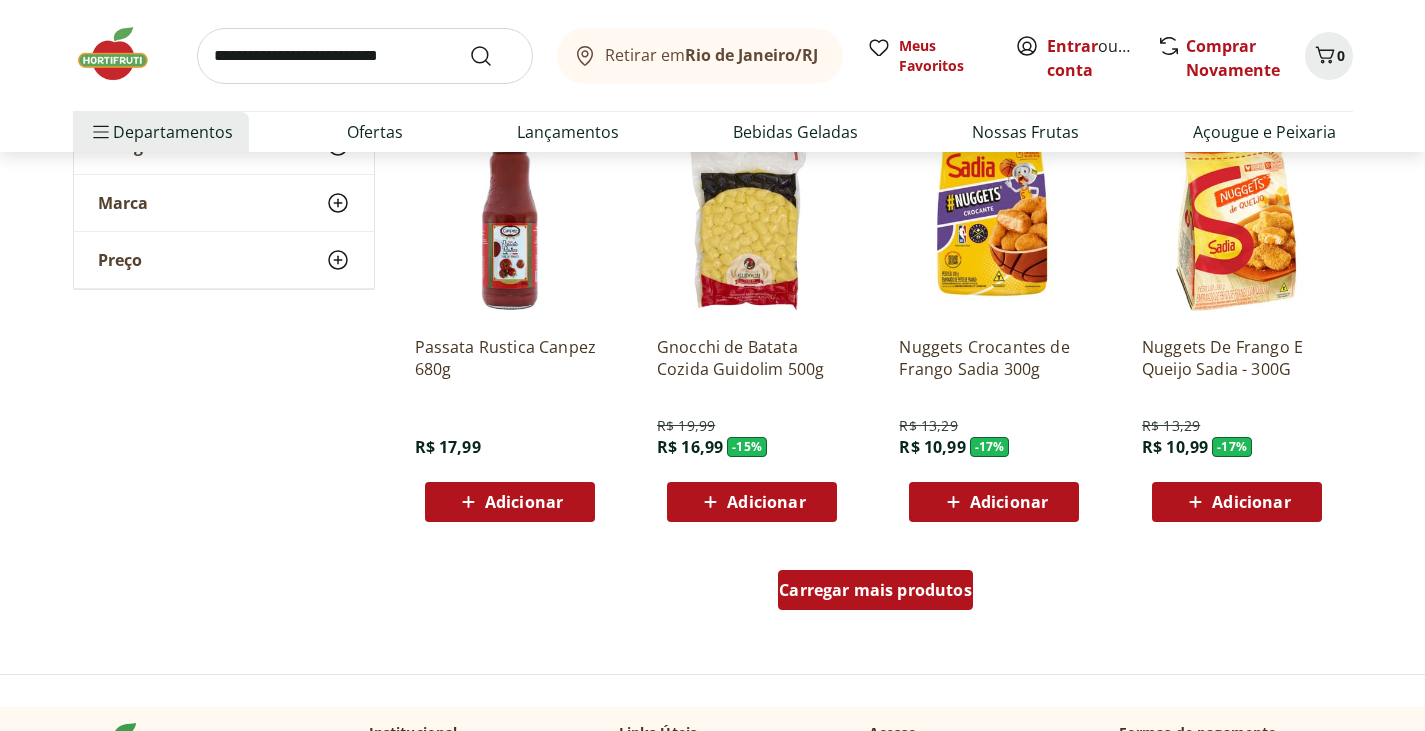 click on "Carregar mais produtos" at bounding box center (875, 590) 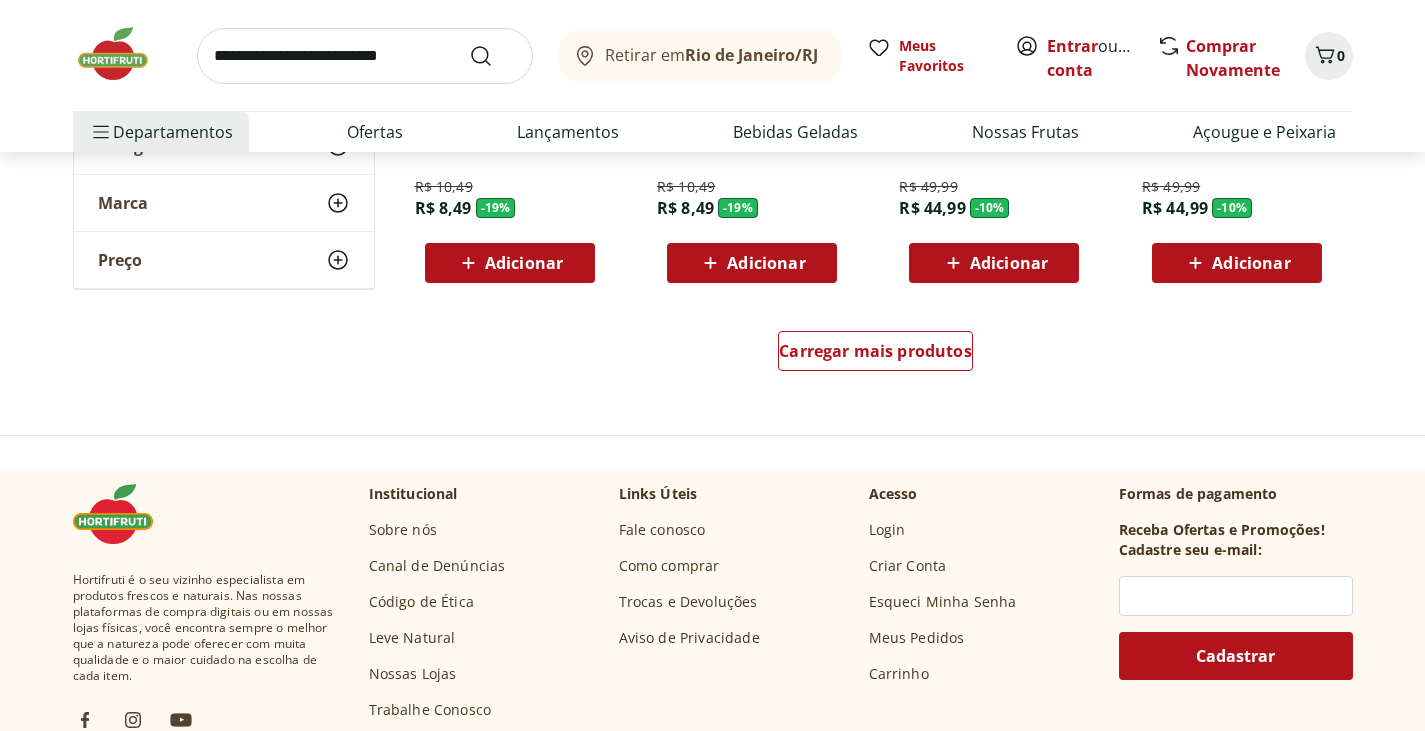 scroll, scrollTop: 2700, scrollLeft: 0, axis: vertical 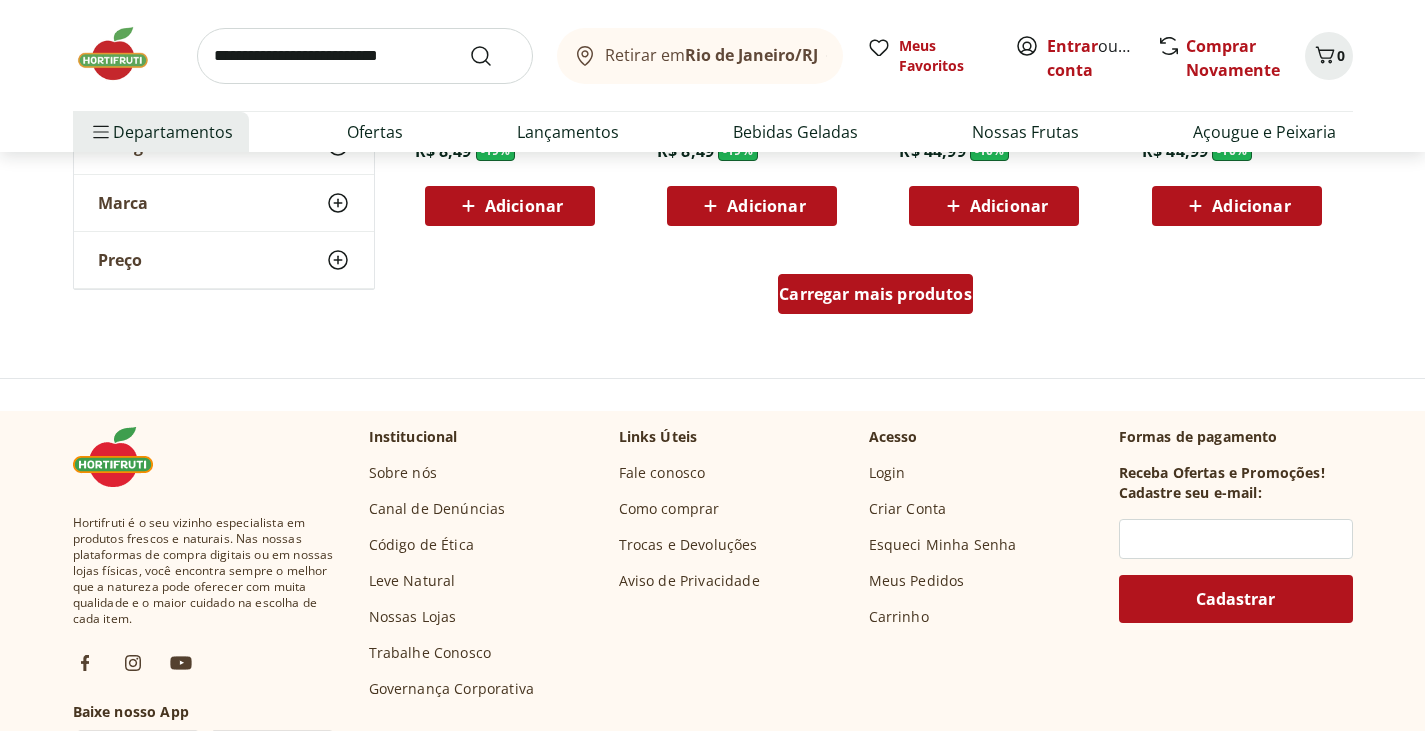 click on "Carregar mais produtos" at bounding box center (875, 294) 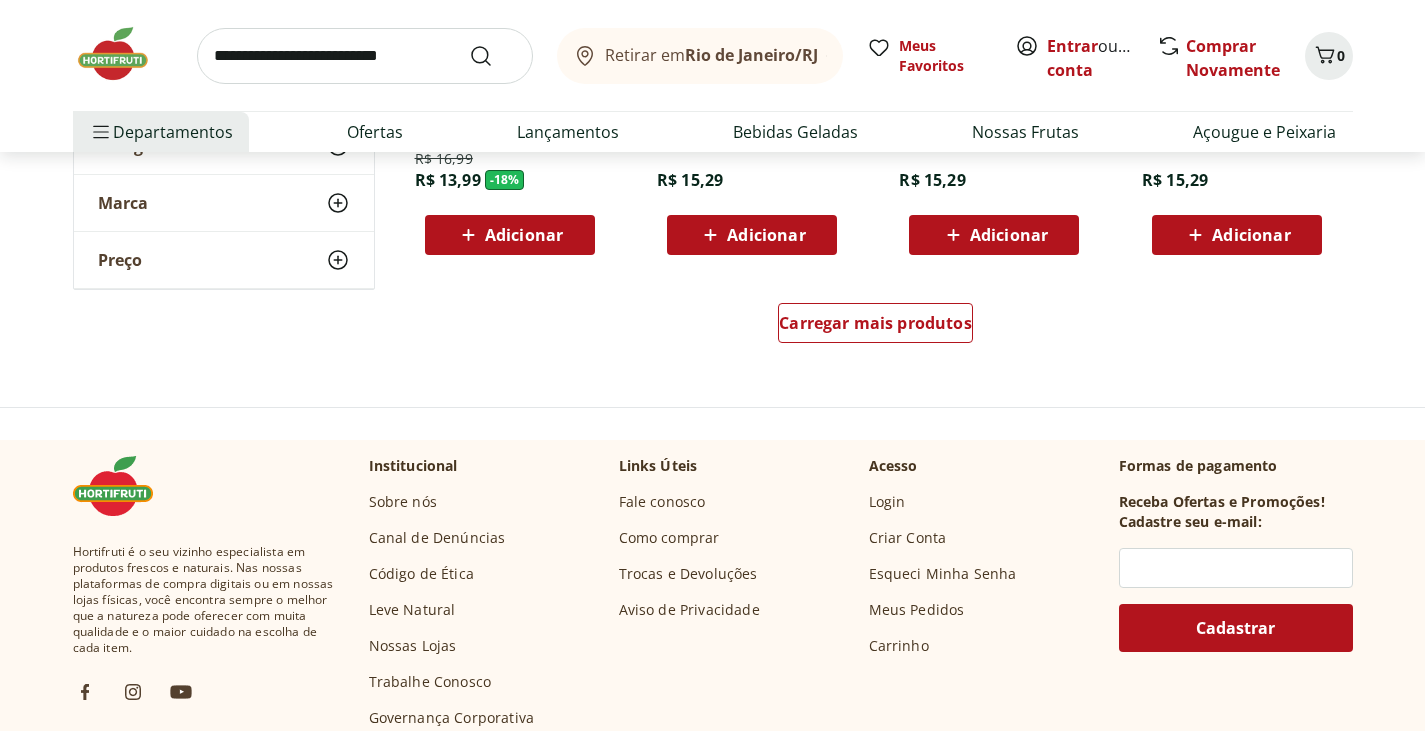 scroll, scrollTop: 4000, scrollLeft: 0, axis: vertical 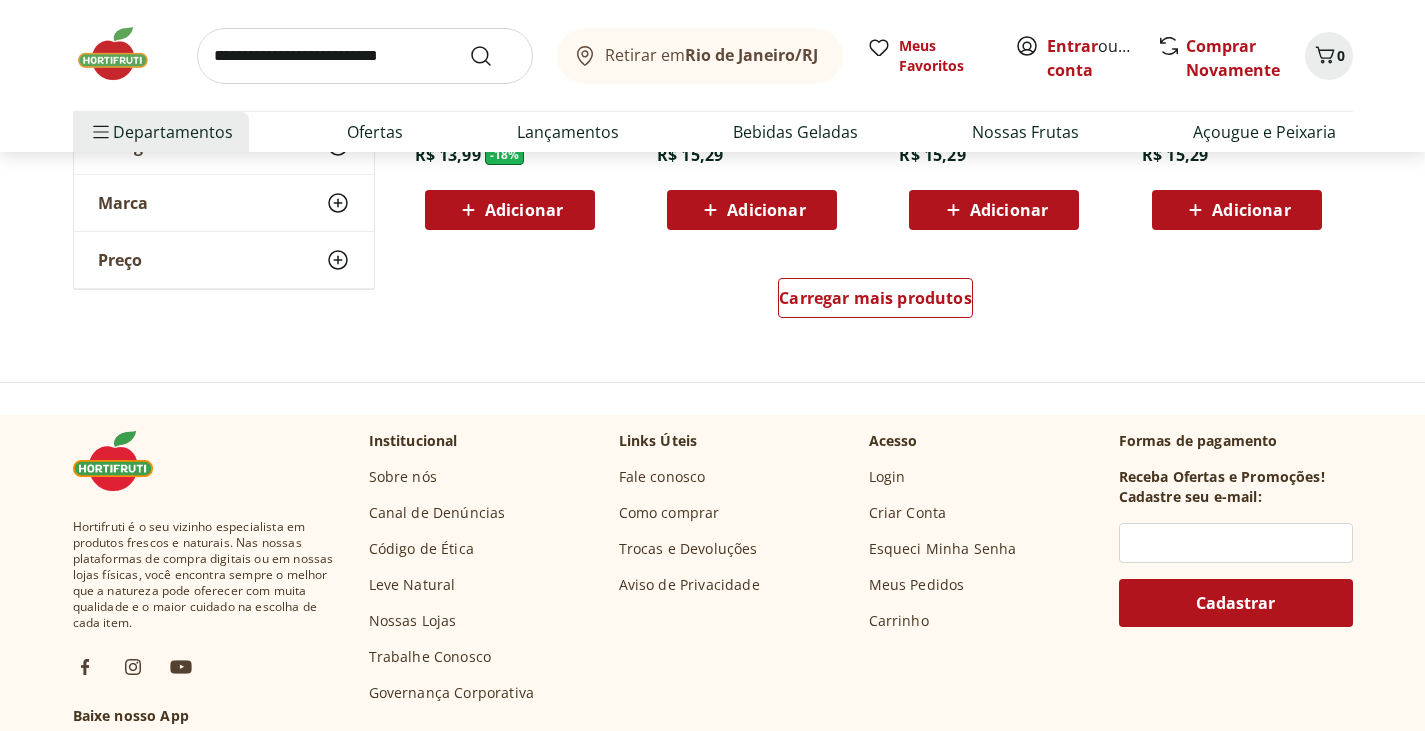 click on "Carregar mais produtos" at bounding box center [876, 302] 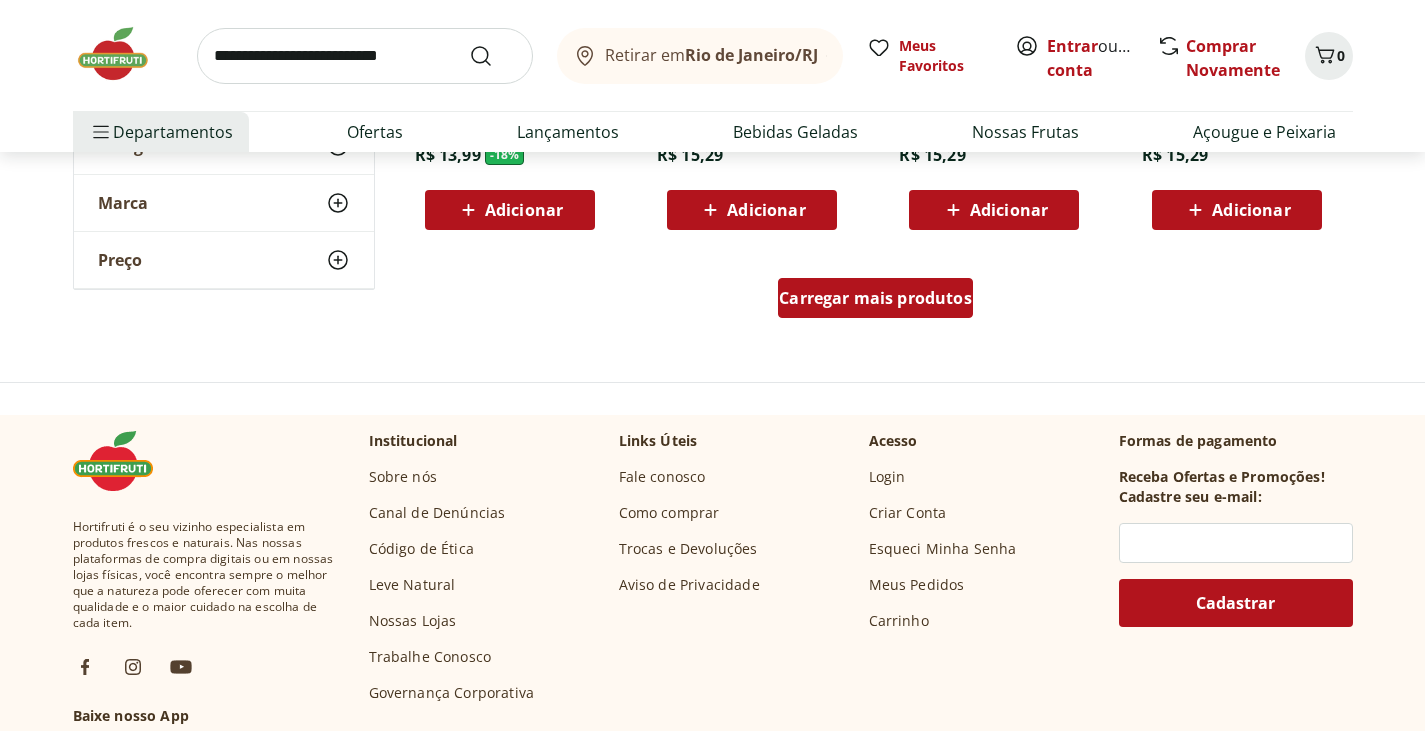 click on "Carregar mais produtos" at bounding box center [875, 298] 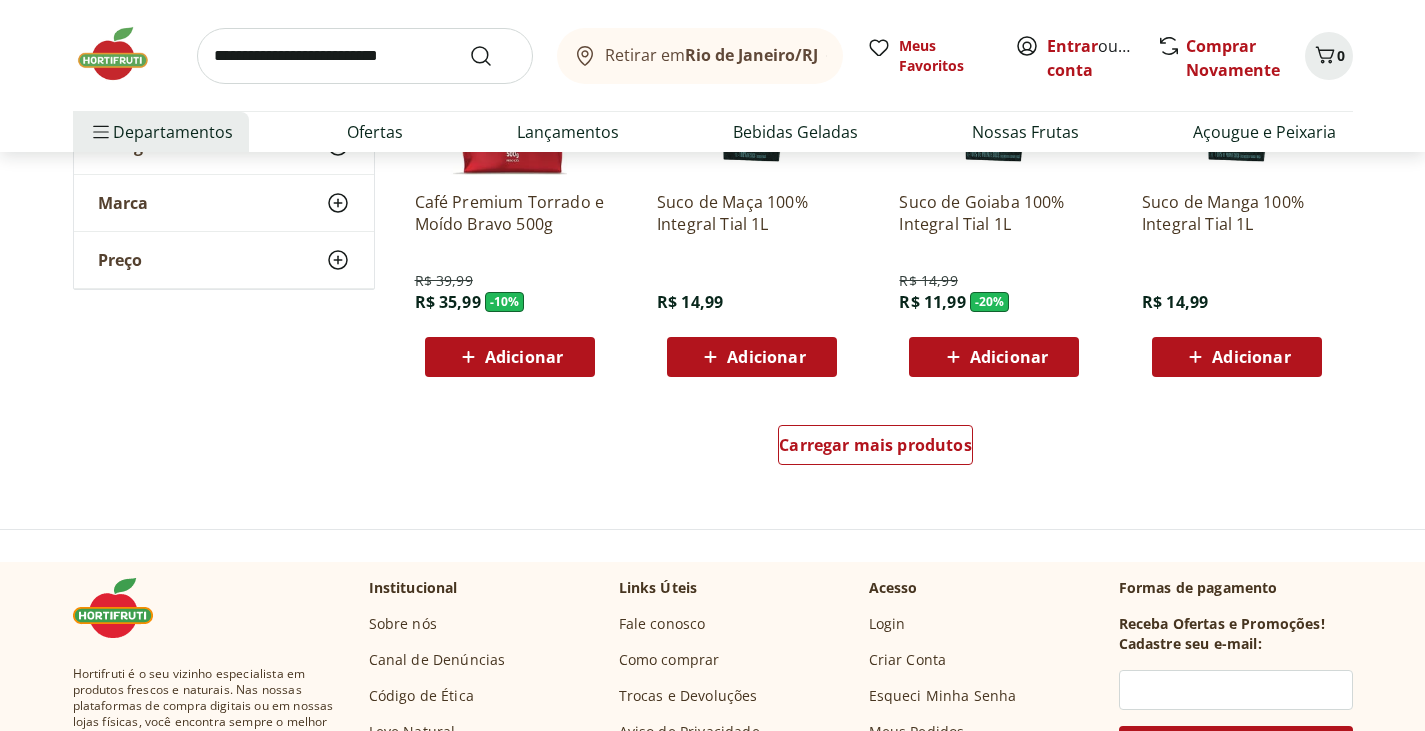scroll, scrollTop: 5200, scrollLeft: 0, axis: vertical 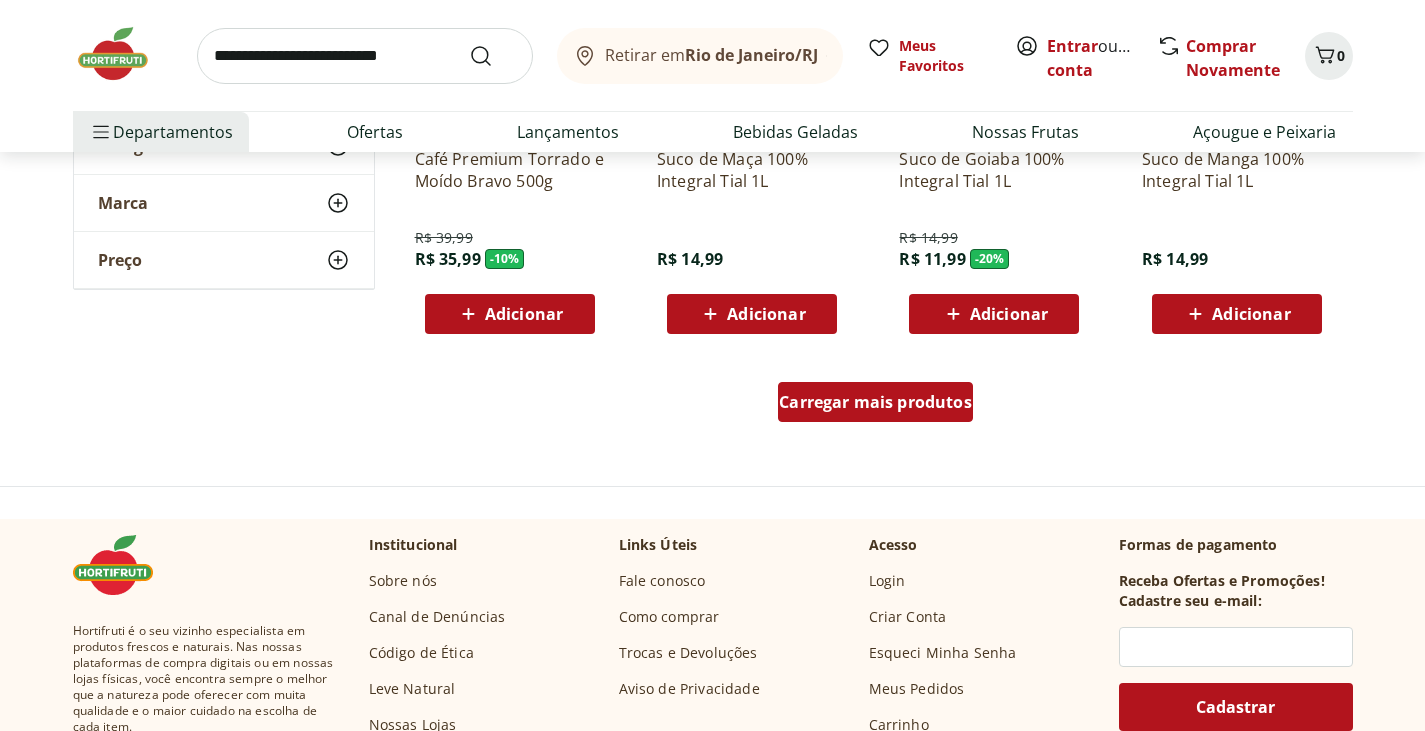 click on "Carregar mais produtos" at bounding box center [875, 402] 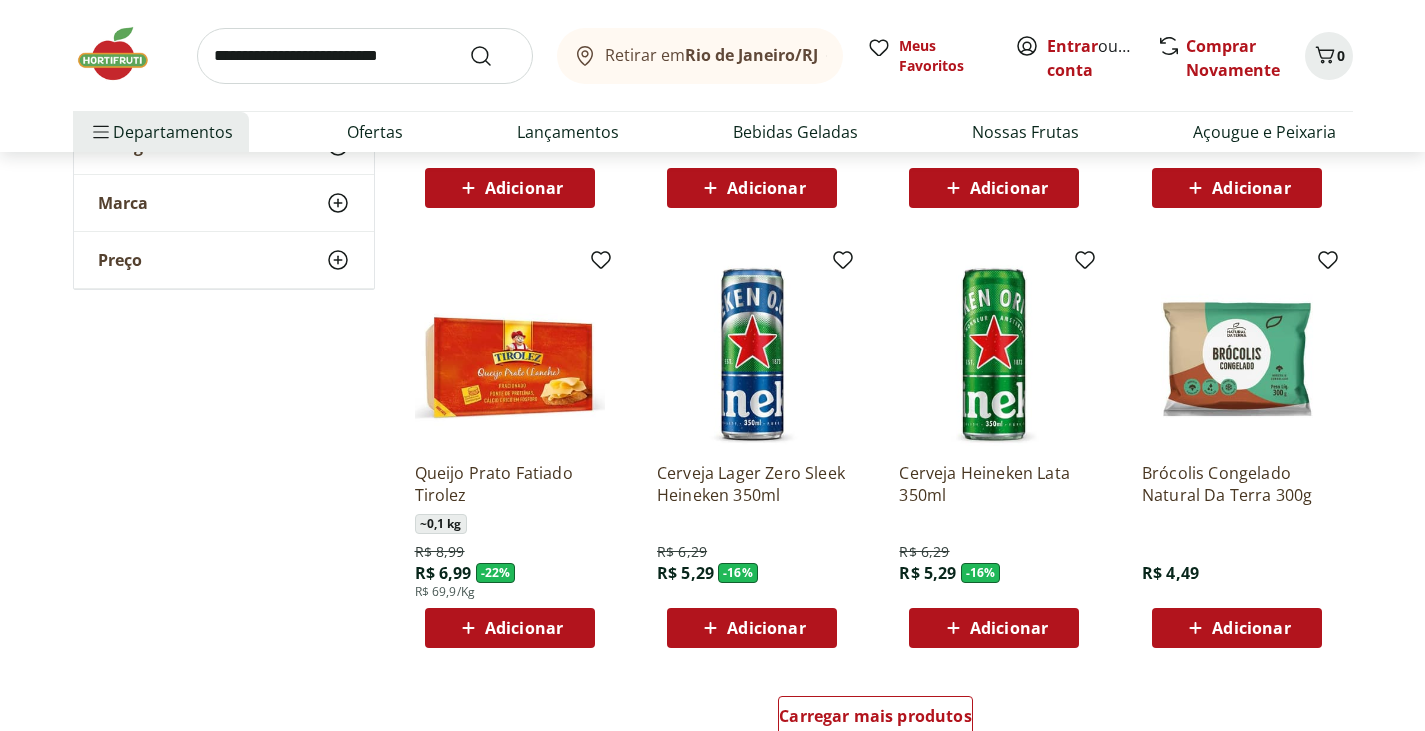 scroll, scrollTop: 6600, scrollLeft: 0, axis: vertical 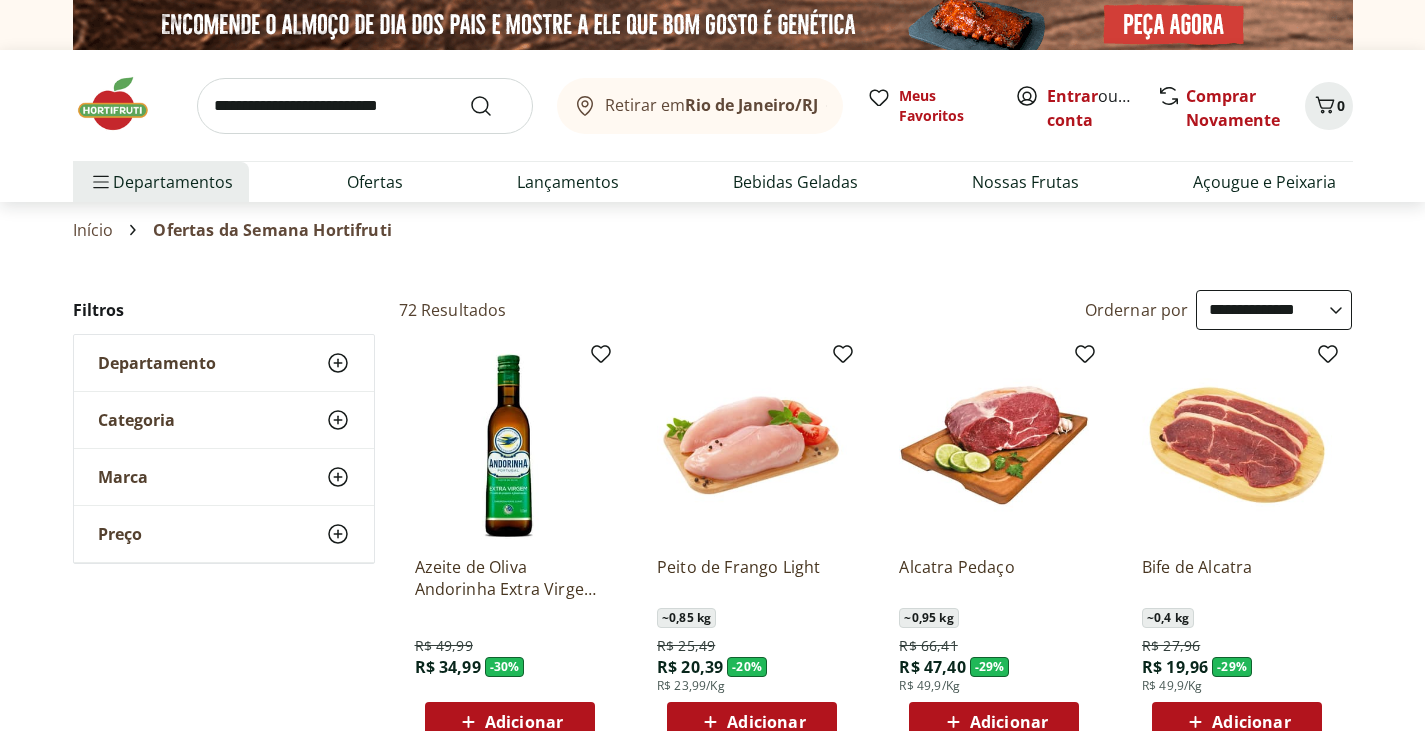 click at bounding box center [123, 104] 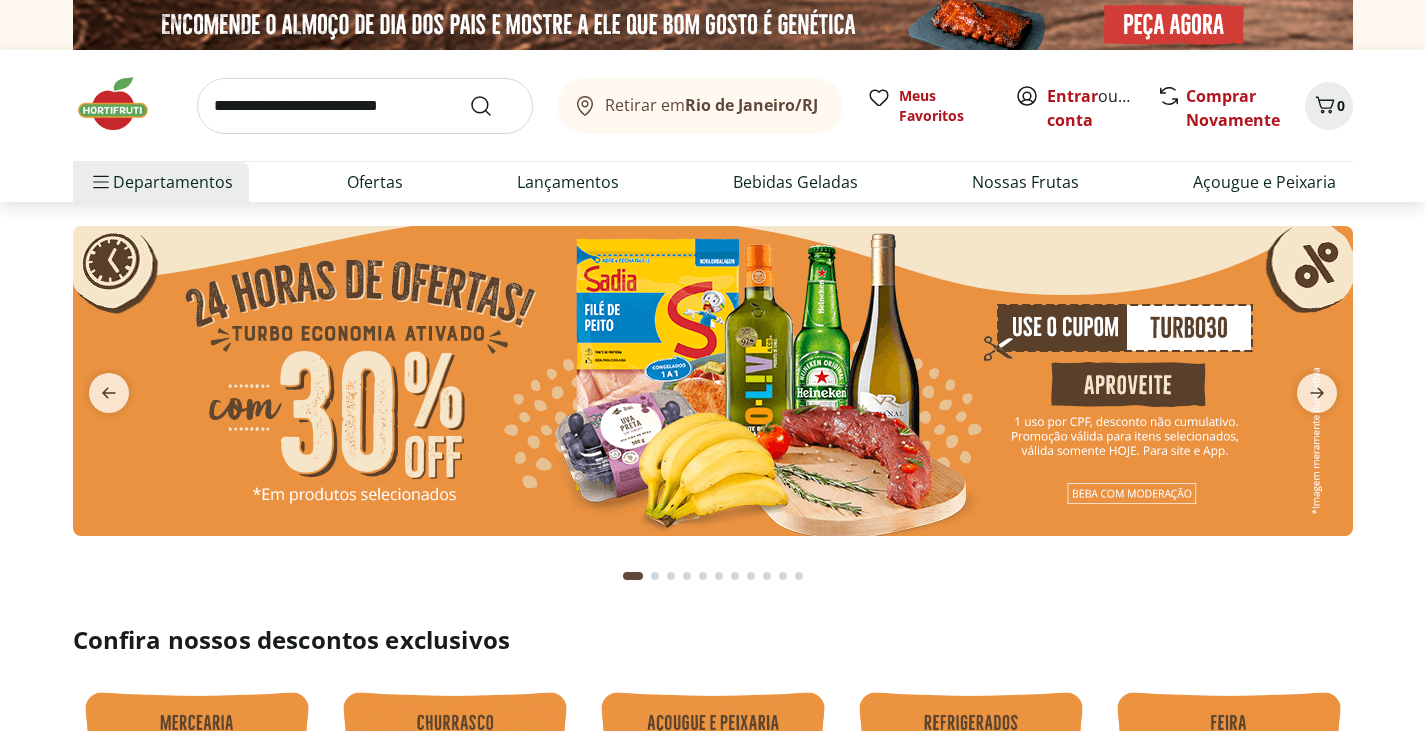 click at bounding box center [713, 413] 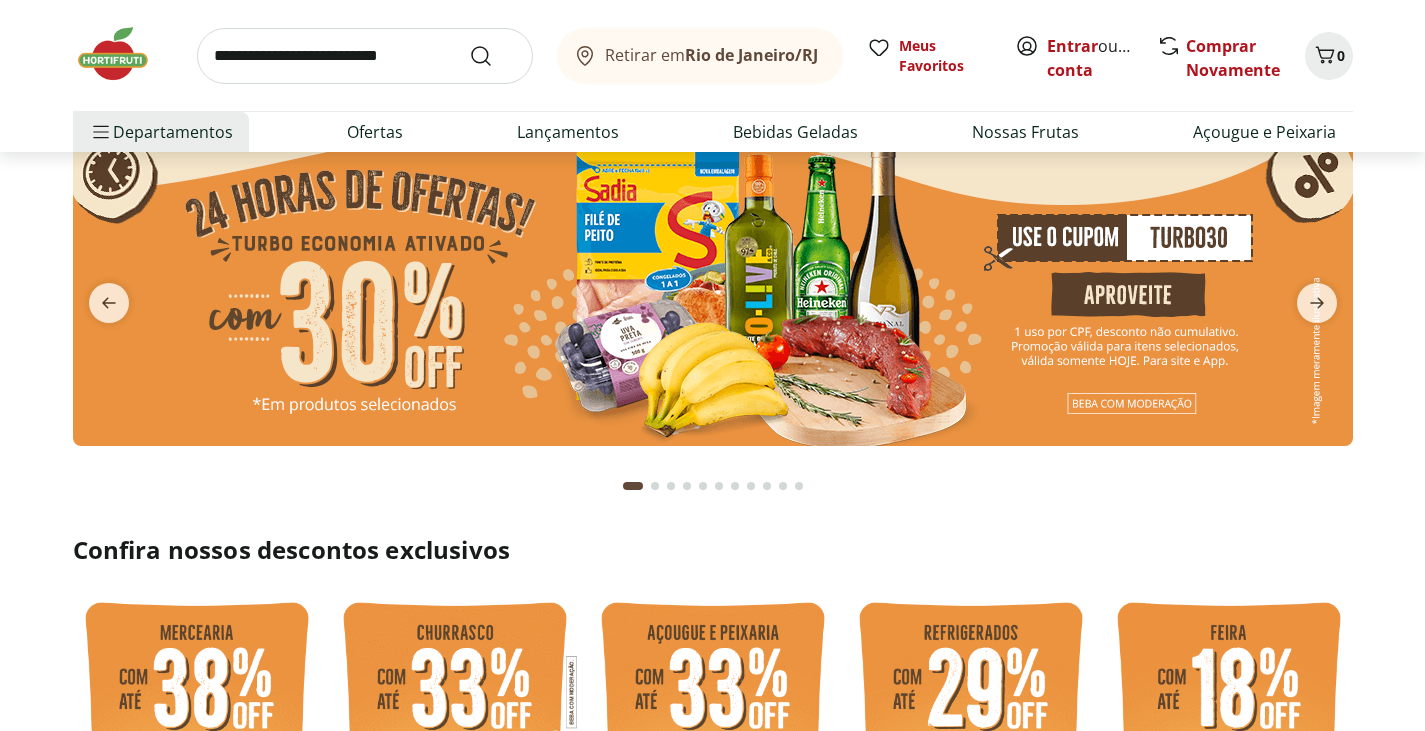 scroll, scrollTop: 100, scrollLeft: 0, axis: vertical 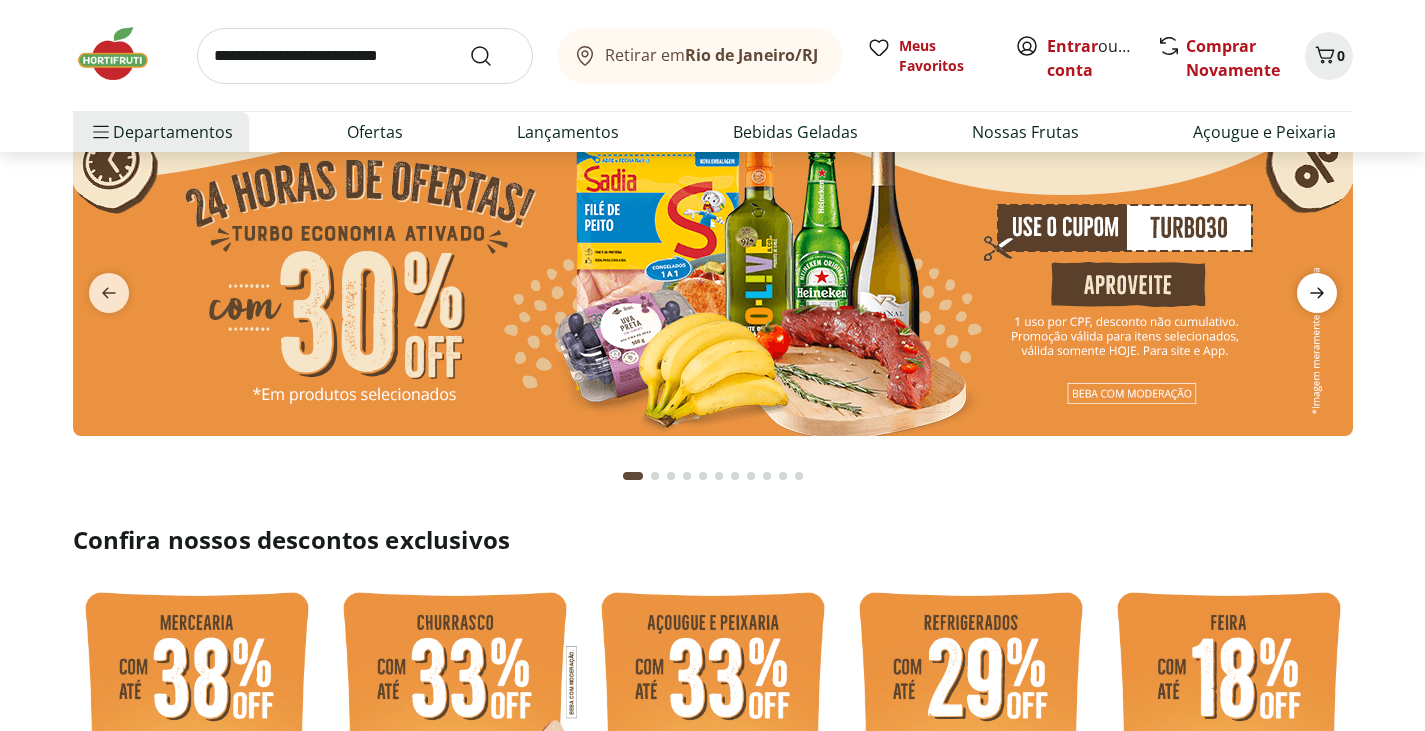 click at bounding box center (1317, 293) 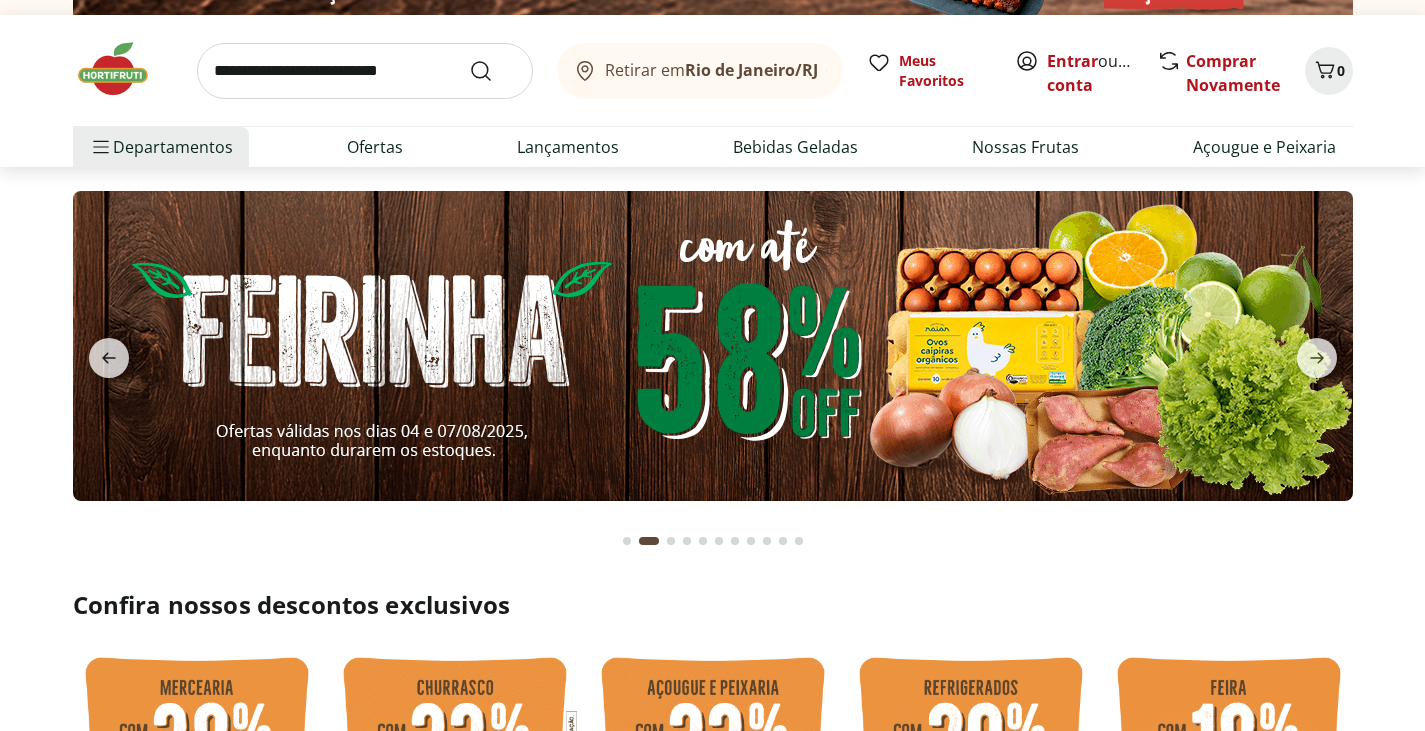 scroll, scrollTop: 0, scrollLeft: 0, axis: both 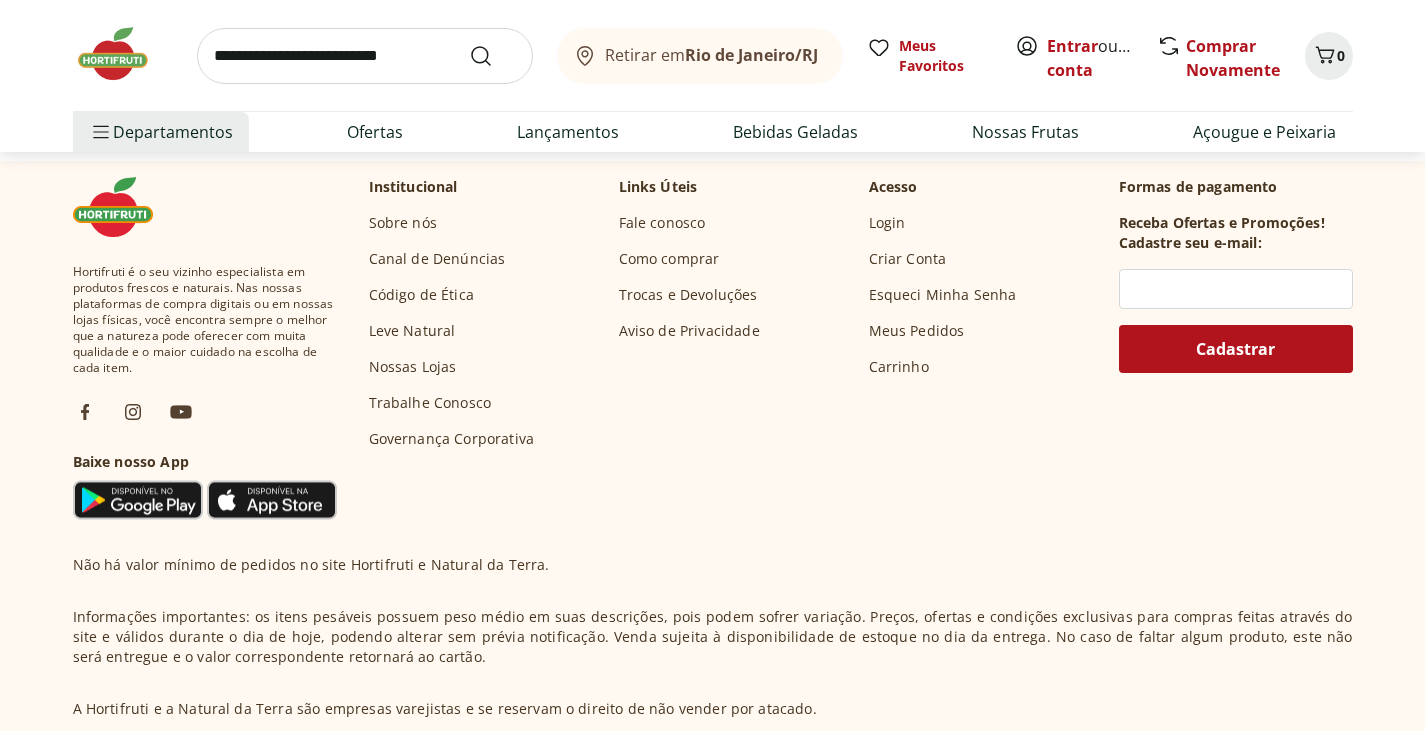 click on "Como comprar" at bounding box center (669, 259) 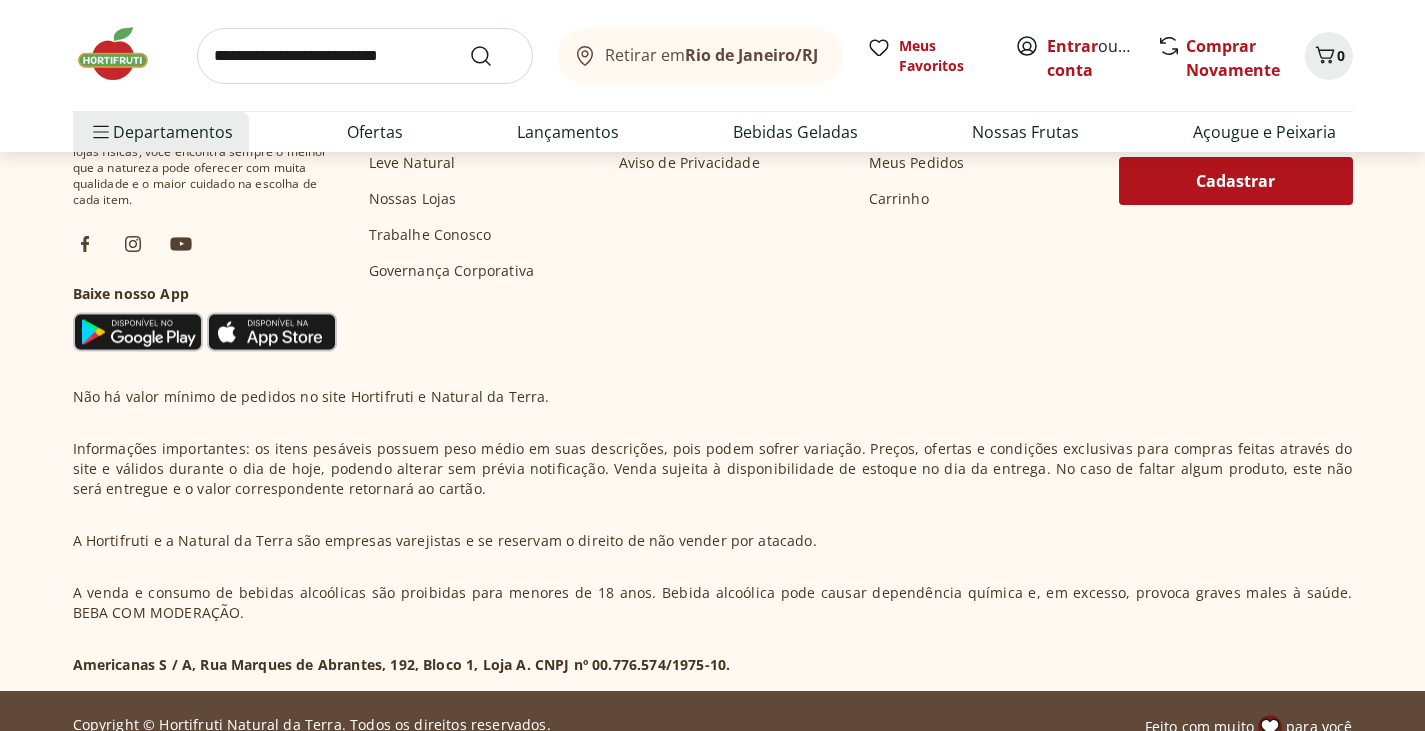 scroll, scrollTop: 6724, scrollLeft: 0, axis: vertical 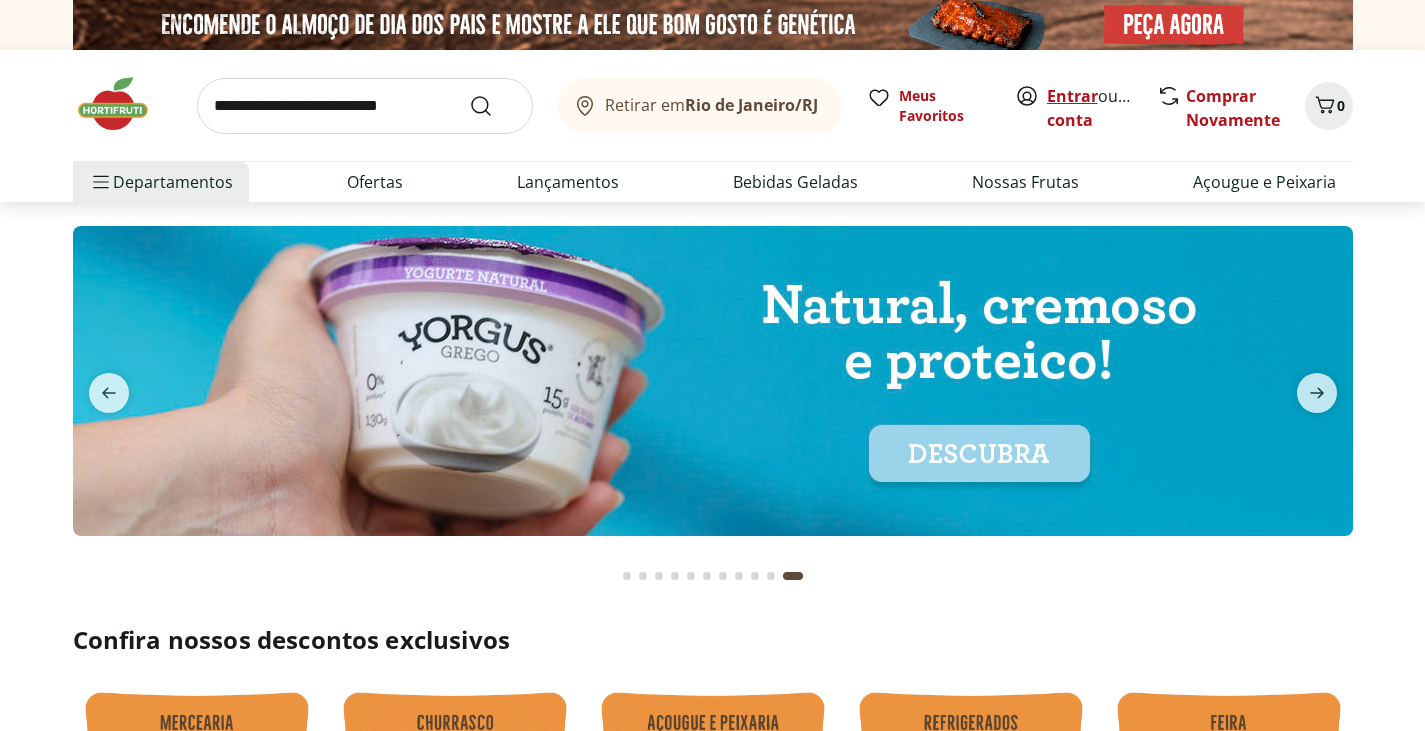 click on "Entrar" at bounding box center (1072, 96) 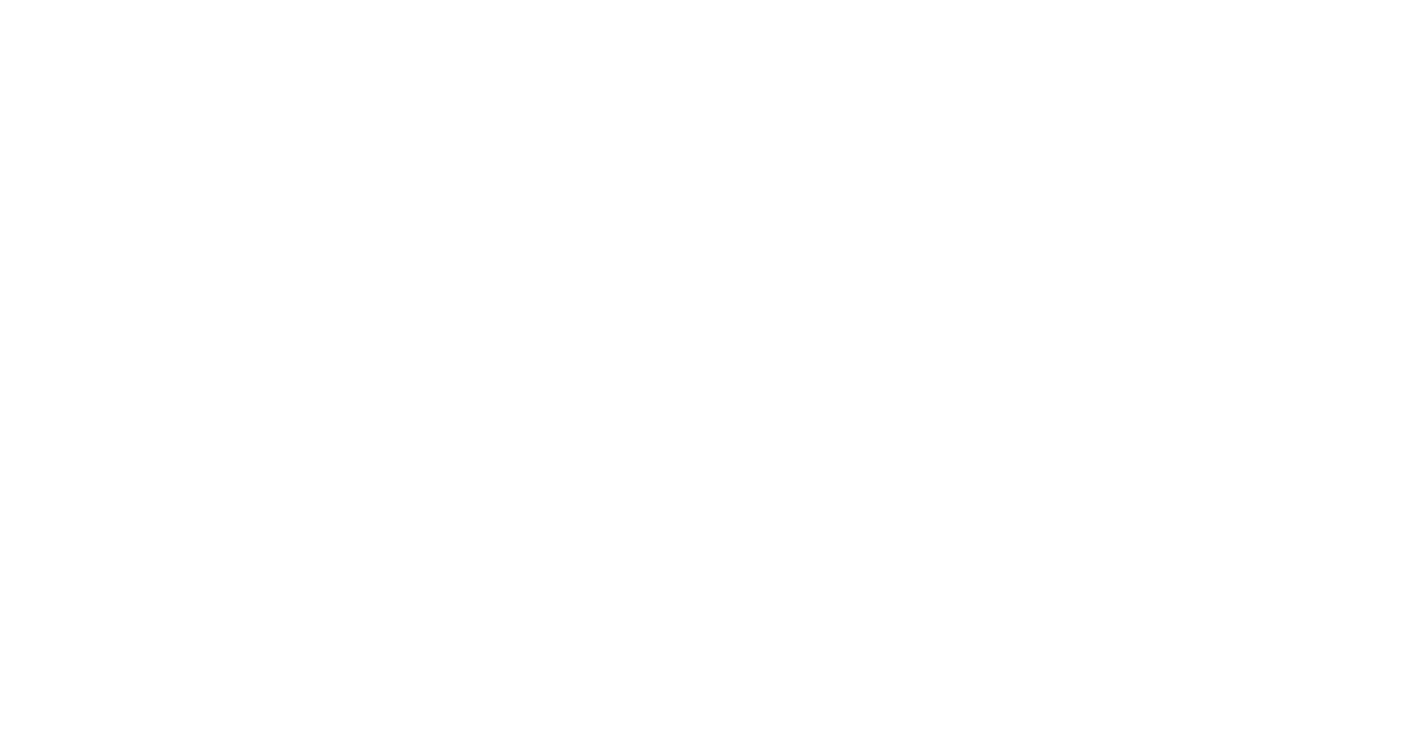 select on "**********" 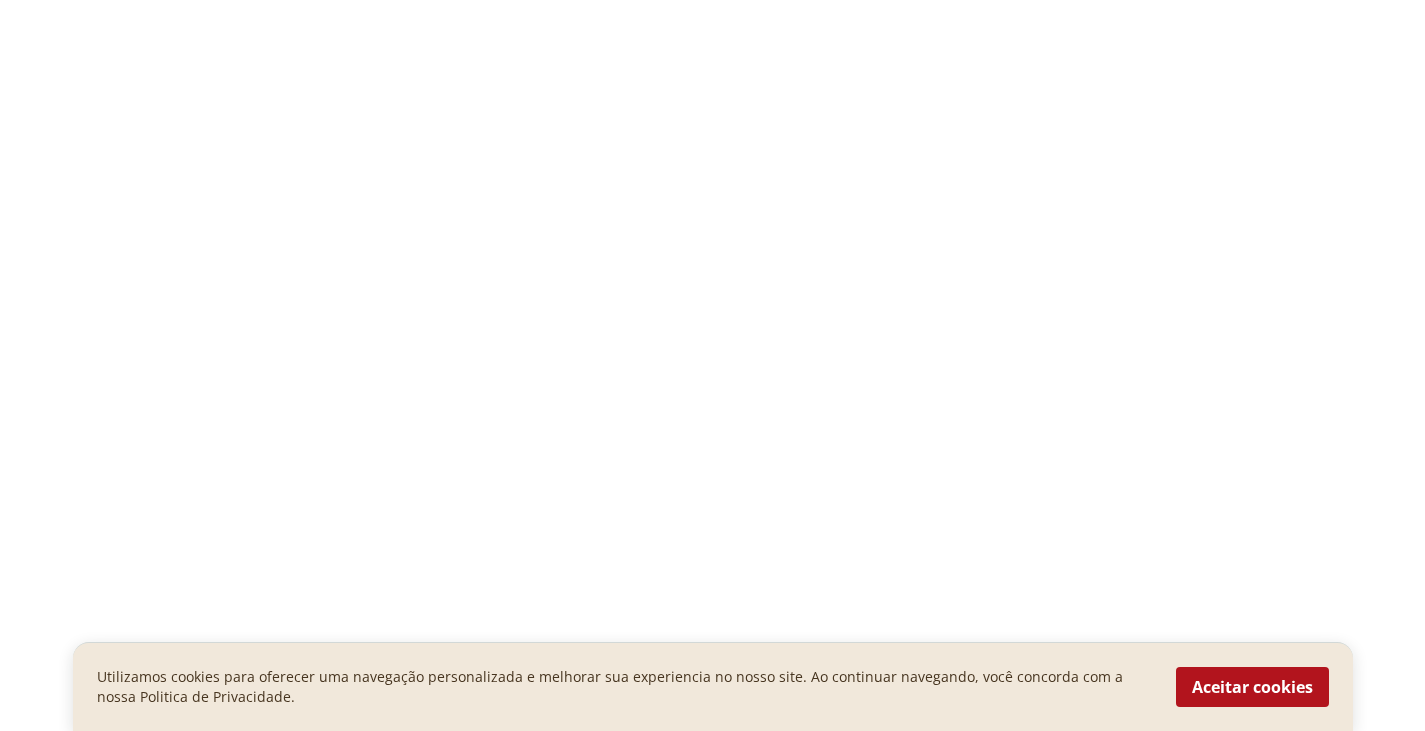scroll, scrollTop: 0, scrollLeft: 0, axis: both 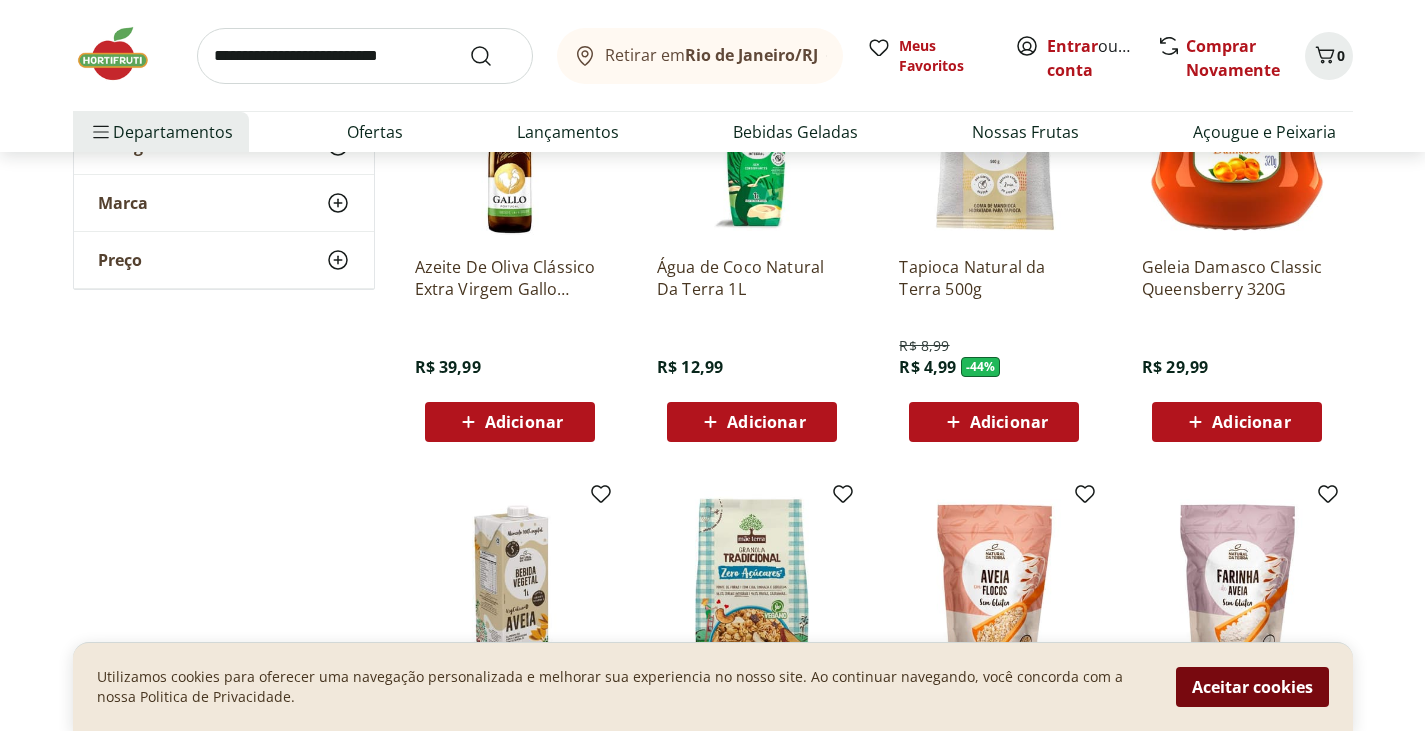 click on "Aceitar cookies" at bounding box center [1252, 687] 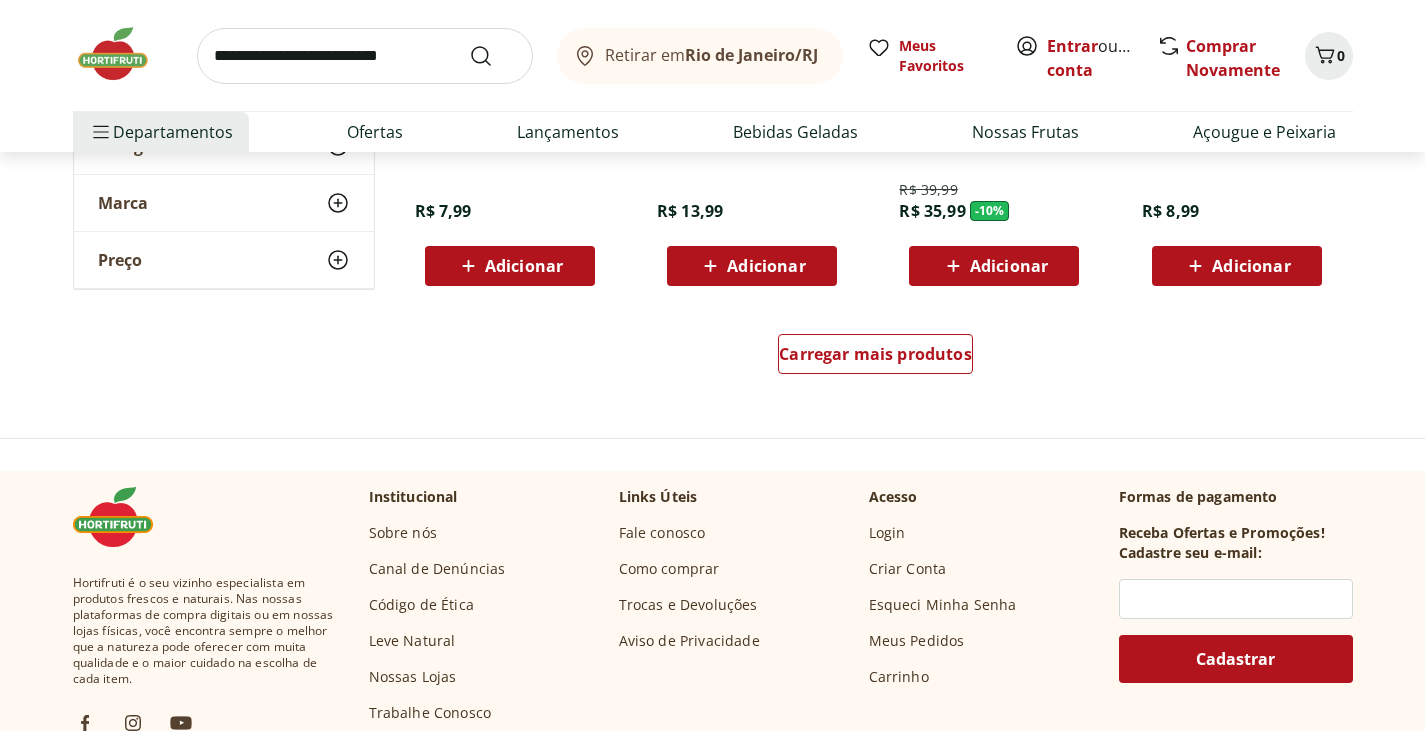 scroll, scrollTop: 1400, scrollLeft: 0, axis: vertical 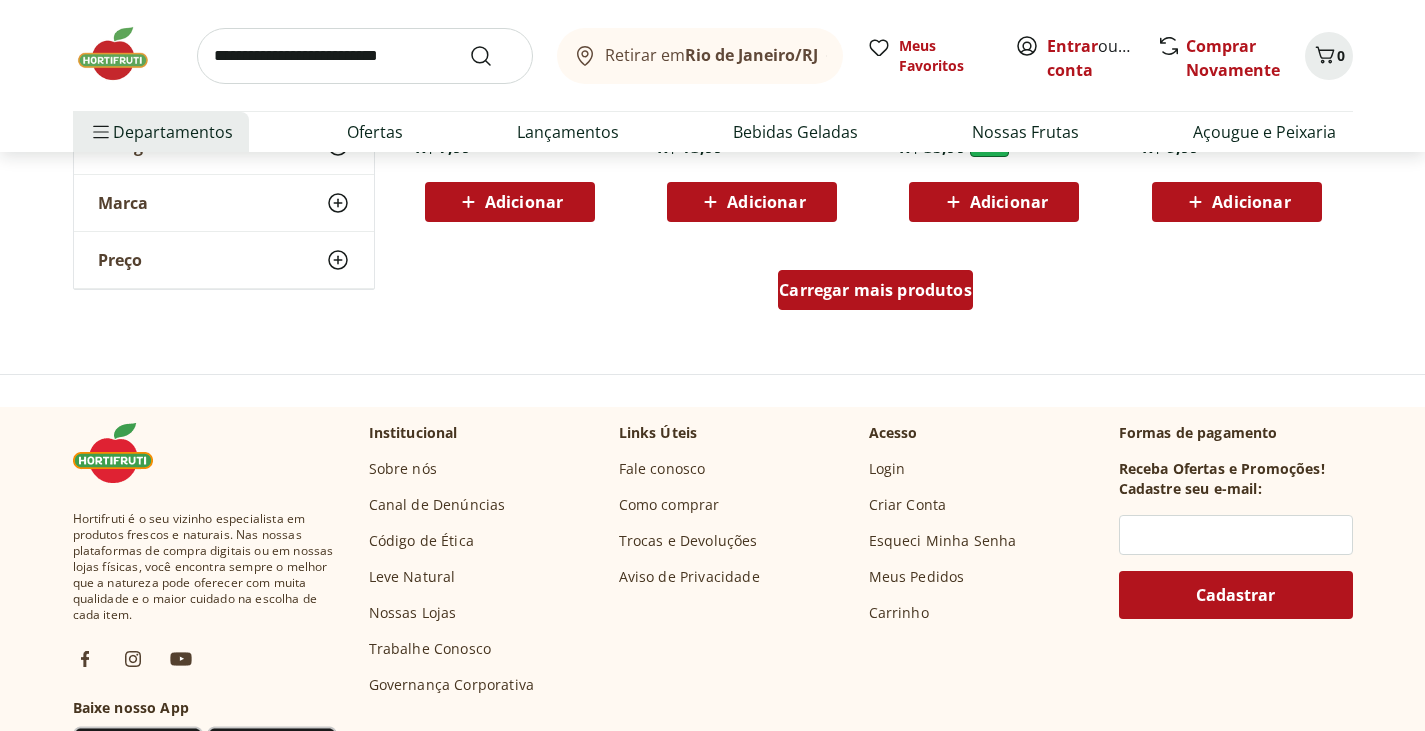click on "Carregar mais produtos" at bounding box center [875, 290] 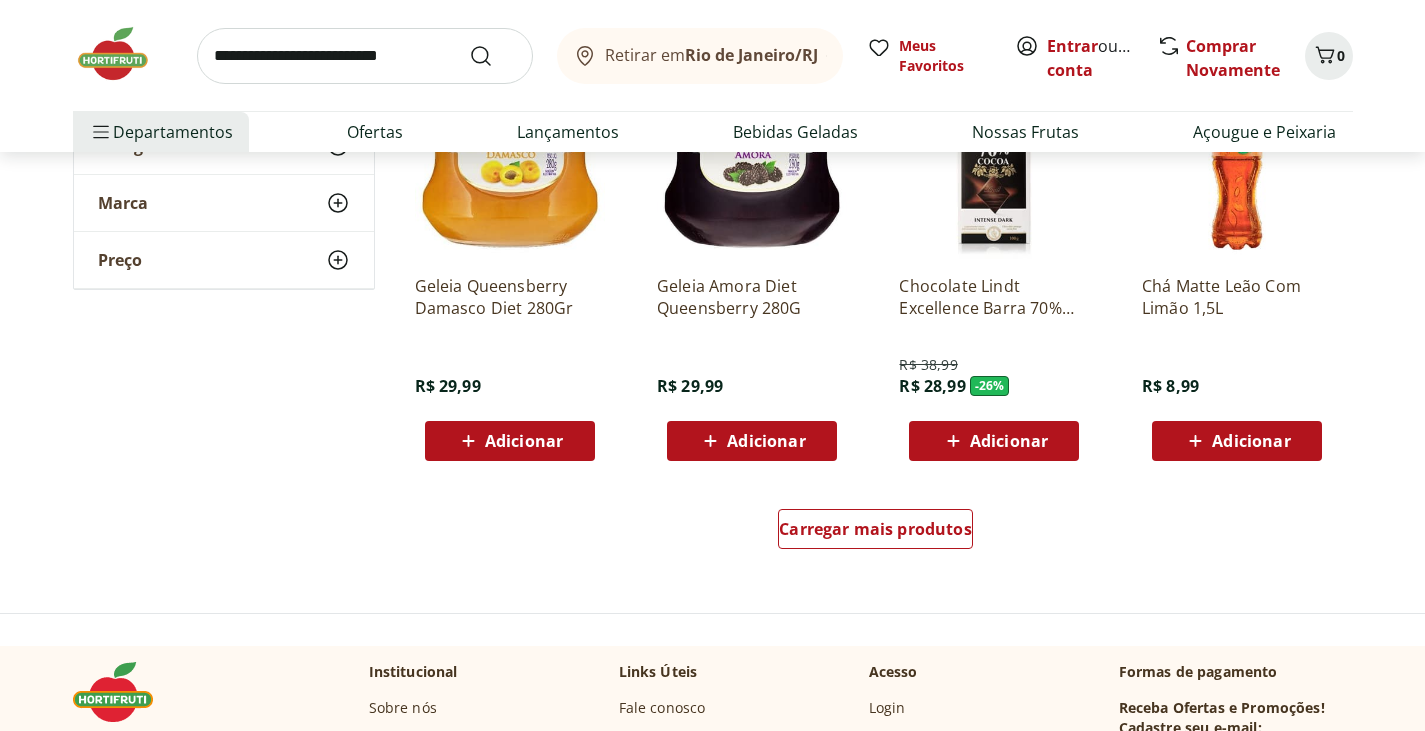 scroll, scrollTop: 2500, scrollLeft: 0, axis: vertical 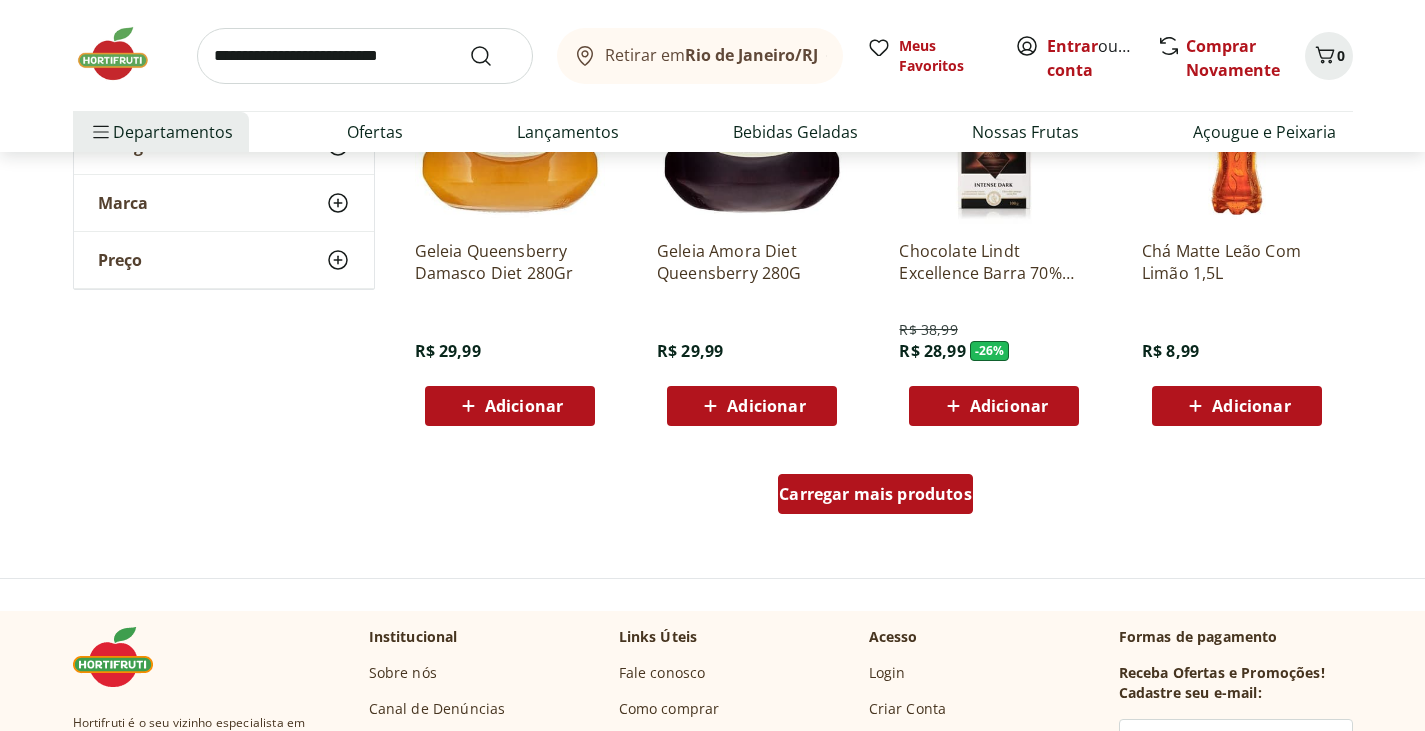 click on "Carregar mais produtos" at bounding box center (875, 494) 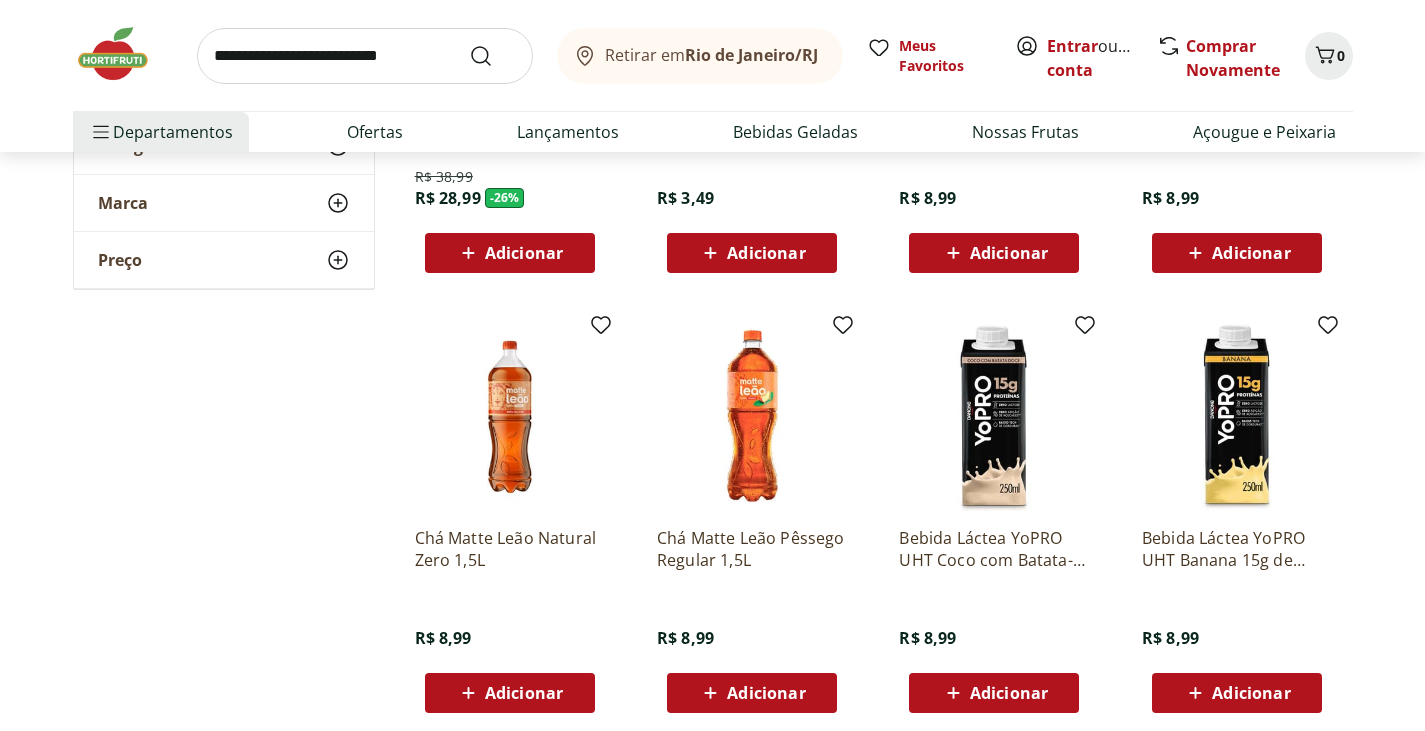 scroll, scrollTop: 3500, scrollLeft: 0, axis: vertical 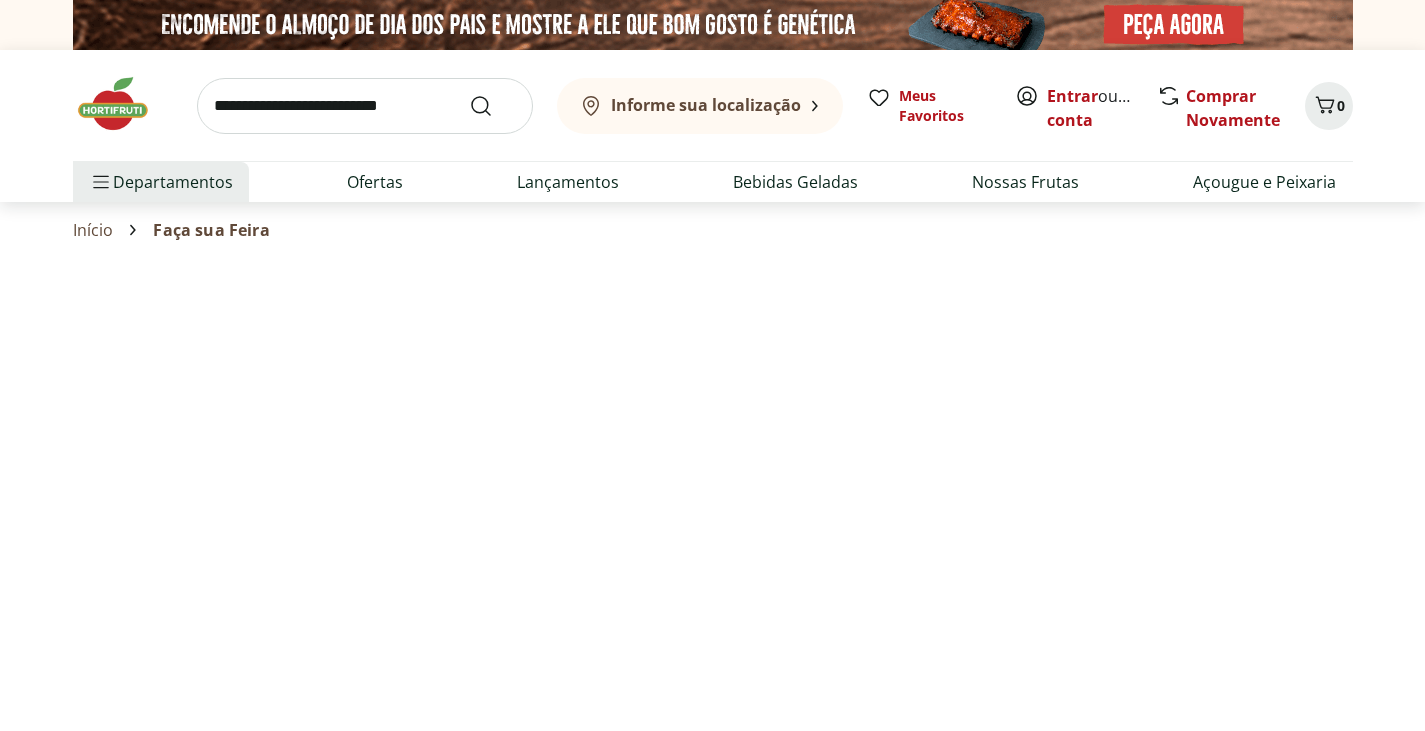 select on "**********" 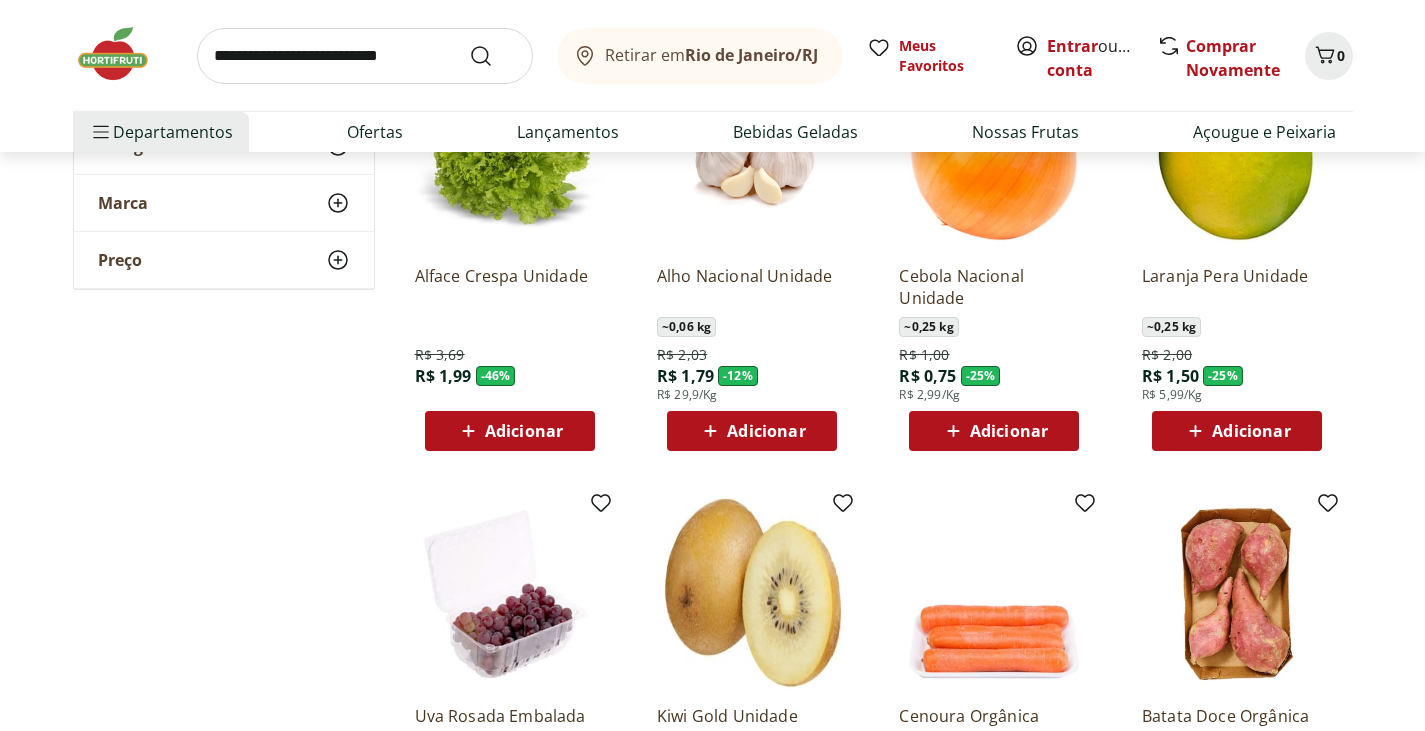 scroll, scrollTop: 100, scrollLeft: 0, axis: vertical 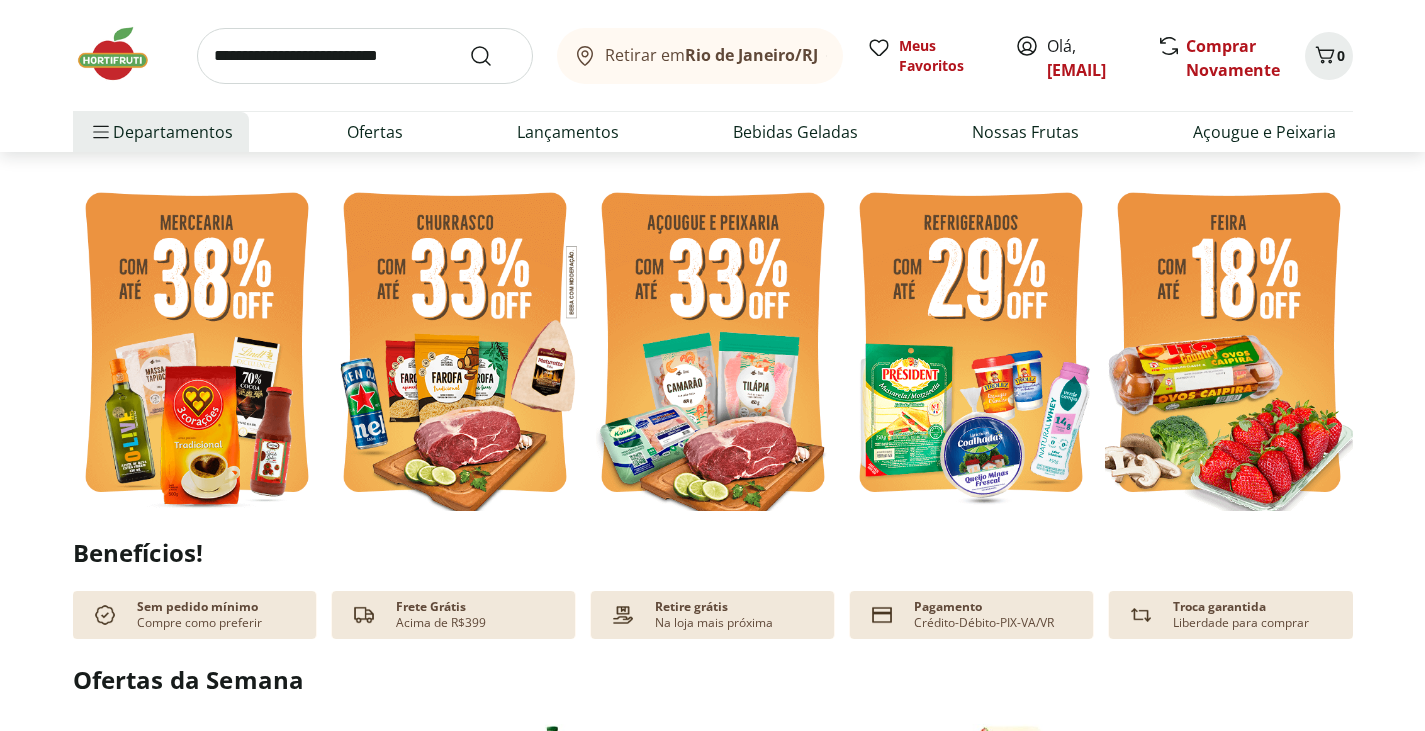 click at bounding box center (1229, 345) 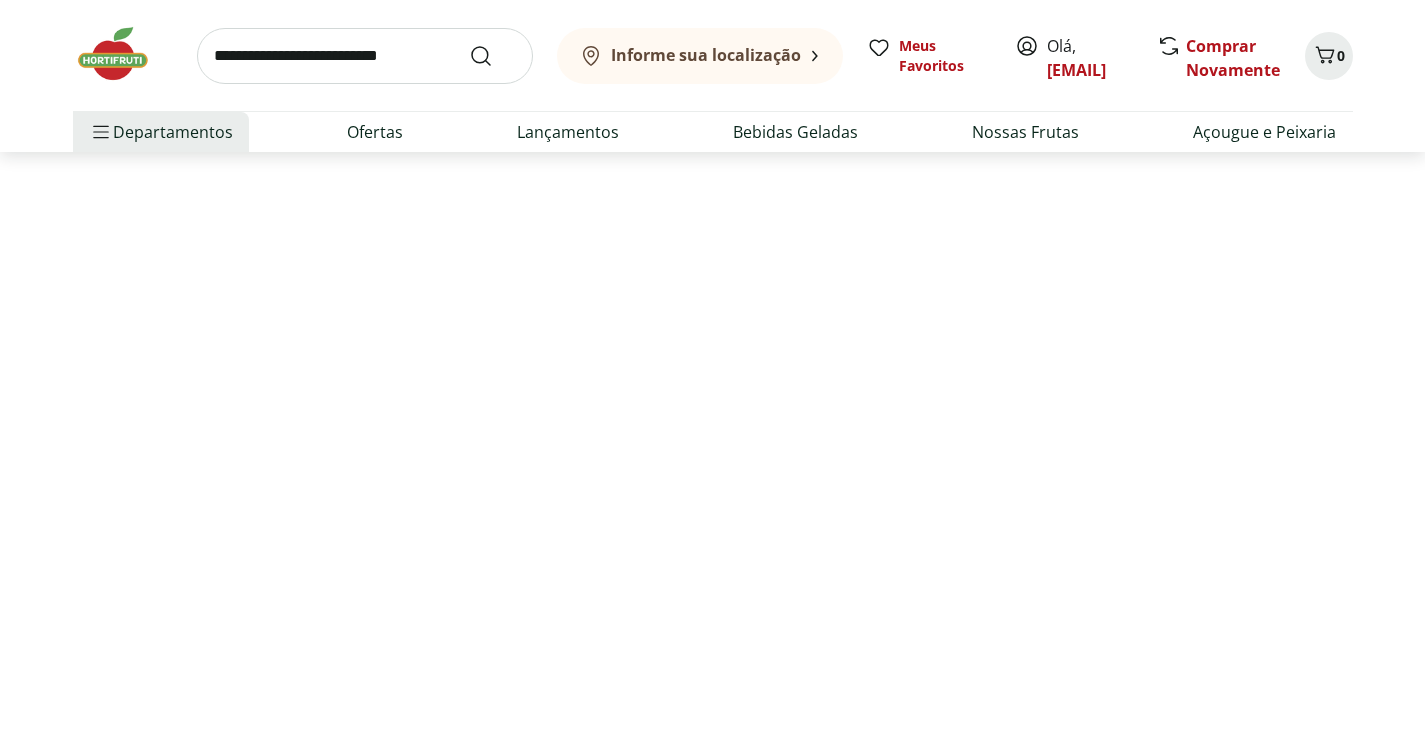 scroll, scrollTop: 0, scrollLeft: 0, axis: both 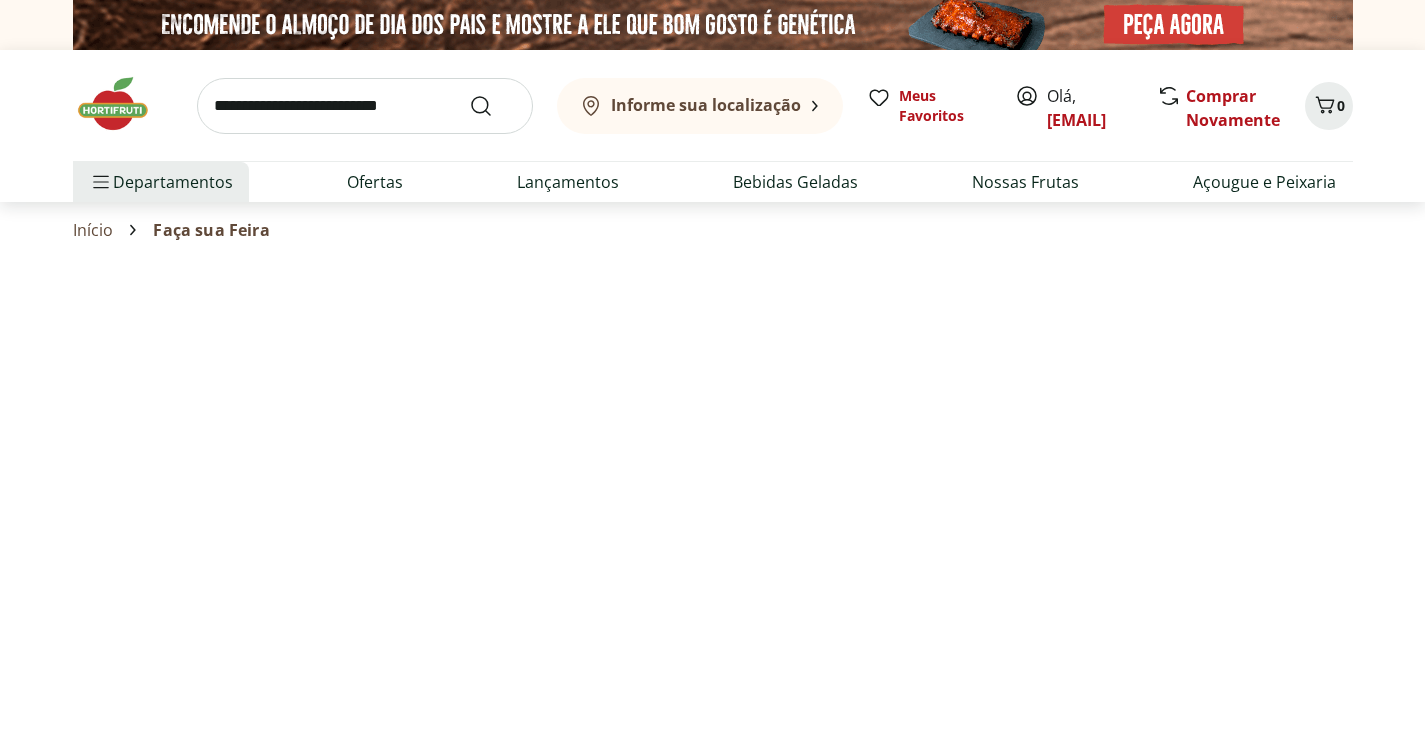 select on "**********" 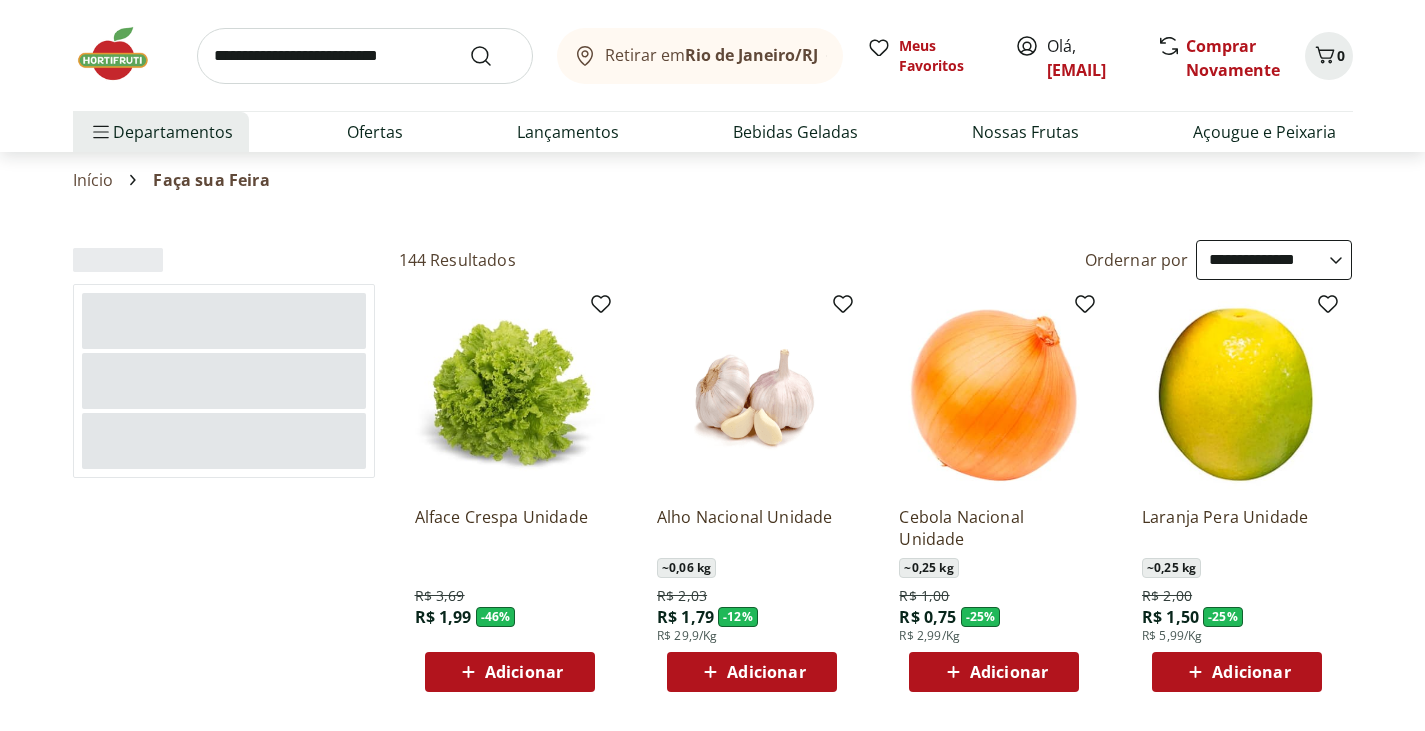 scroll, scrollTop: 100, scrollLeft: 0, axis: vertical 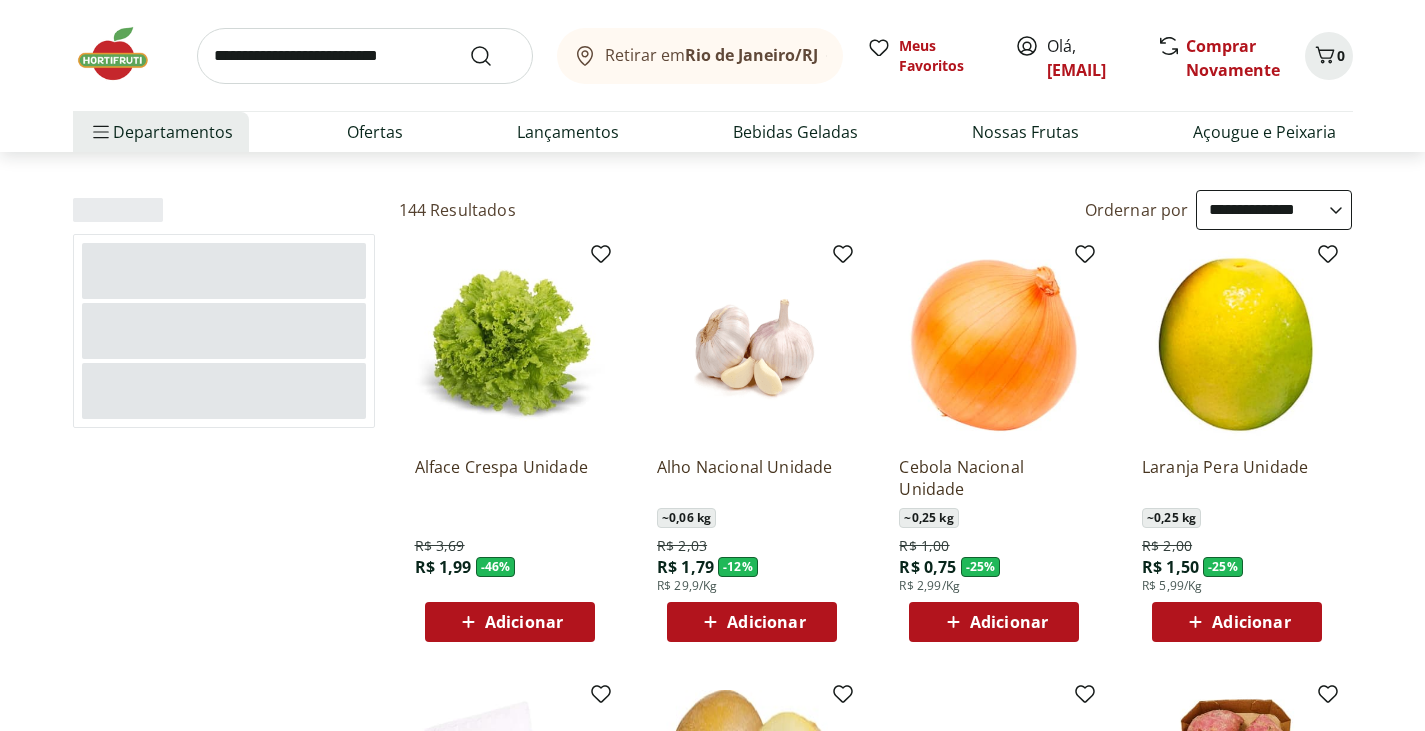 click on "Adicionar" at bounding box center [524, 622] 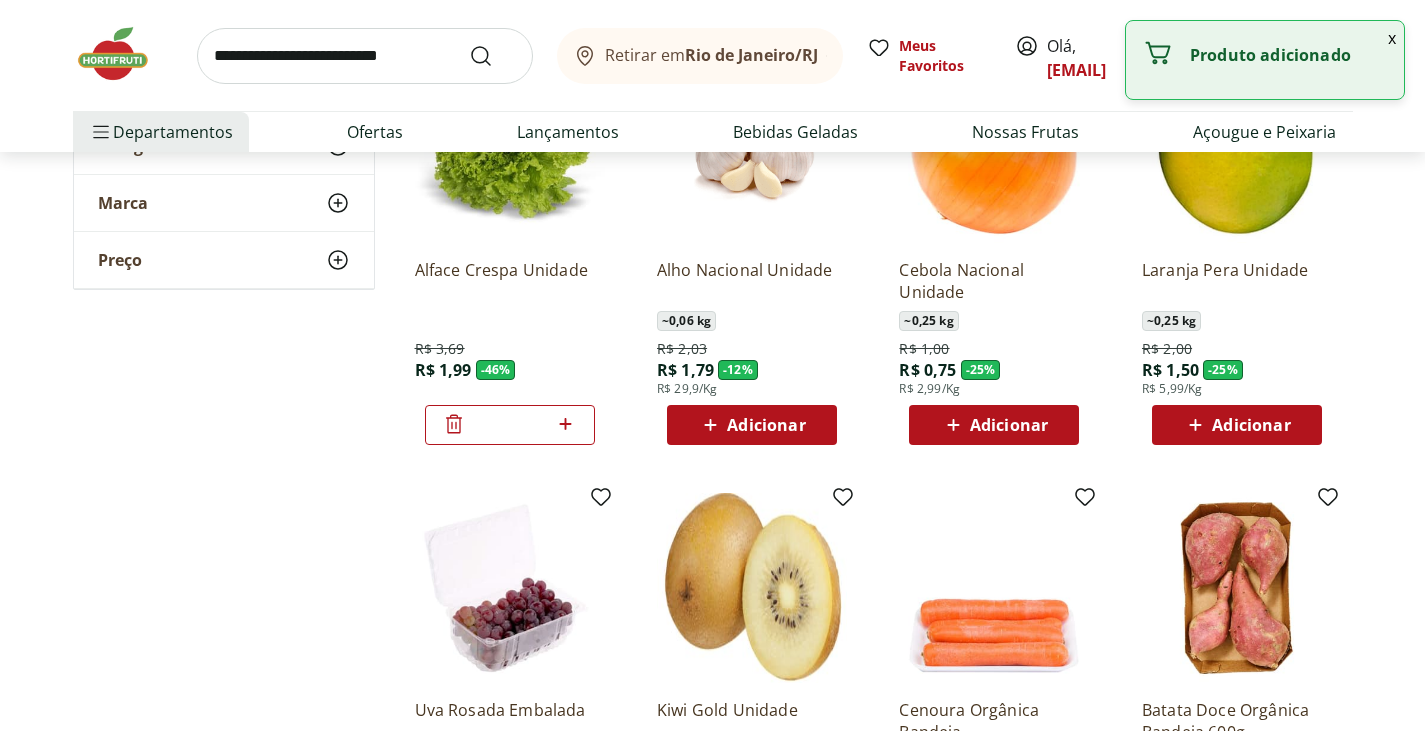 scroll, scrollTop: 200, scrollLeft: 0, axis: vertical 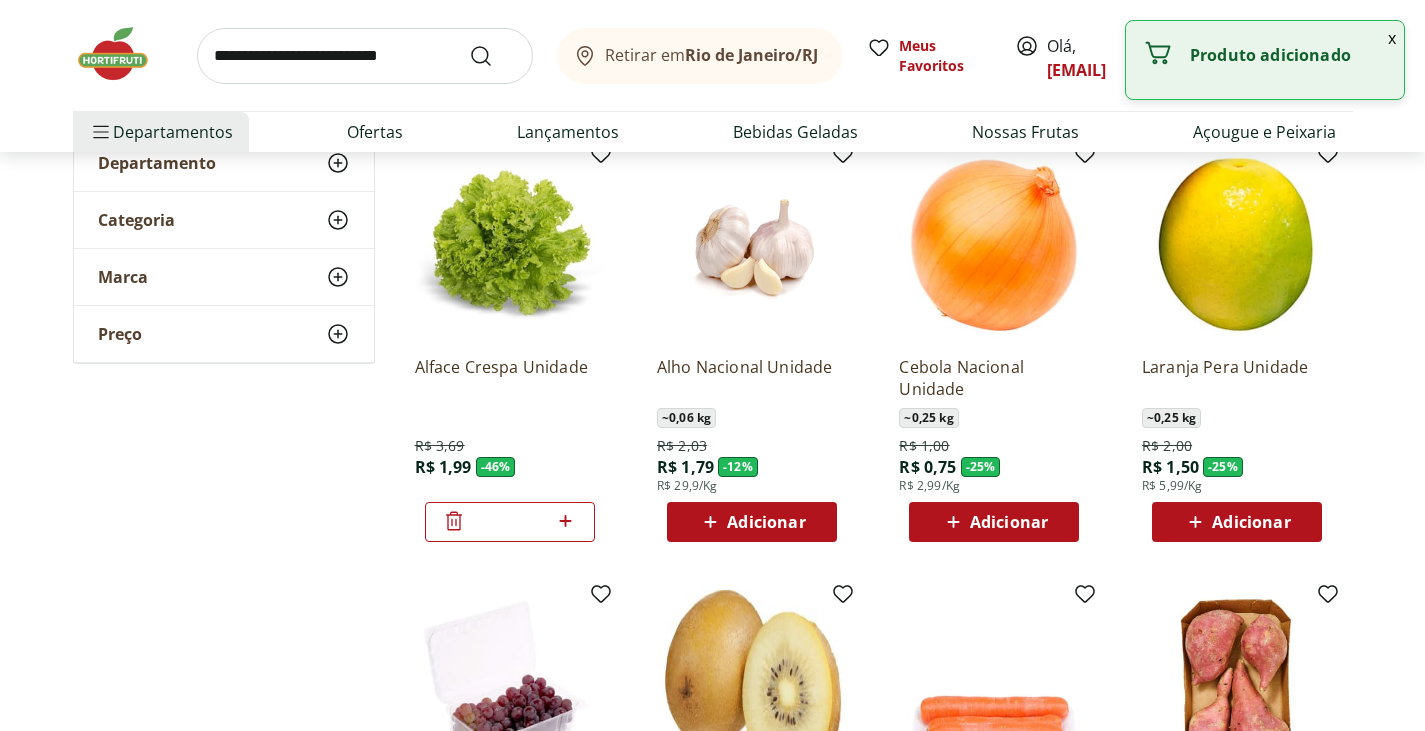 click 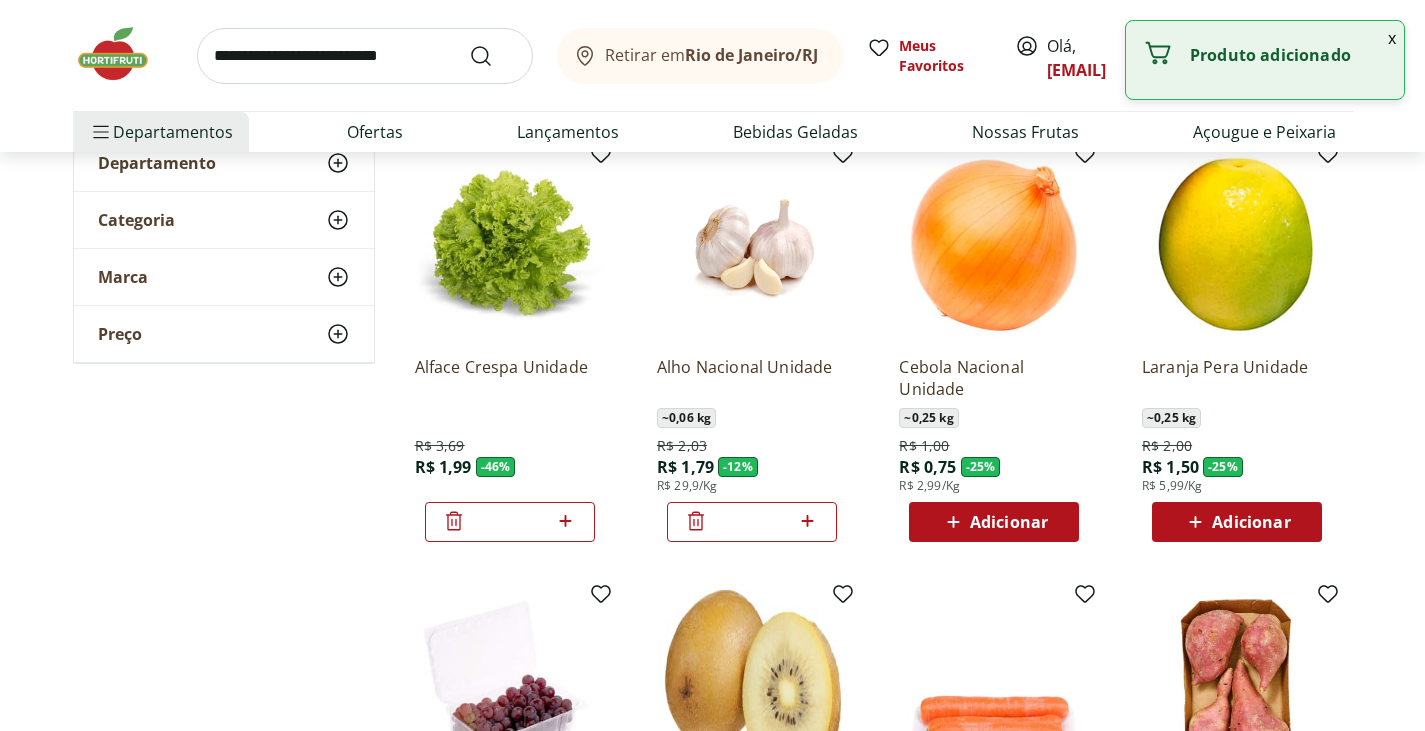 click 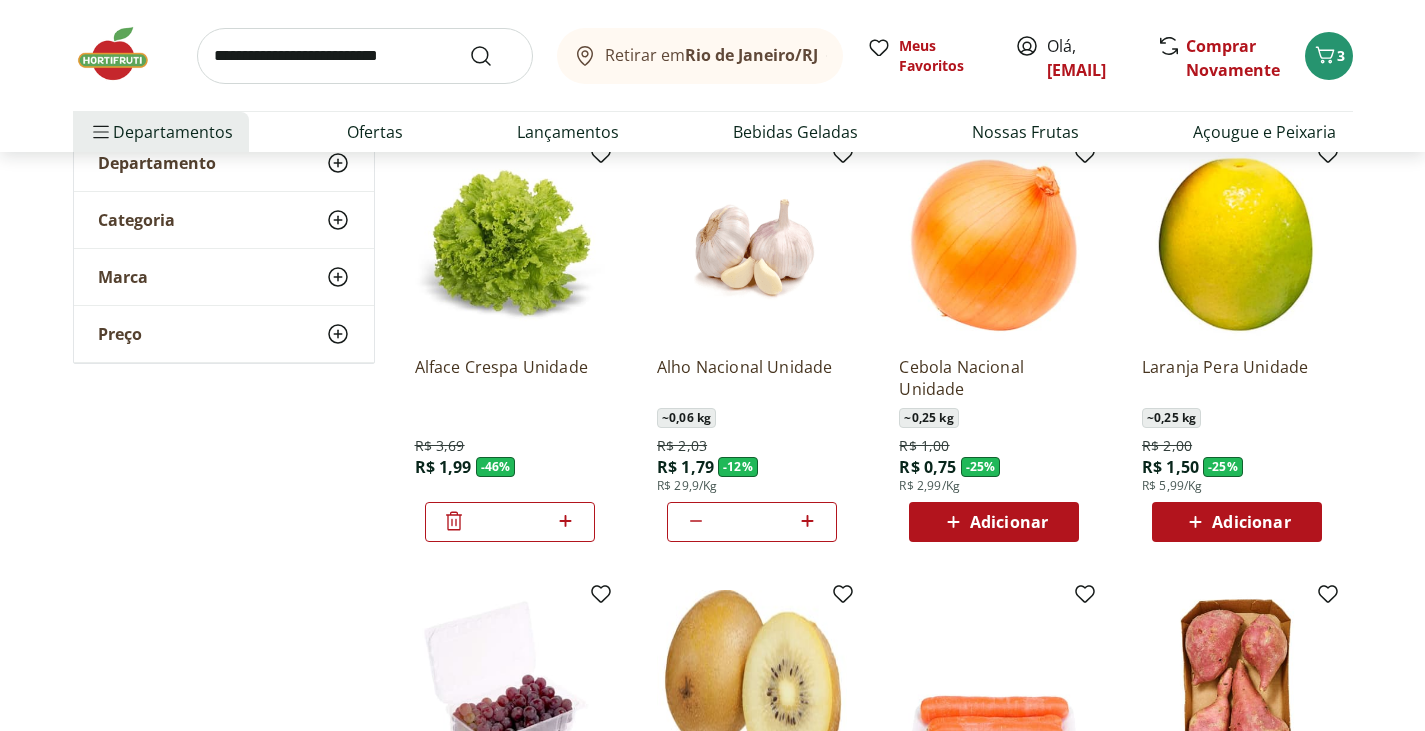 click 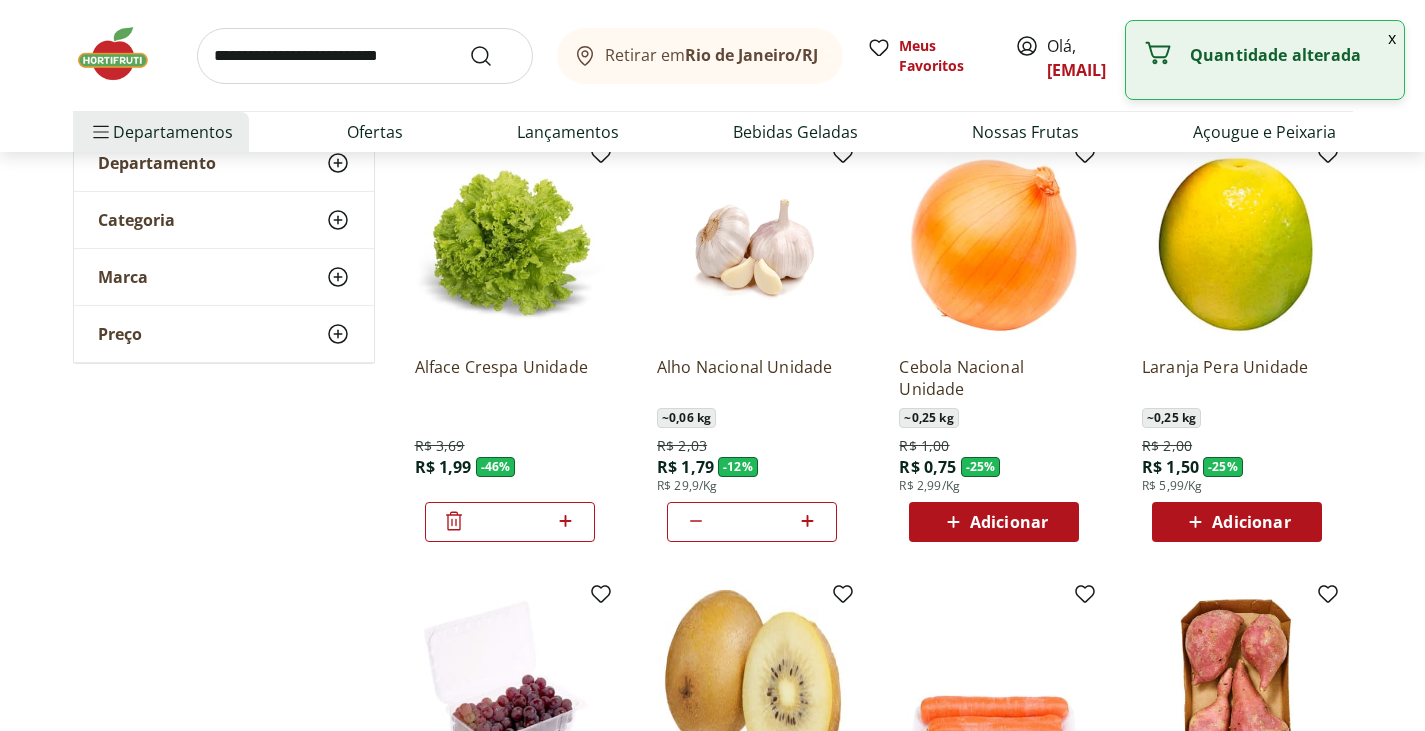 click 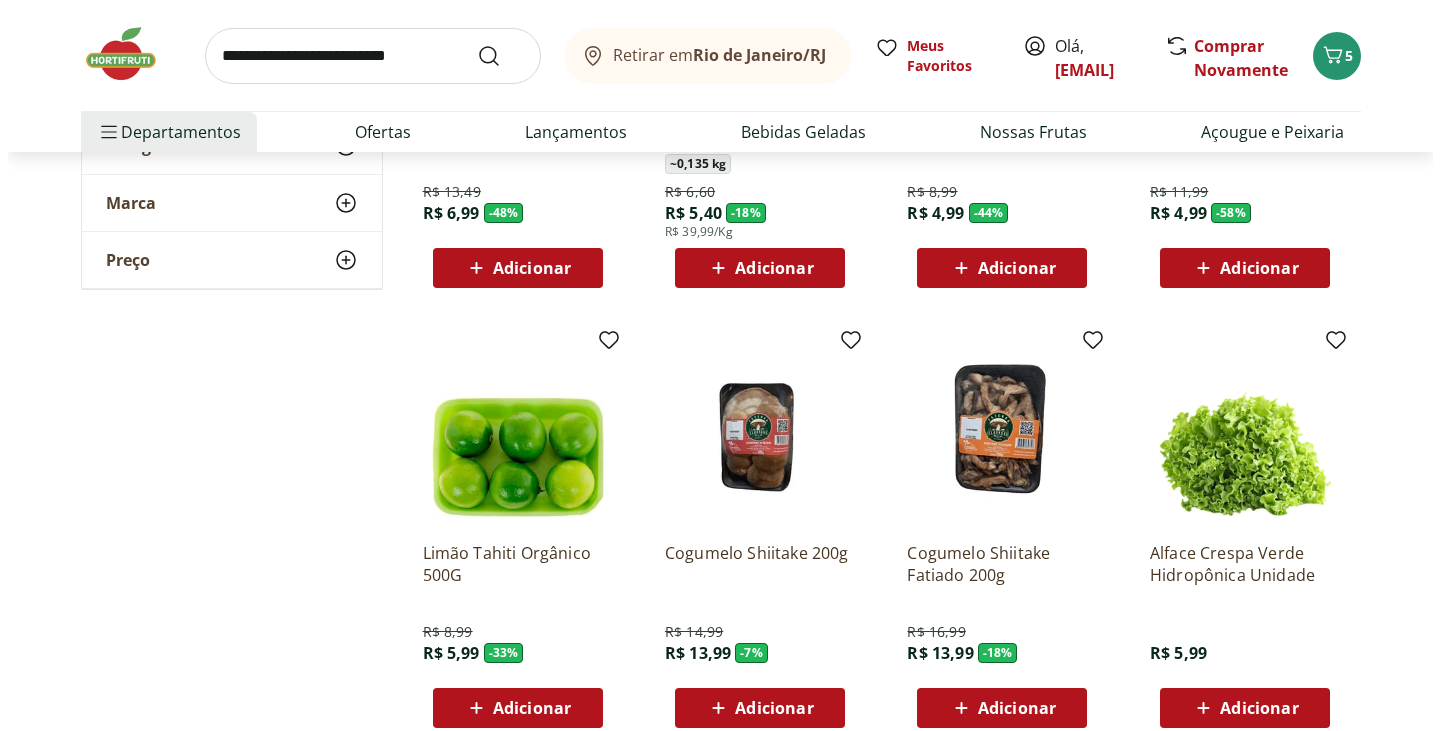 scroll, scrollTop: 900, scrollLeft: 0, axis: vertical 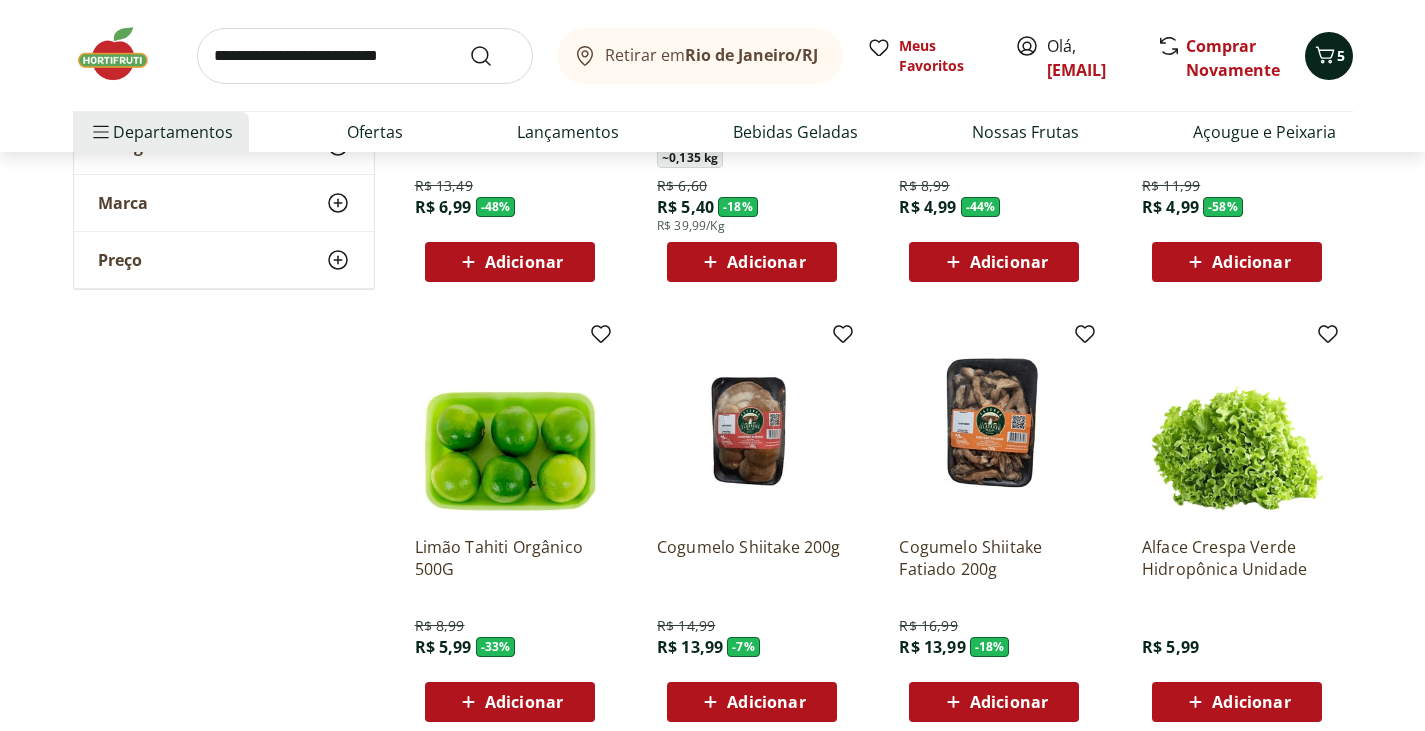 click 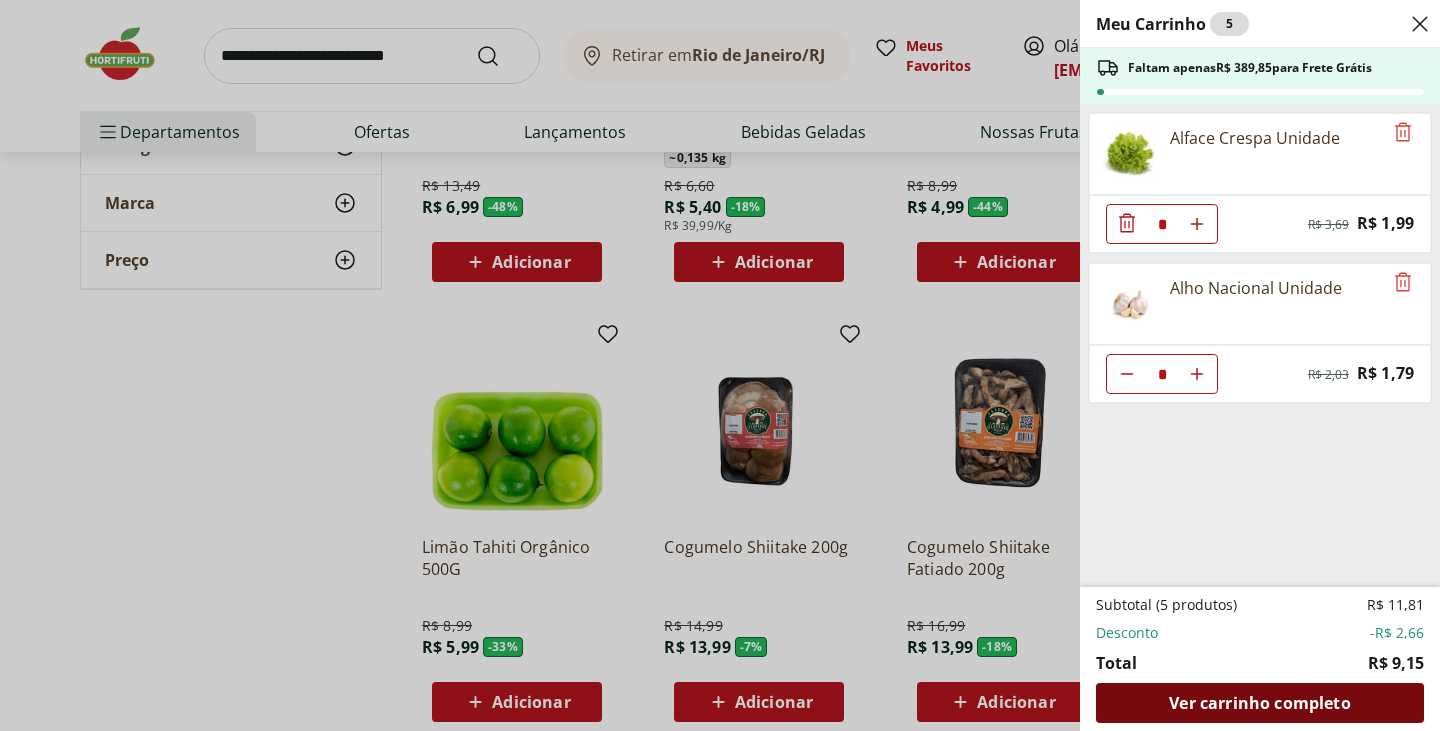 click on "Ver carrinho completo" at bounding box center [1259, 703] 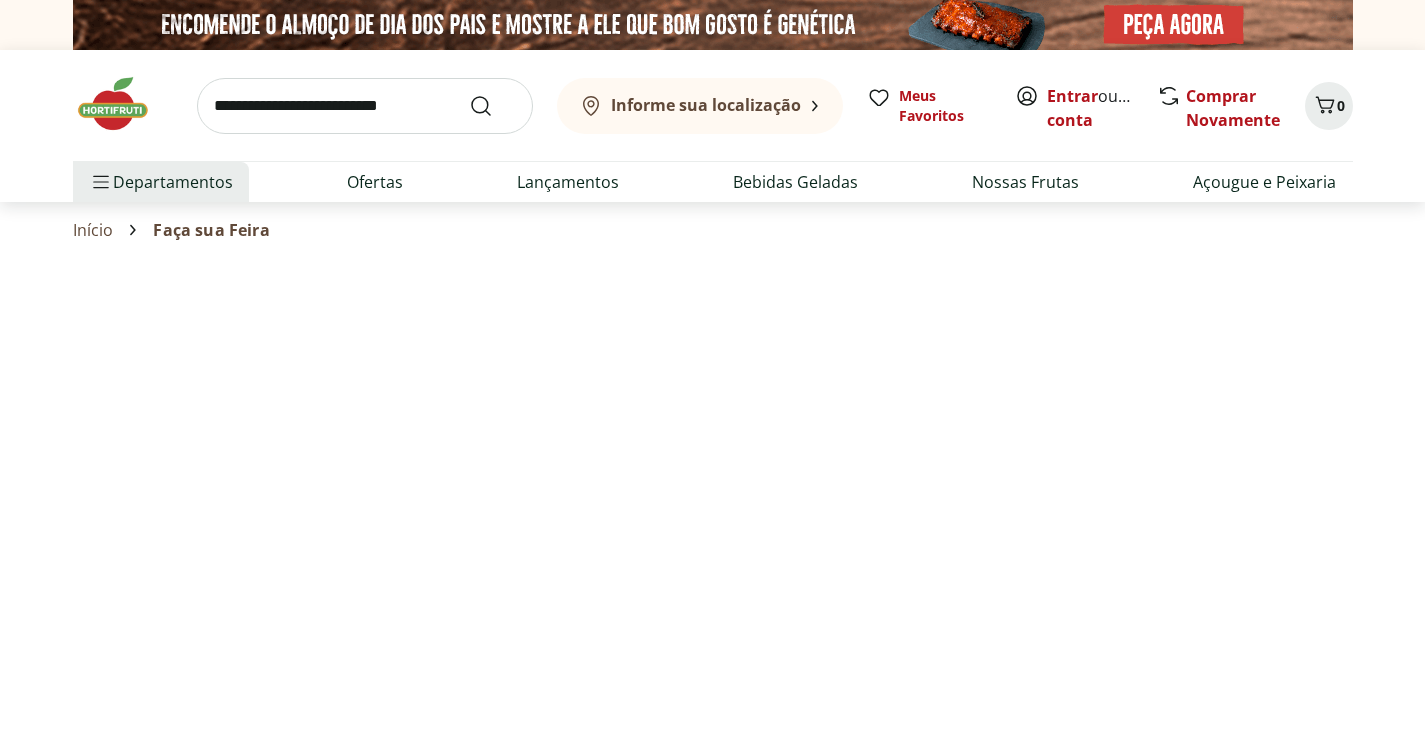 scroll, scrollTop: 0, scrollLeft: 0, axis: both 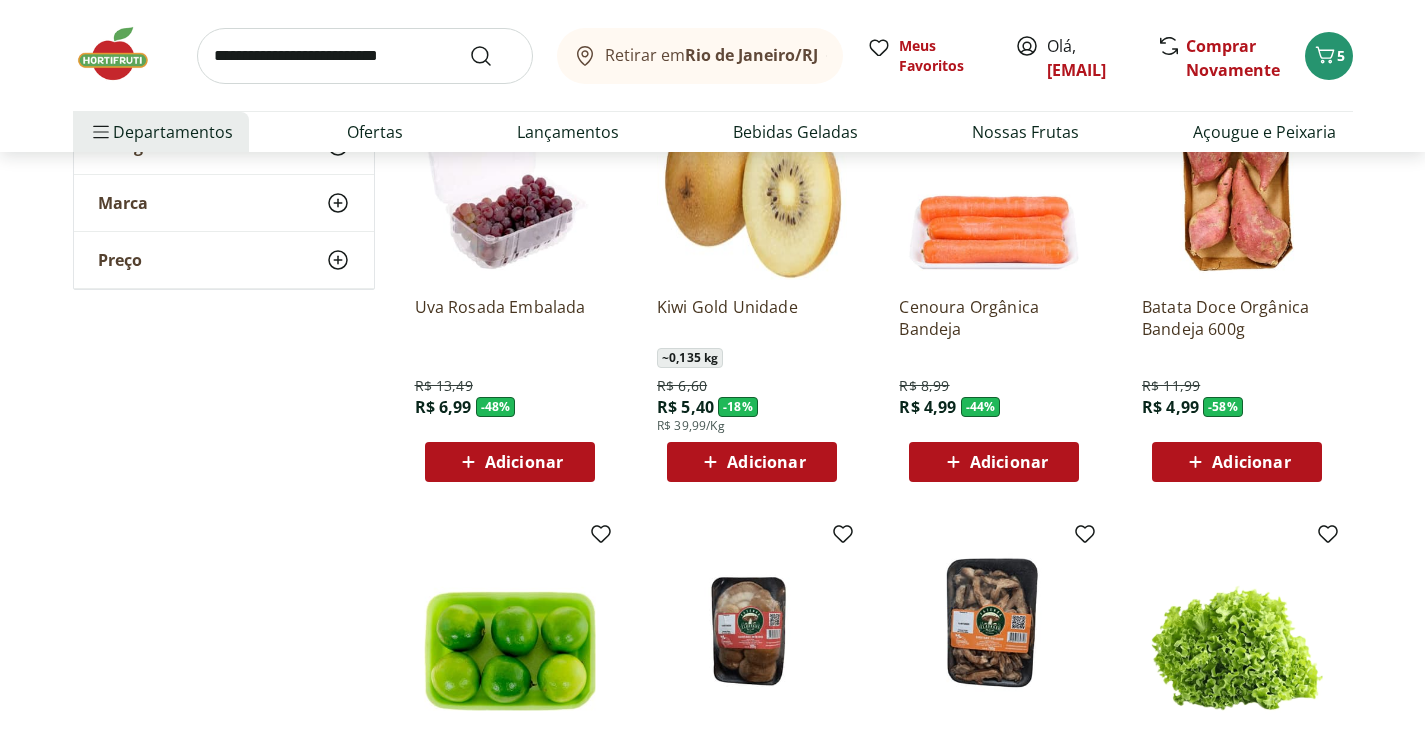 click at bounding box center [365, 56] 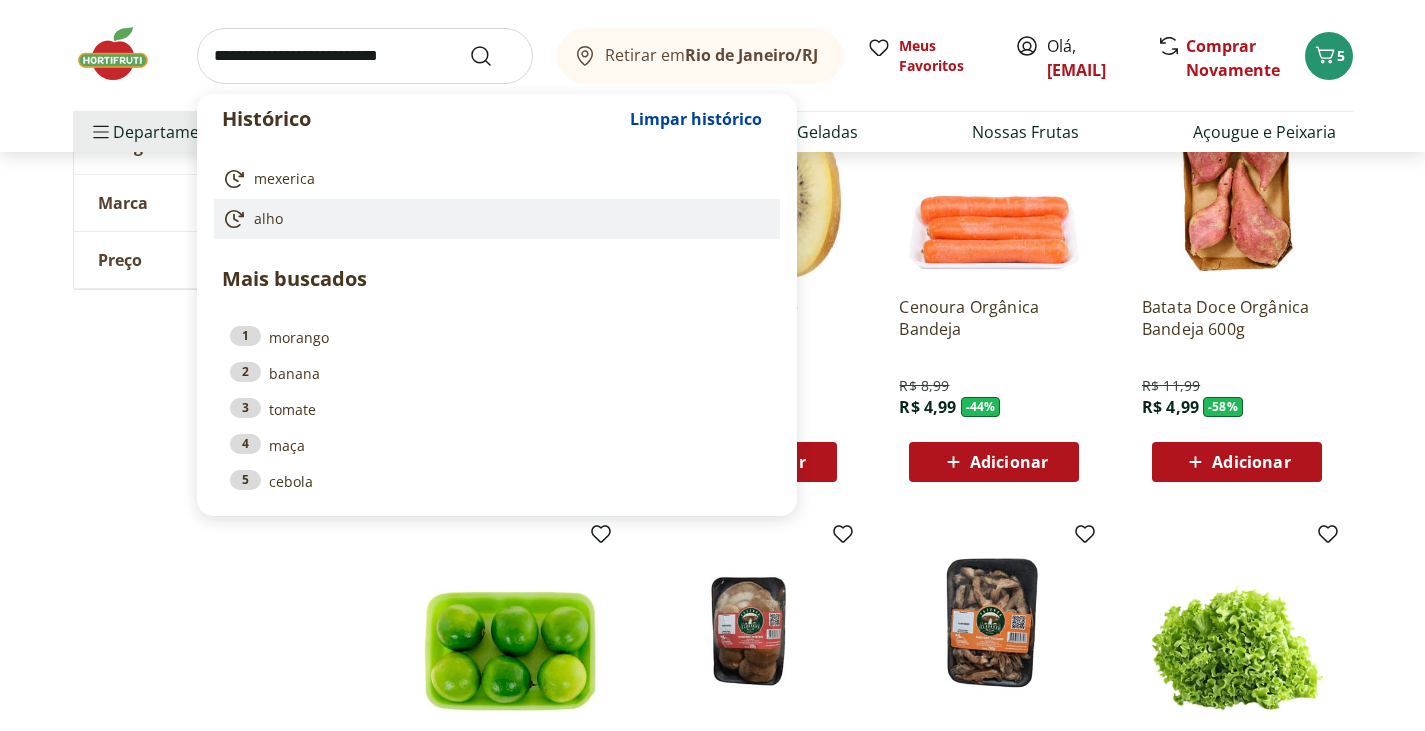 click on "alho" at bounding box center [497, 219] 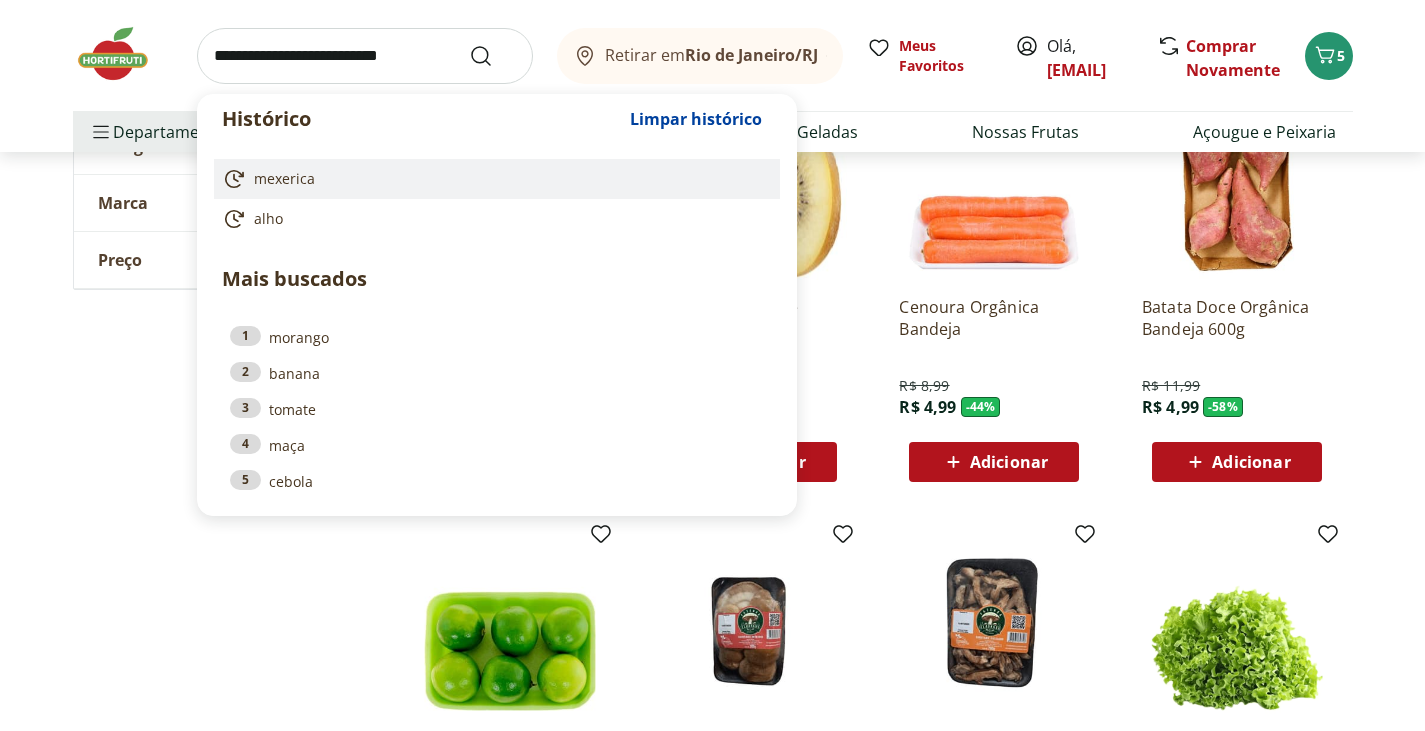 click on "mexerica" at bounding box center [493, 179] 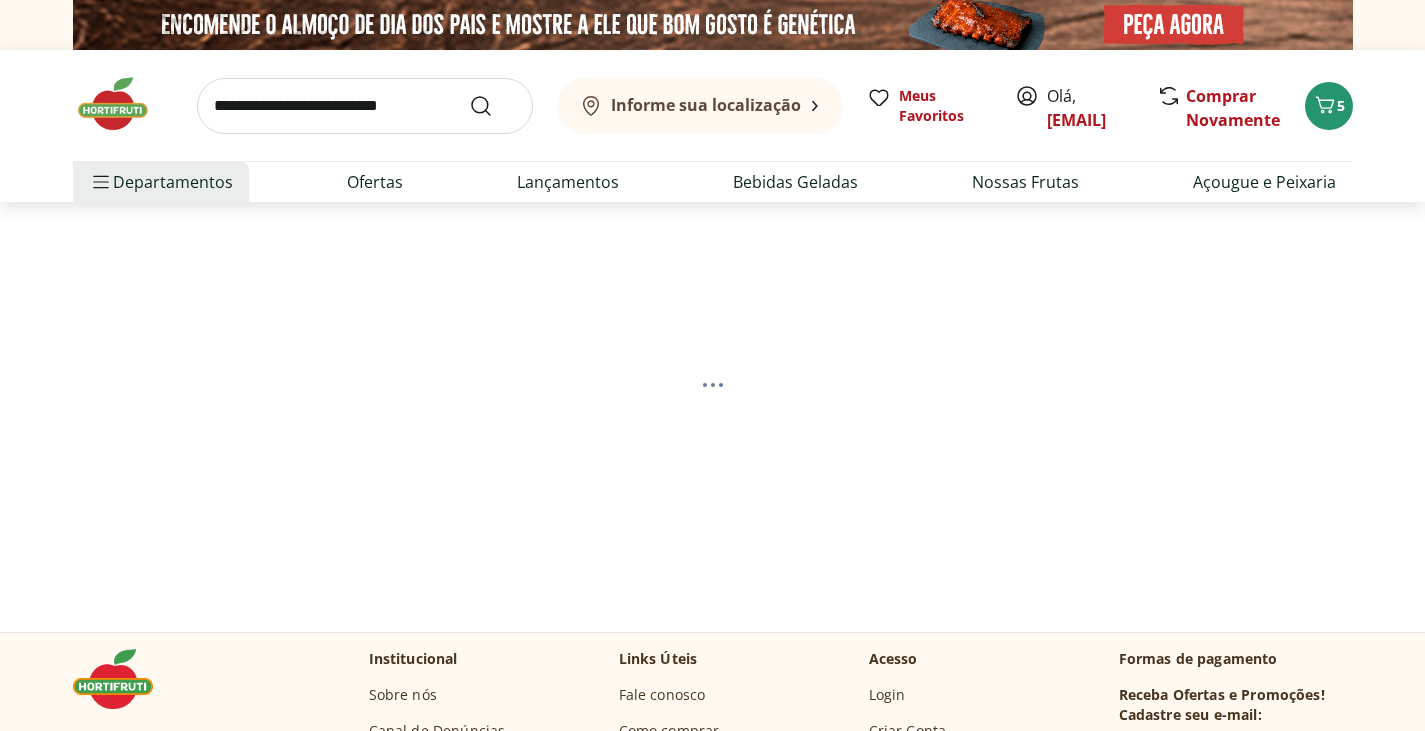 scroll, scrollTop: 0, scrollLeft: 0, axis: both 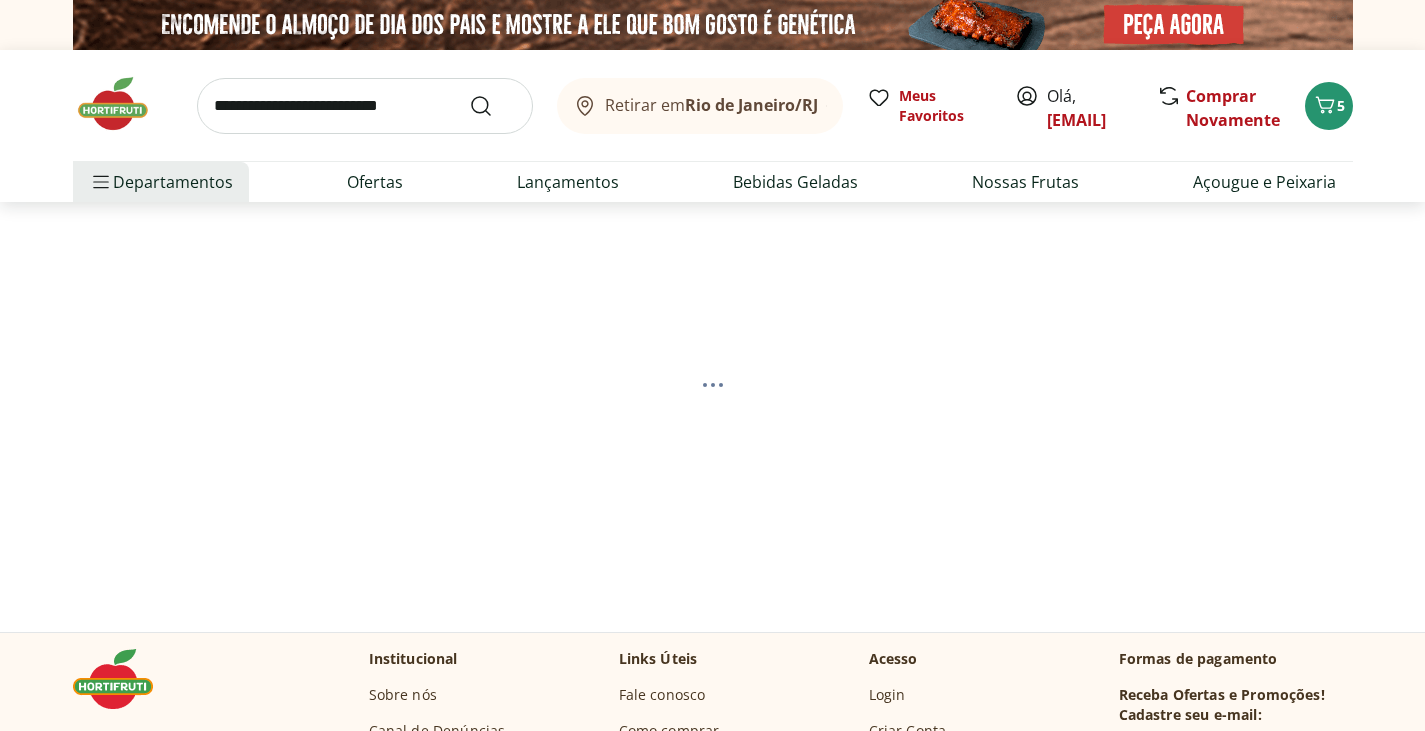select on "**********" 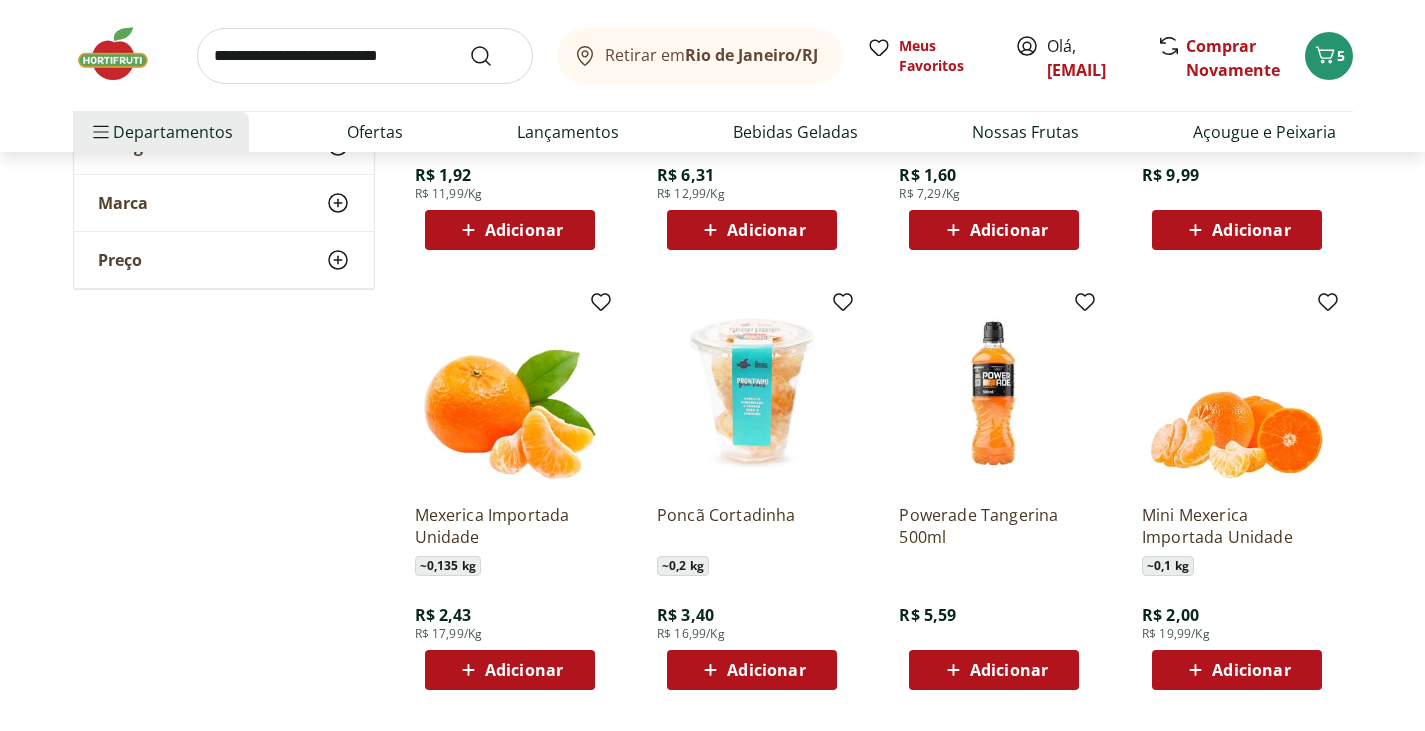 scroll, scrollTop: 600, scrollLeft: 0, axis: vertical 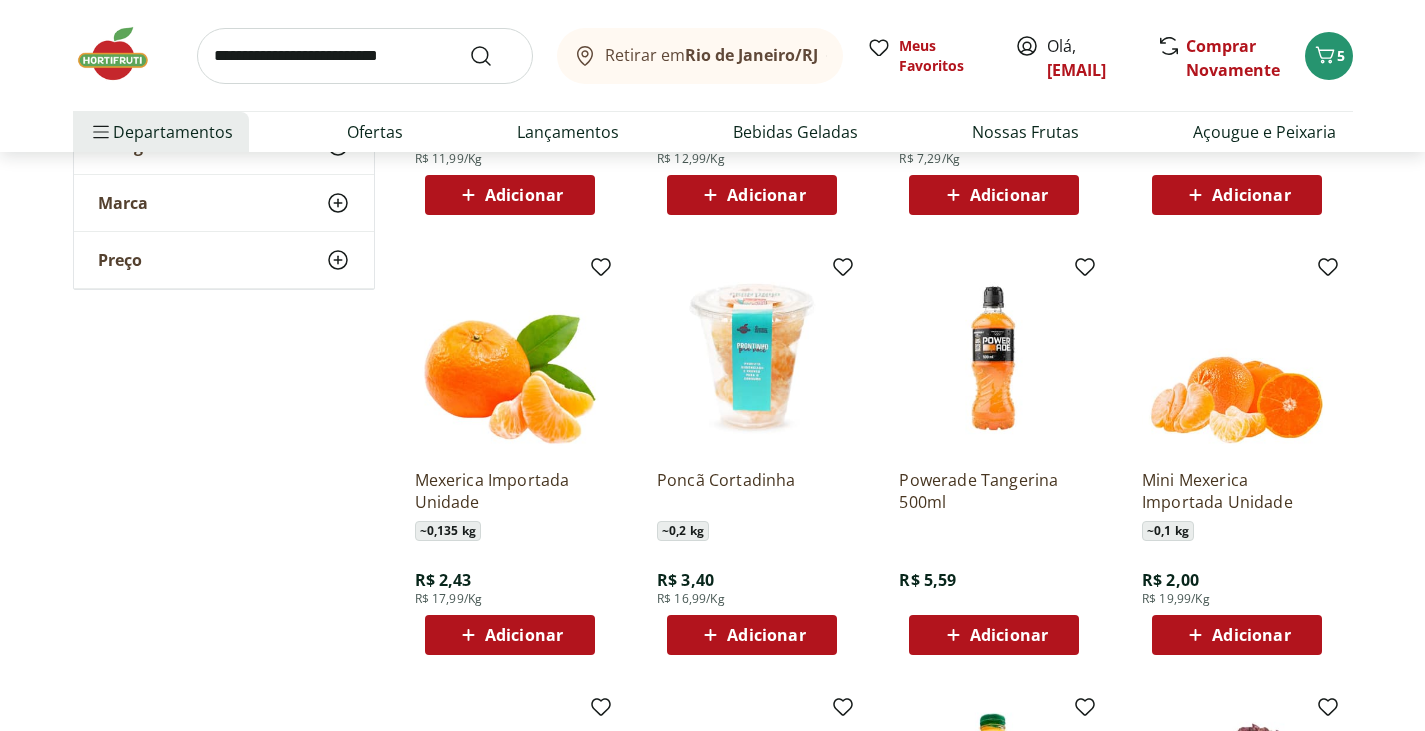 click 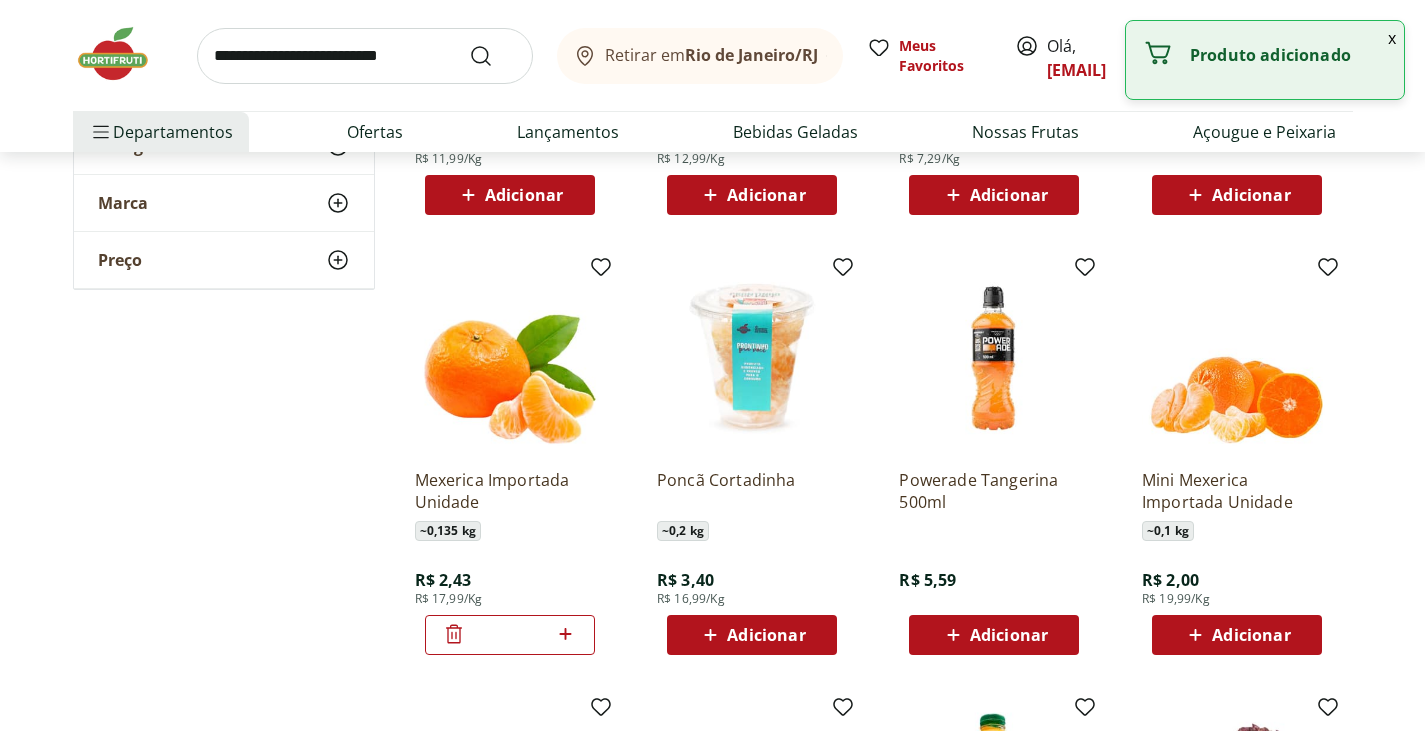 click 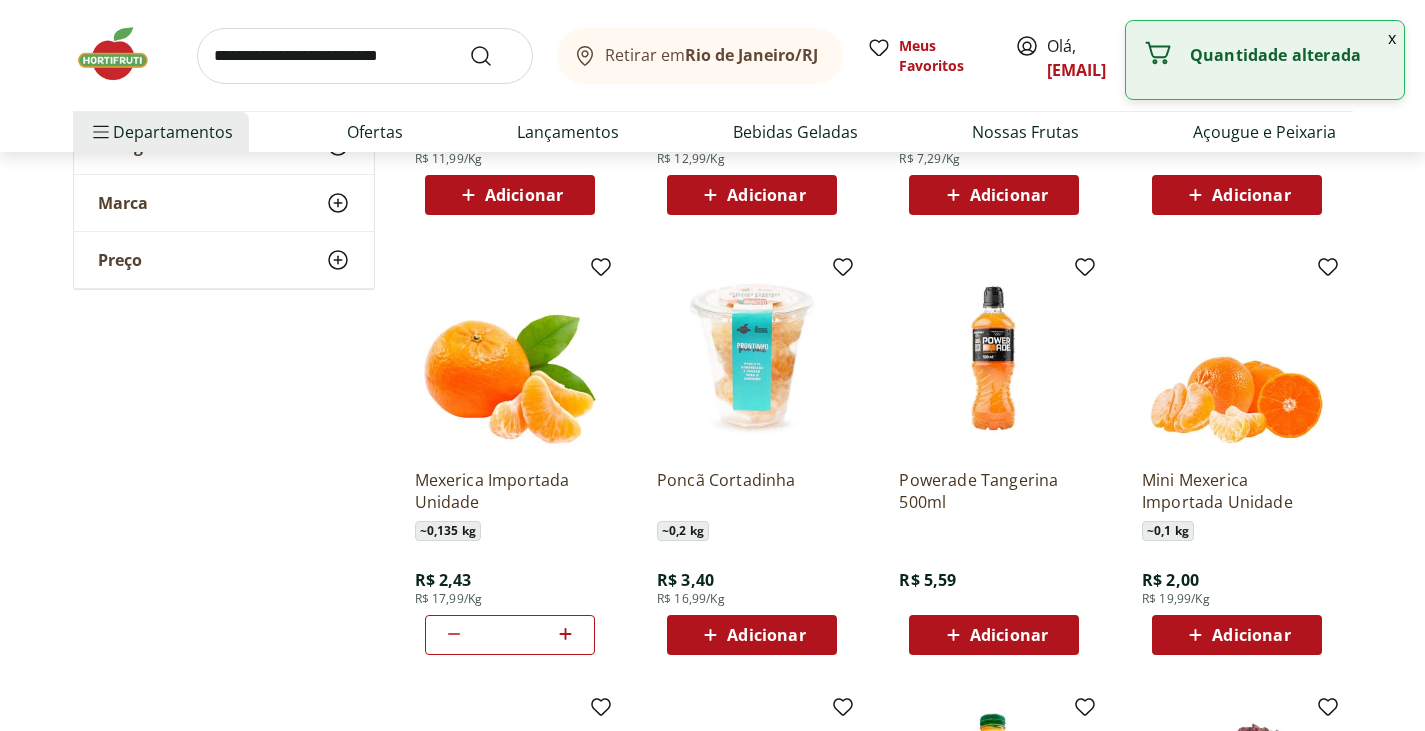 click 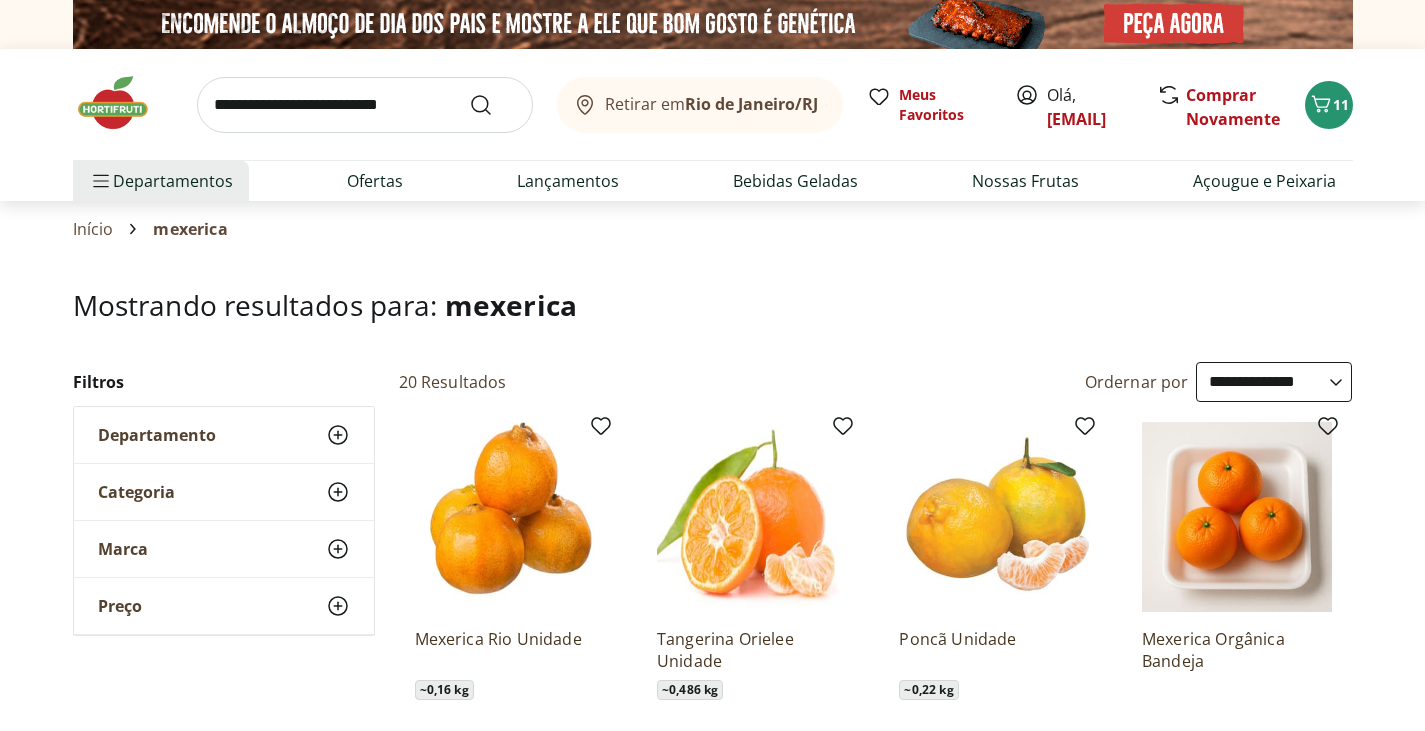 scroll, scrollTop: 0, scrollLeft: 0, axis: both 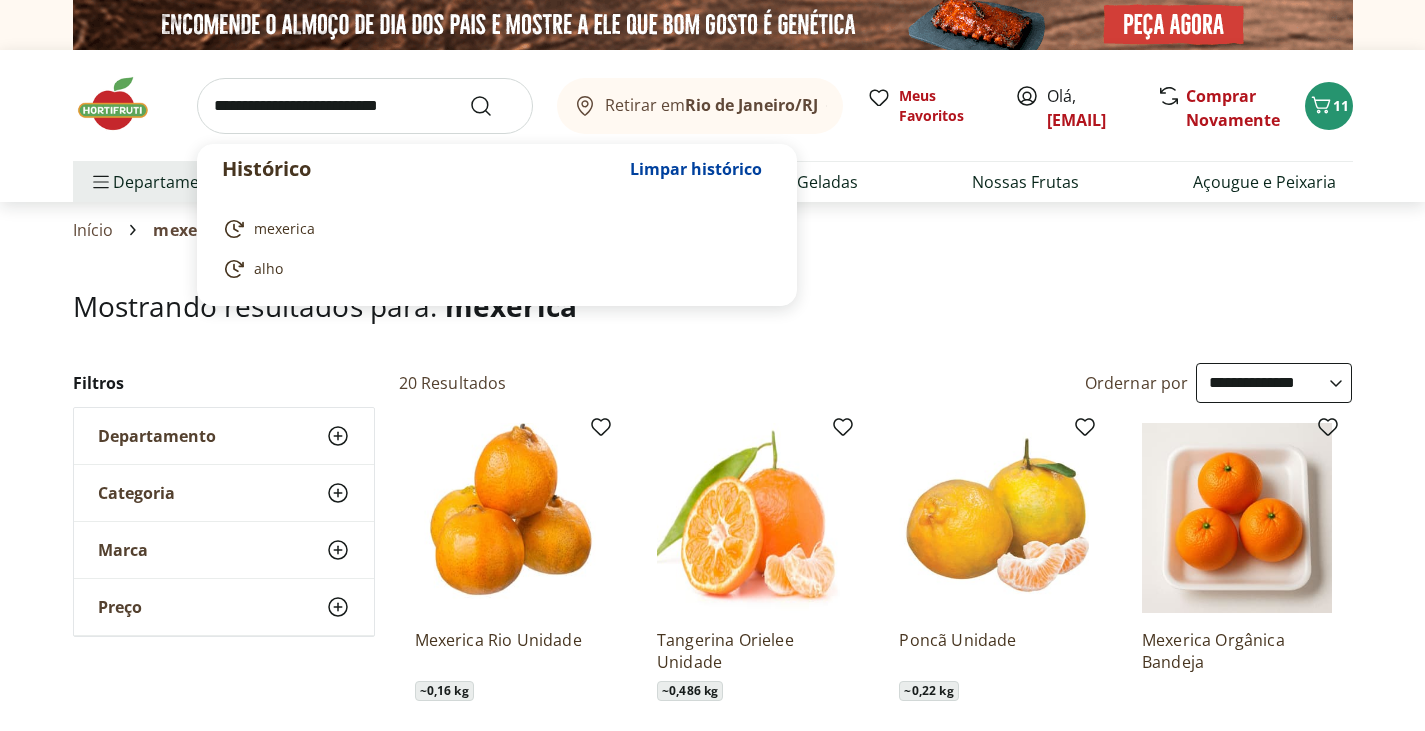 click at bounding box center (365, 106) 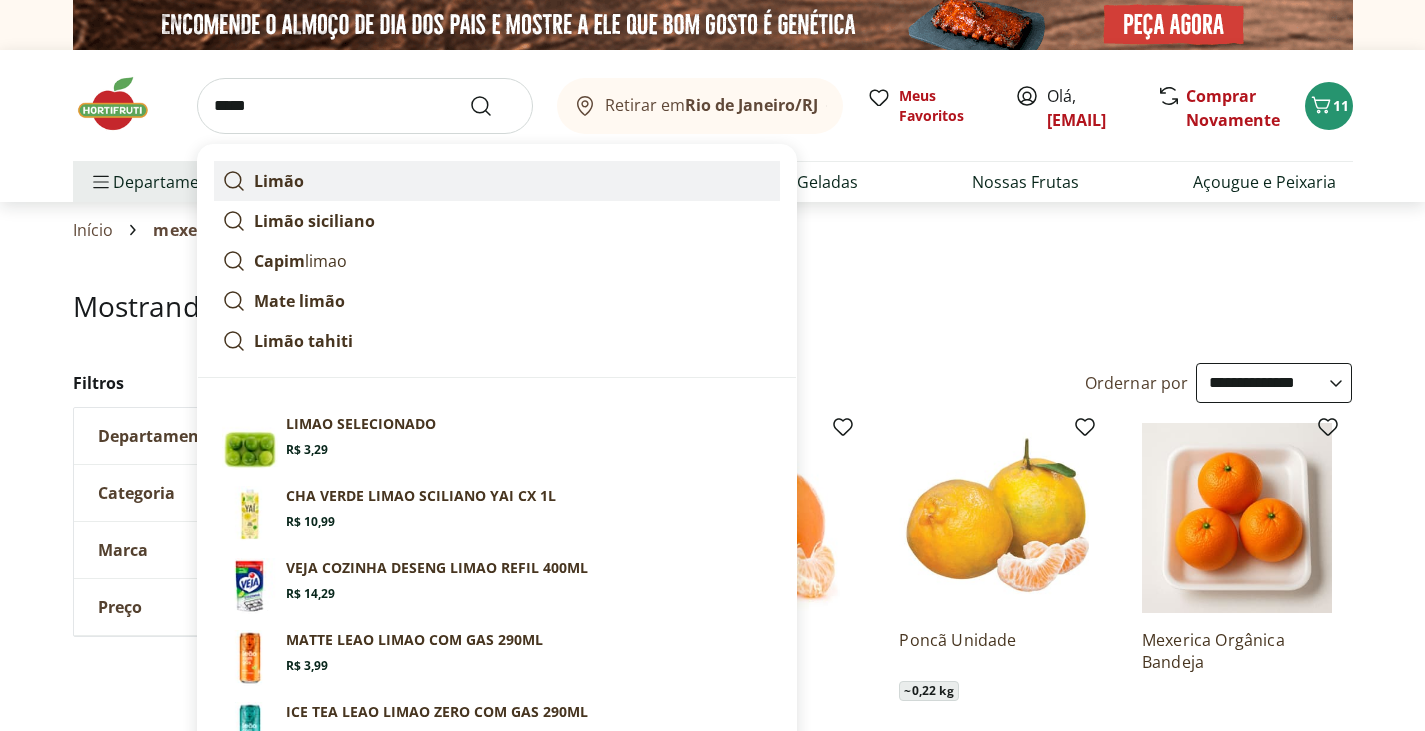 click on "Limão" at bounding box center (279, 181) 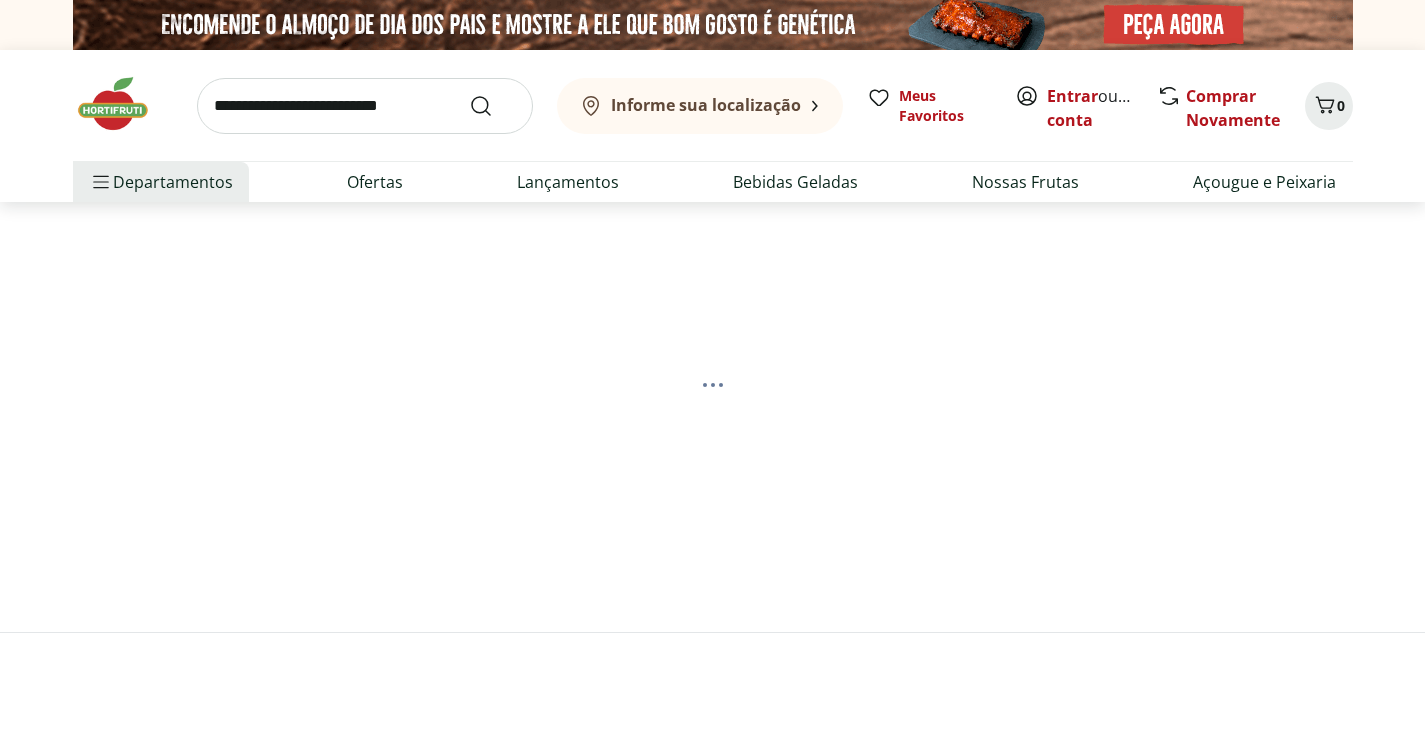 scroll, scrollTop: 0, scrollLeft: 0, axis: both 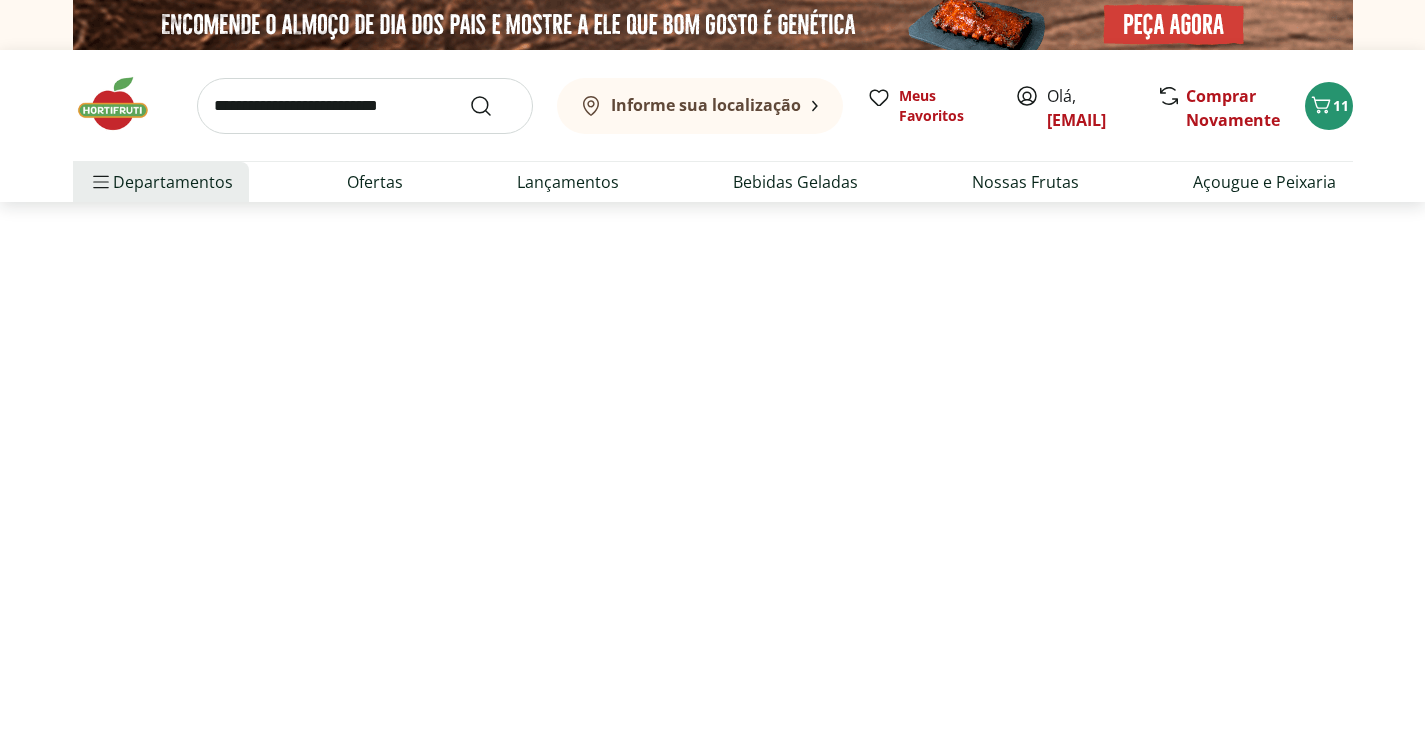 select on "**********" 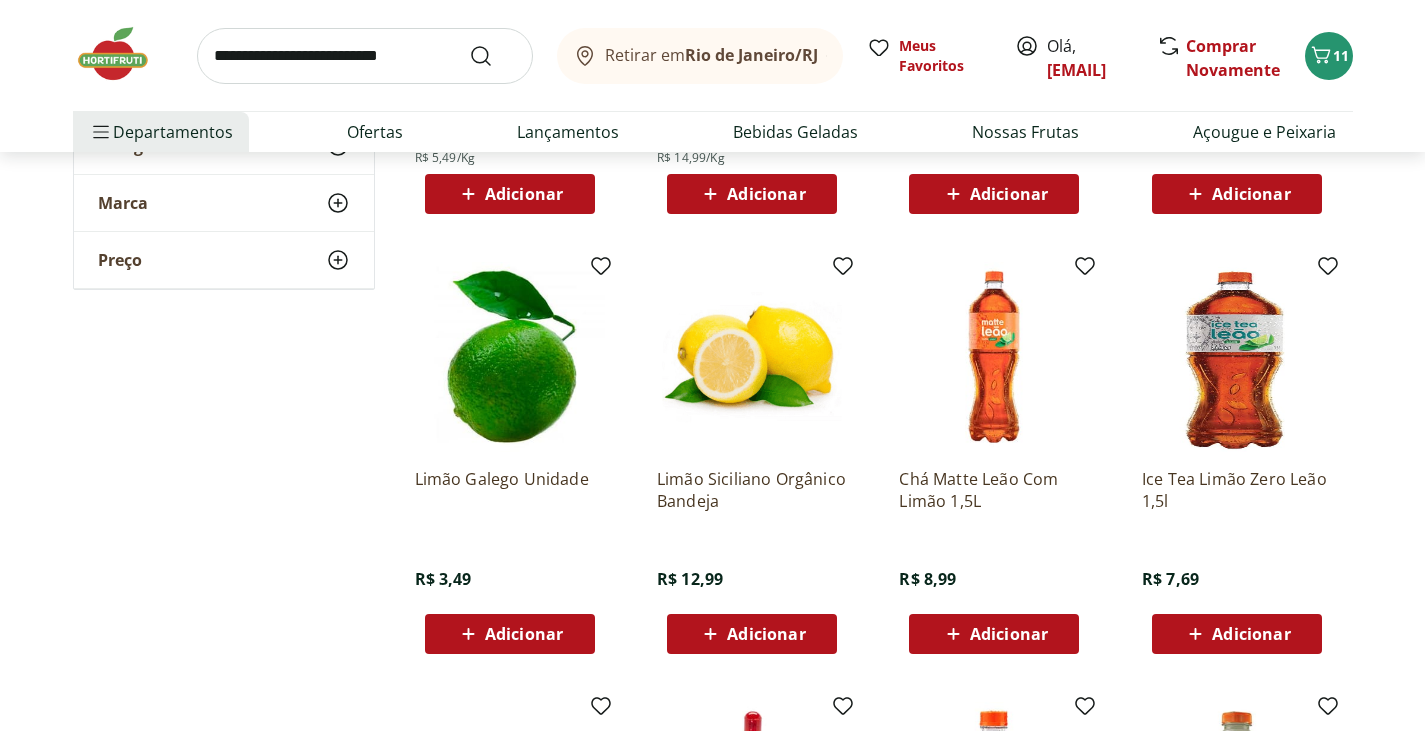 scroll, scrollTop: 200, scrollLeft: 0, axis: vertical 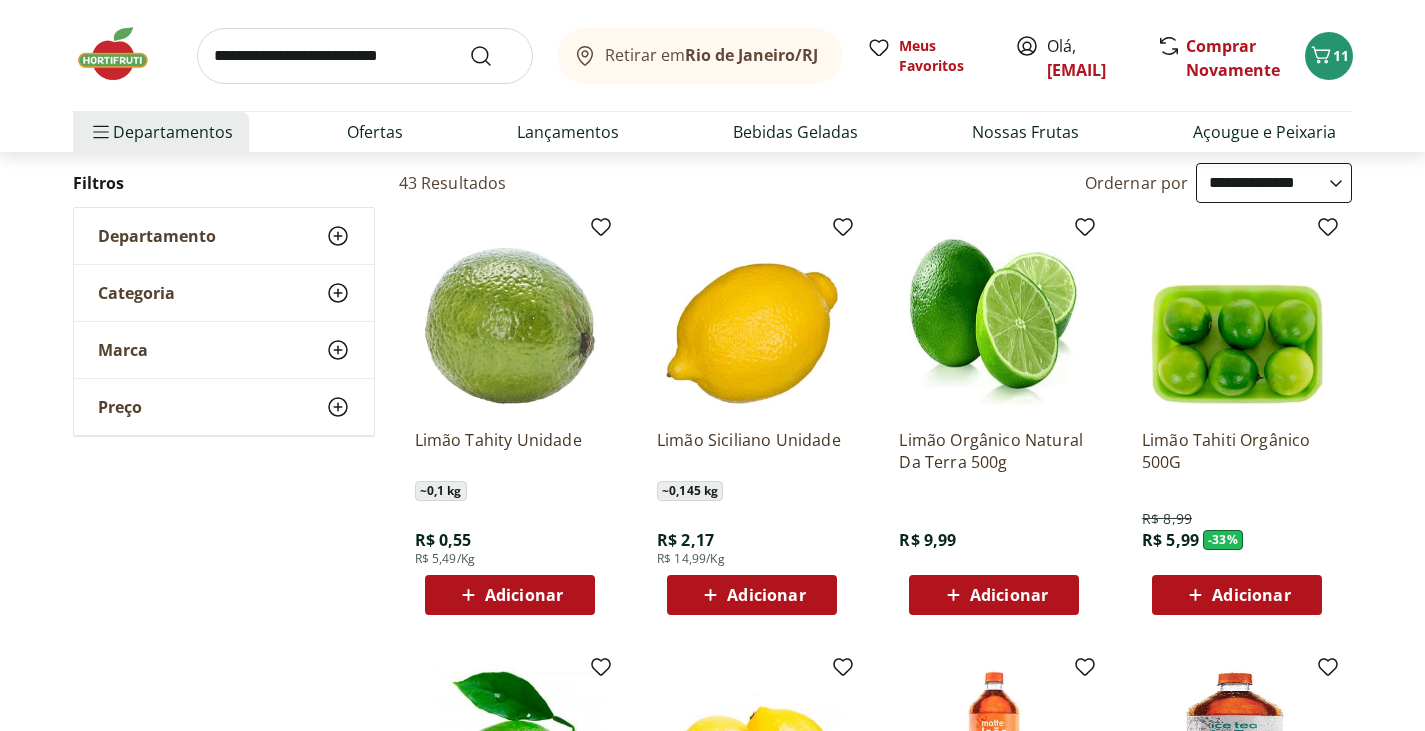 click on "Adicionar" at bounding box center [524, 595] 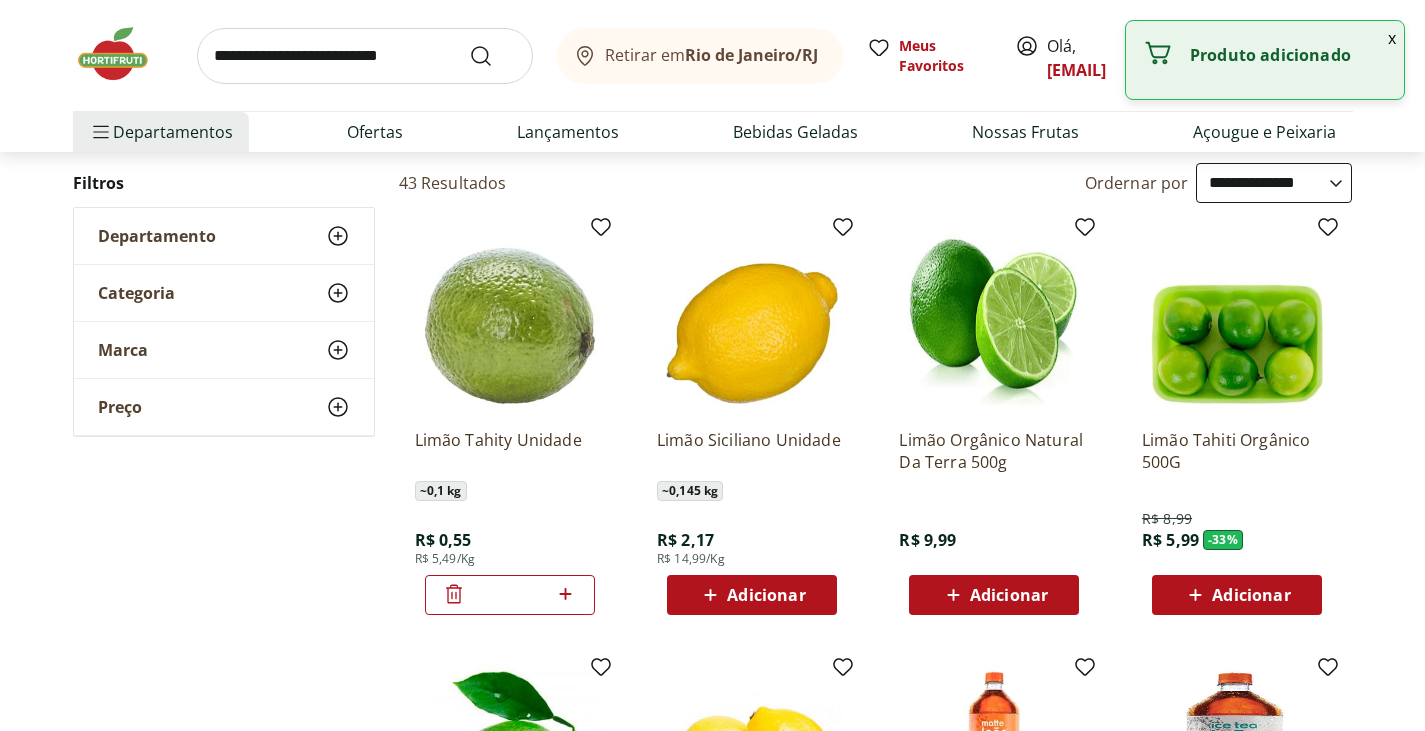 click 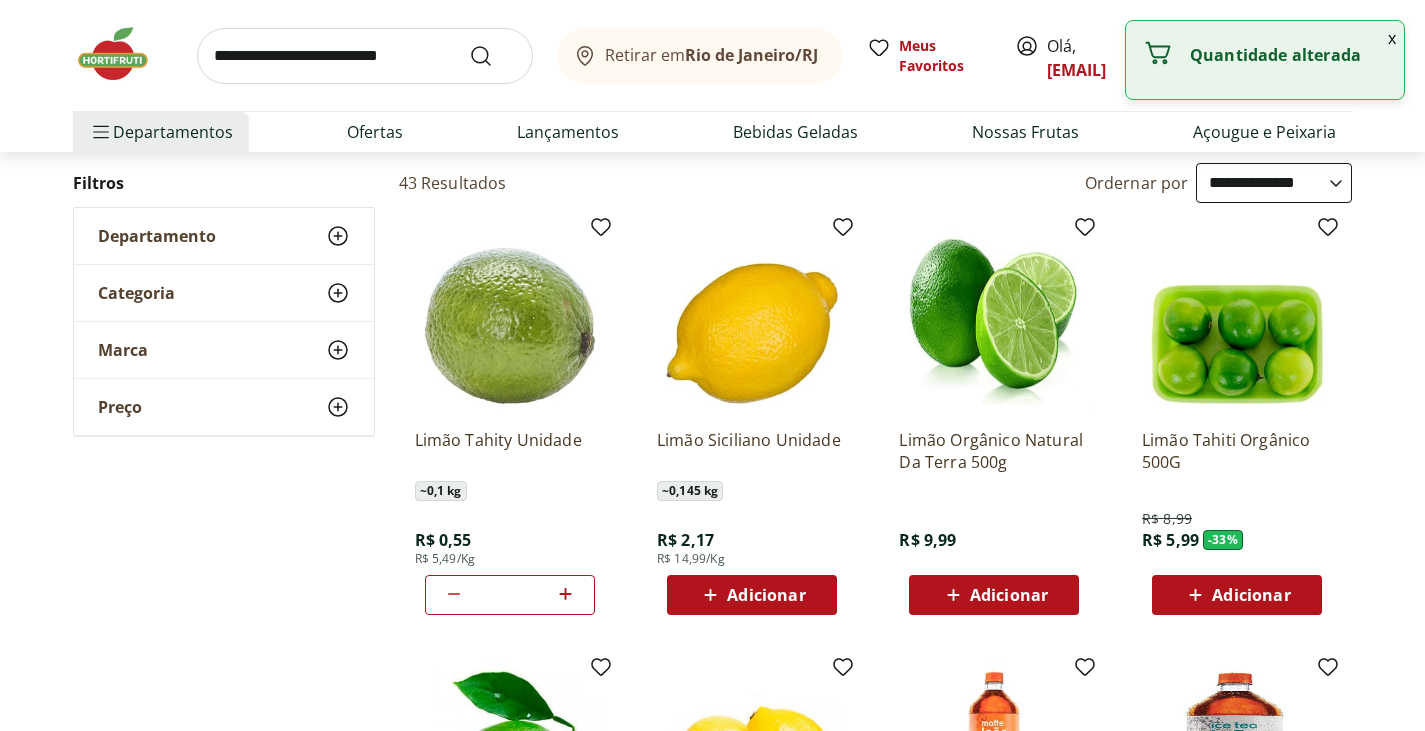 click 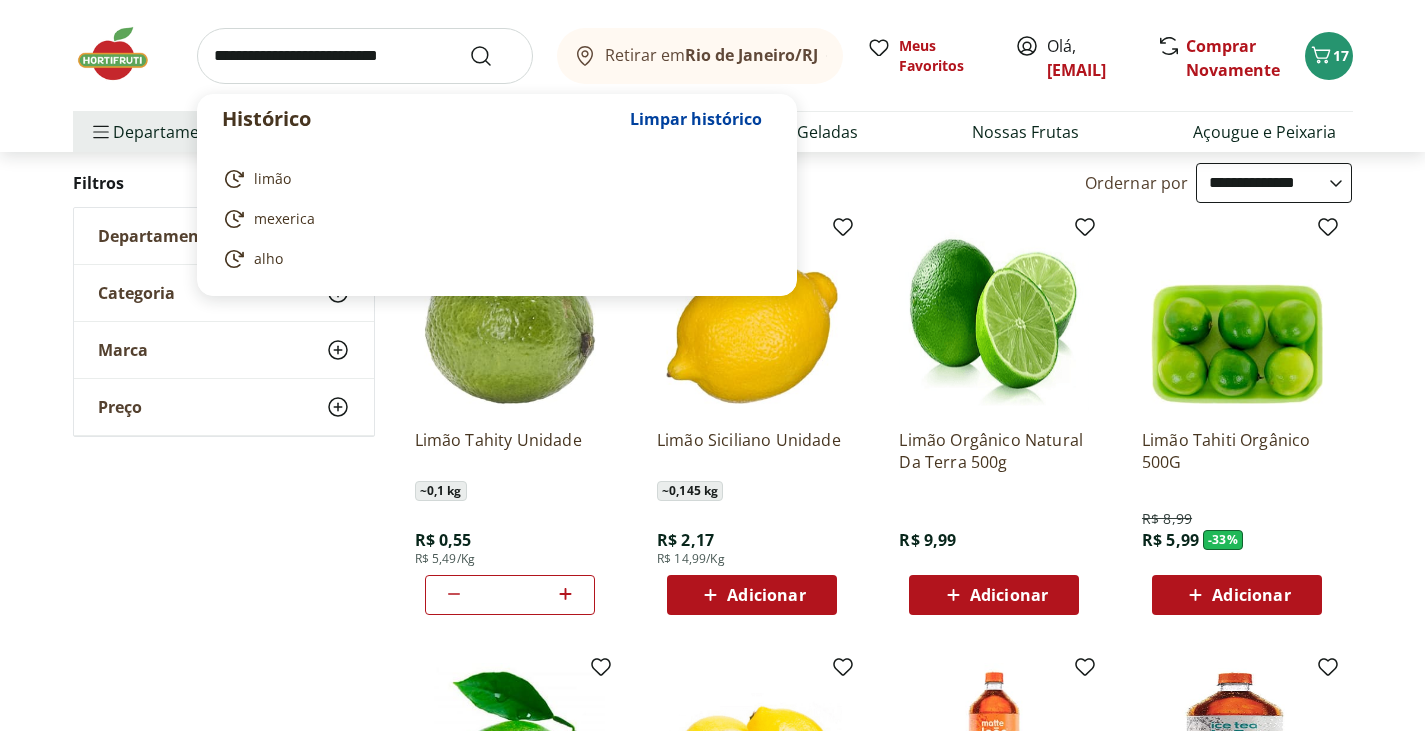 click at bounding box center [365, 56] 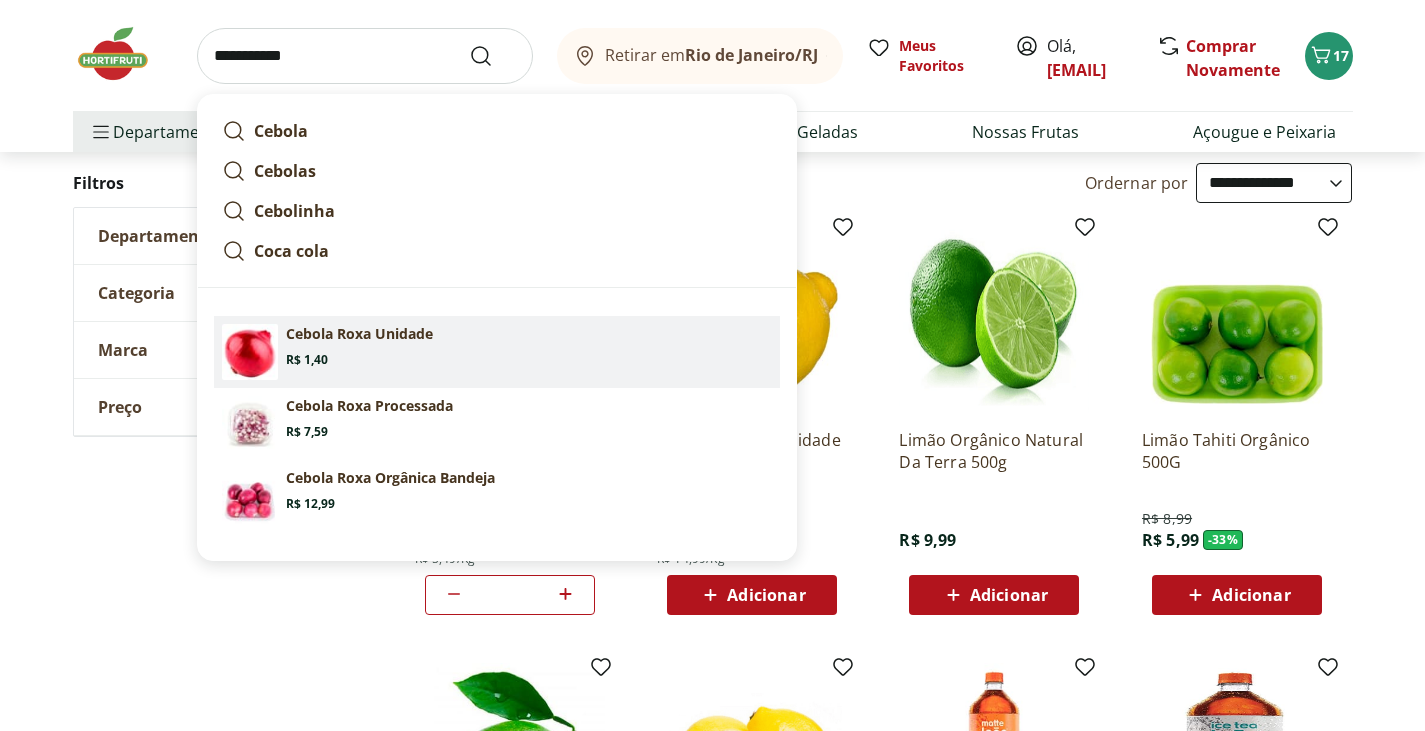 click on "Cebola Roxa Unidade Price: R$ 1,40" at bounding box center [529, 346] 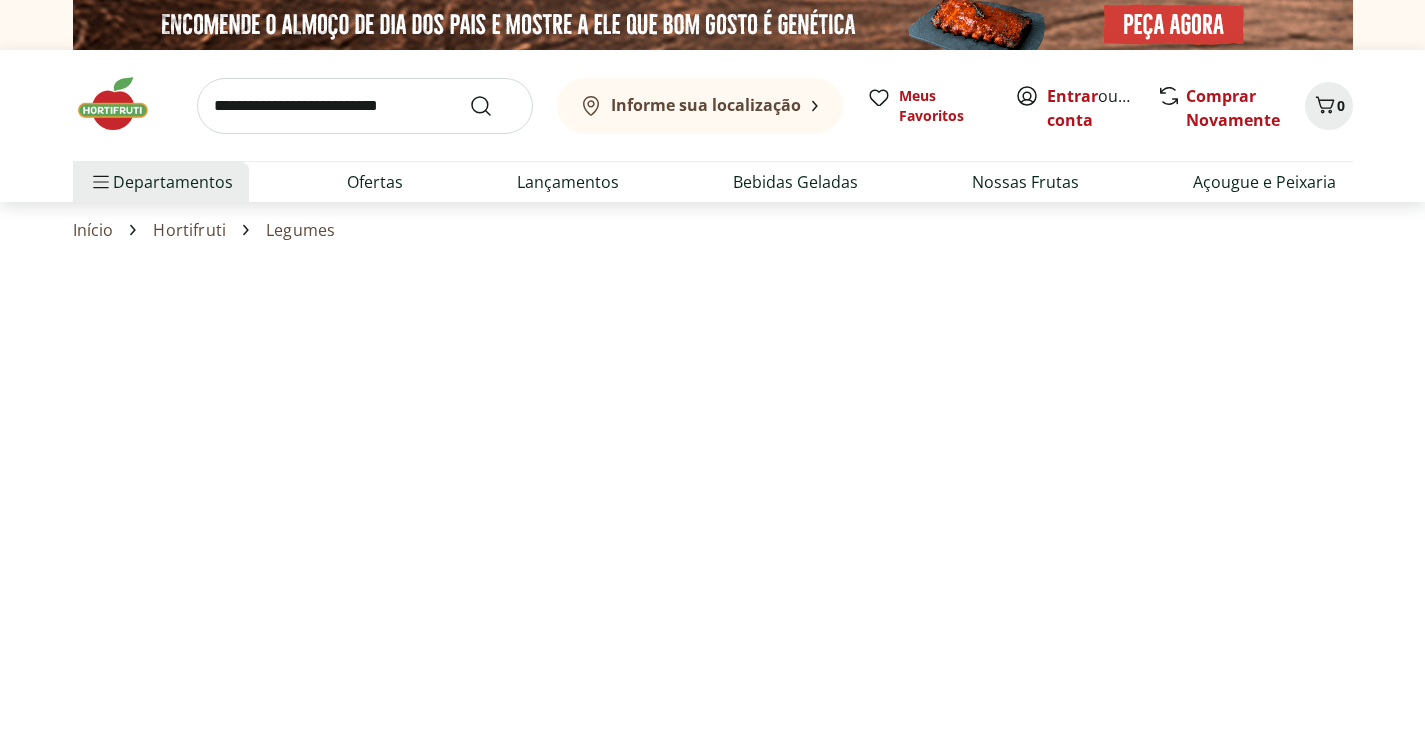 scroll, scrollTop: 0, scrollLeft: 0, axis: both 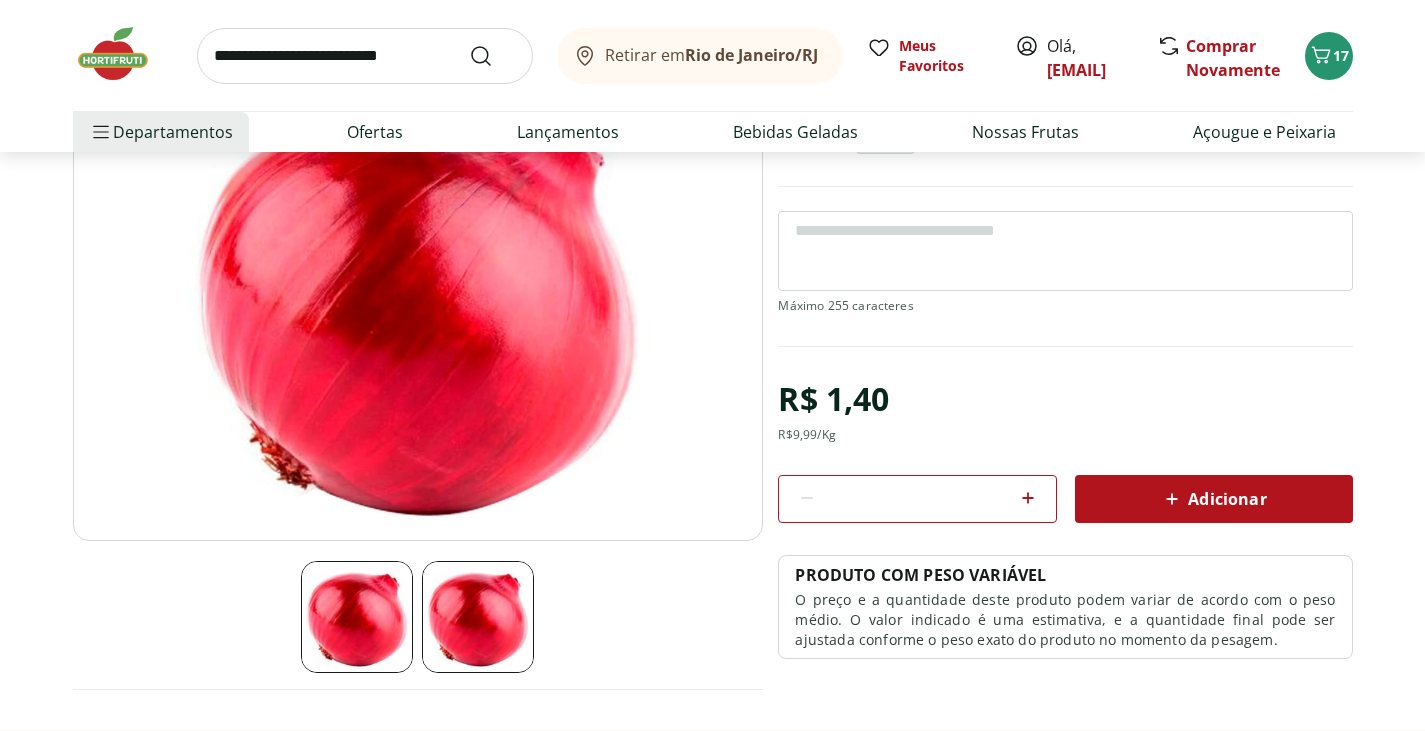 click 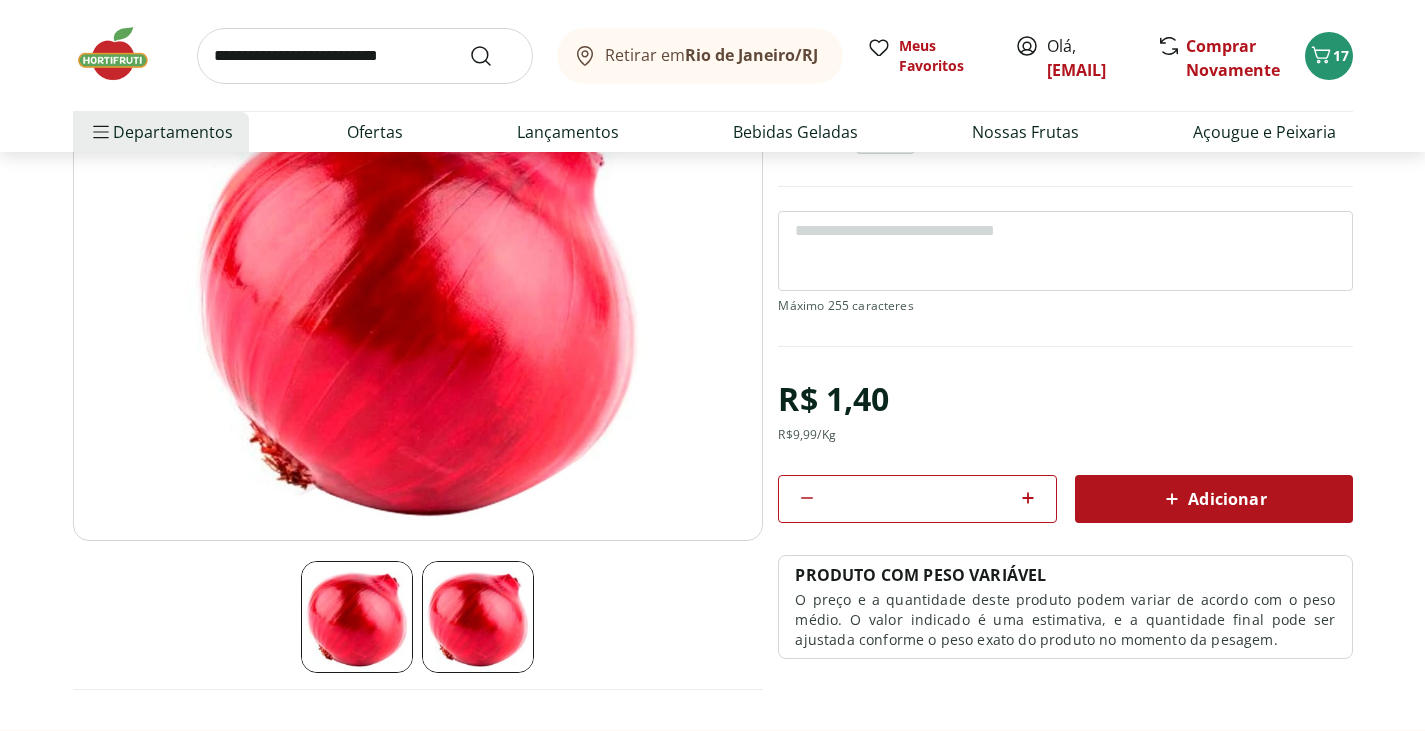 click 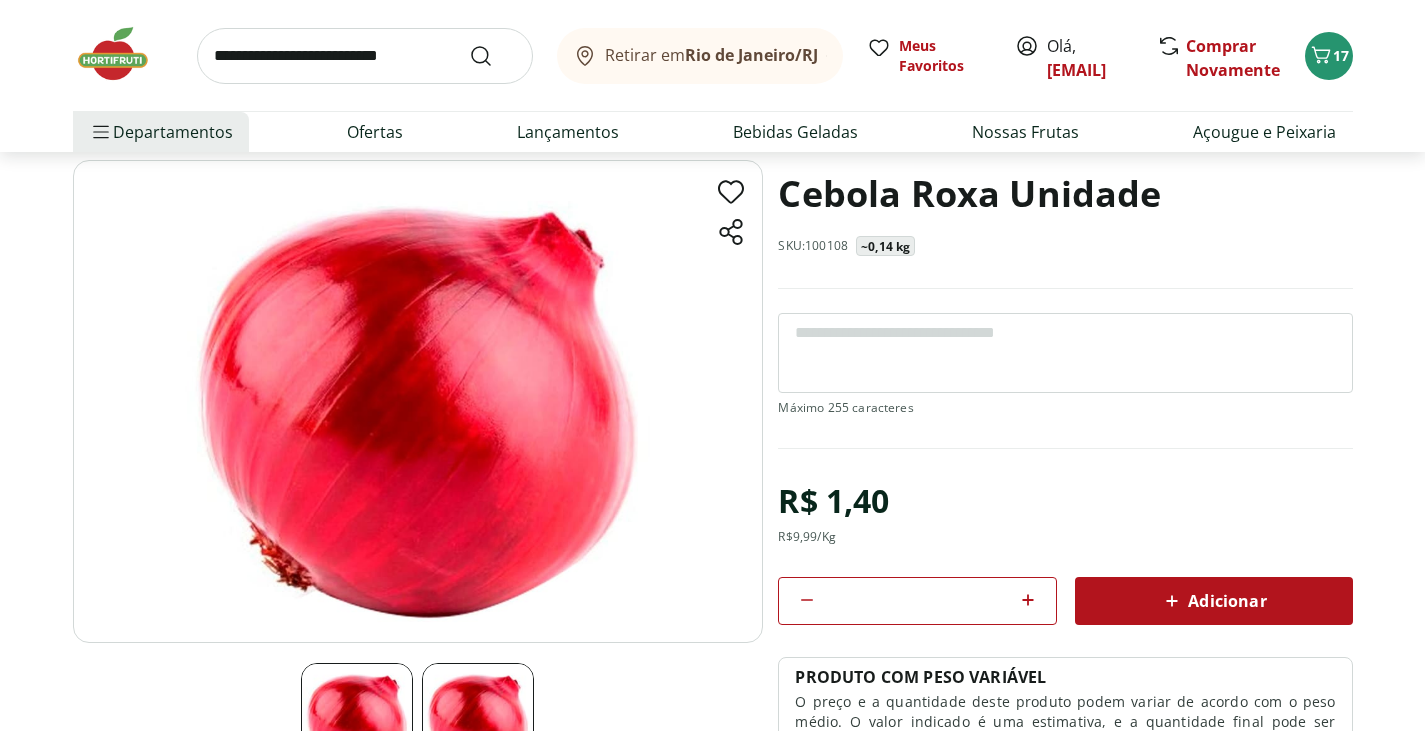 scroll, scrollTop: 0, scrollLeft: 0, axis: both 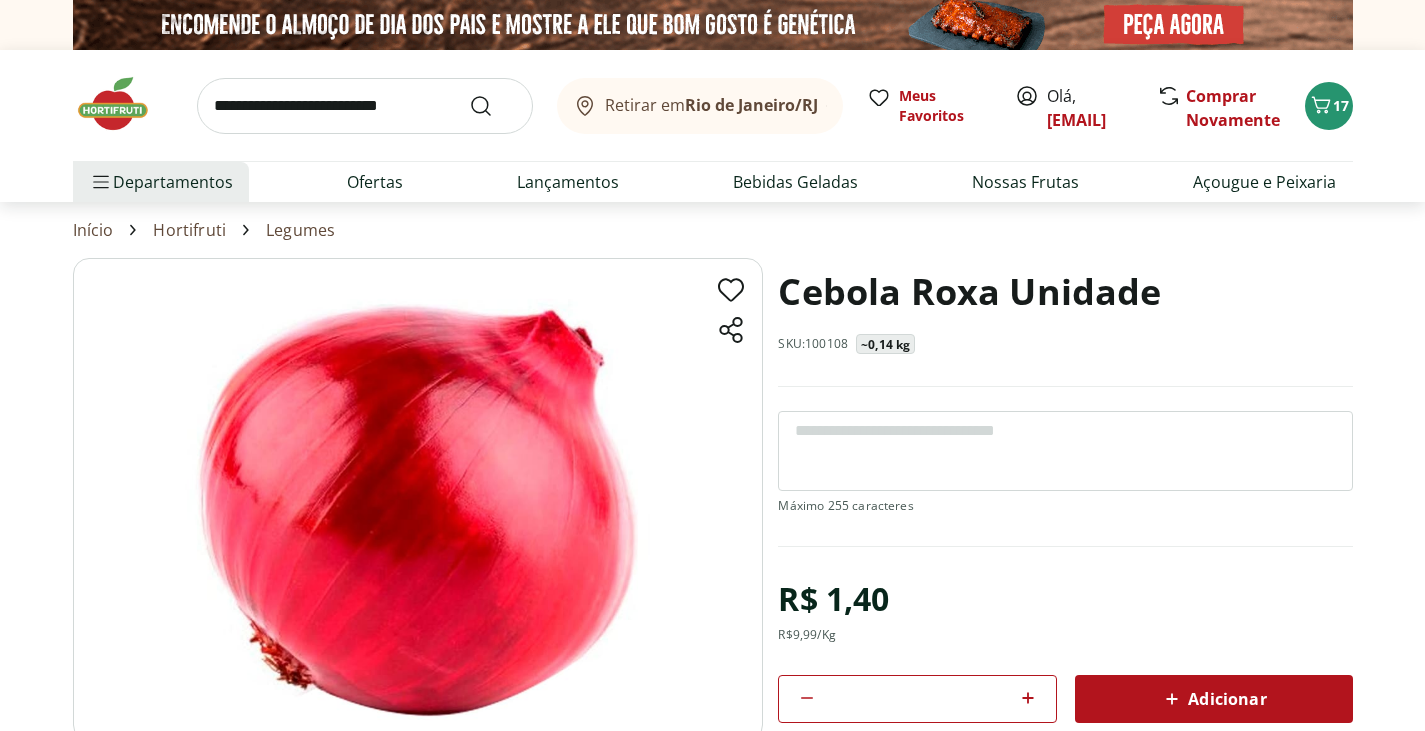 click on "Adicionar" at bounding box center [1214, 699] 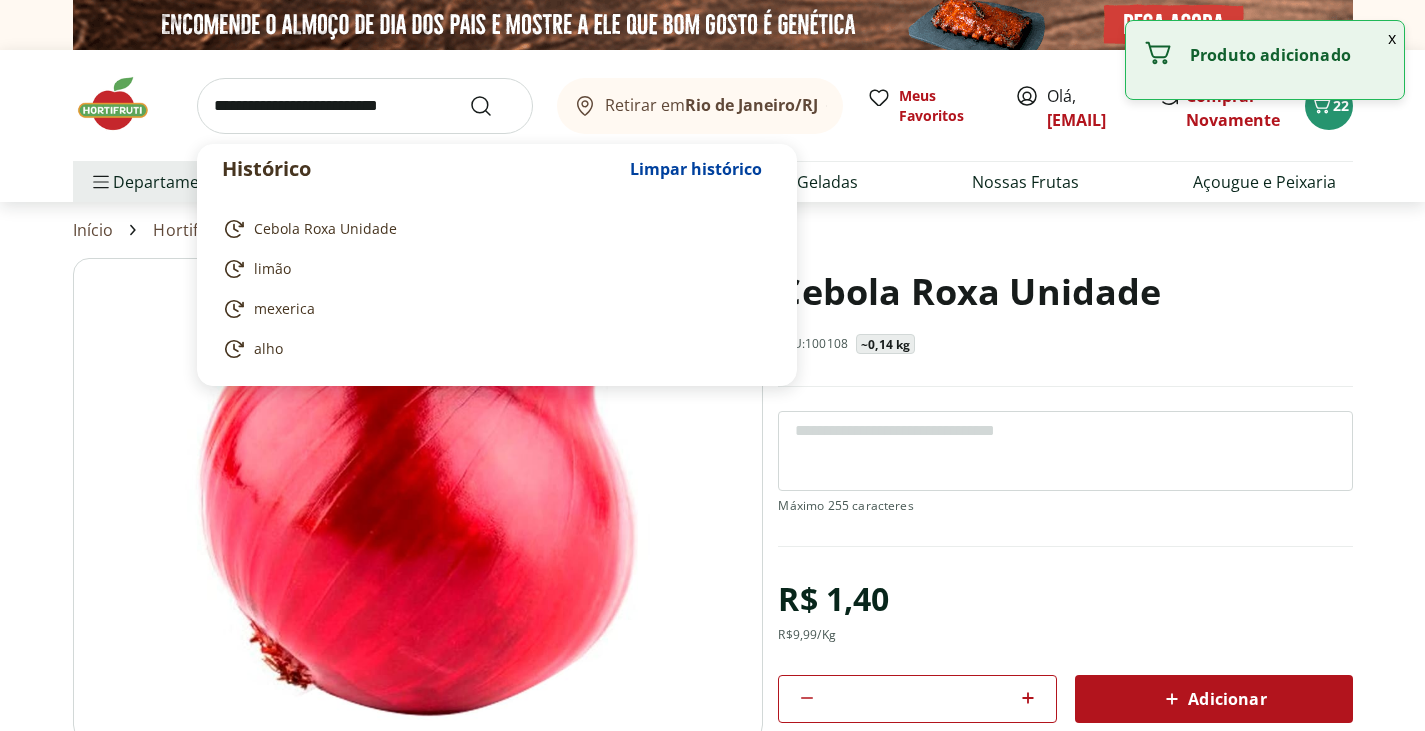 click at bounding box center (365, 106) 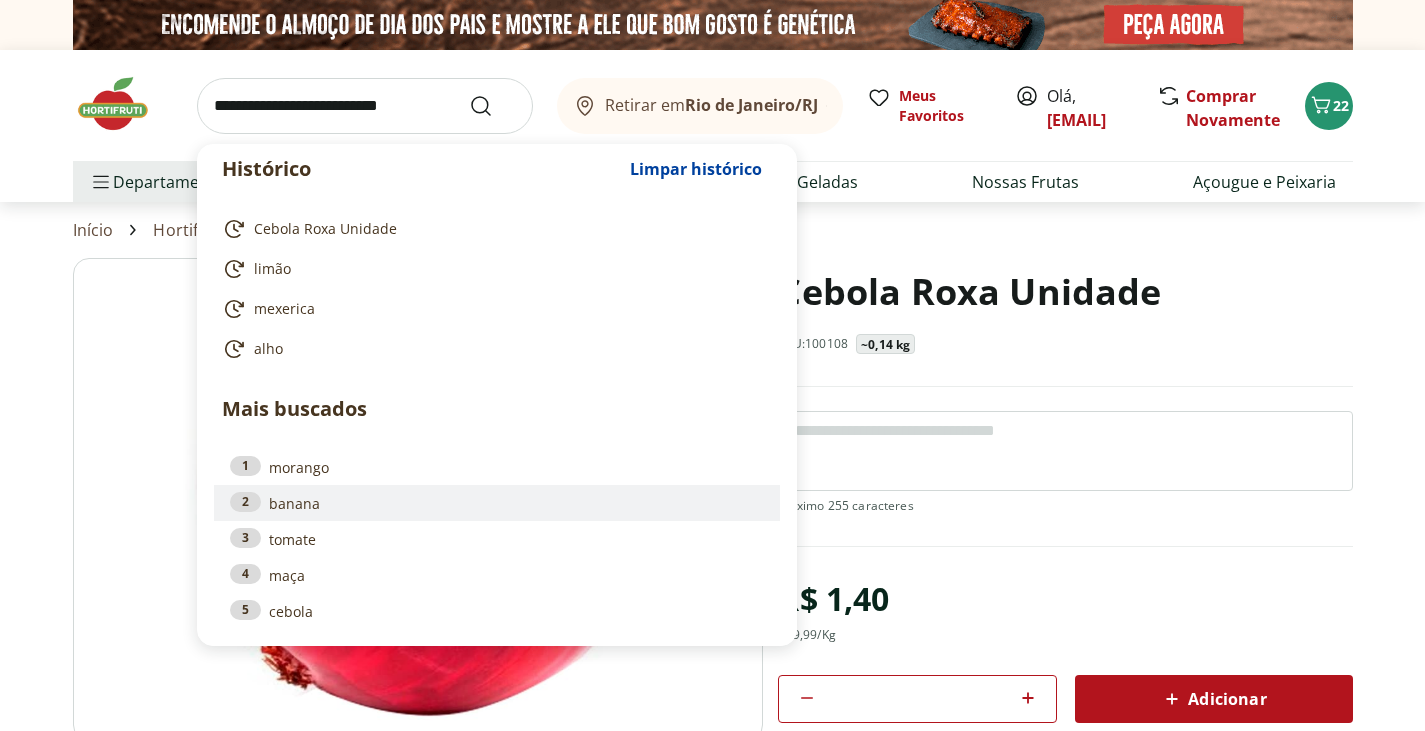 click on "2 banana" at bounding box center [497, 503] 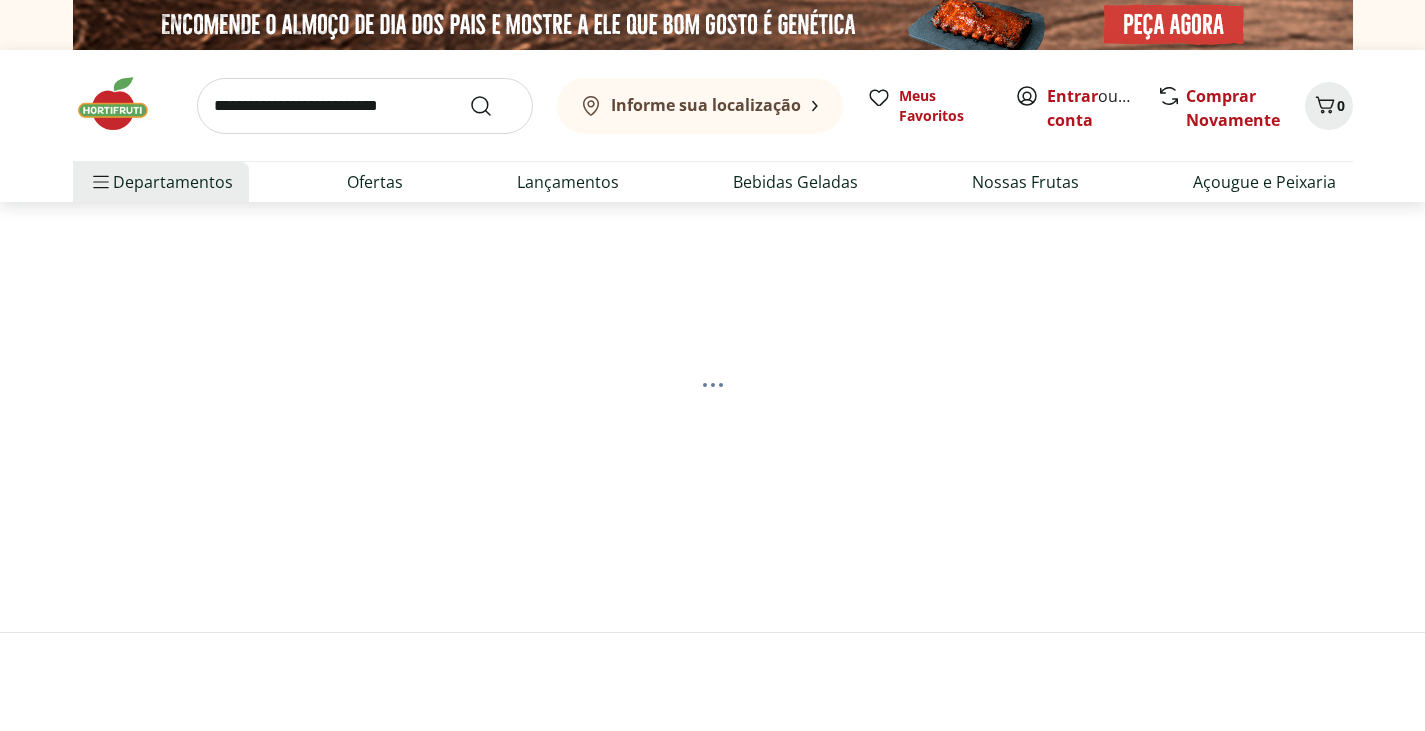 scroll, scrollTop: 0, scrollLeft: 0, axis: both 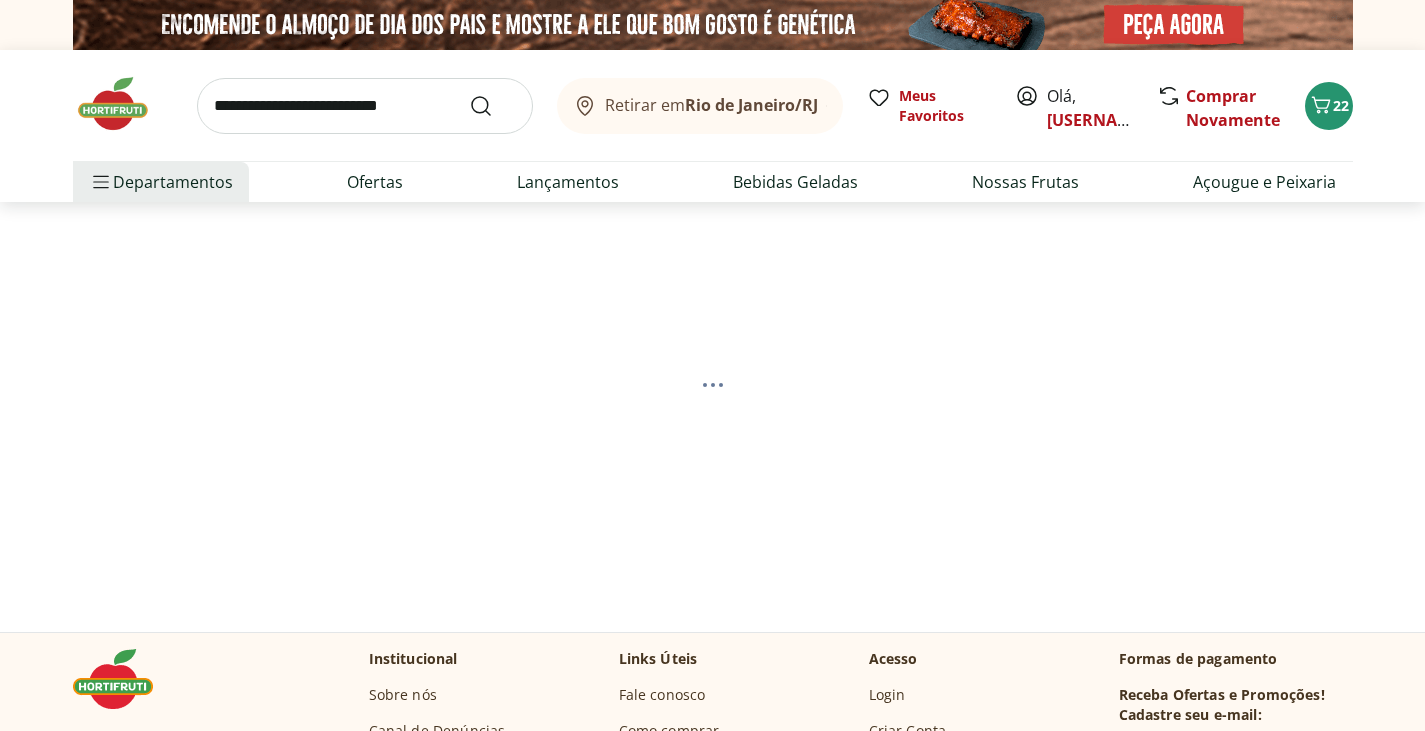 select on "**********" 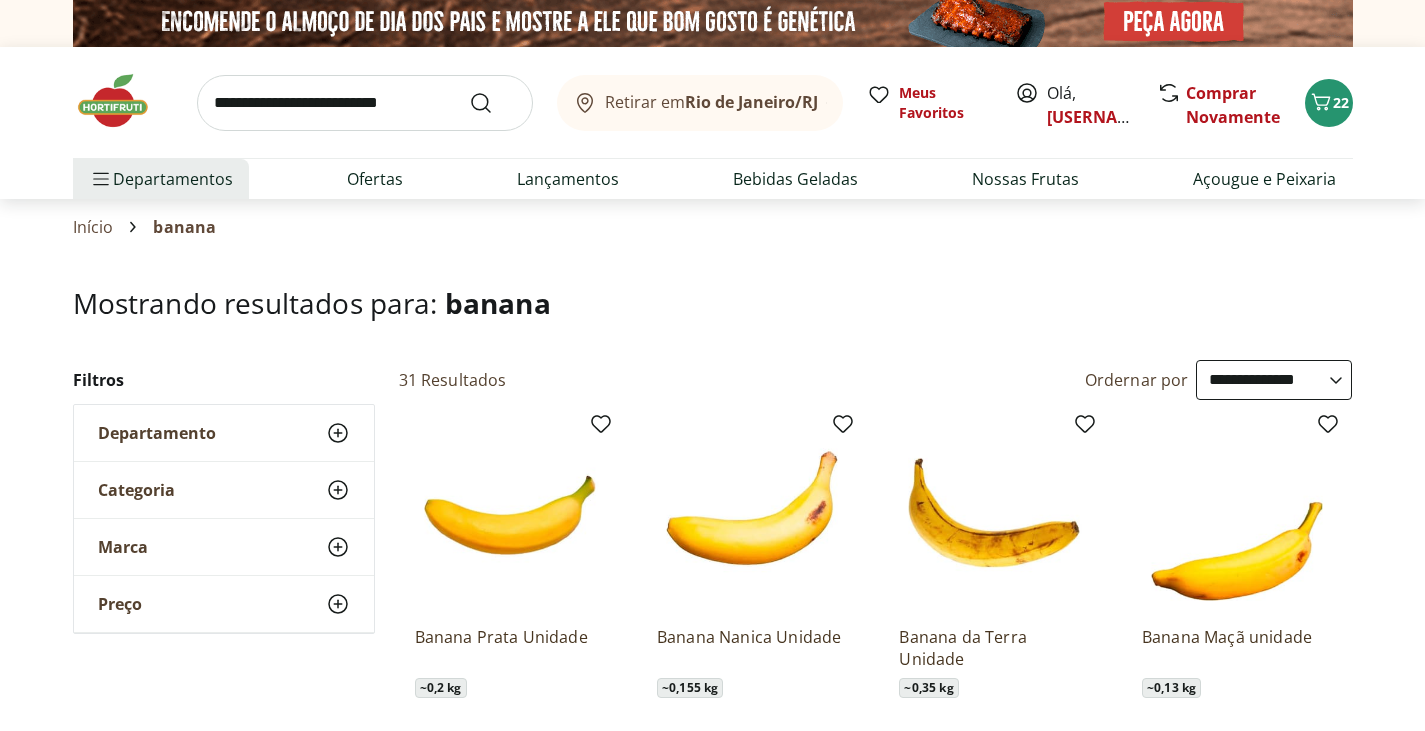 scroll, scrollTop: 0, scrollLeft: 0, axis: both 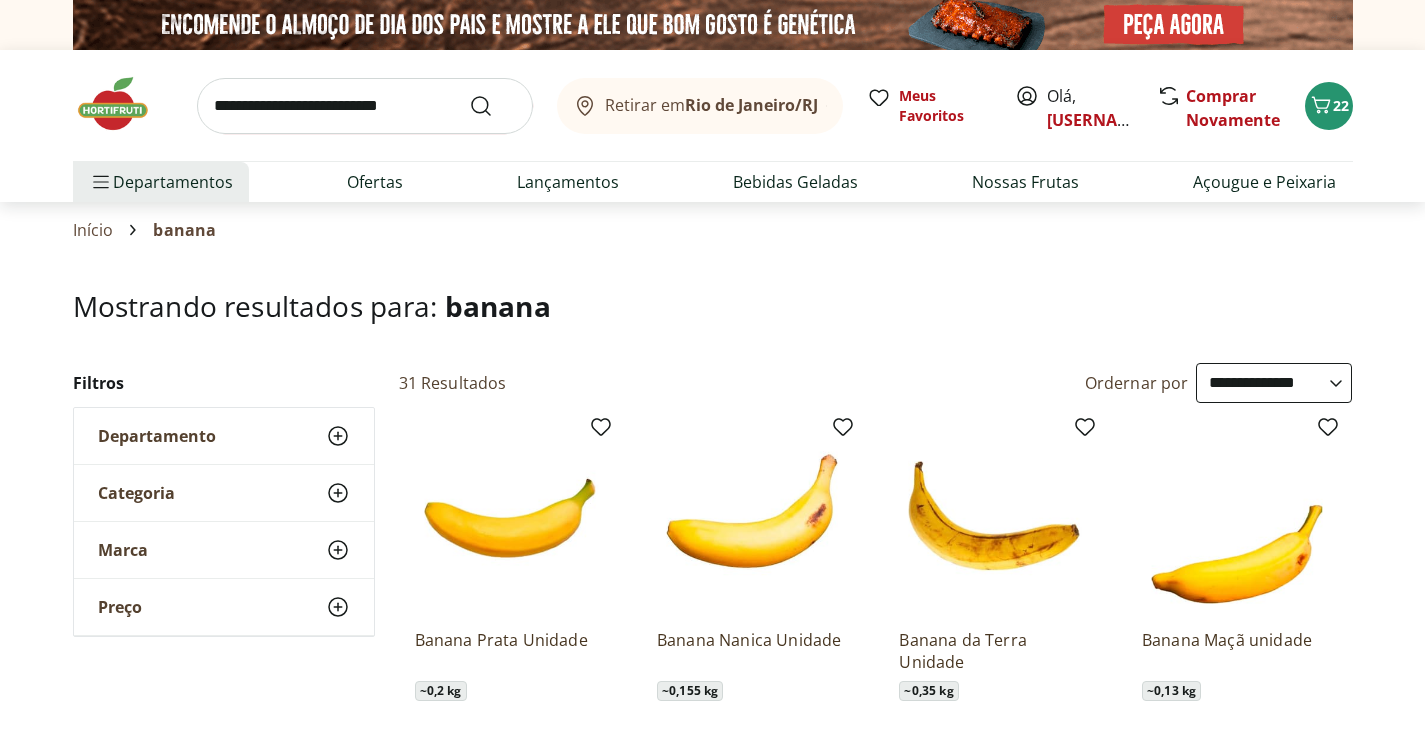 click at bounding box center (365, 106) 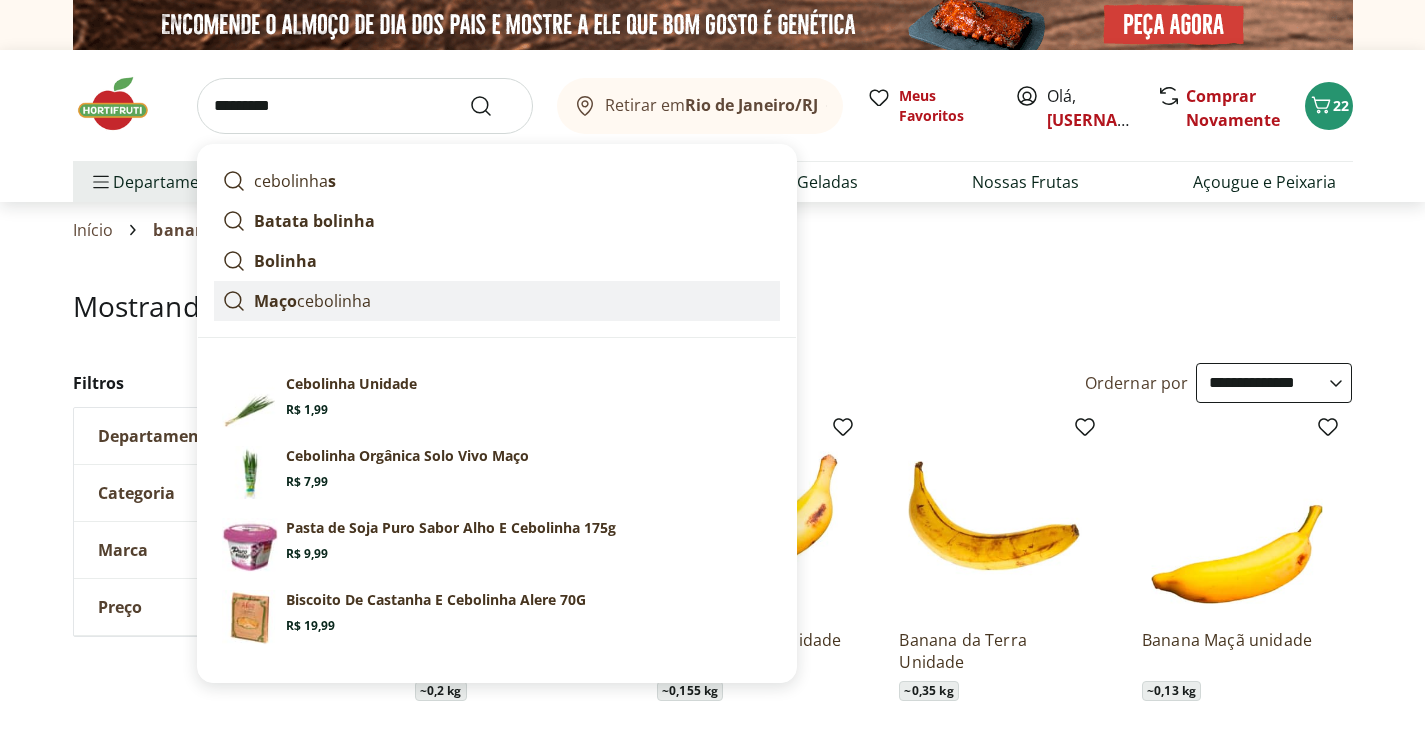 click on "Maço  cebolinha" at bounding box center (312, 301) 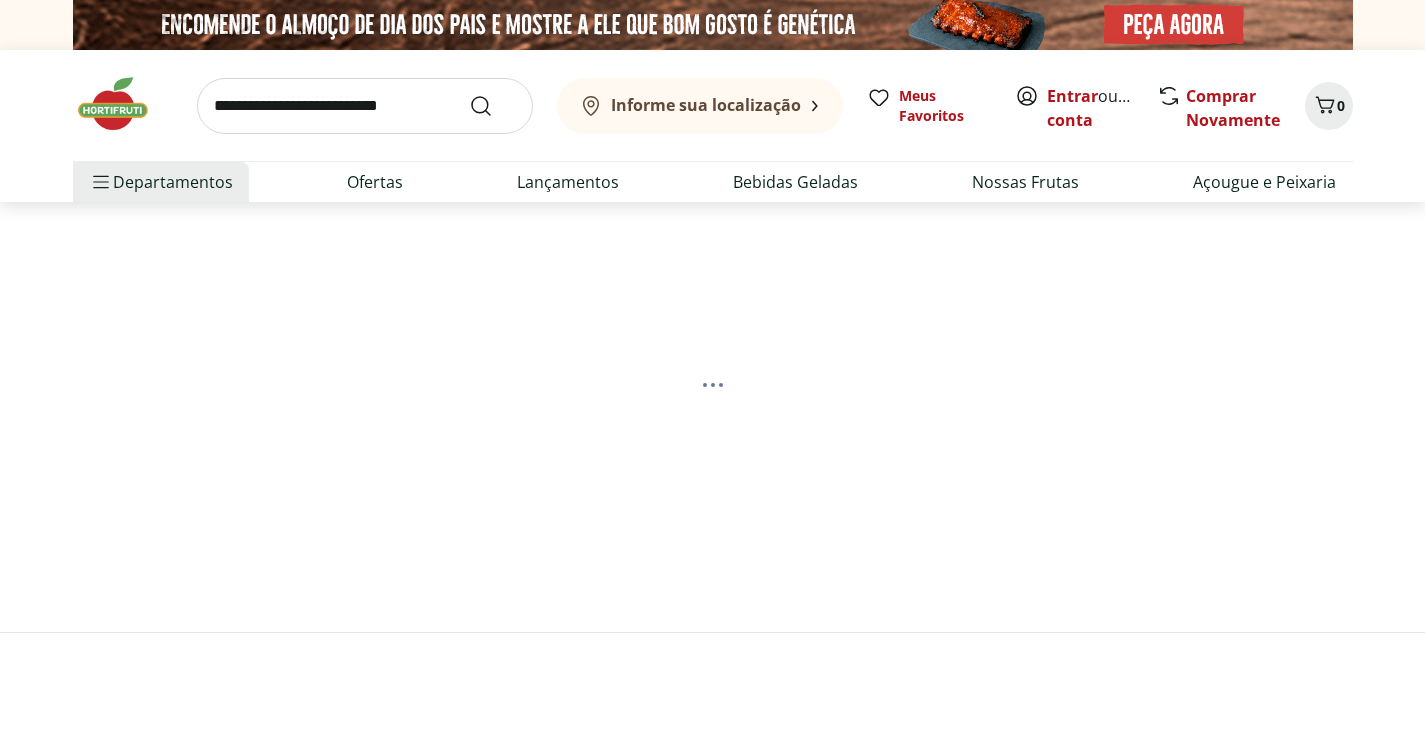 scroll, scrollTop: 0, scrollLeft: 0, axis: both 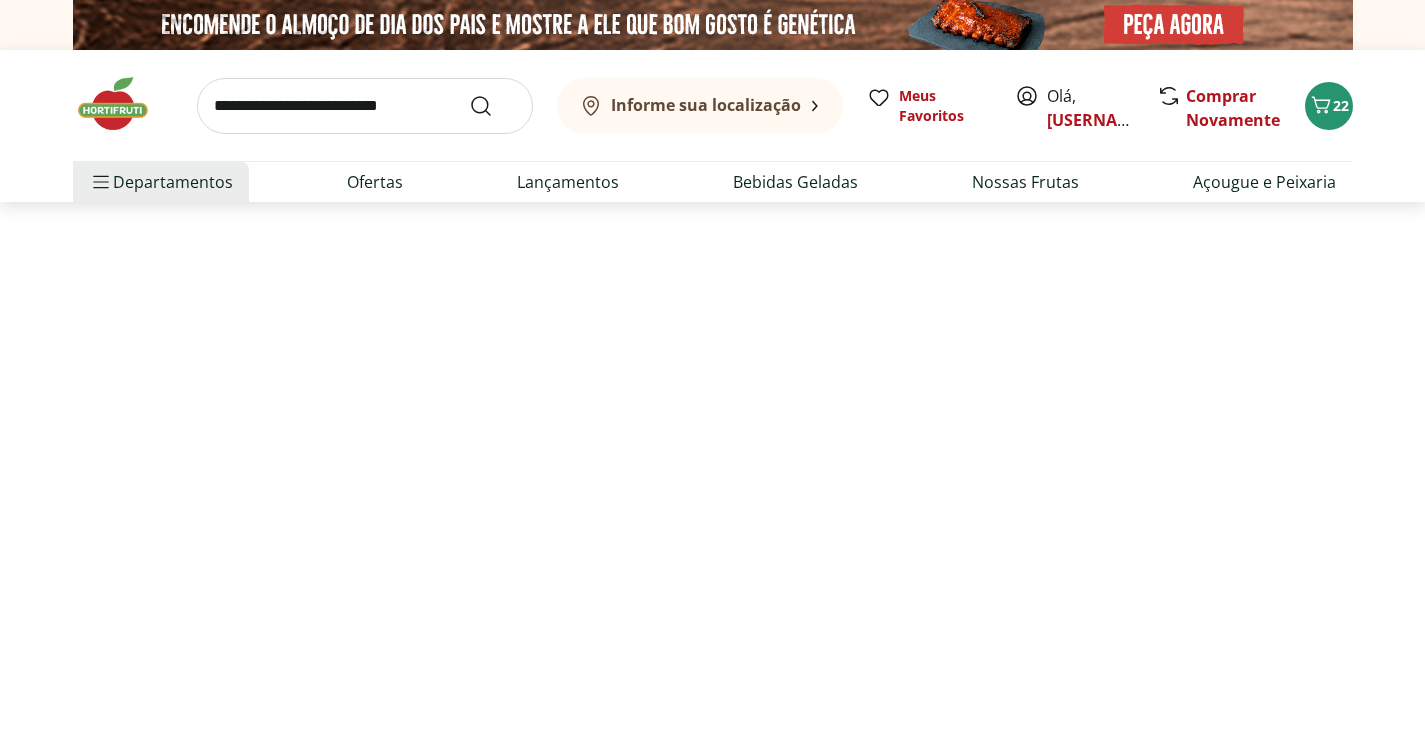 select on "**********" 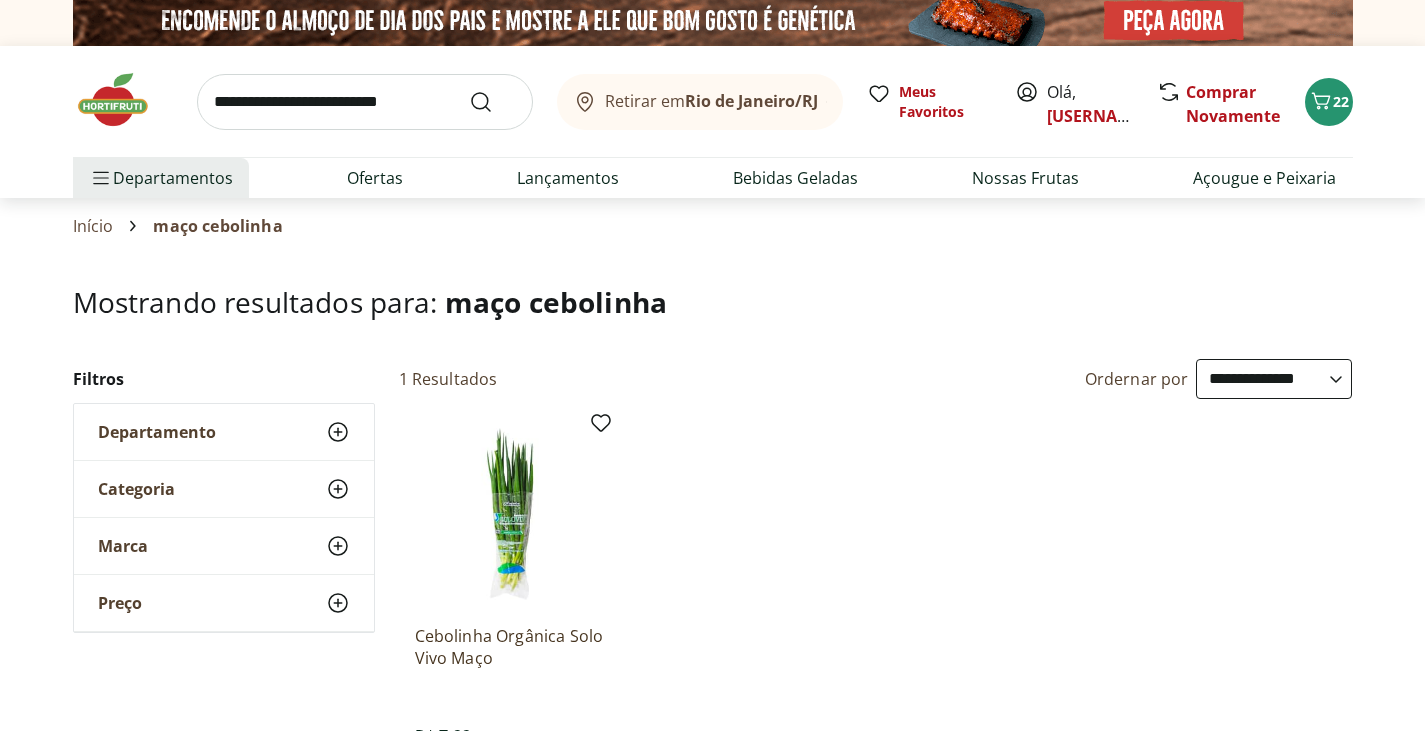 scroll, scrollTop: 0, scrollLeft: 0, axis: both 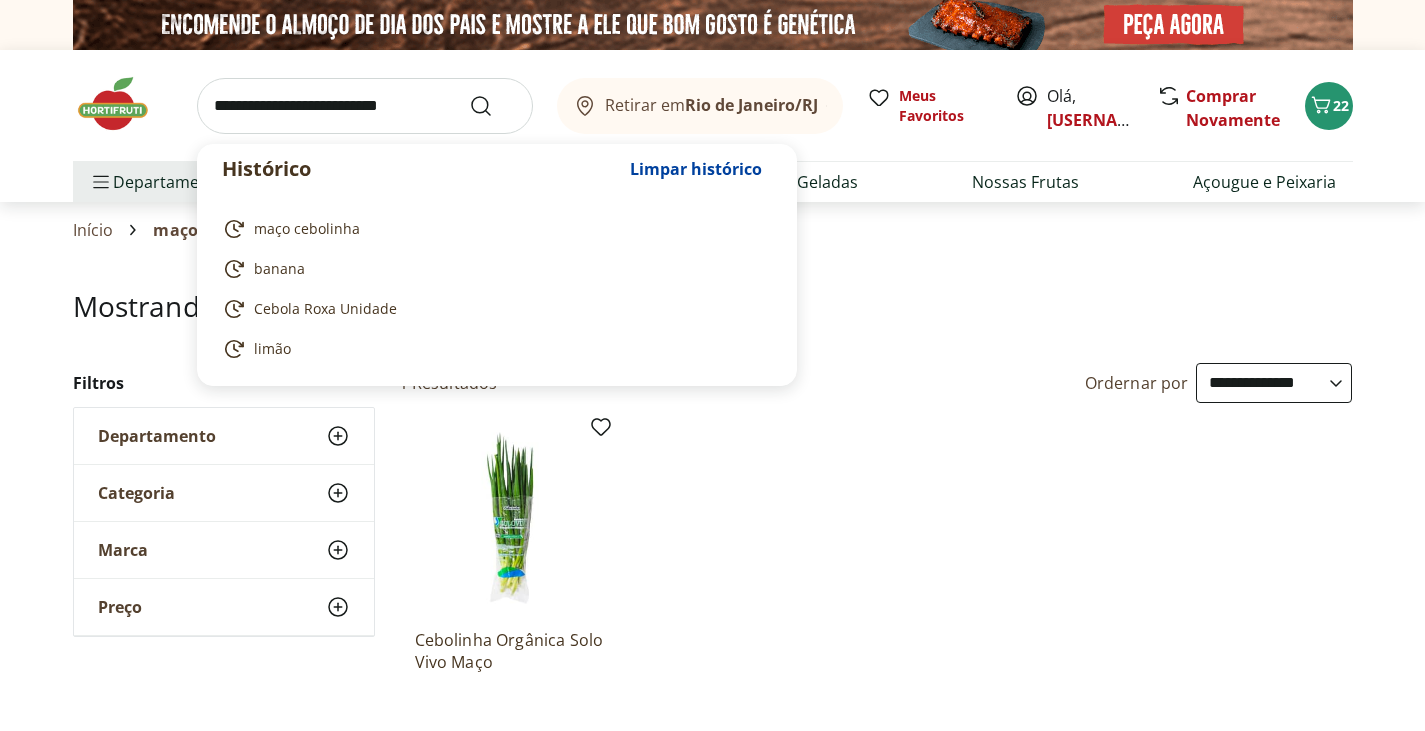 click at bounding box center (365, 106) 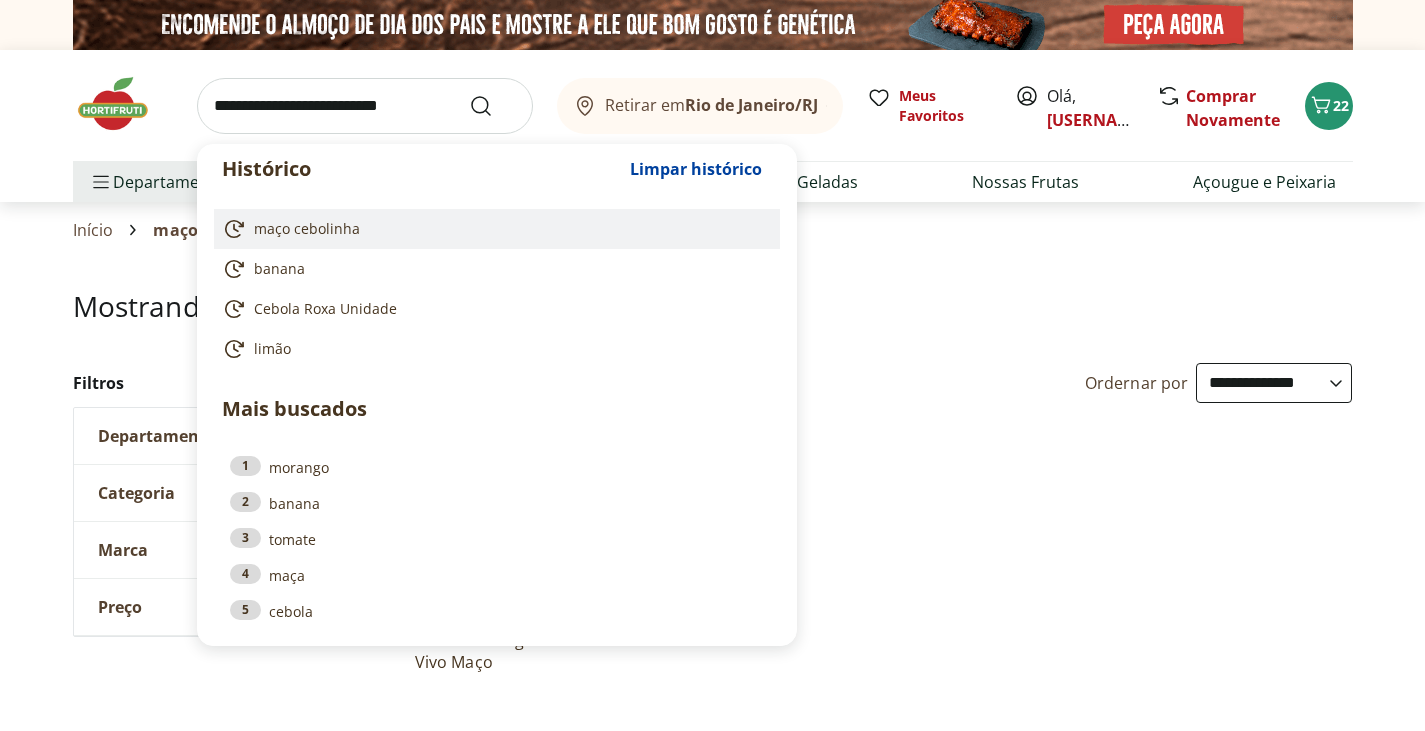 click on "maço cebolinha" at bounding box center [307, 229] 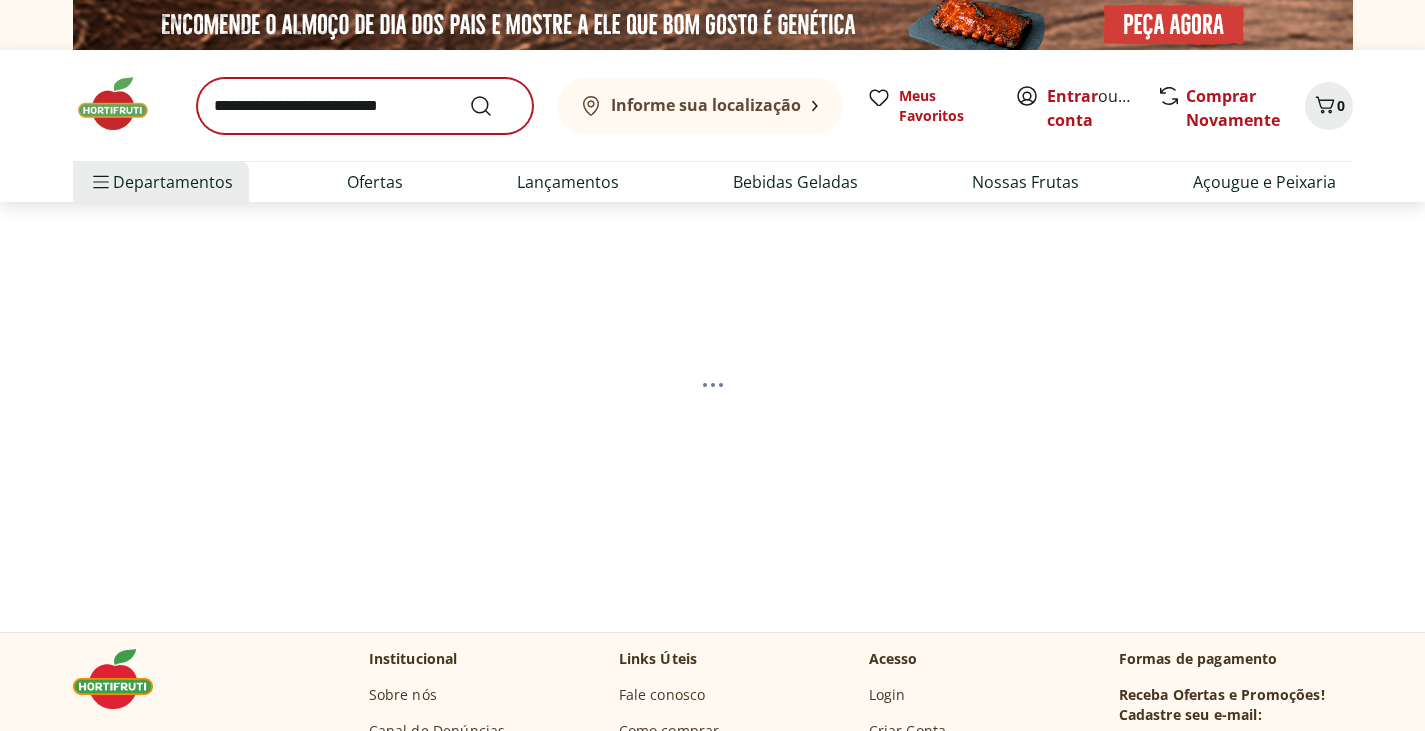 scroll, scrollTop: 0, scrollLeft: 0, axis: both 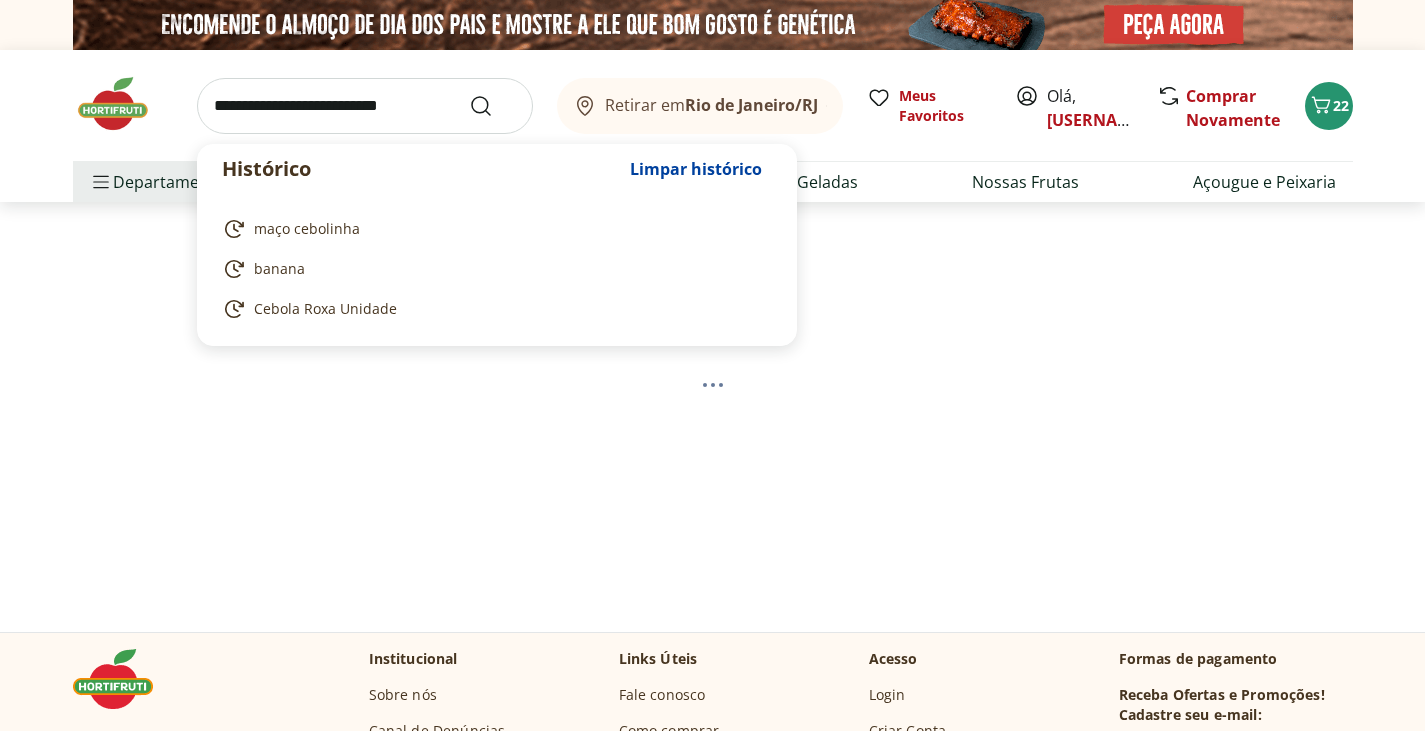 click at bounding box center (365, 106) 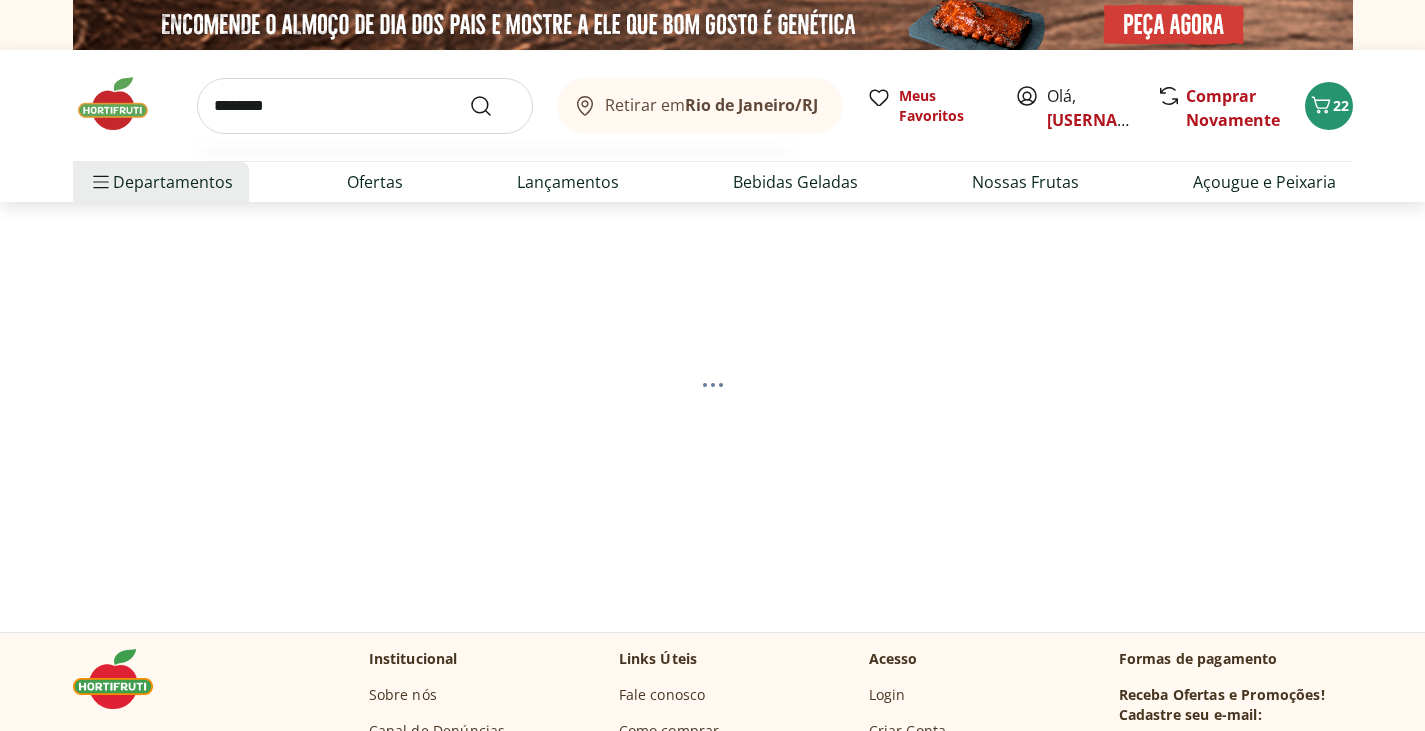 type on "*********" 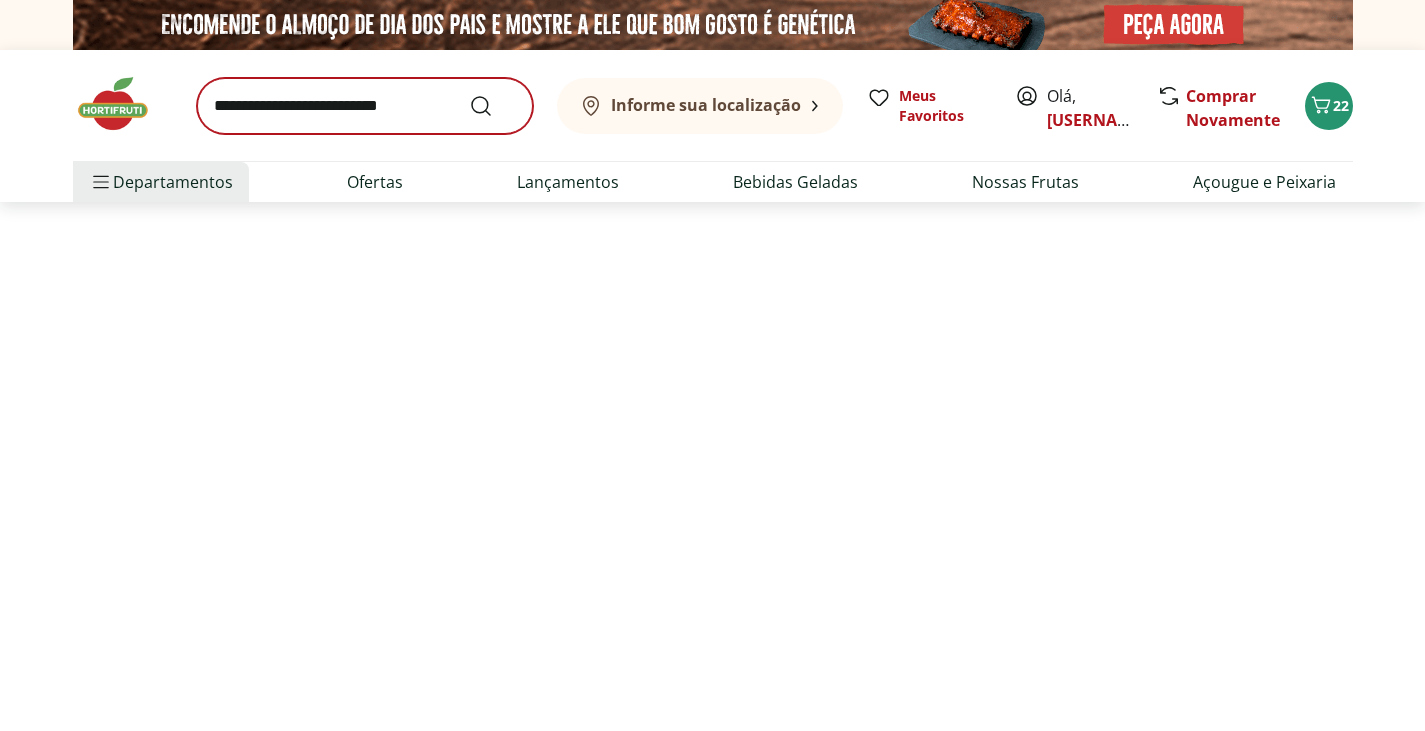 select on "**********" 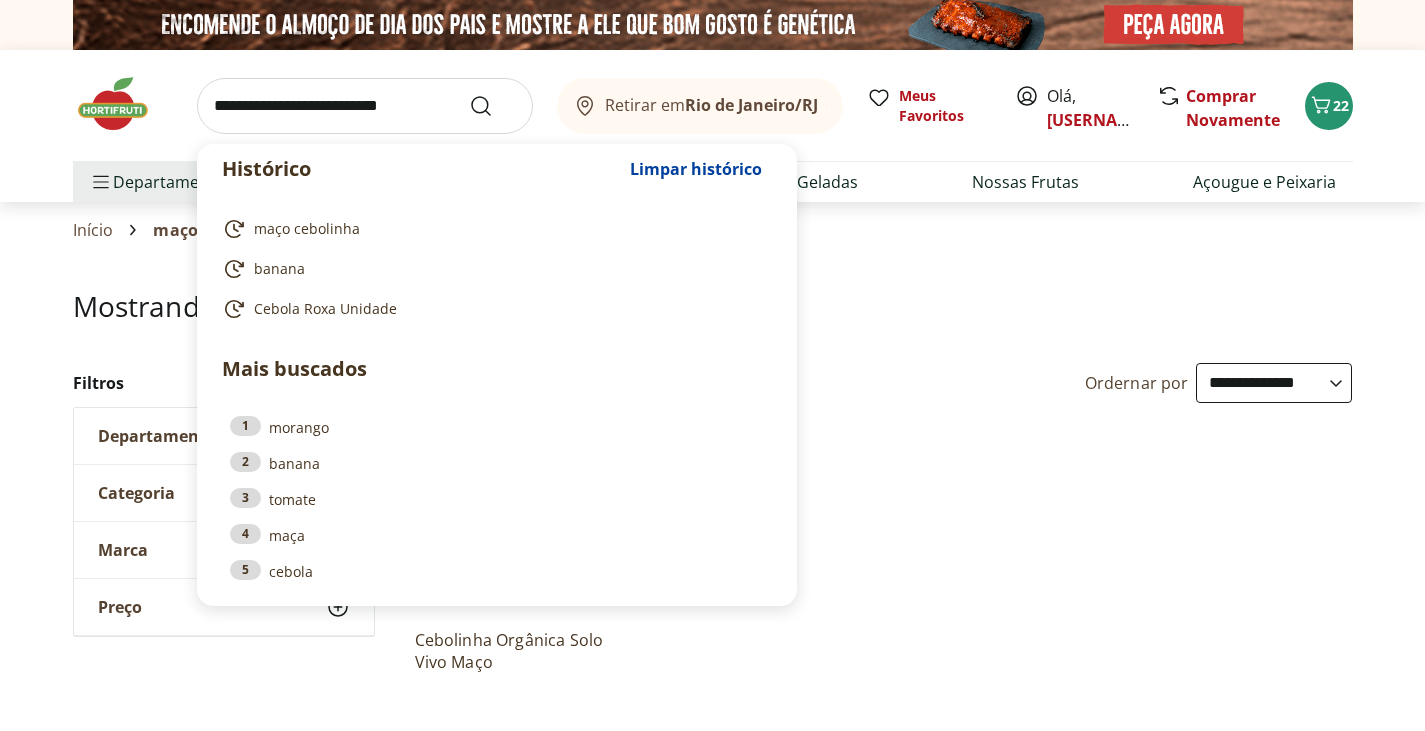 click at bounding box center (365, 106) 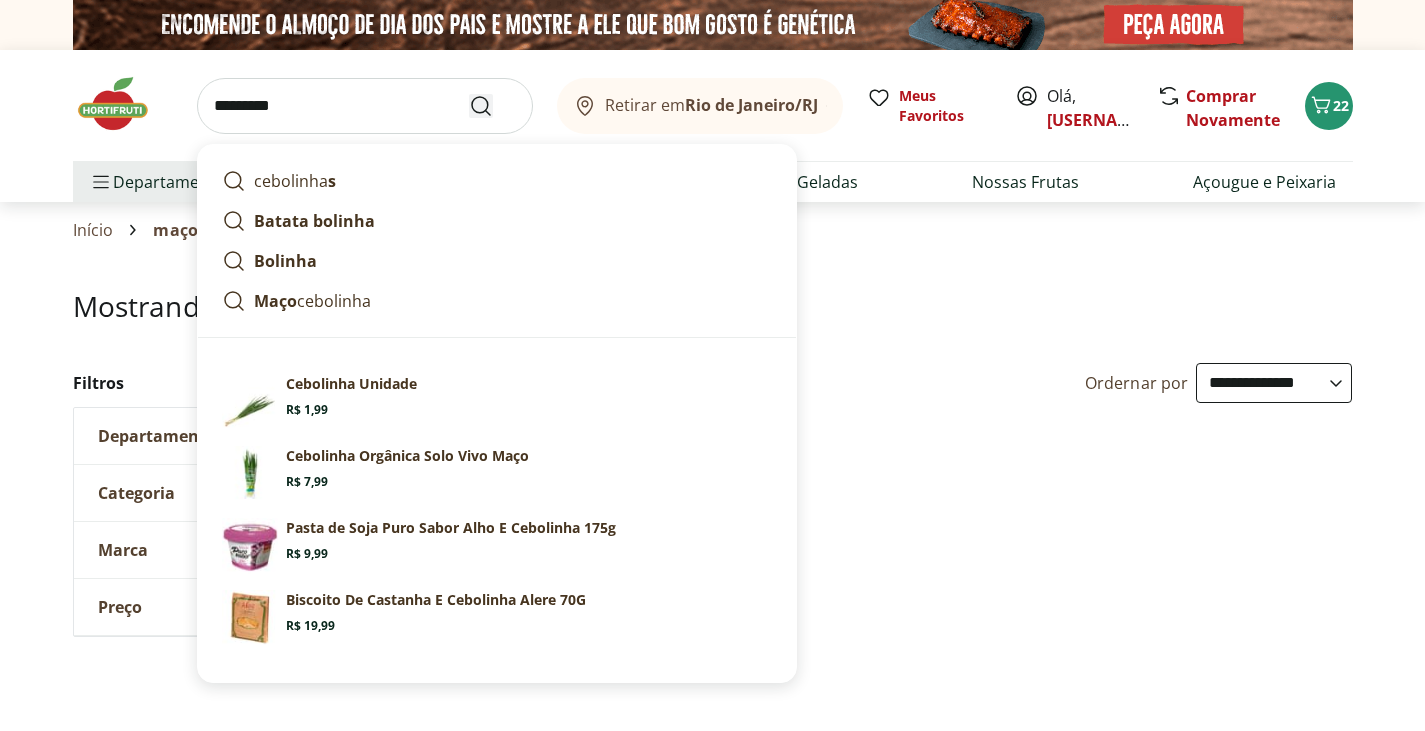 type on "*********" 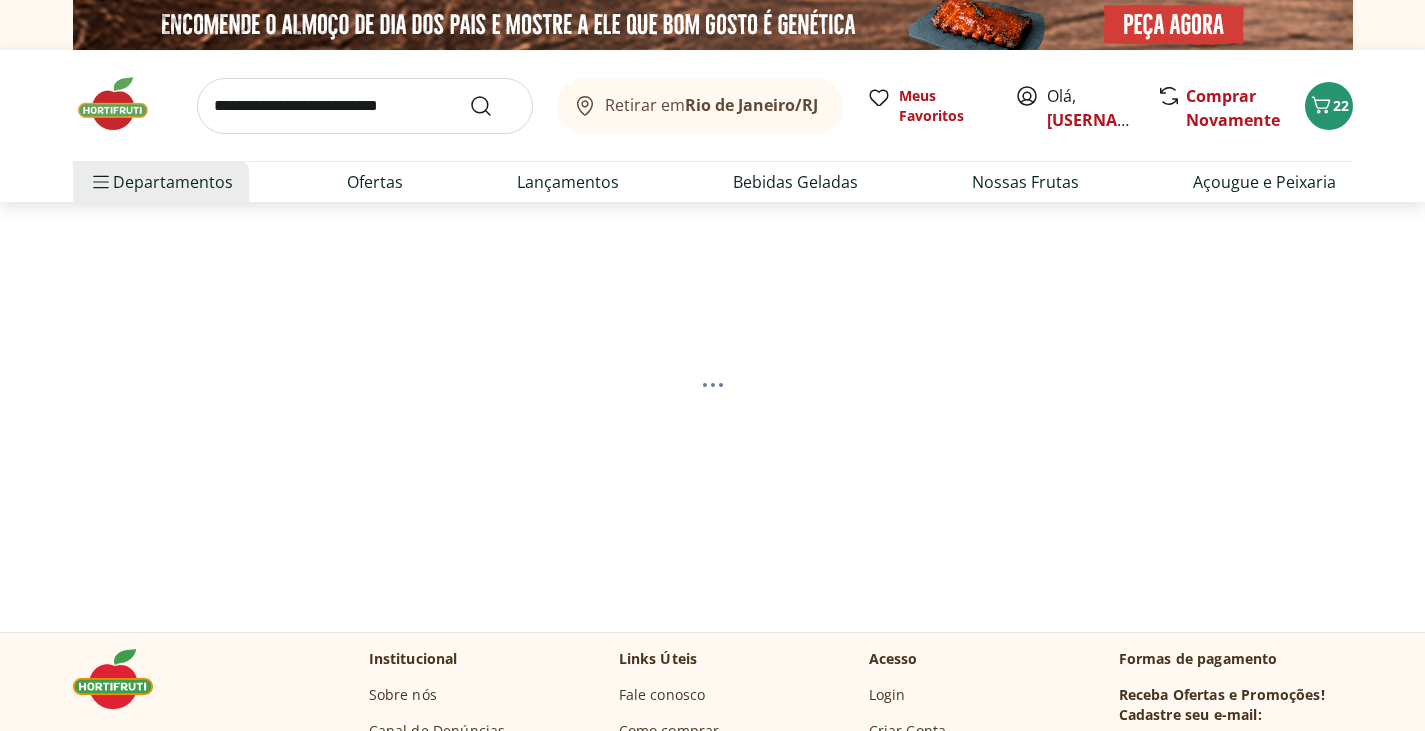 select on "**********" 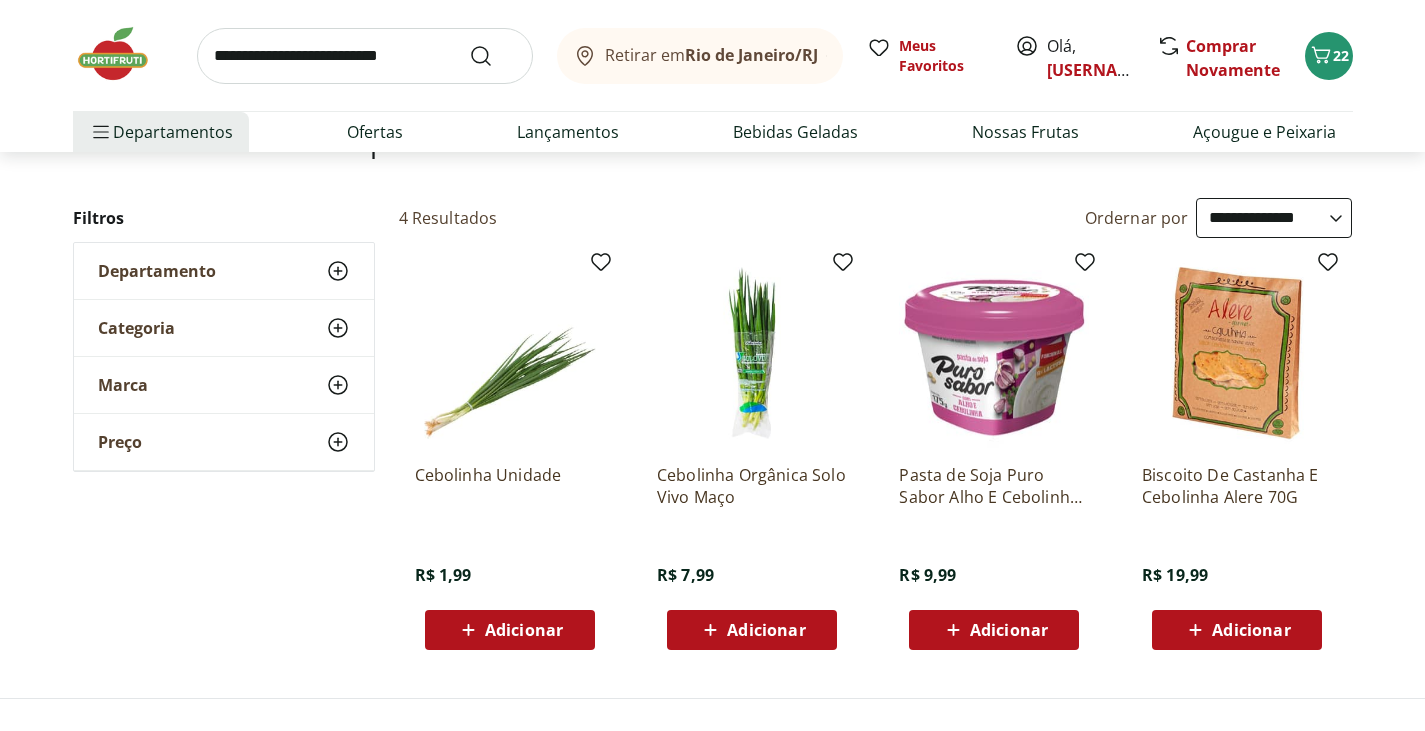 scroll, scrollTop: 200, scrollLeft: 0, axis: vertical 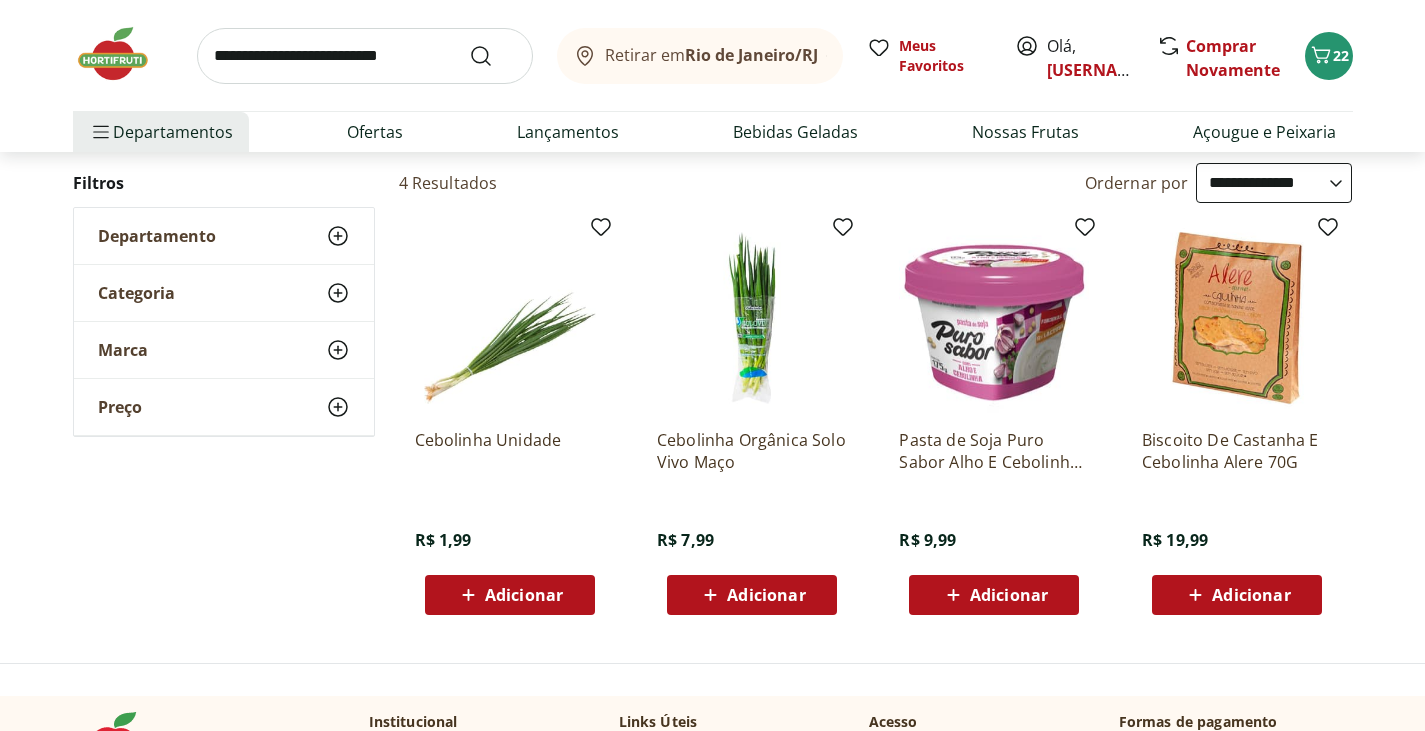 click 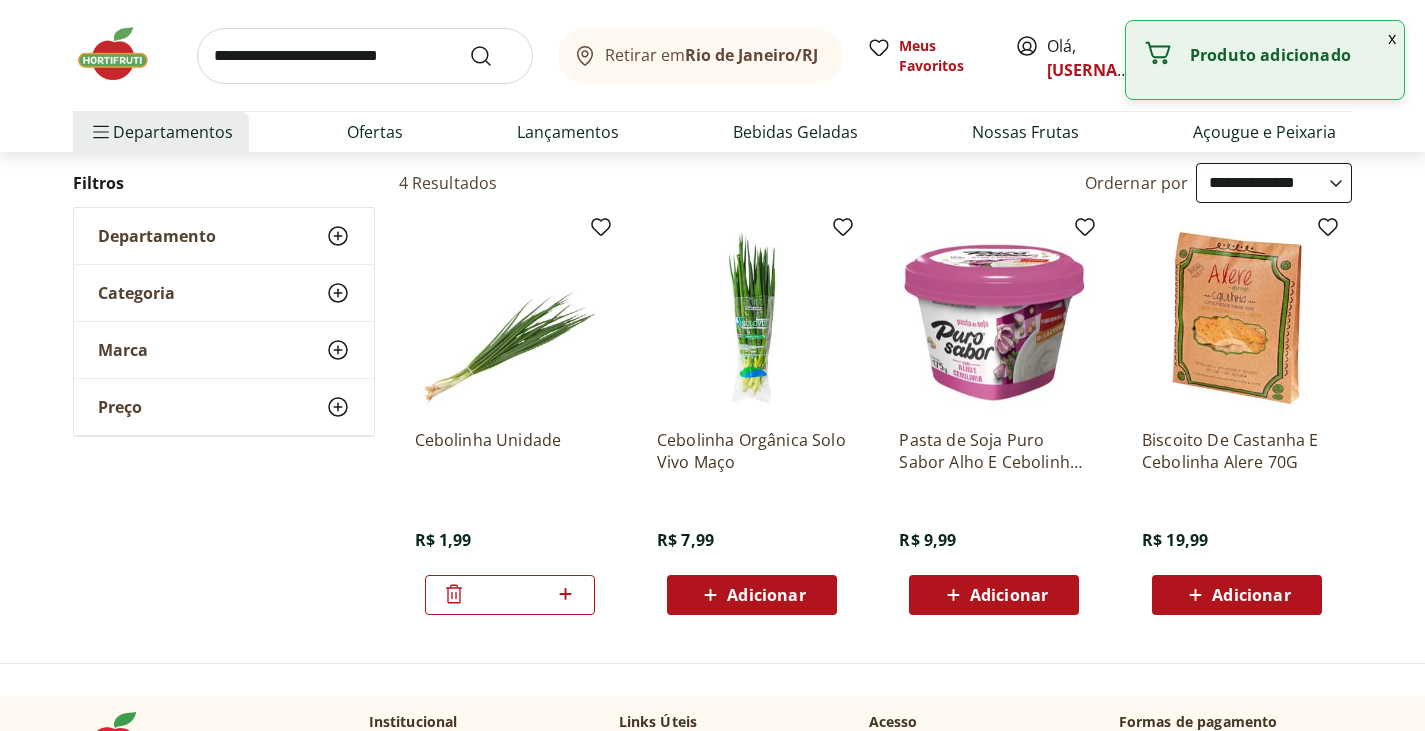 click 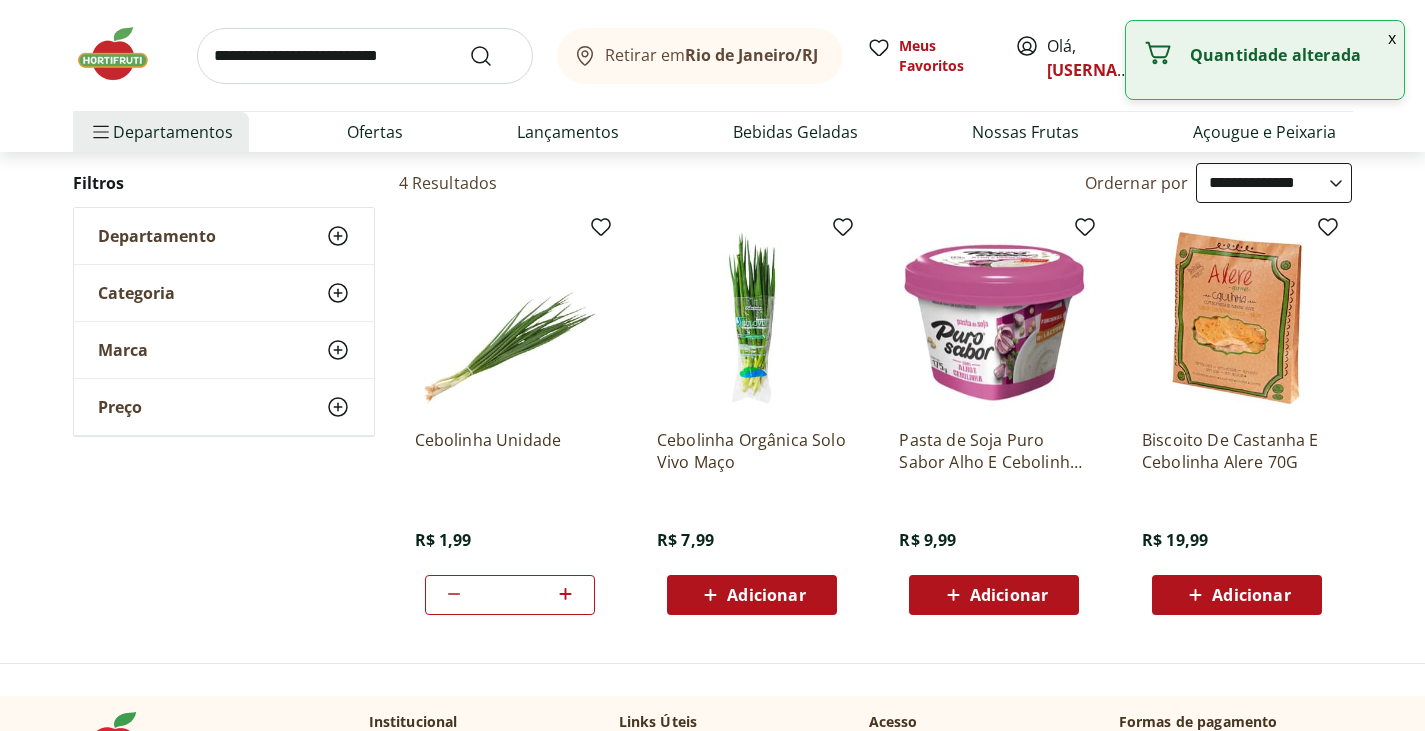 click at bounding box center (365, 56) 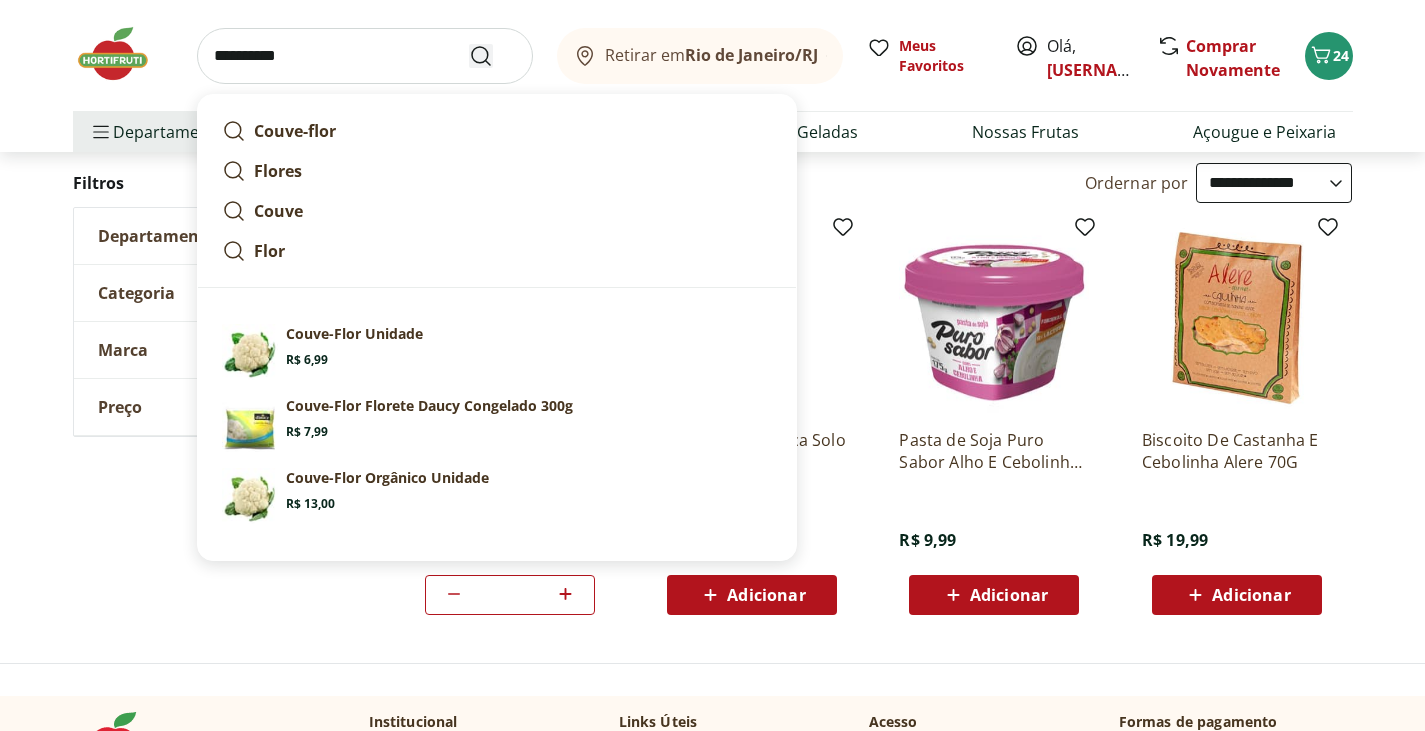 type on "**********" 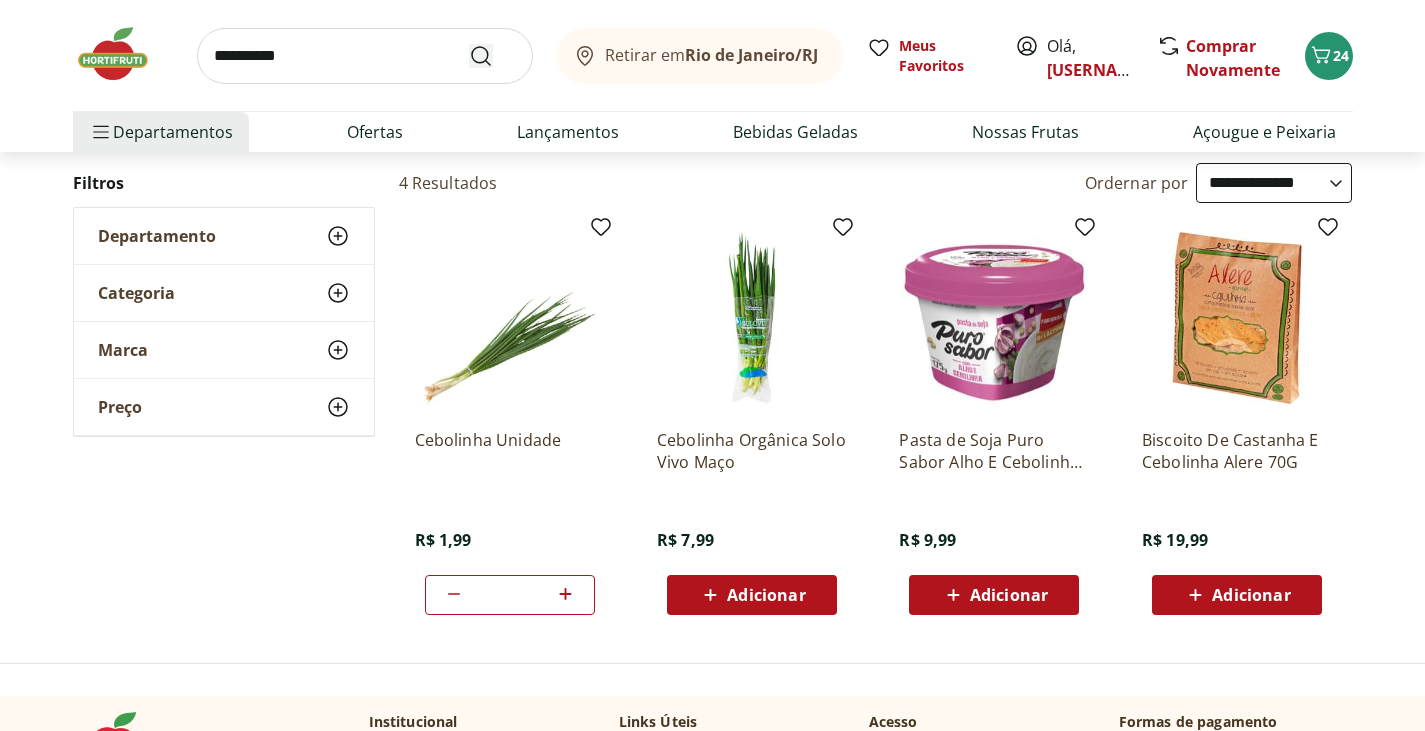 scroll, scrollTop: 0, scrollLeft: 0, axis: both 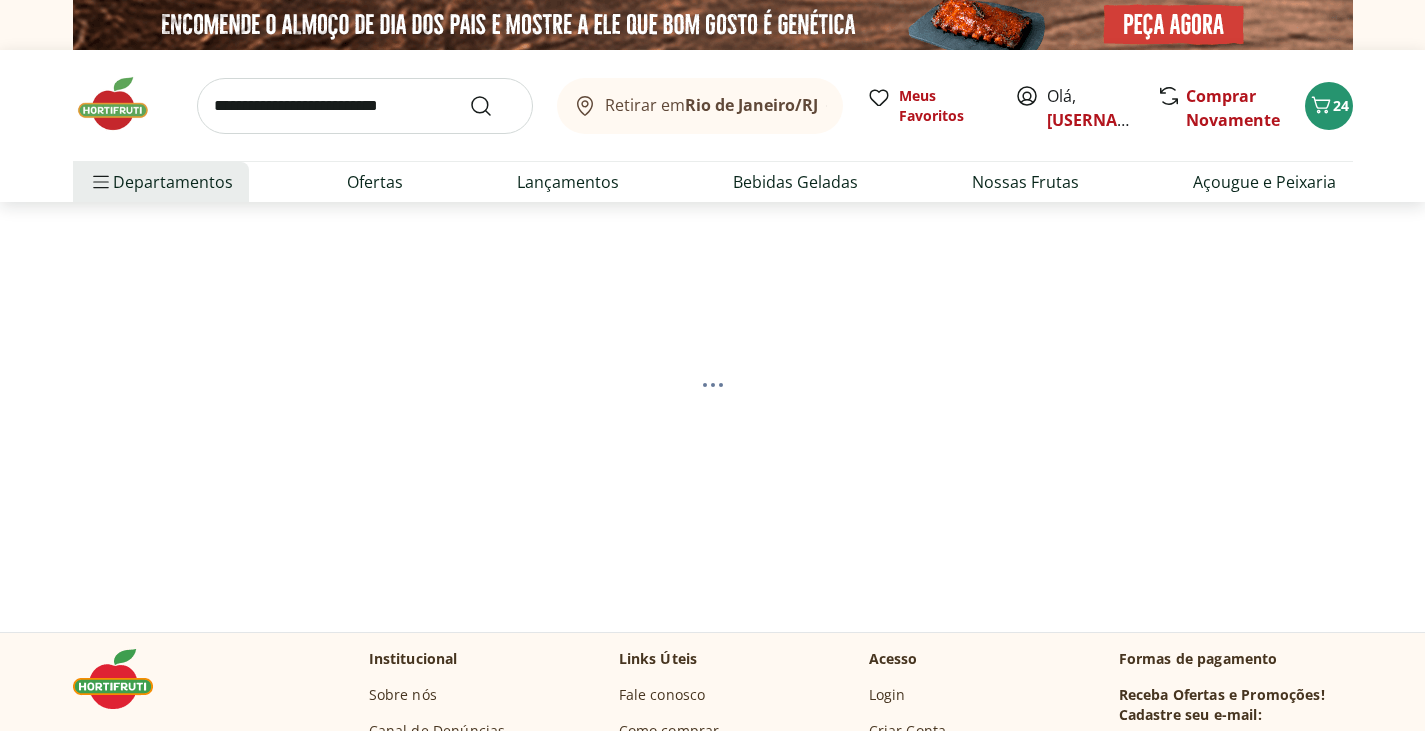 select on "**********" 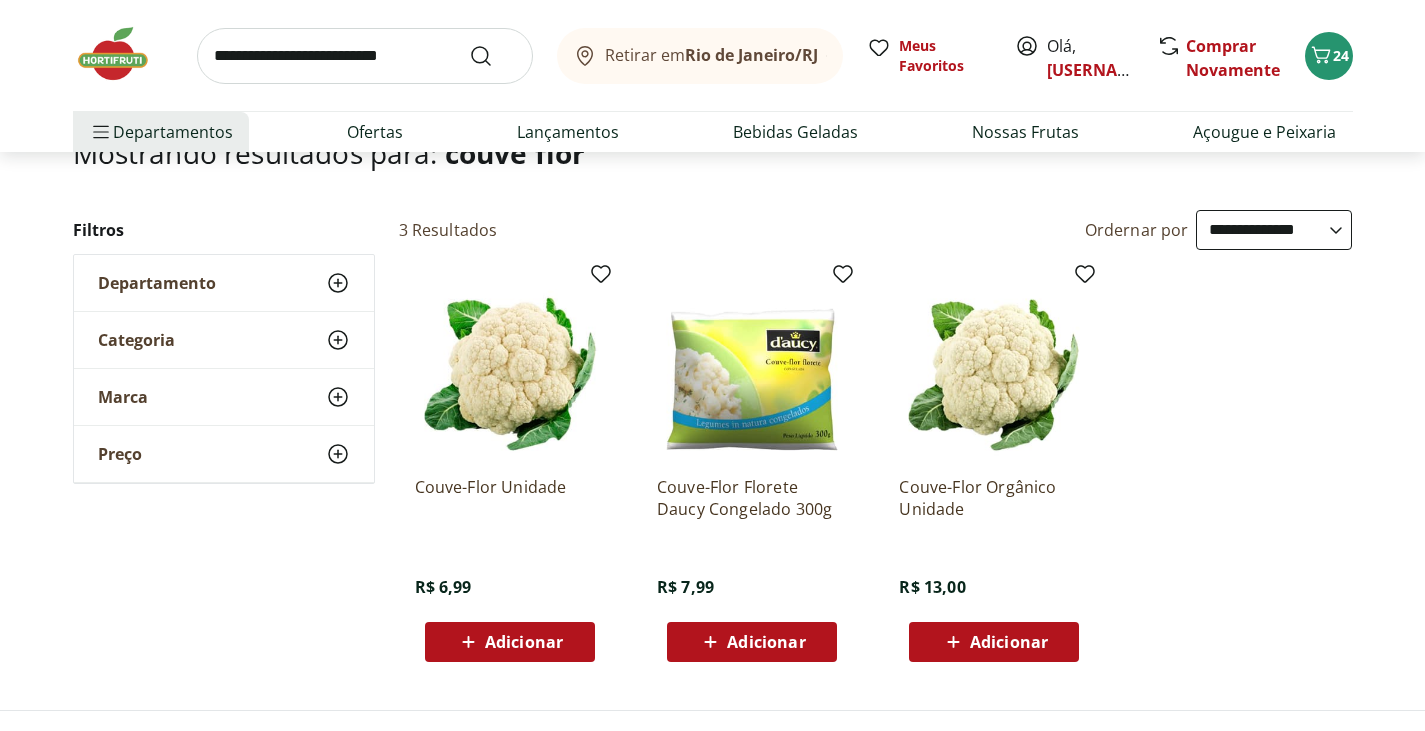 scroll, scrollTop: 200, scrollLeft: 0, axis: vertical 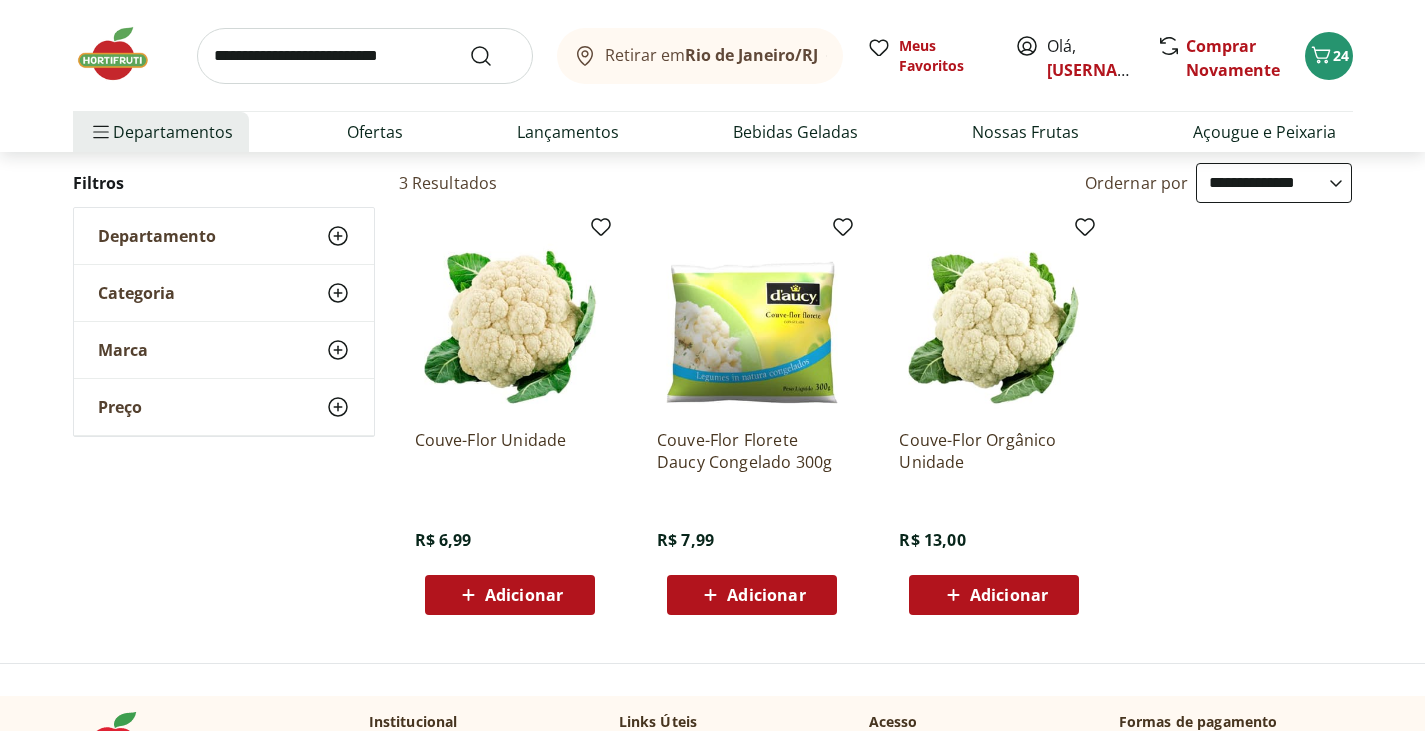 click on "Adicionar" at bounding box center [509, 595] 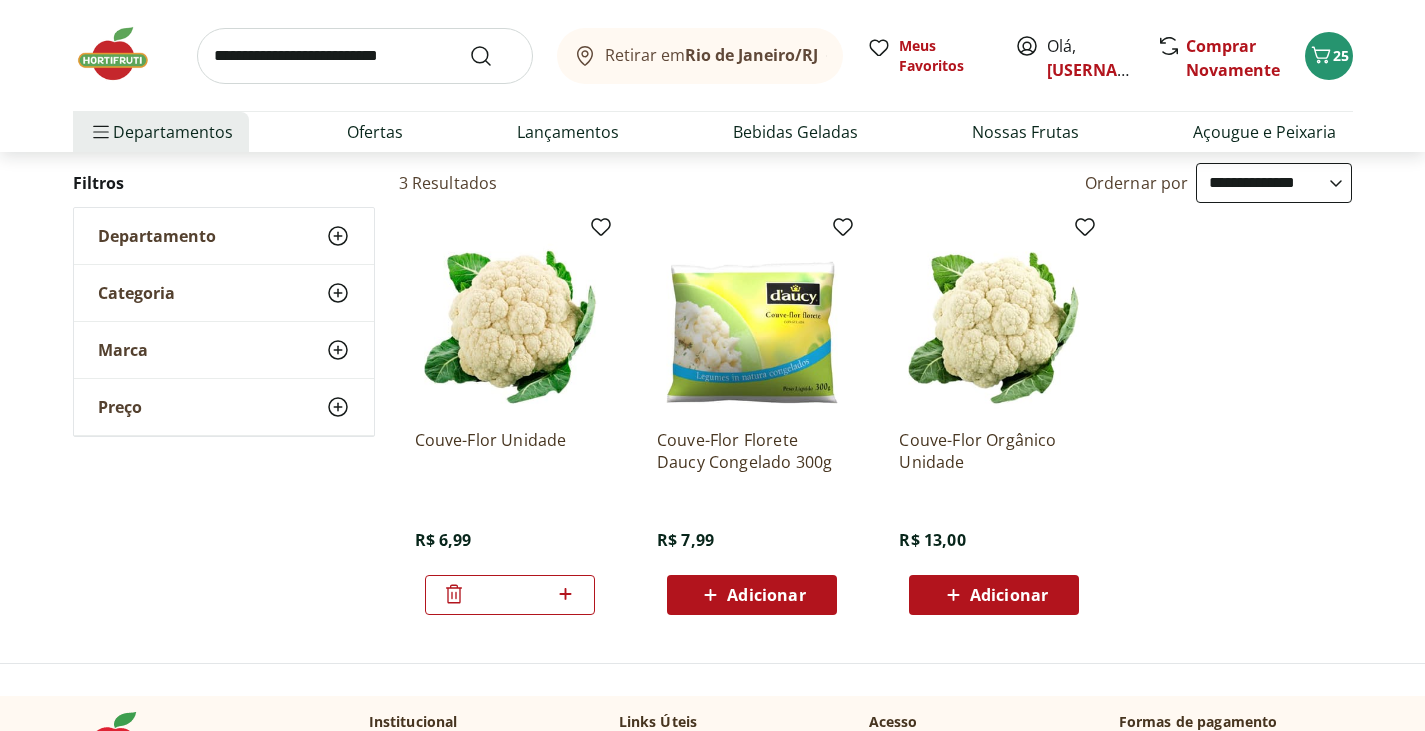 click at bounding box center (365, 56) 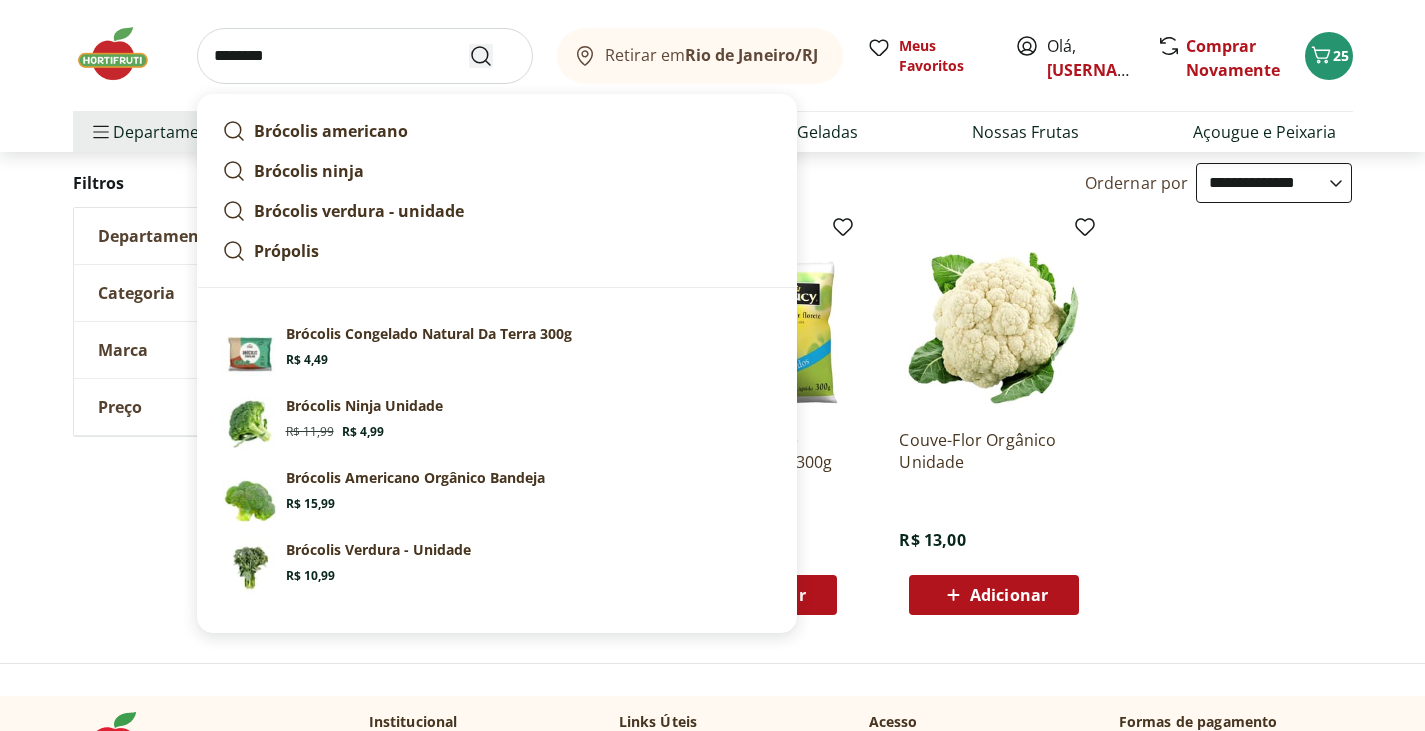 type on "********" 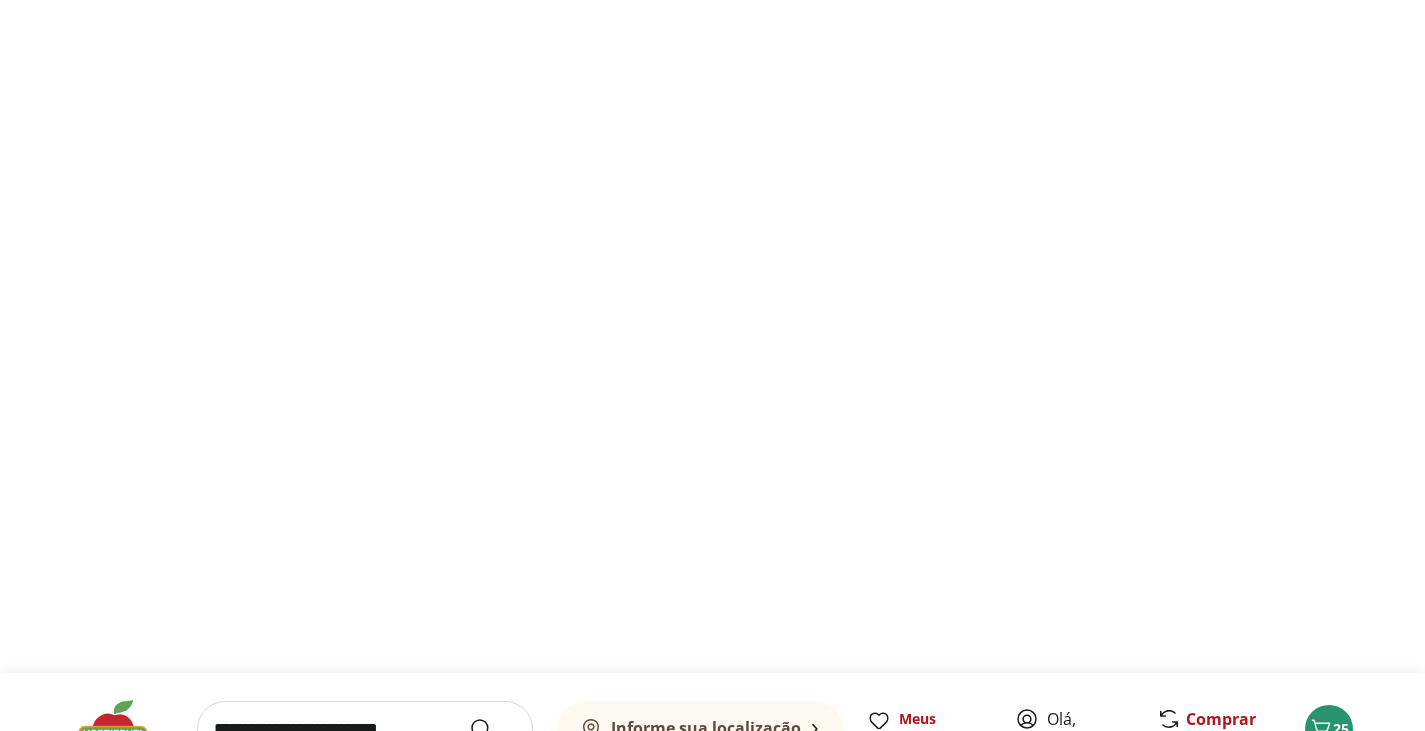 scroll, scrollTop: 0, scrollLeft: 0, axis: both 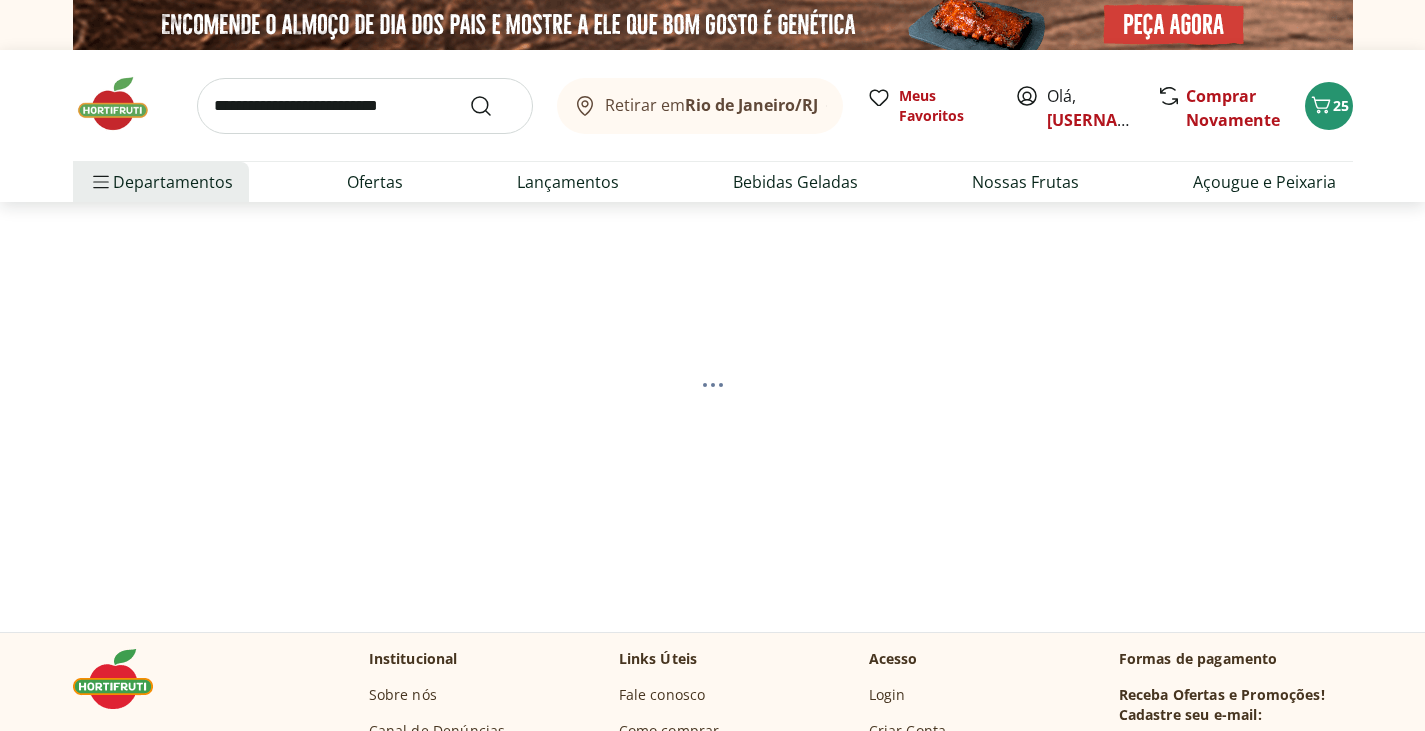 select on "**********" 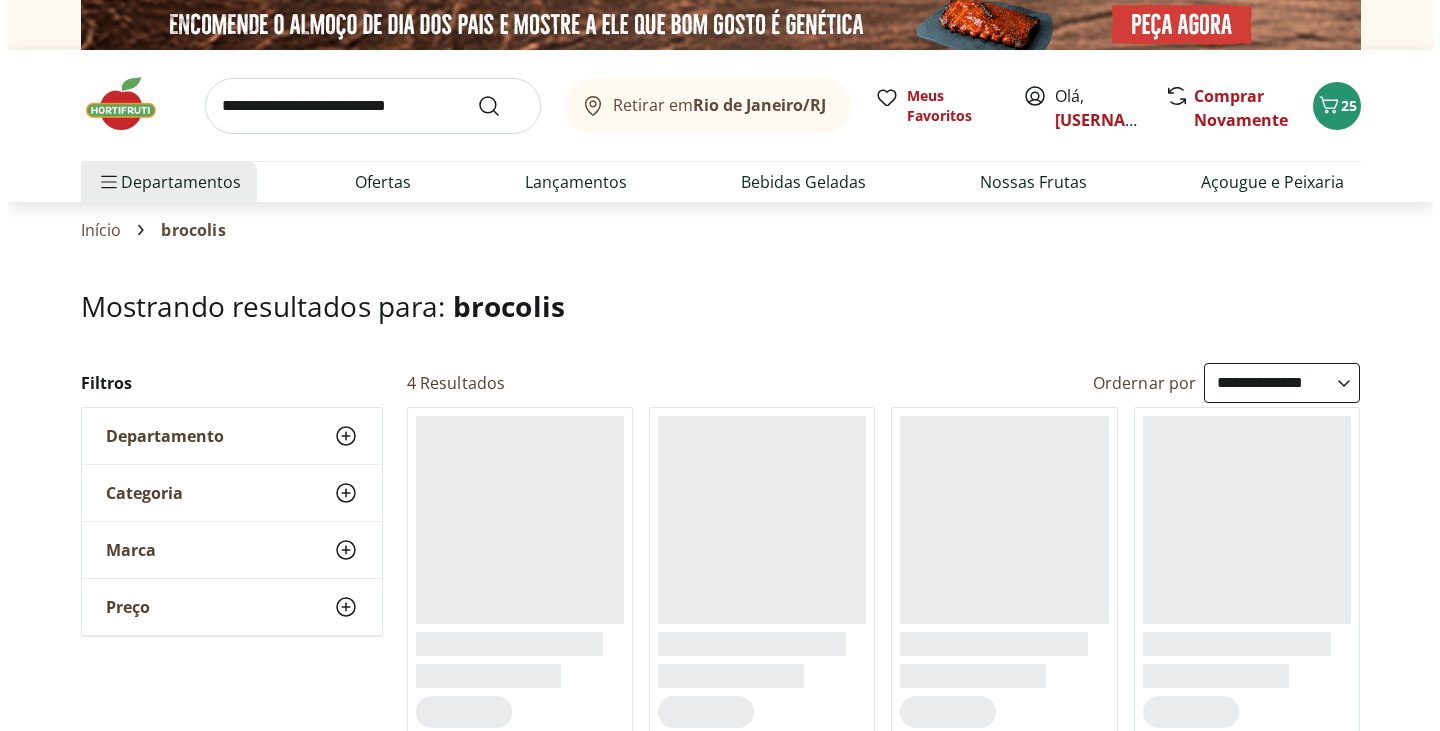scroll, scrollTop: 100, scrollLeft: 0, axis: vertical 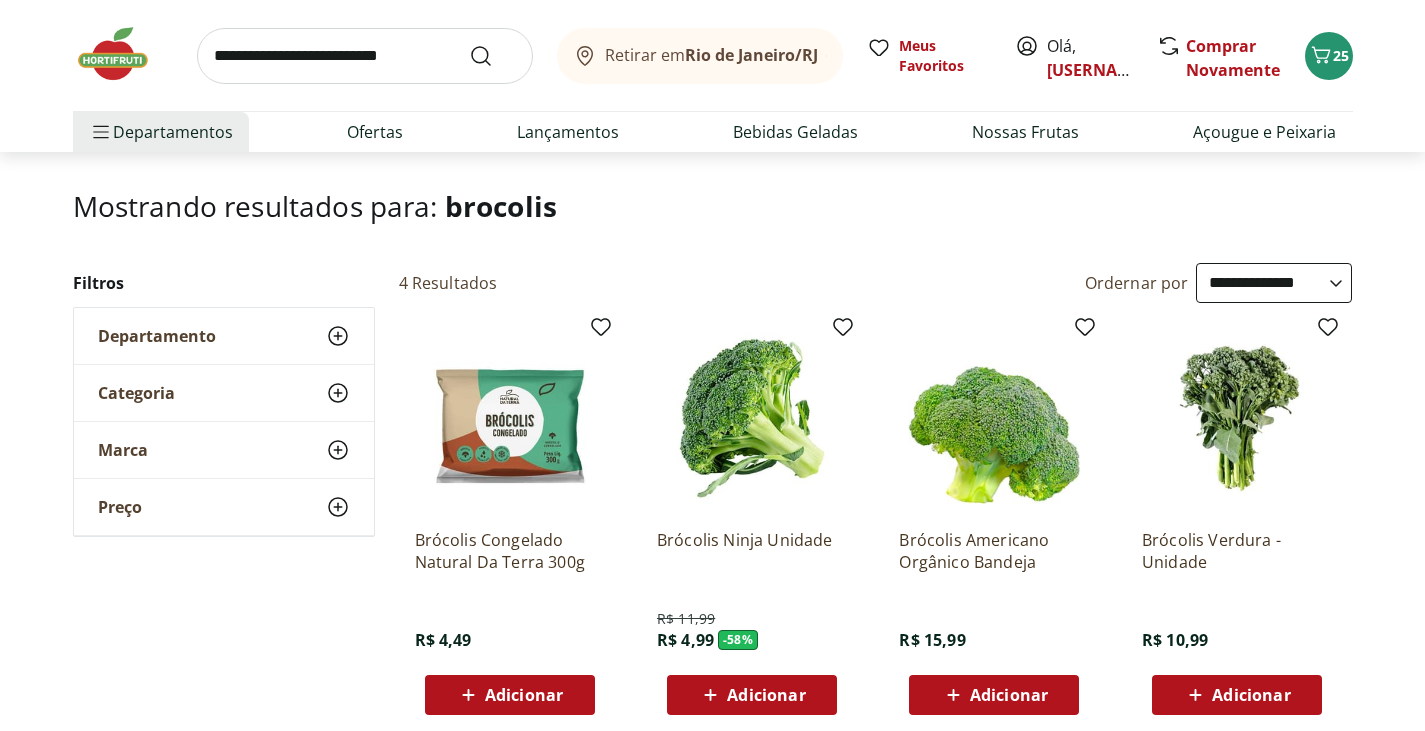 click on "Adicionar" at bounding box center [766, 695] 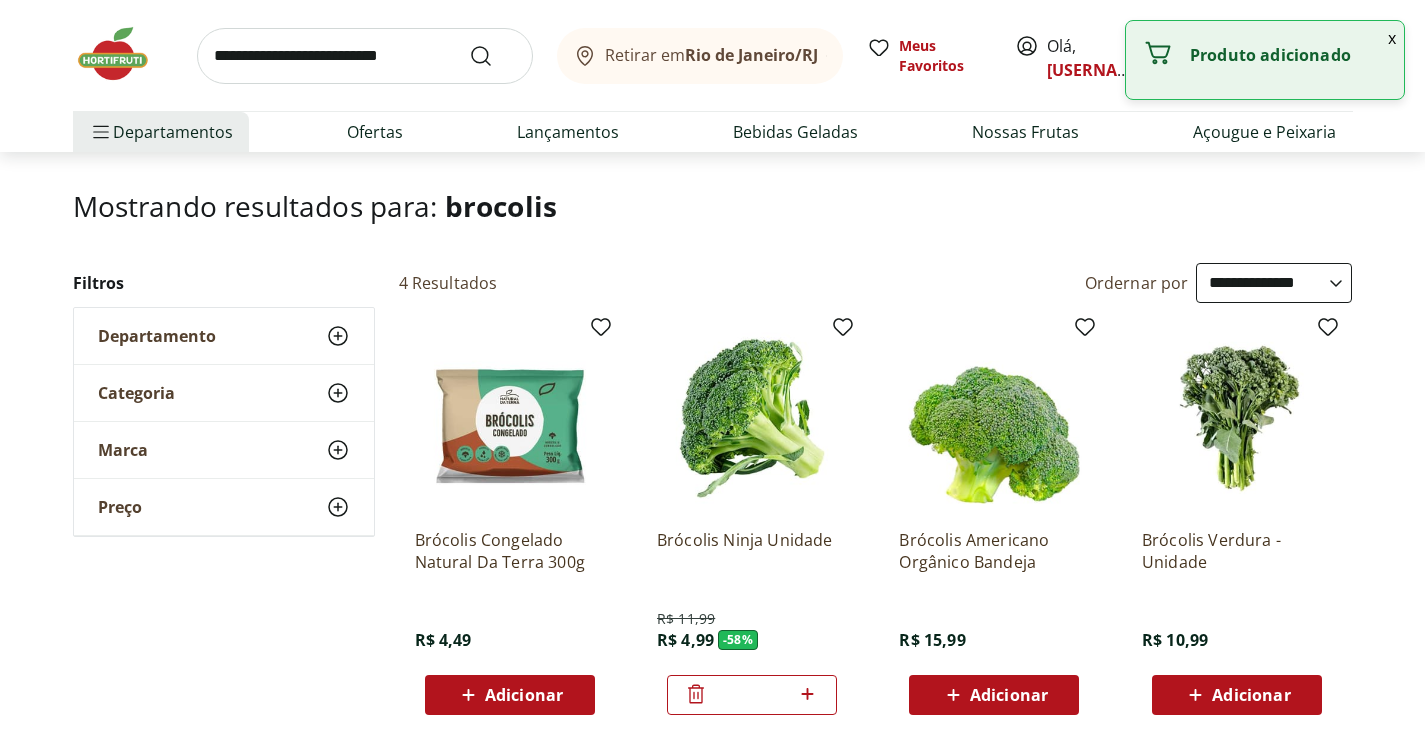 click 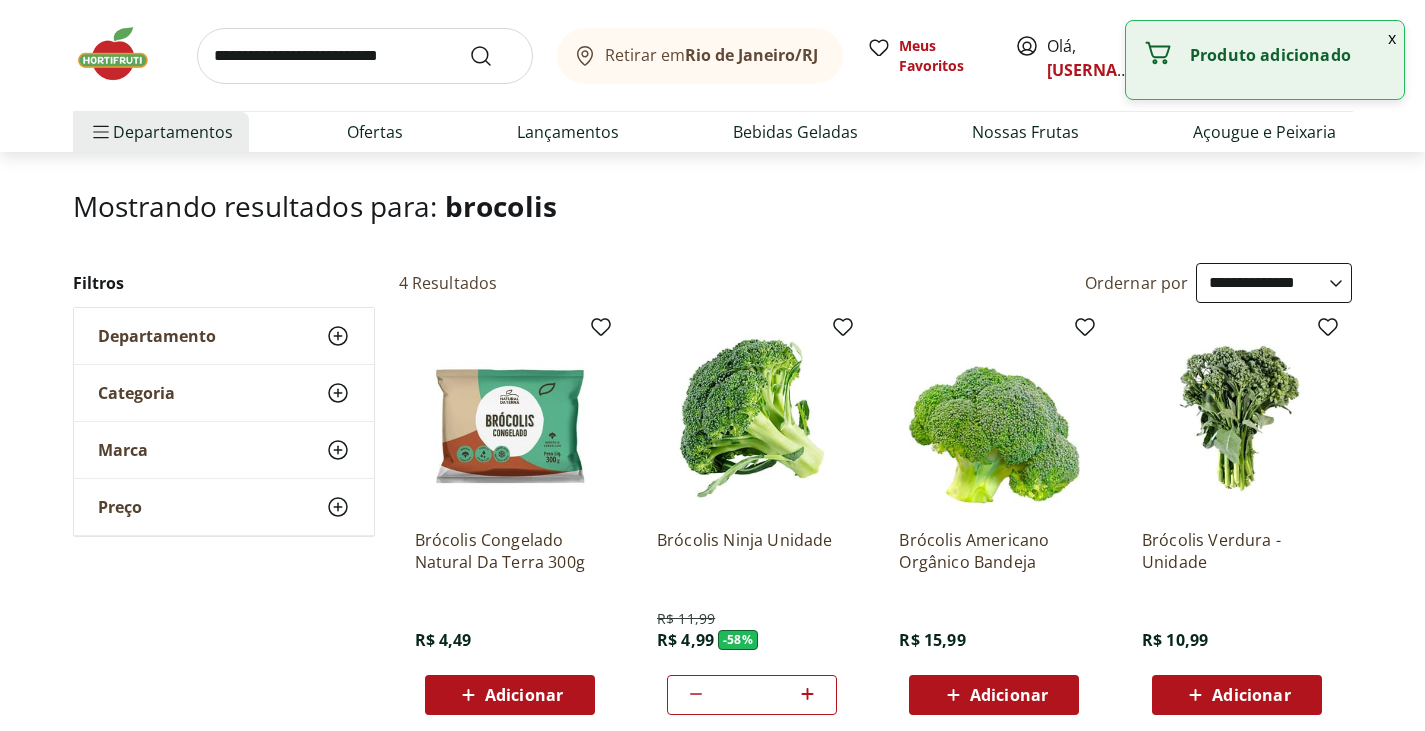 type on "*" 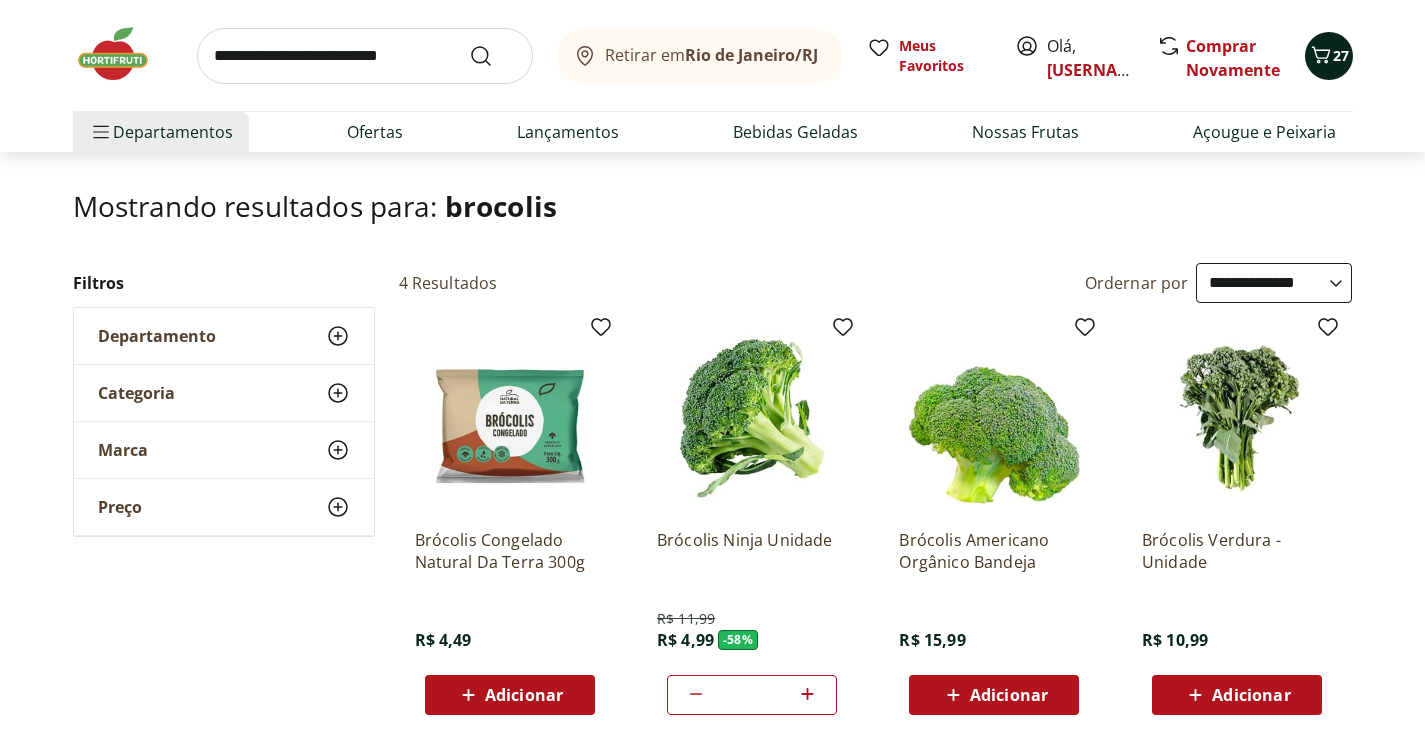 click 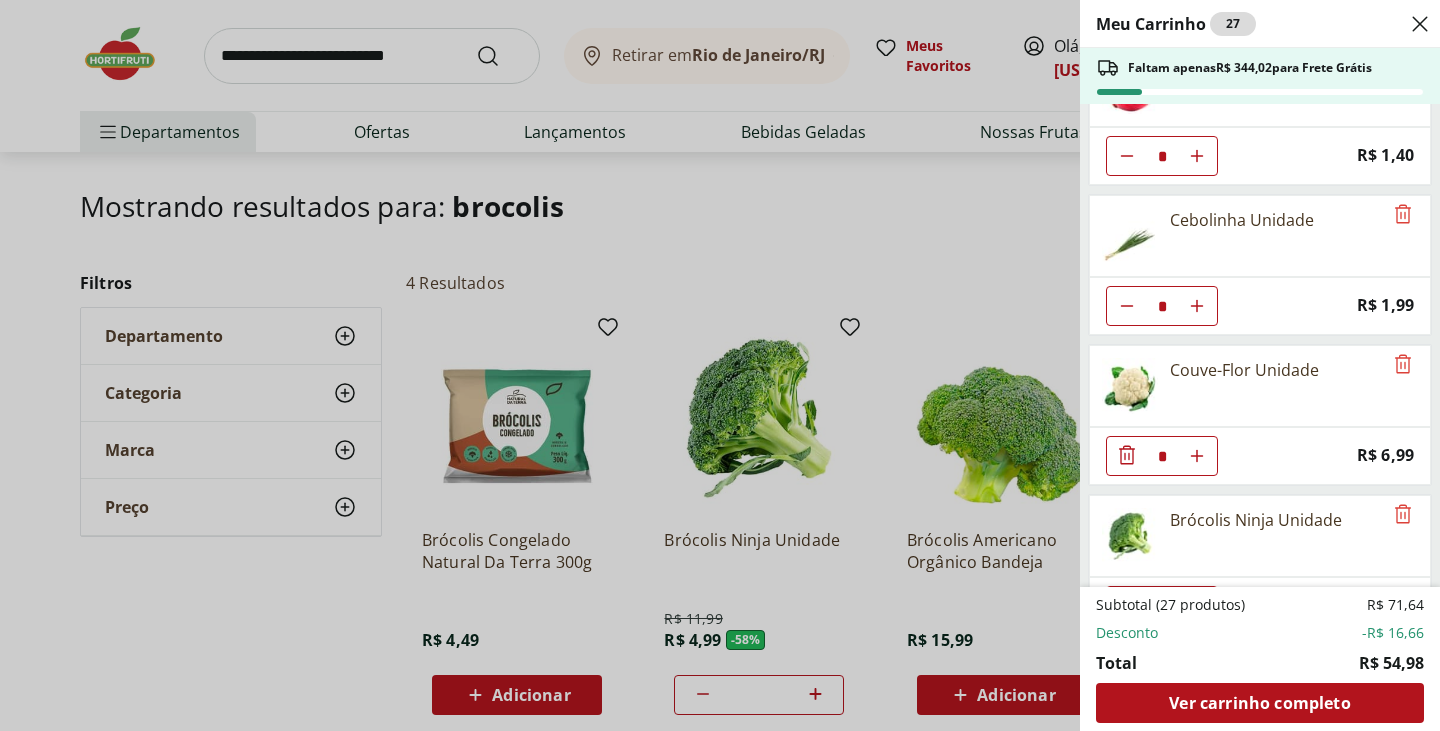 scroll, scrollTop: 725, scrollLeft: 0, axis: vertical 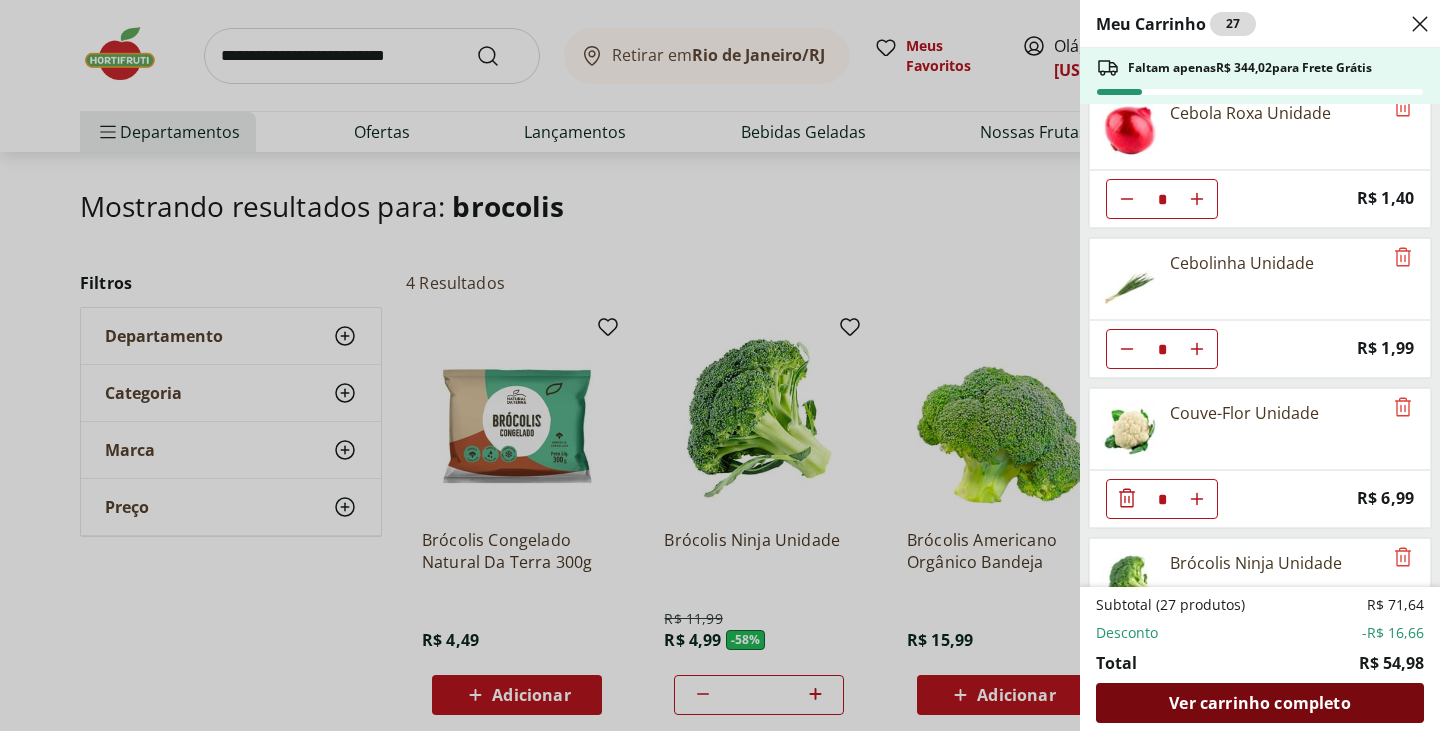 click on "Ver carrinho completo" at bounding box center (1259, 703) 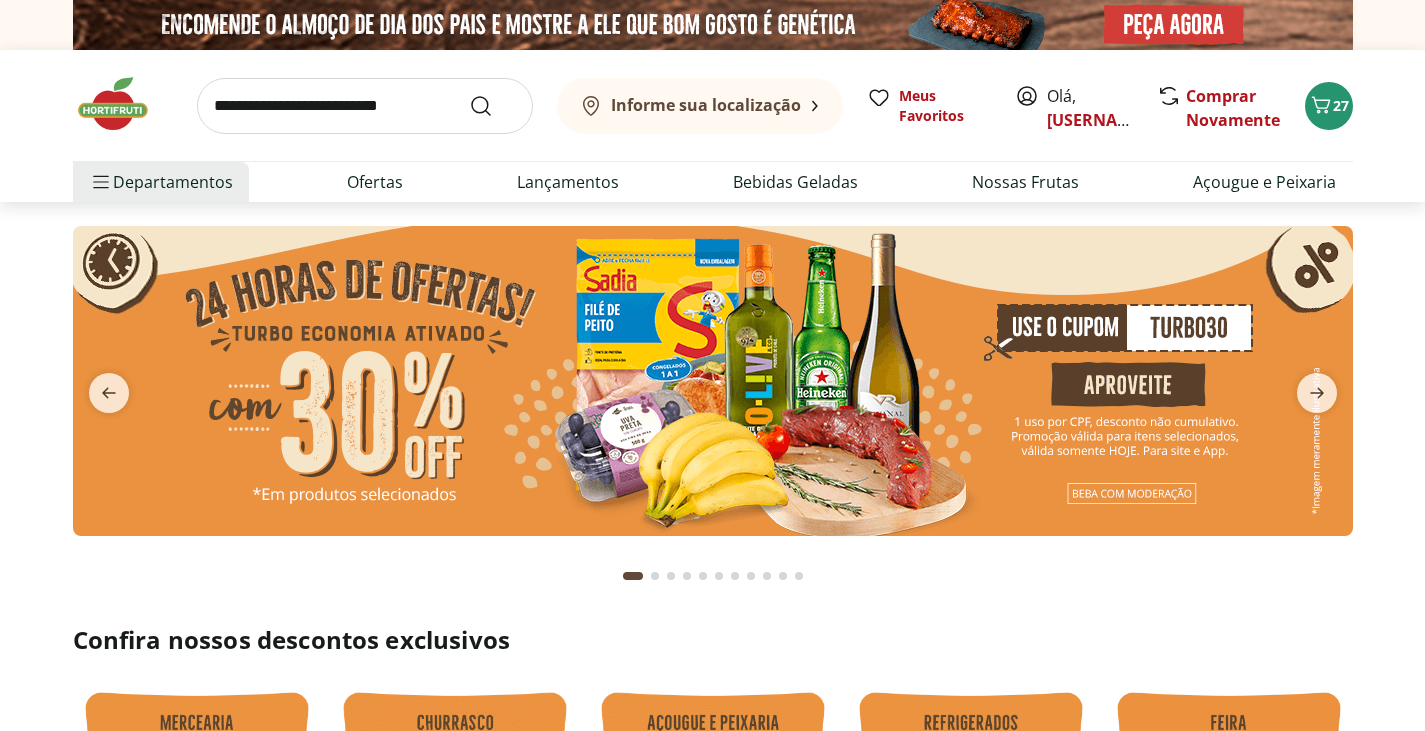 scroll, scrollTop: 0, scrollLeft: 0, axis: both 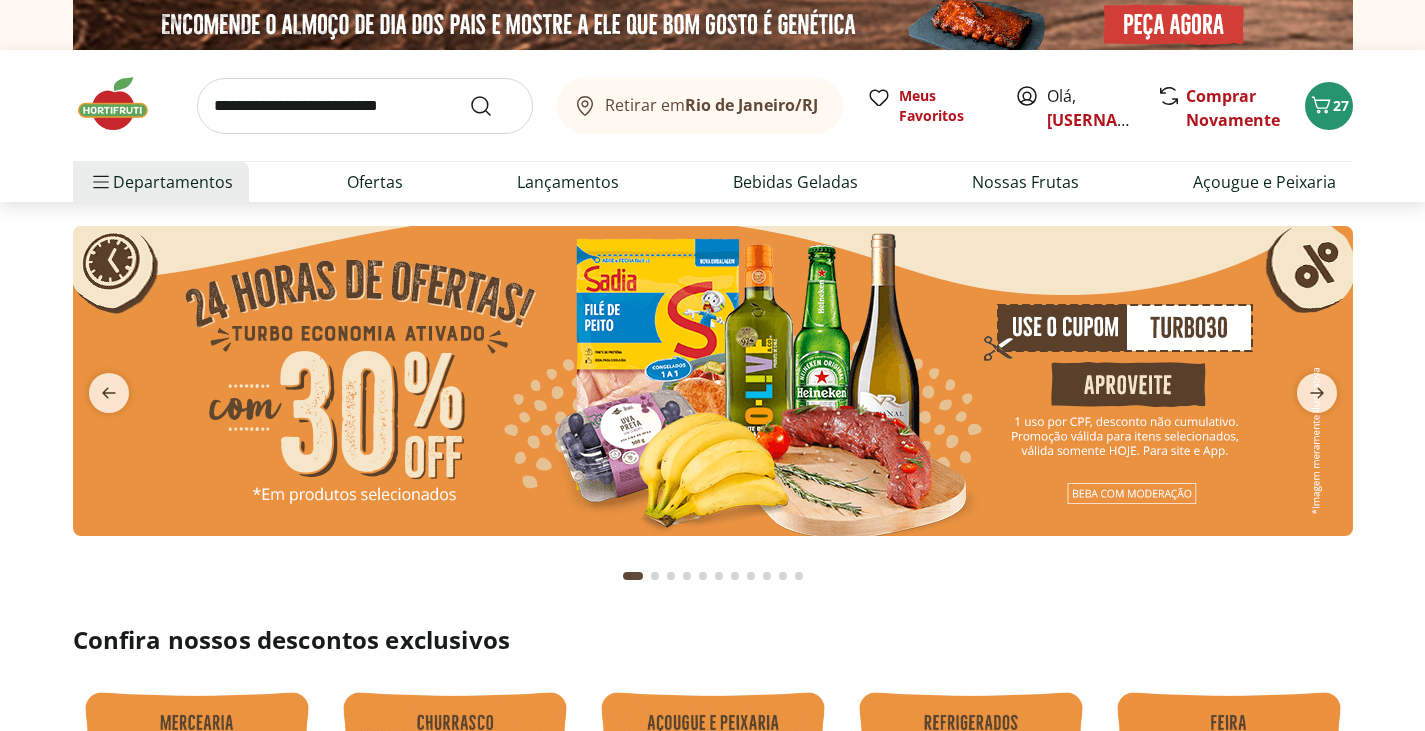click at bounding box center [365, 106] 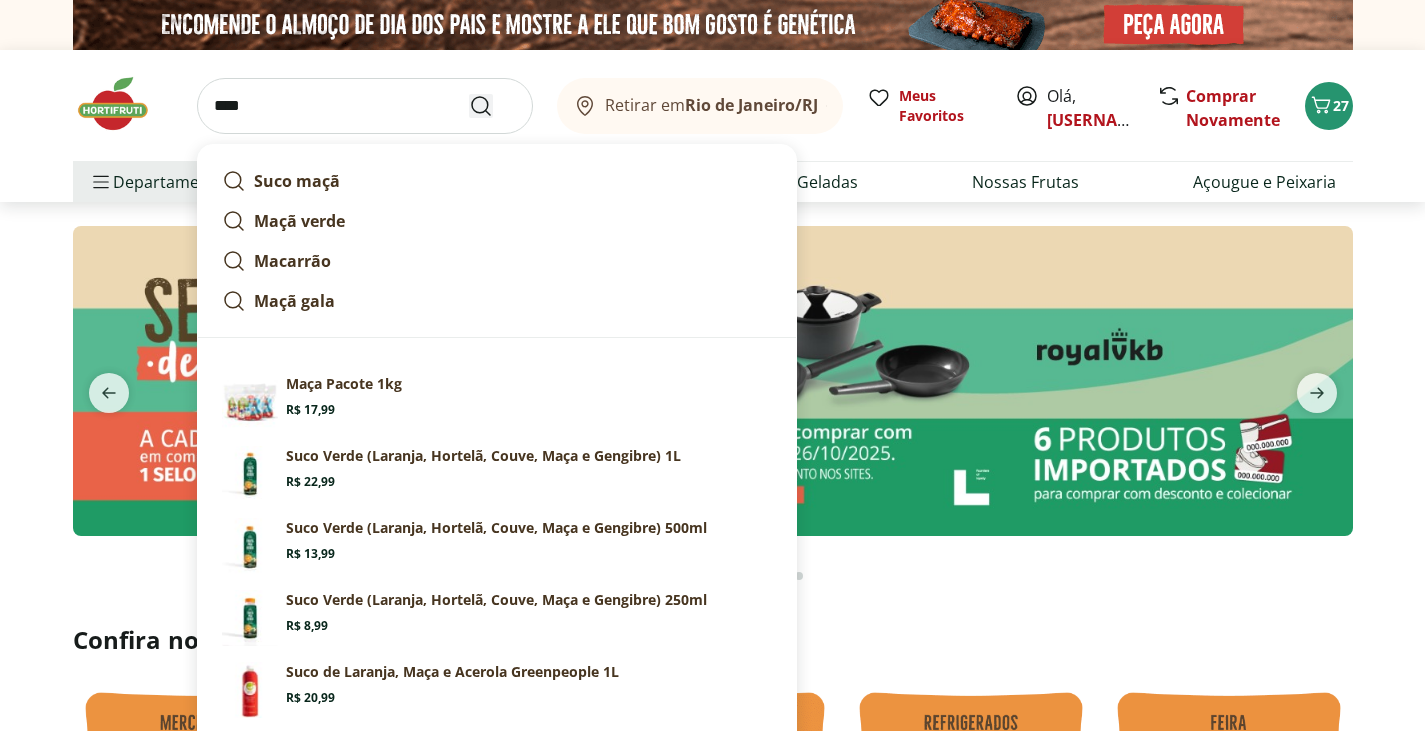type on "****" 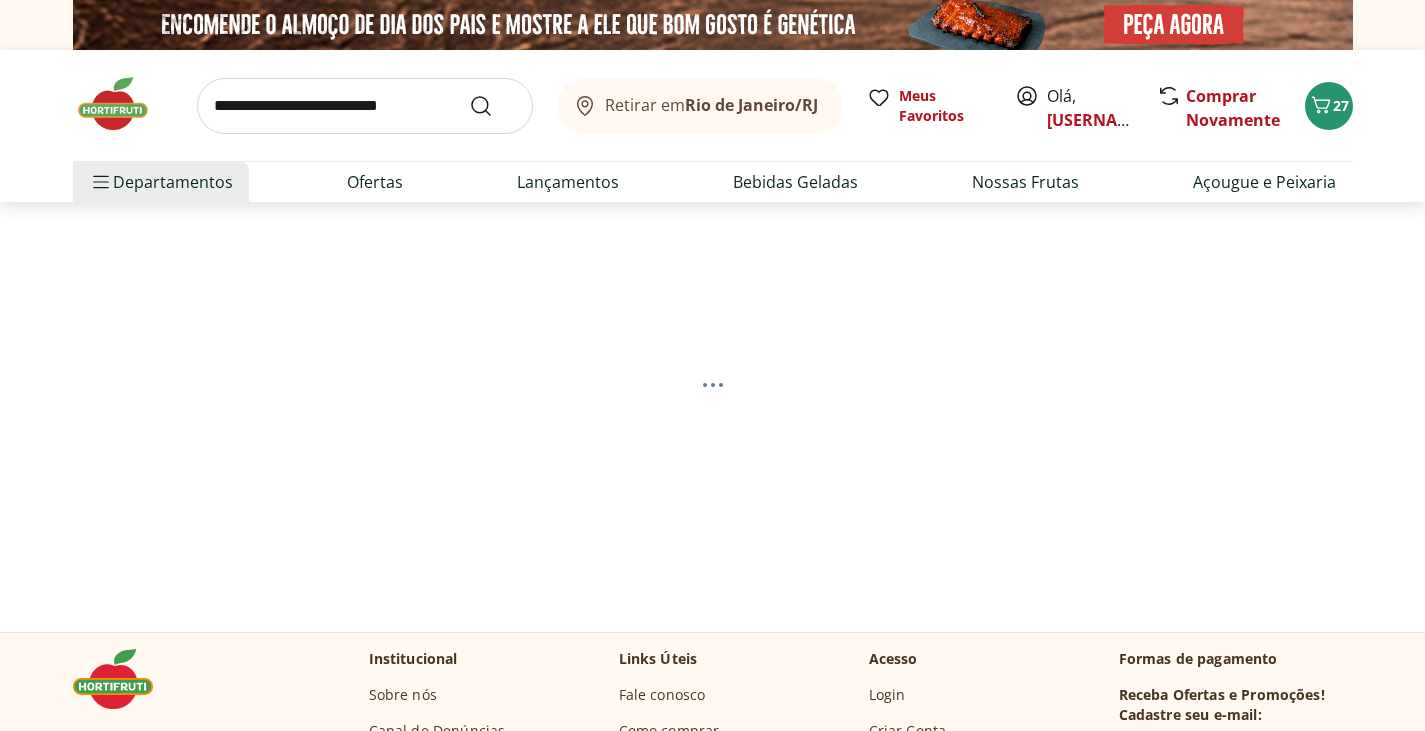 select on "**********" 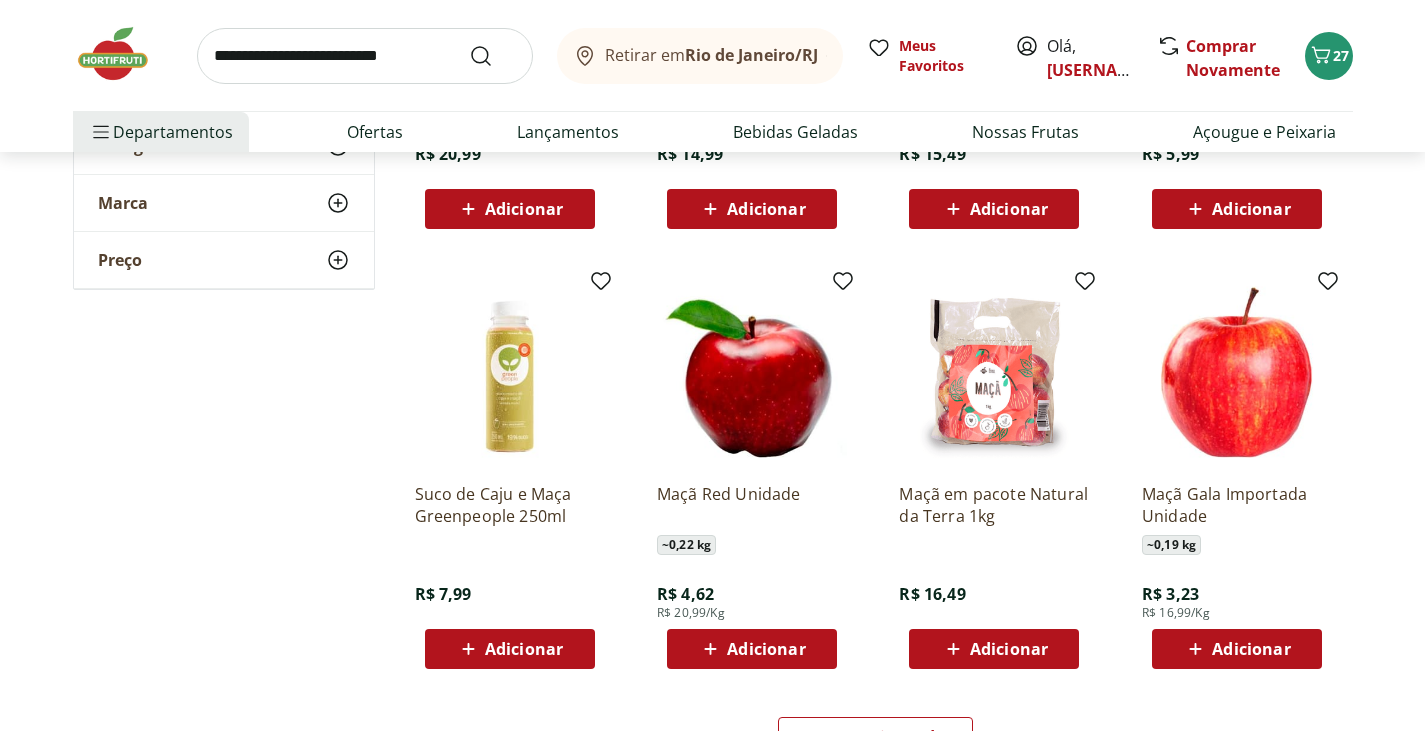 scroll, scrollTop: 1100, scrollLeft: 0, axis: vertical 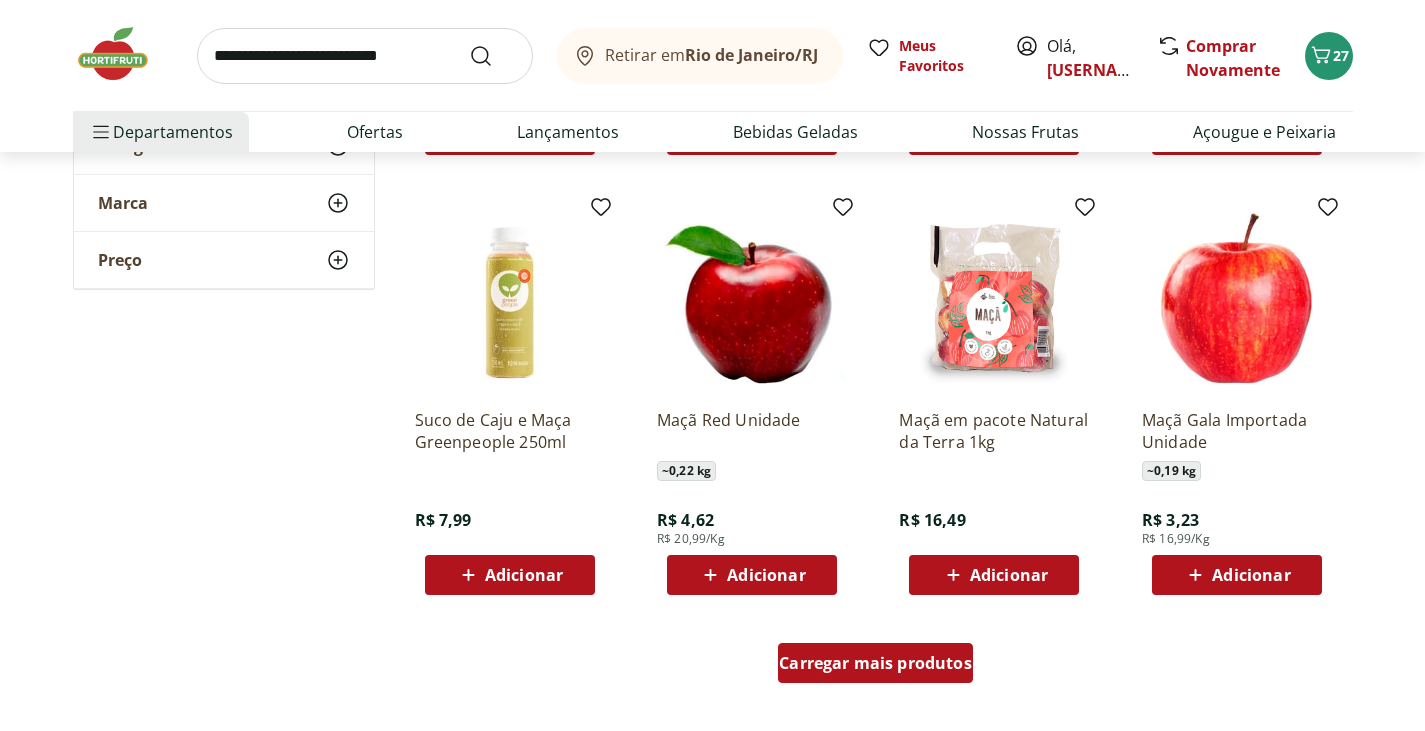 click on "Carregar mais produtos" at bounding box center [875, 663] 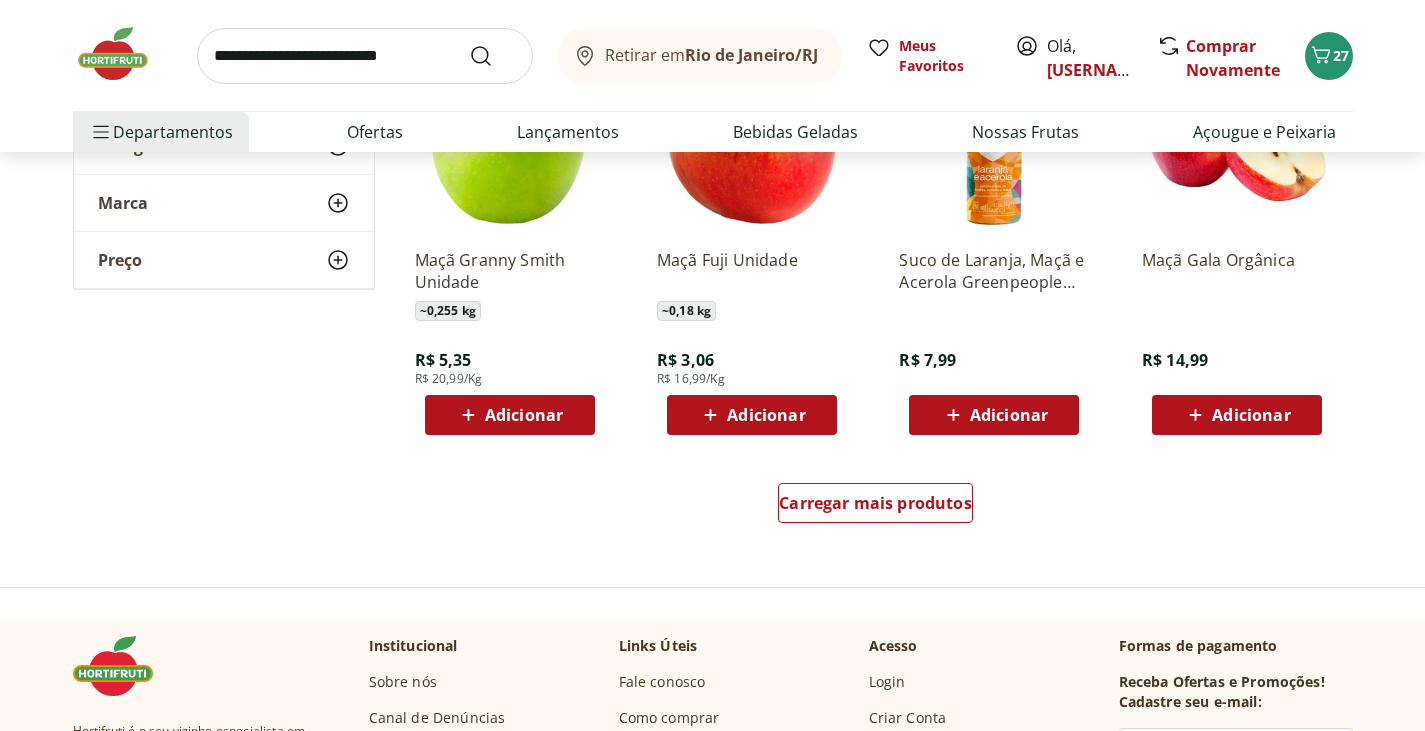 scroll, scrollTop: 2600, scrollLeft: 0, axis: vertical 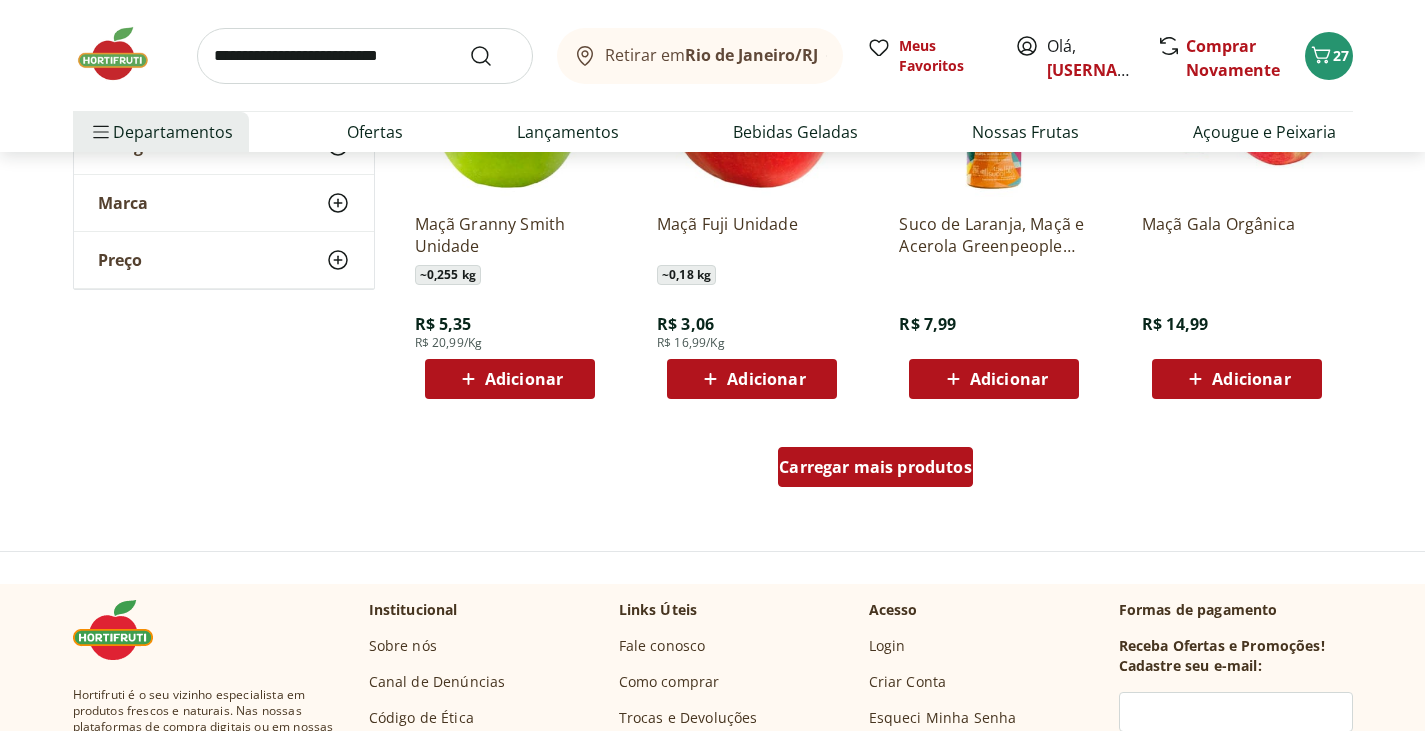 click on "Carregar mais produtos" at bounding box center (875, 467) 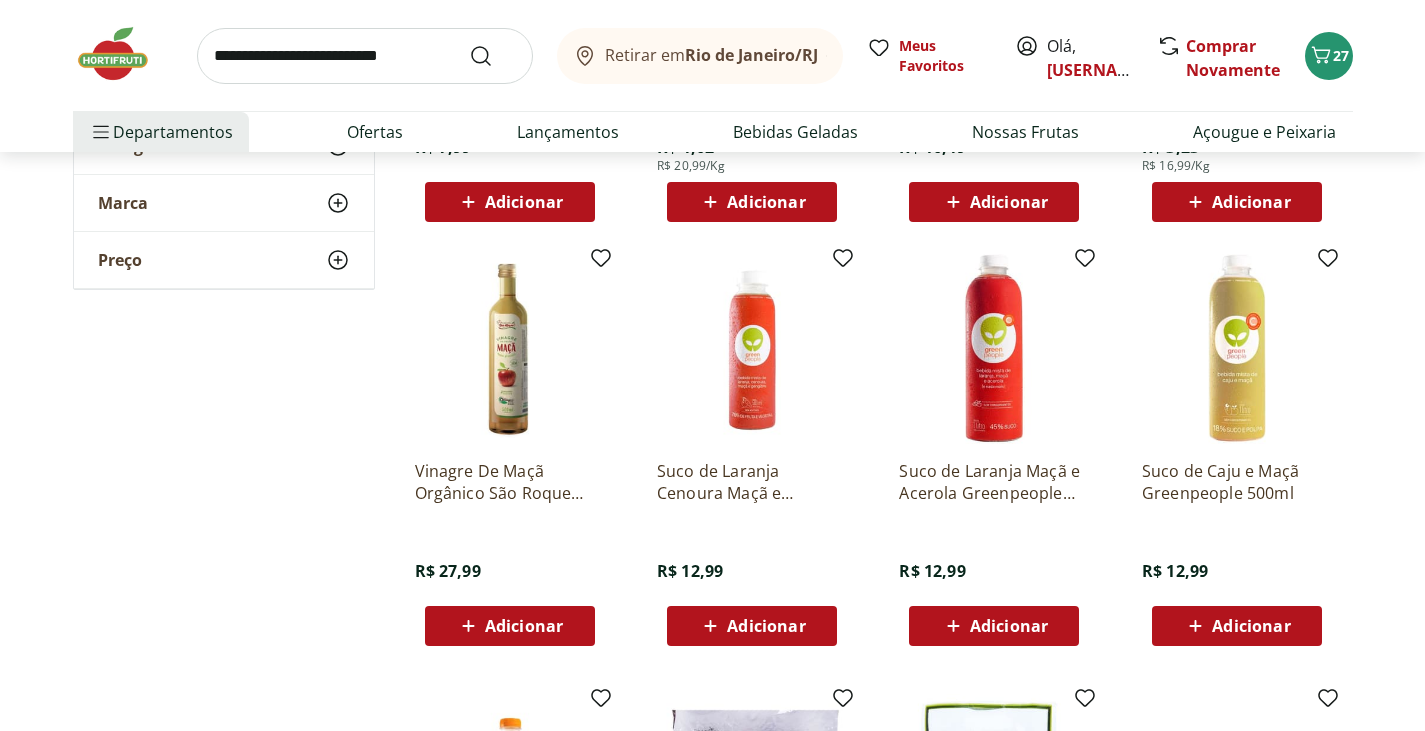 scroll, scrollTop: 1200, scrollLeft: 0, axis: vertical 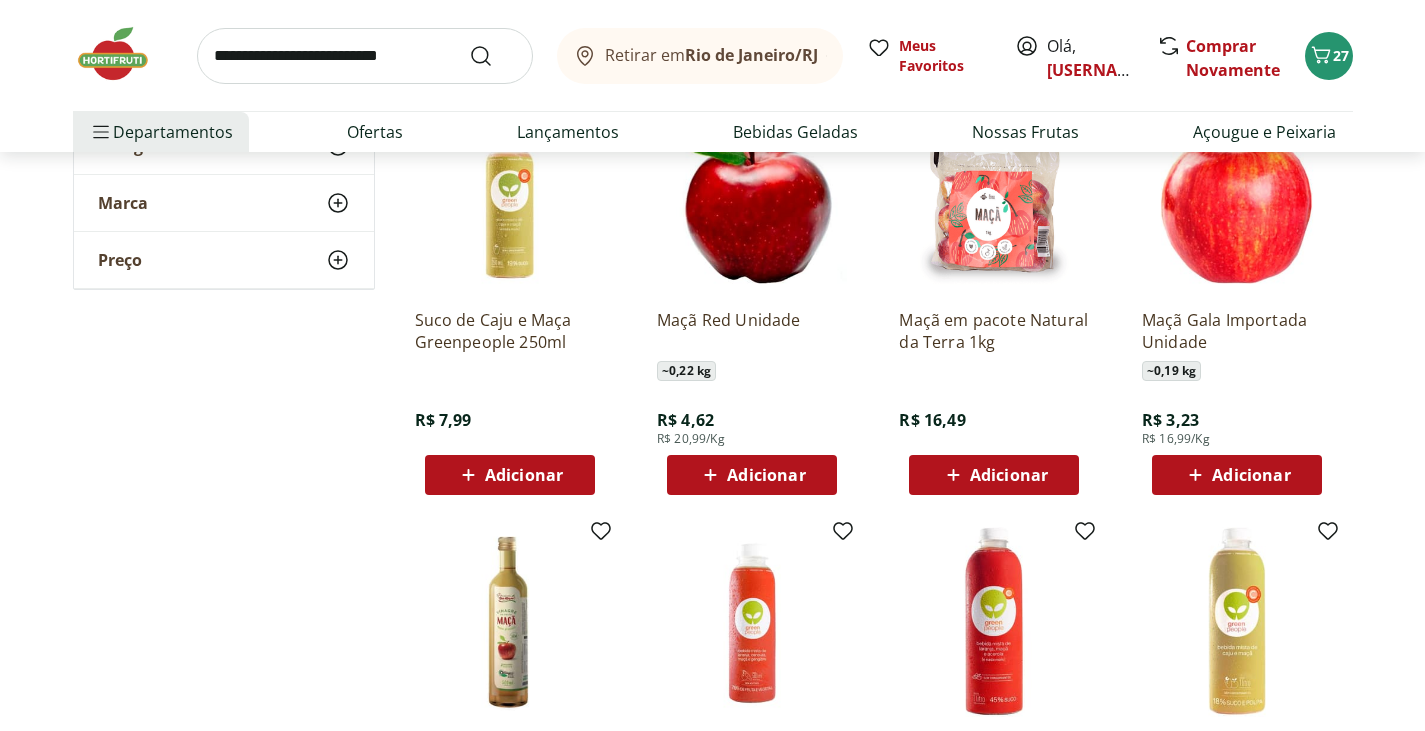 click on "Adicionar" at bounding box center (1251, 475) 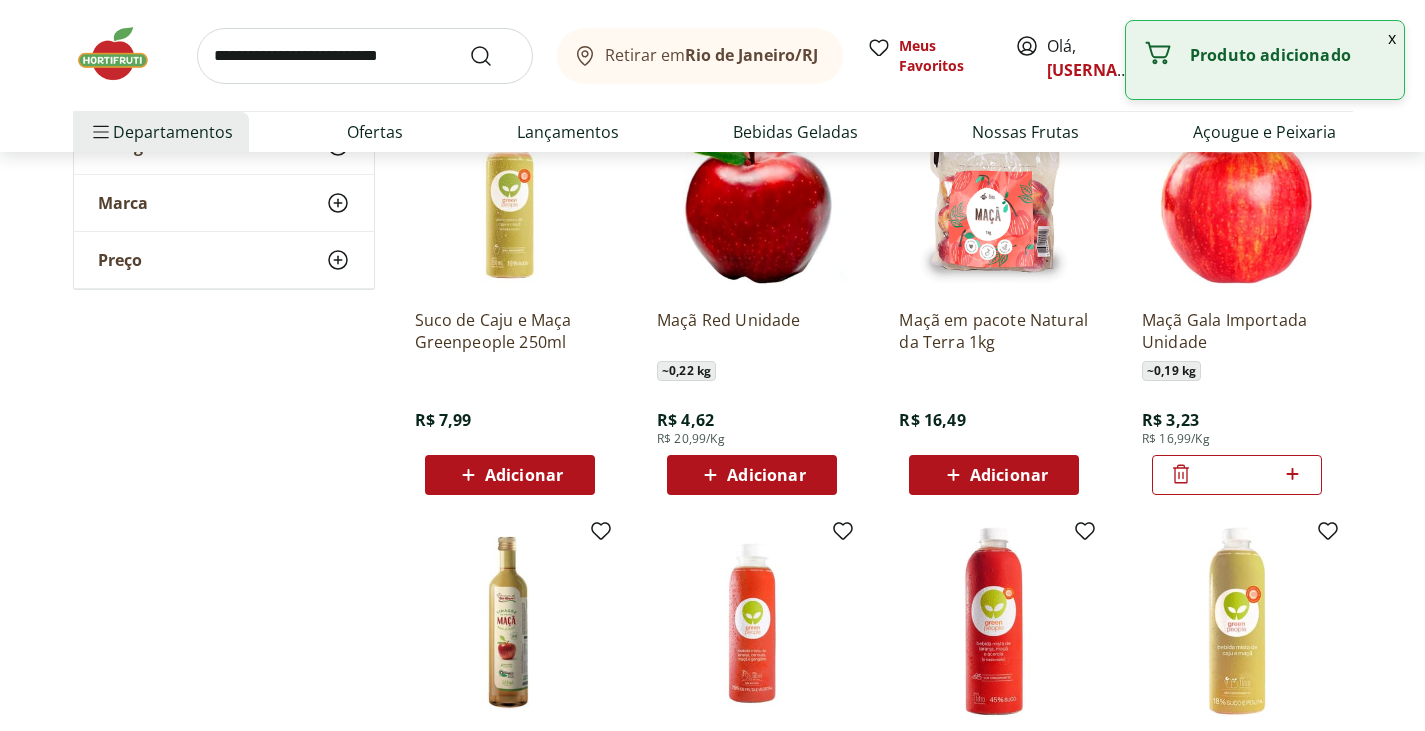 click 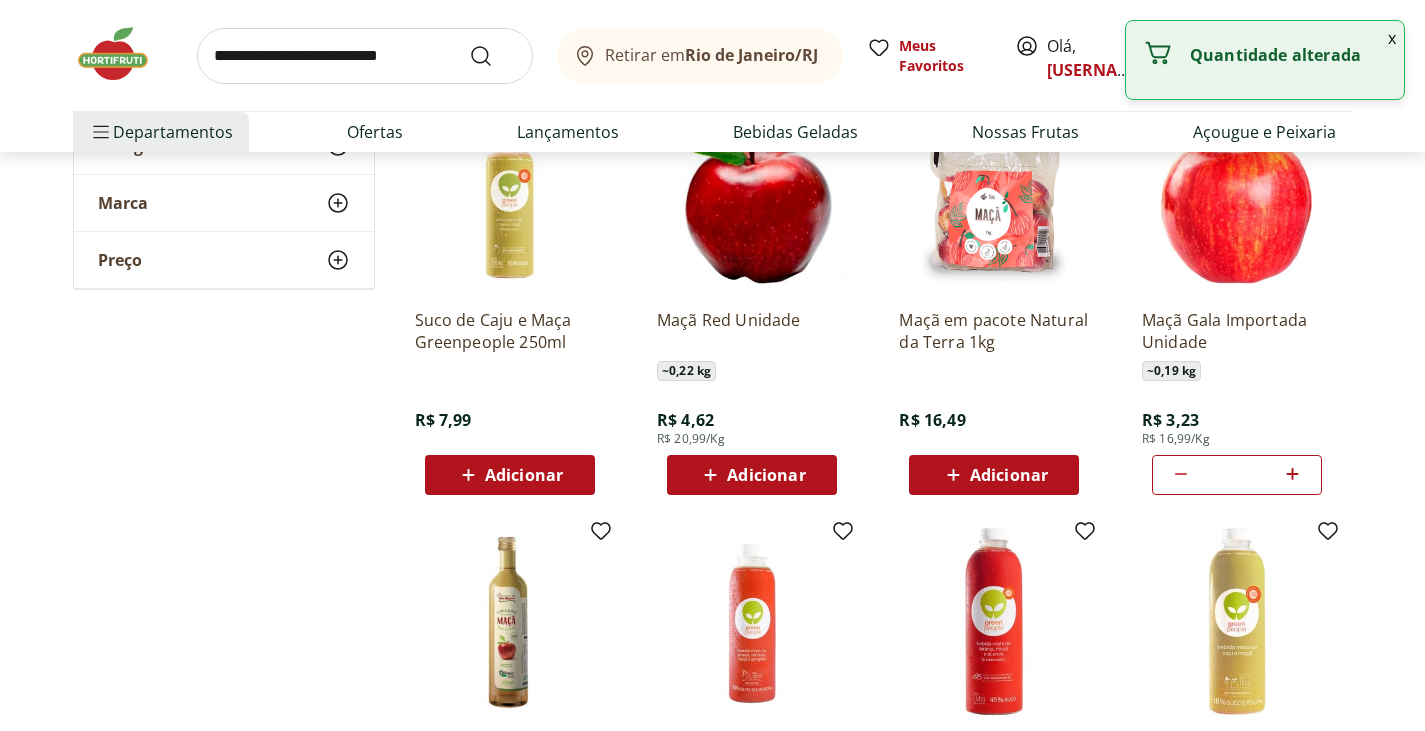 click 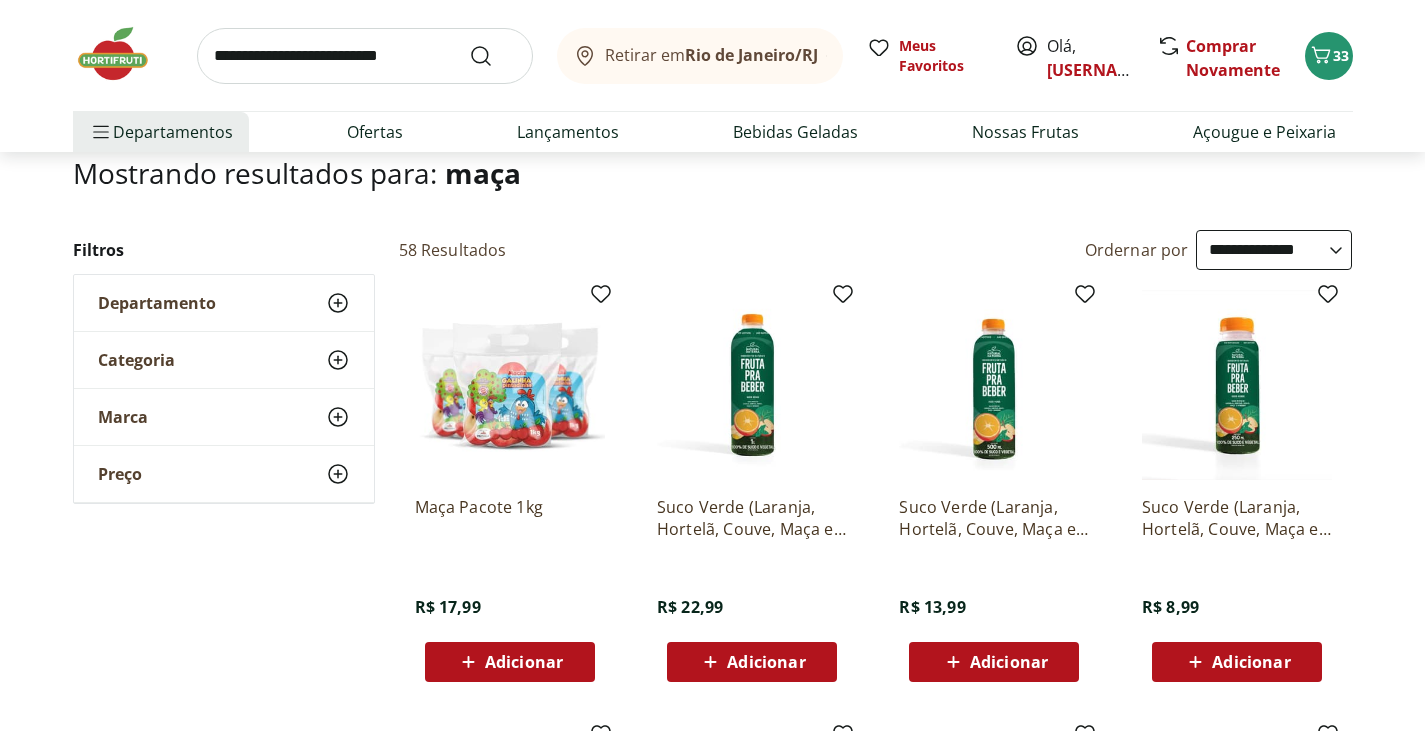 scroll, scrollTop: 100, scrollLeft: 0, axis: vertical 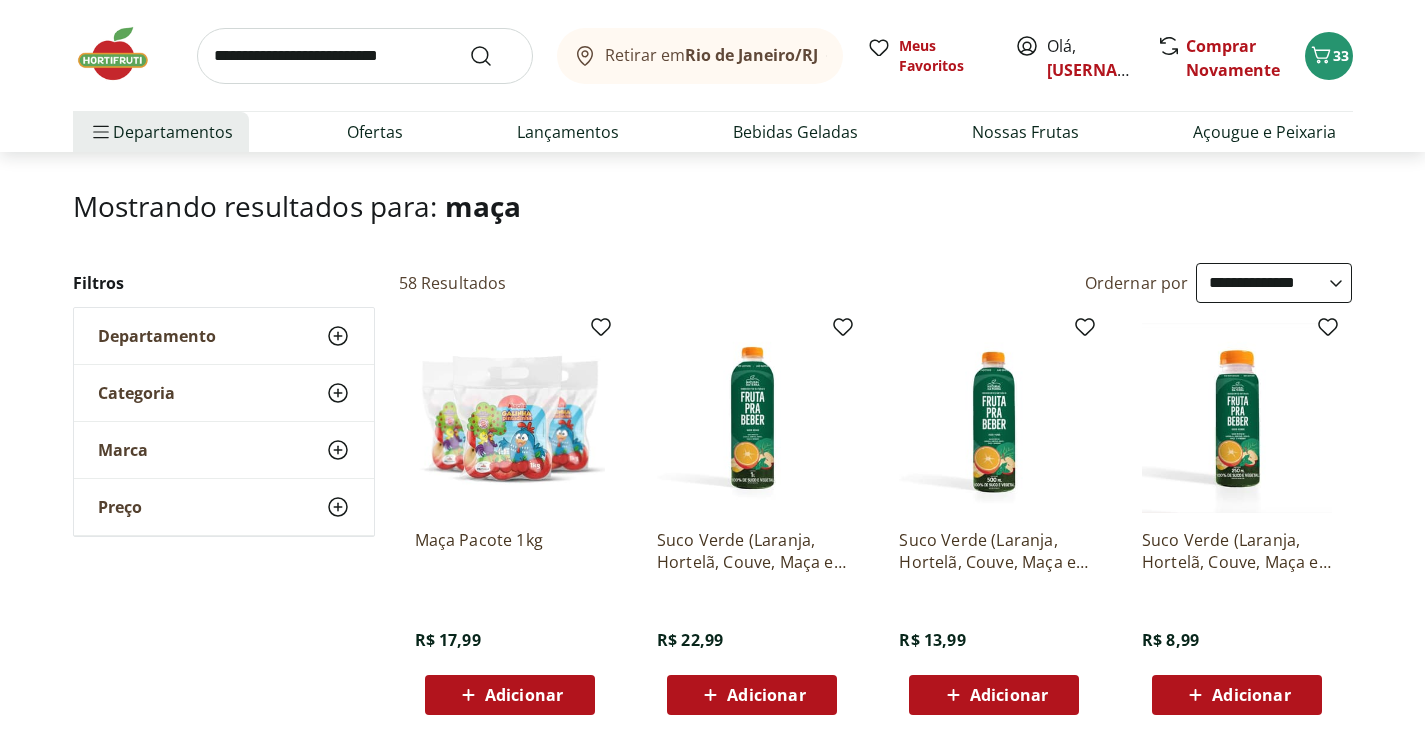 click at bounding box center [365, 56] 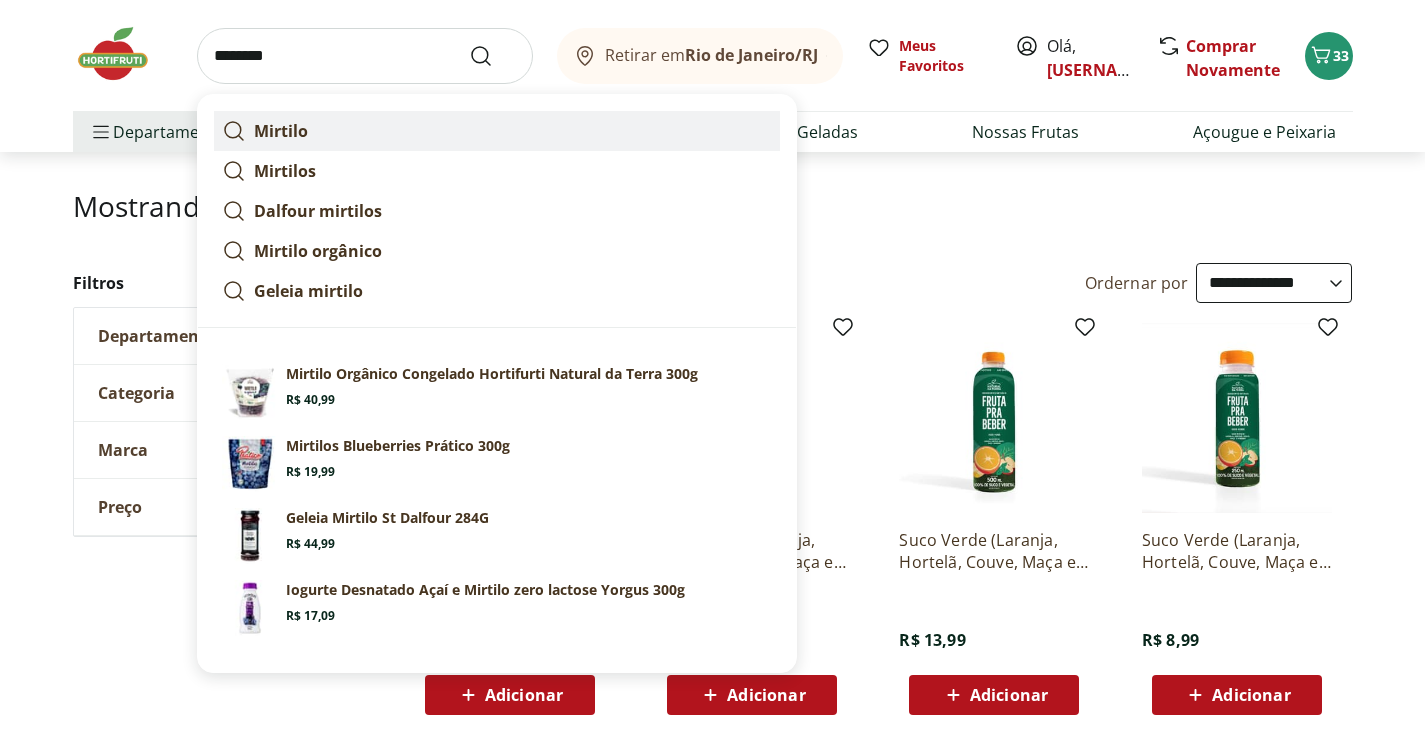 click on "Mirtilo" at bounding box center [281, 131] 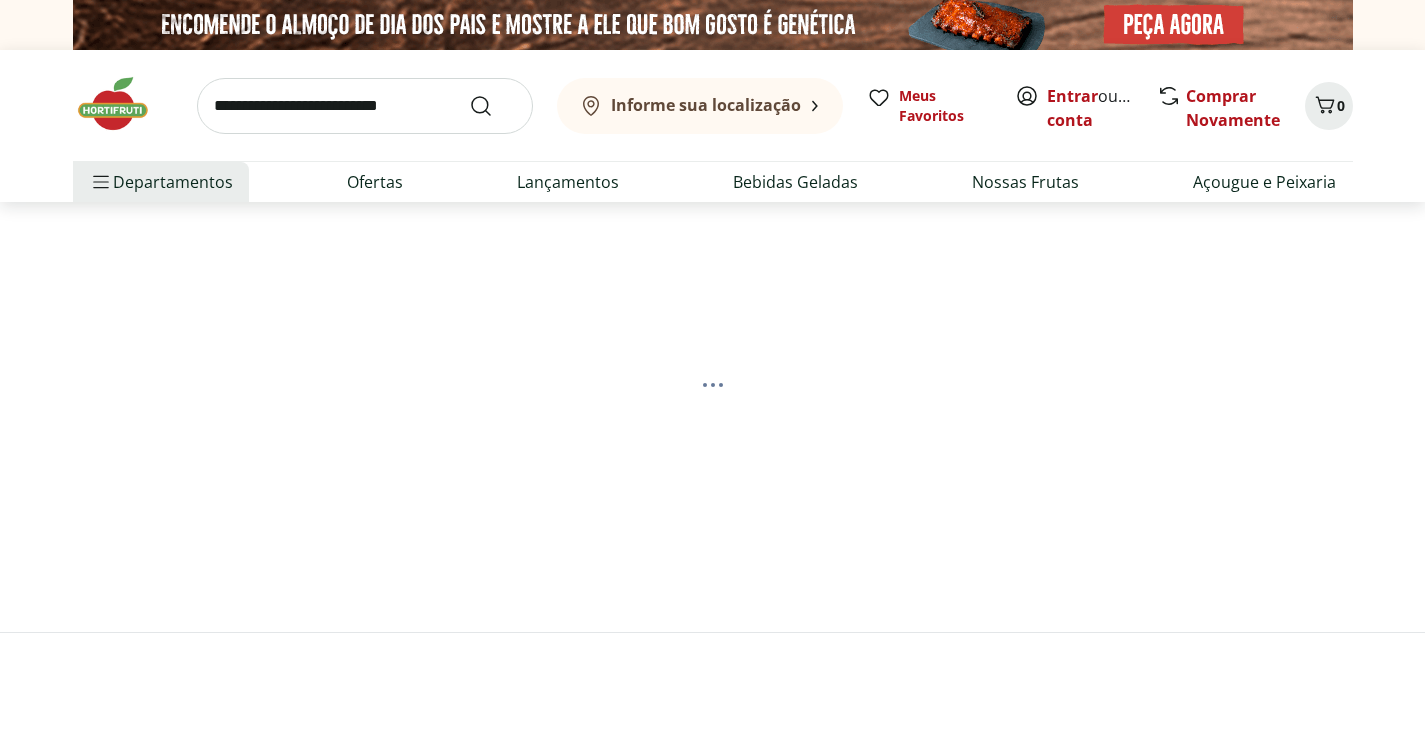 scroll, scrollTop: 0, scrollLeft: 0, axis: both 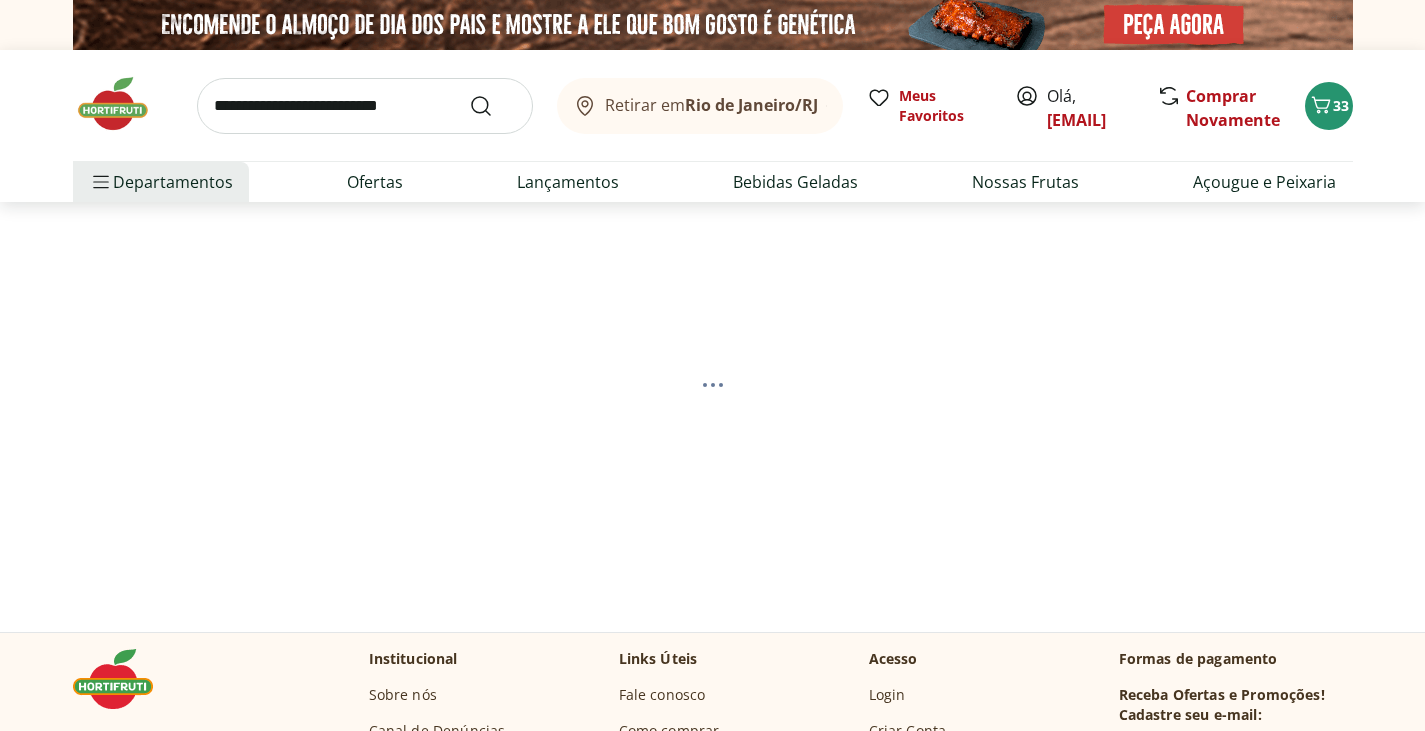 select on "**********" 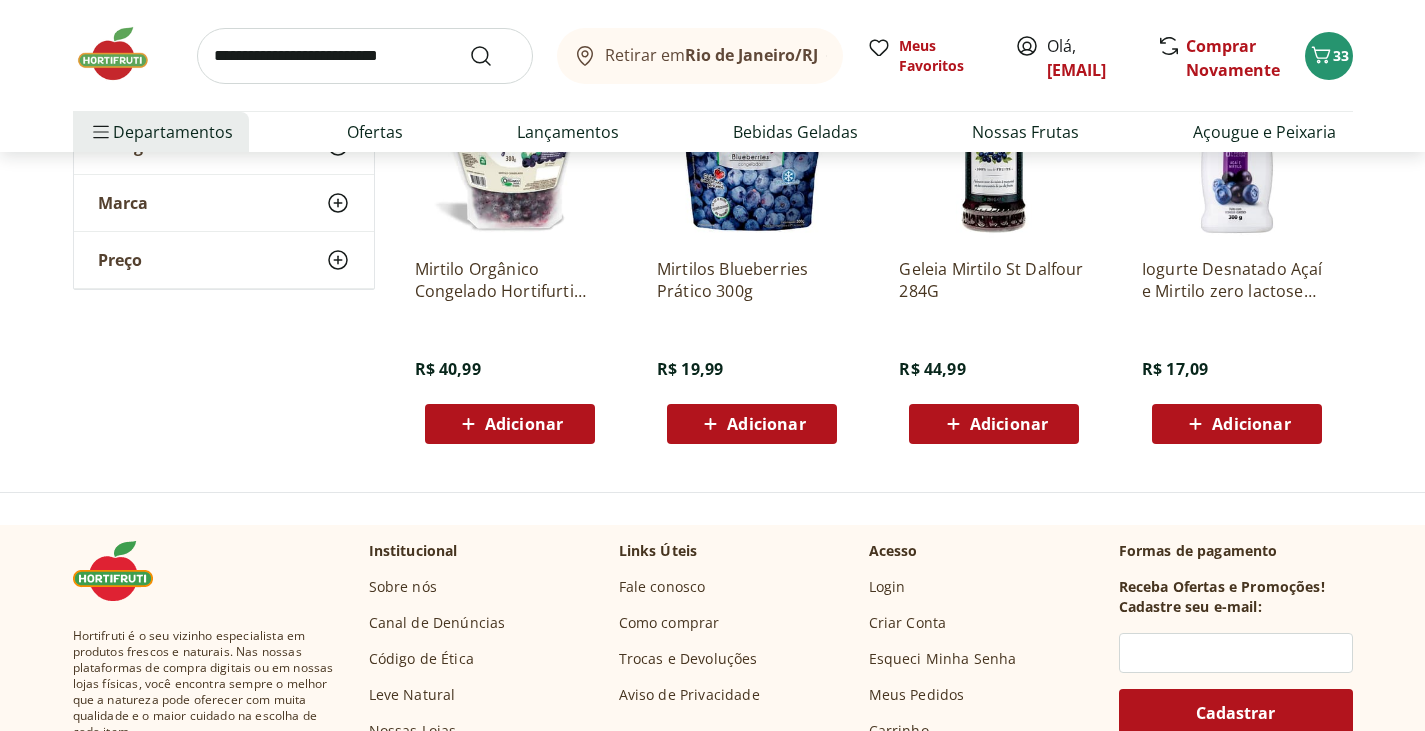 scroll, scrollTop: 100, scrollLeft: 0, axis: vertical 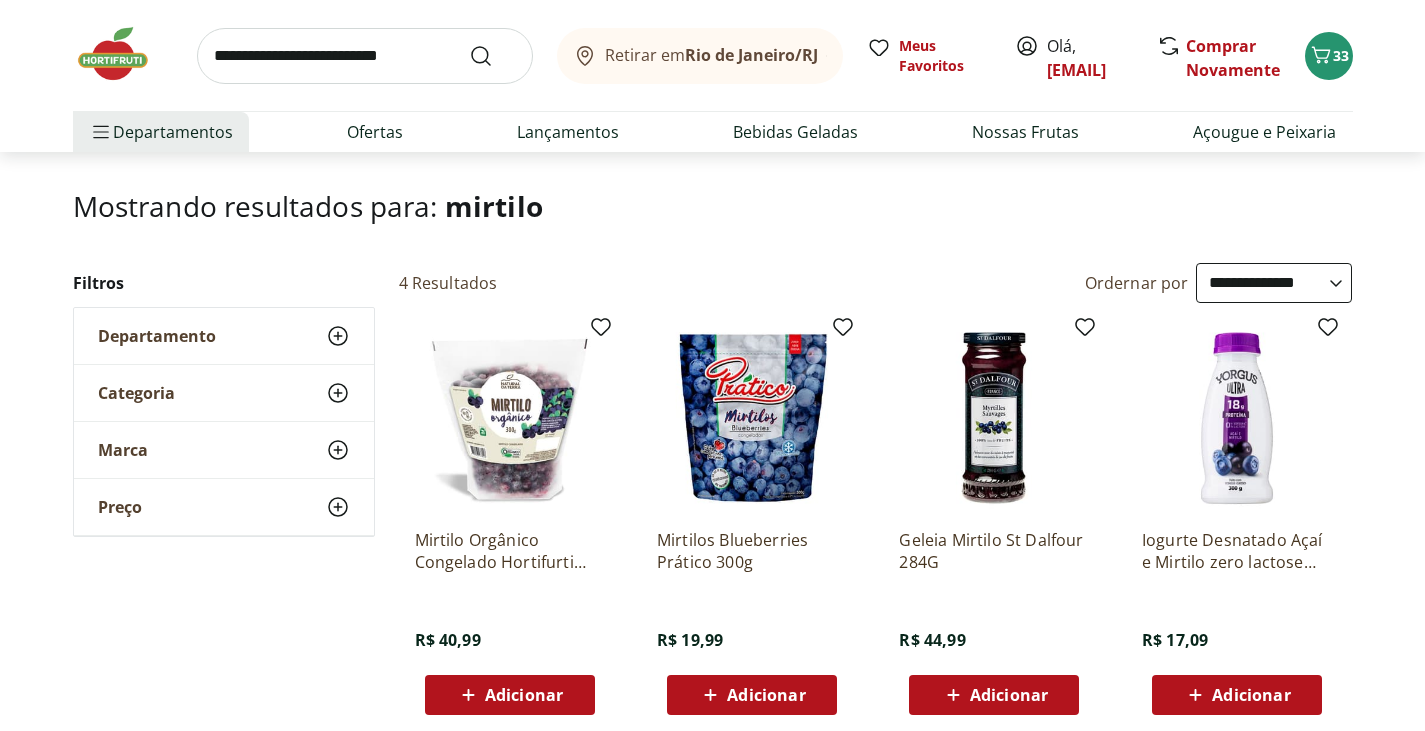 click at bounding box center (365, 56) 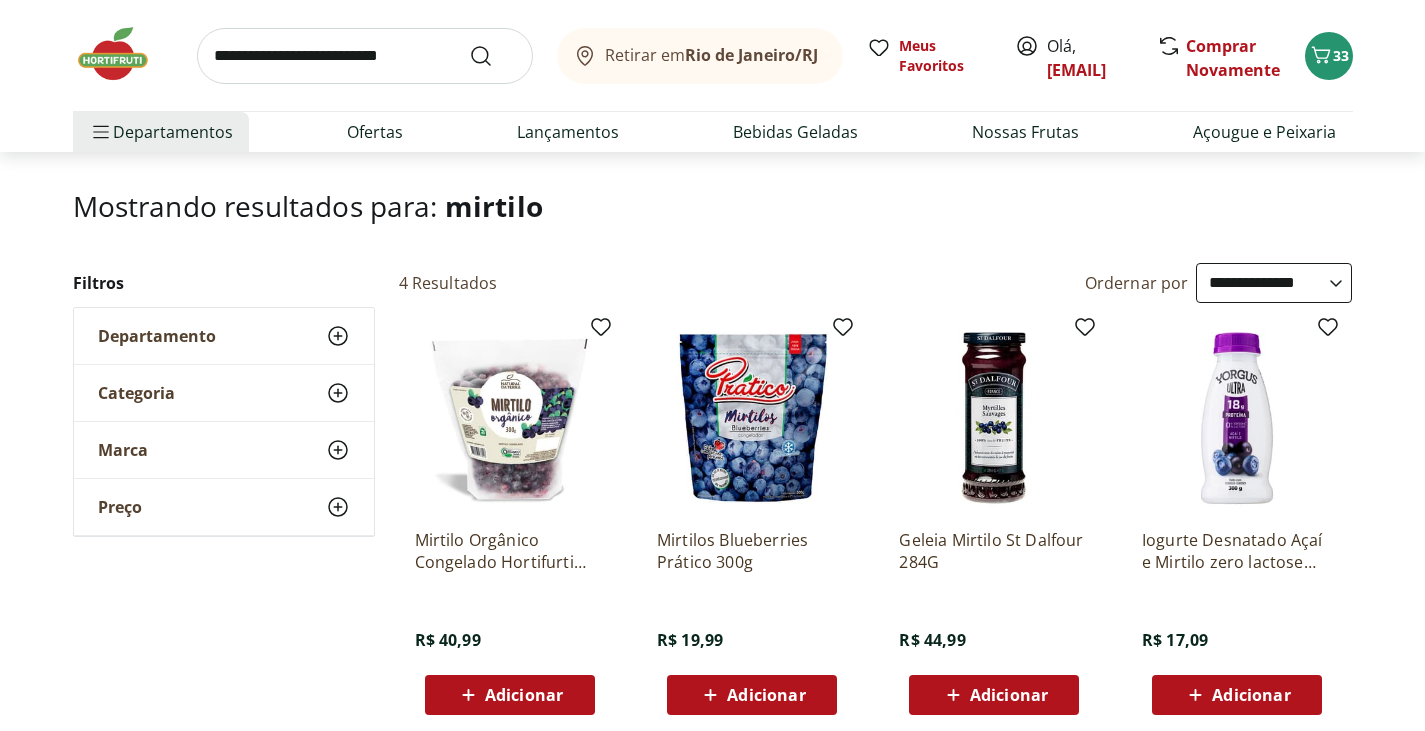 click on "**********" at bounding box center [712, 460] 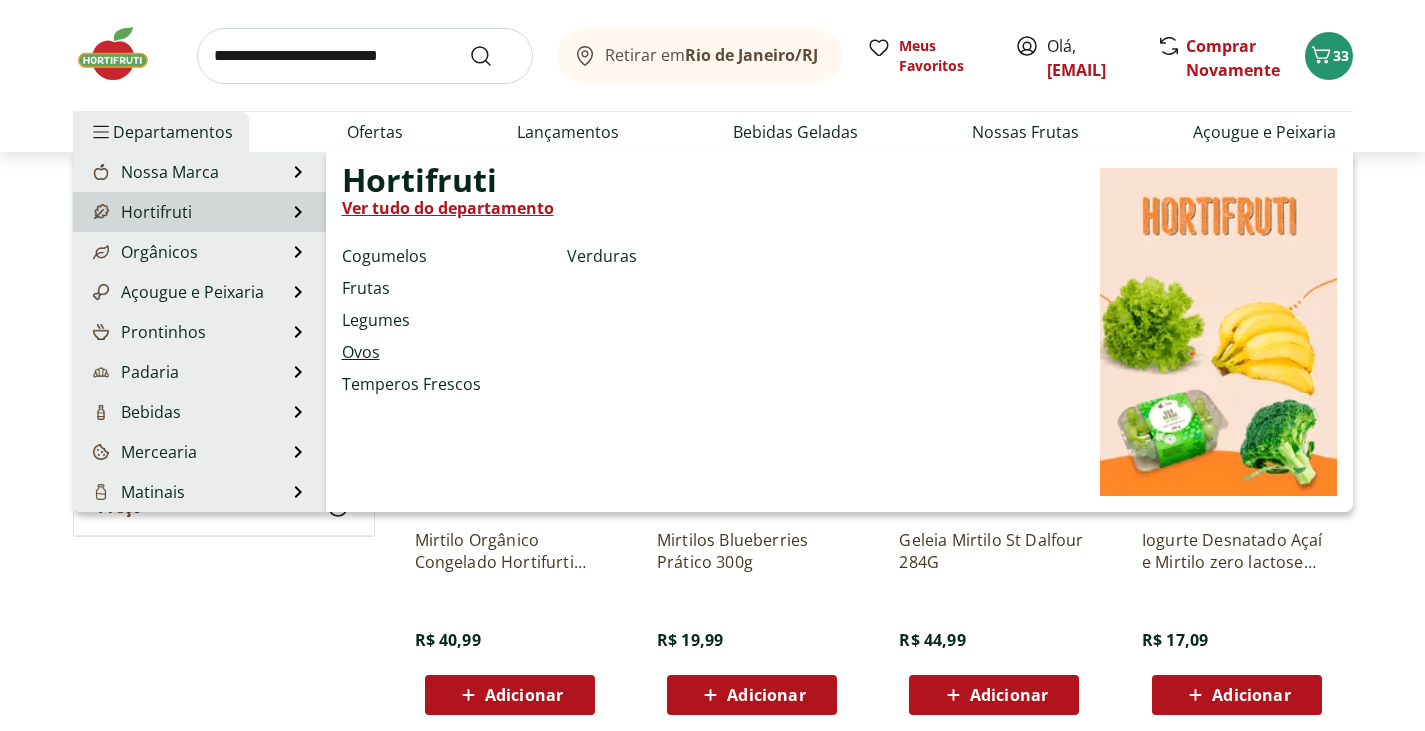 click on "Ovos" at bounding box center [361, 352] 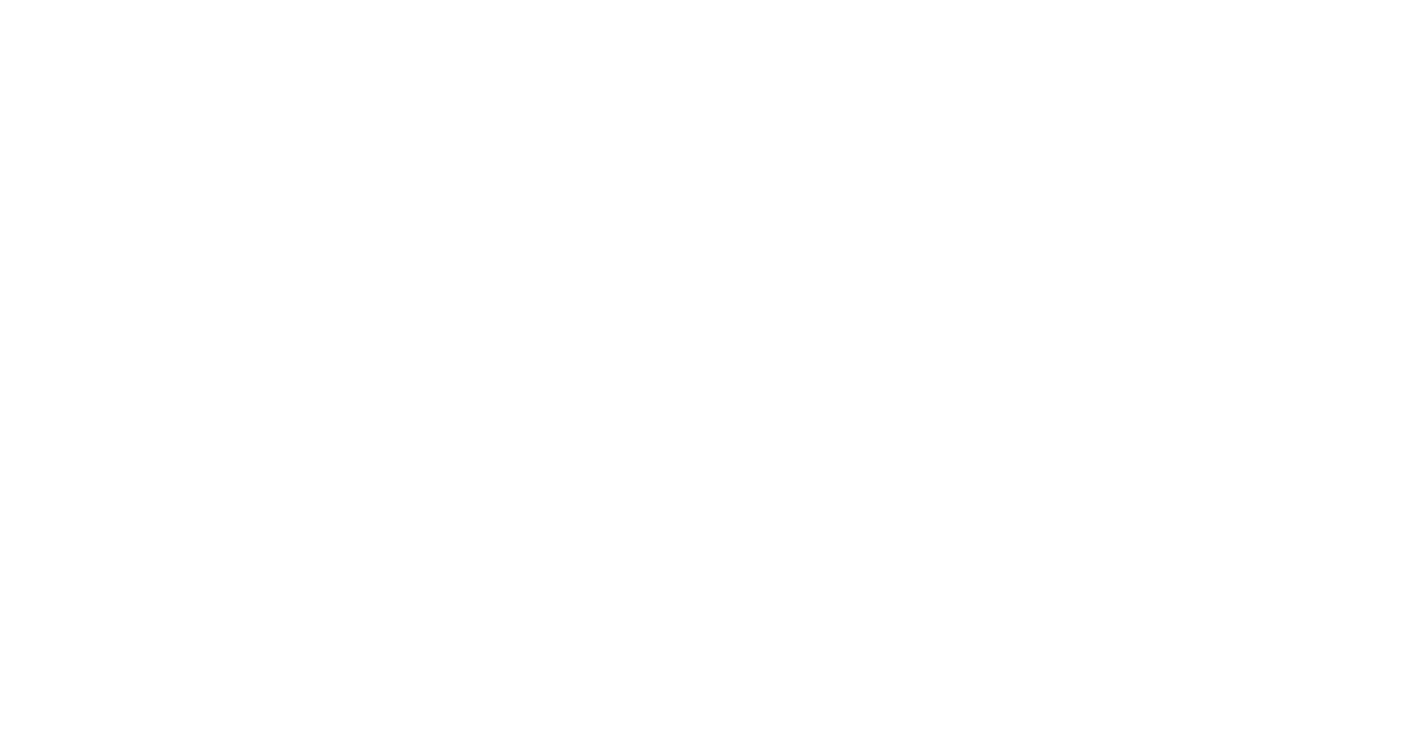 scroll, scrollTop: 0, scrollLeft: 0, axis: both 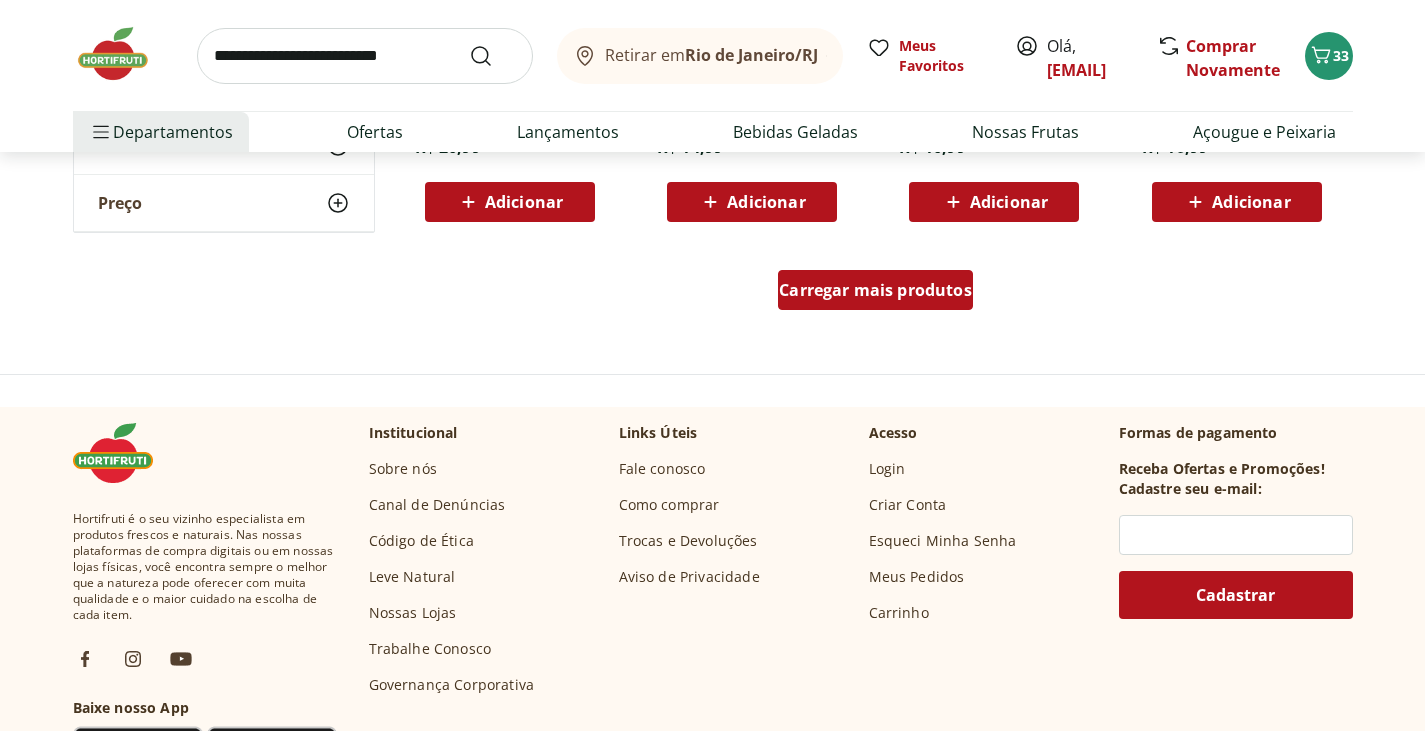 click on "Carregar mais produtos" at bounding box center (875, 290) 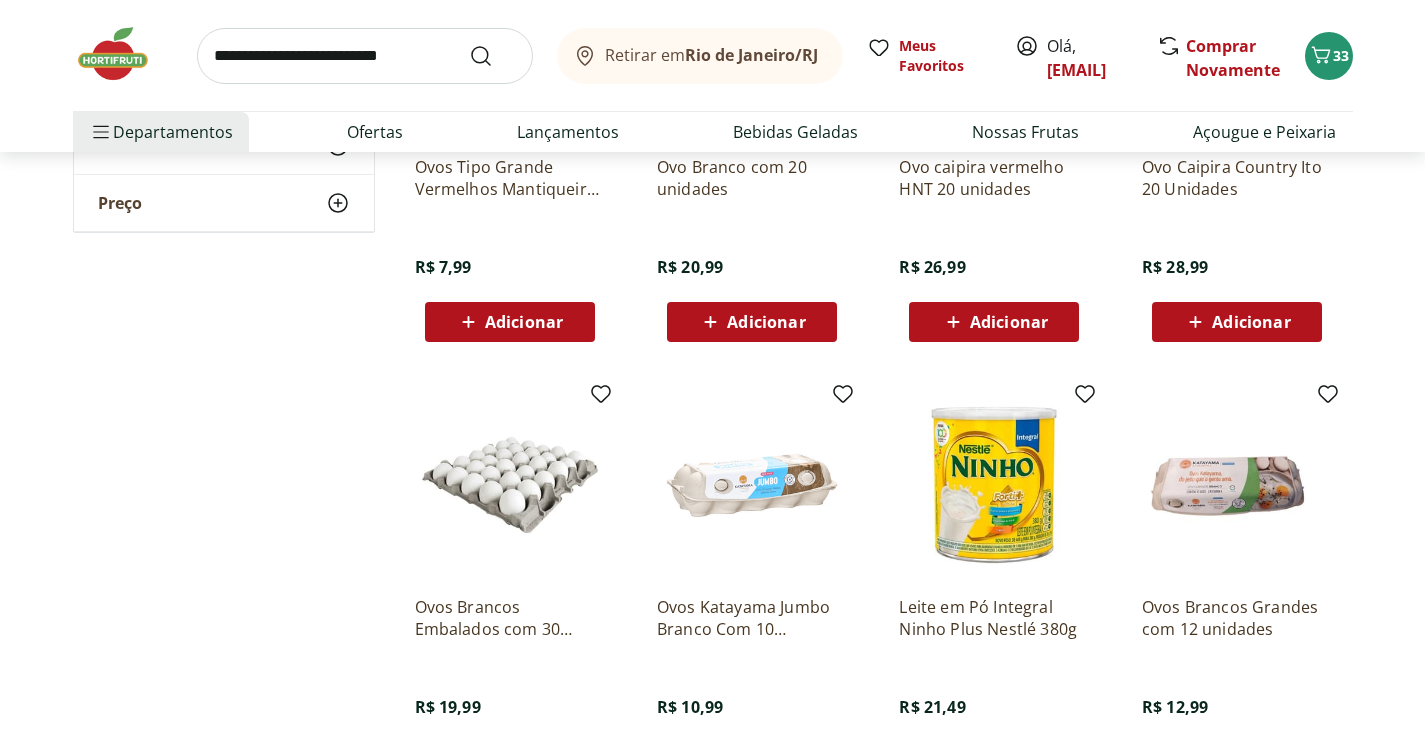 scroll, scrollTop: 0, scrollLeft: 0, axis: both 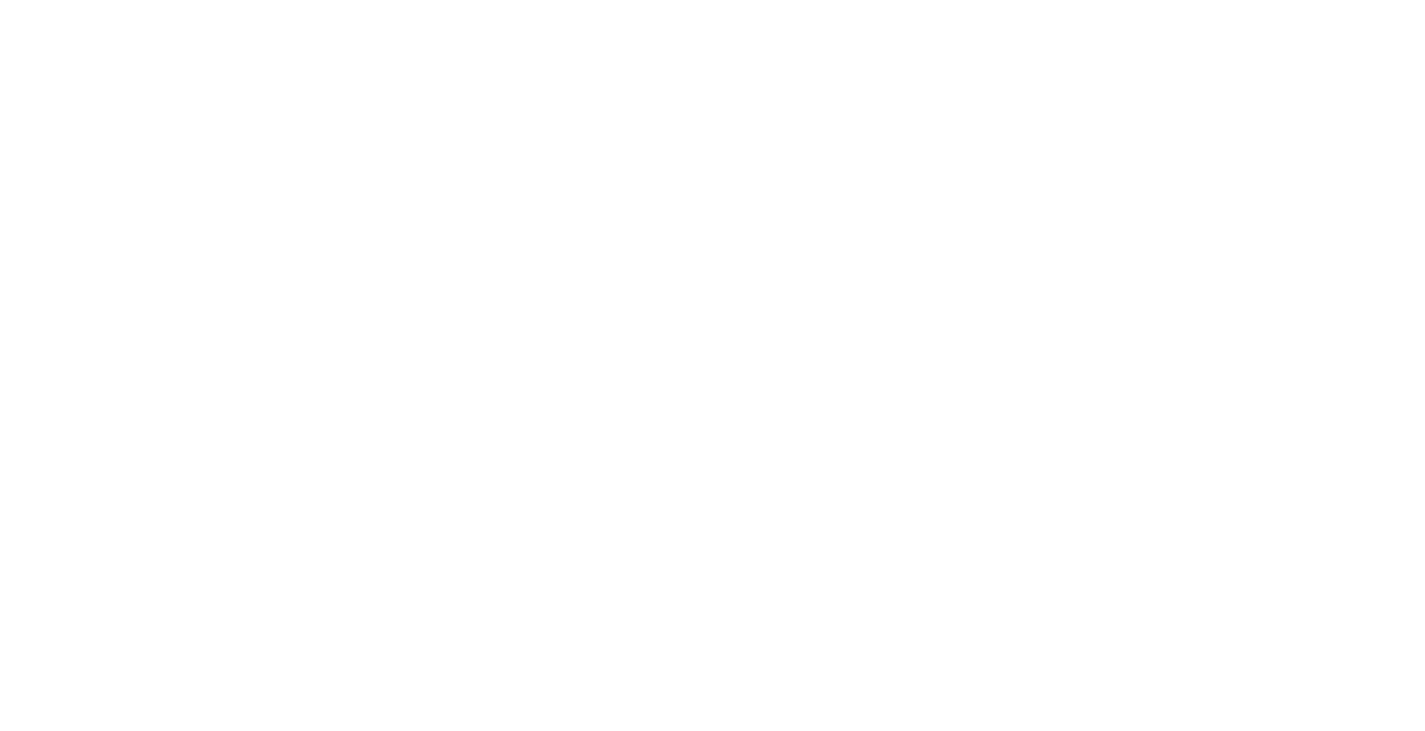 select on "**********" 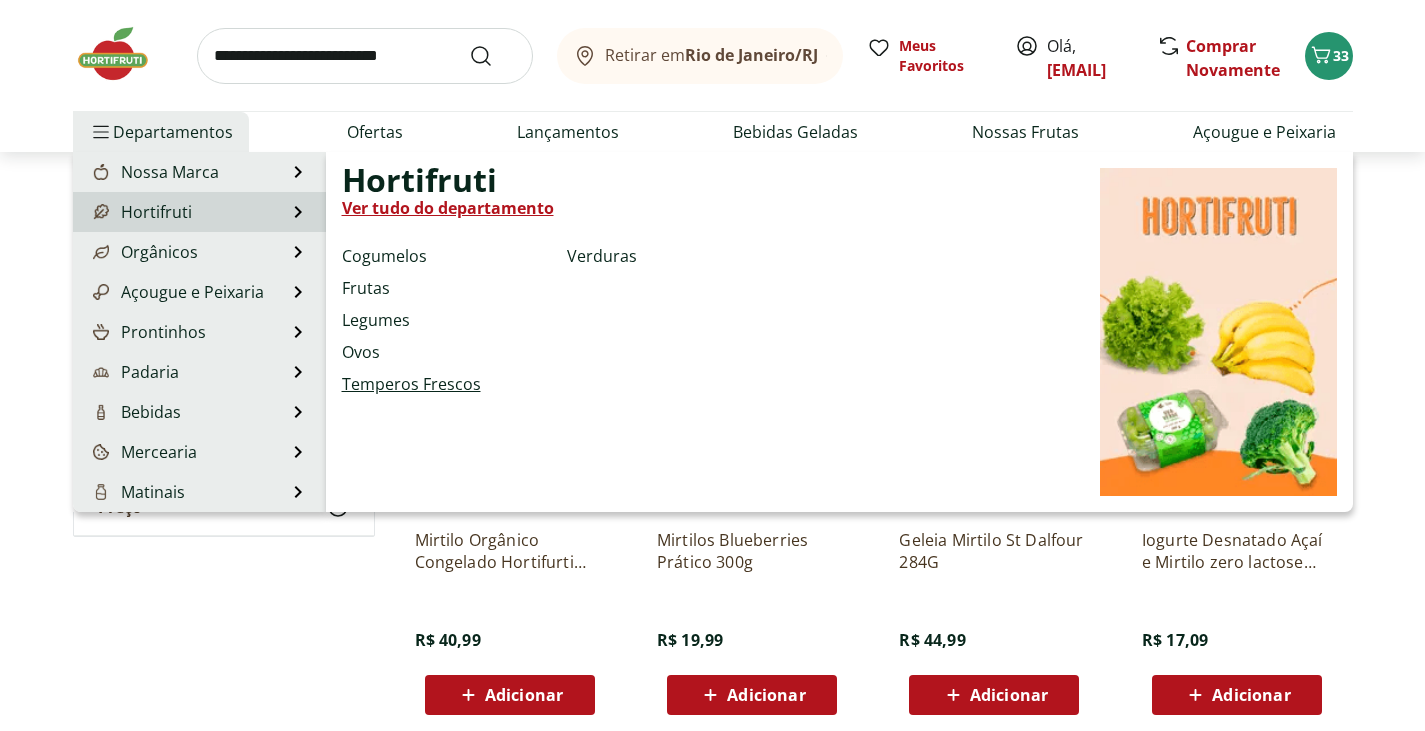 click on "Temperos Frescos" at bounding box center [411, 384] 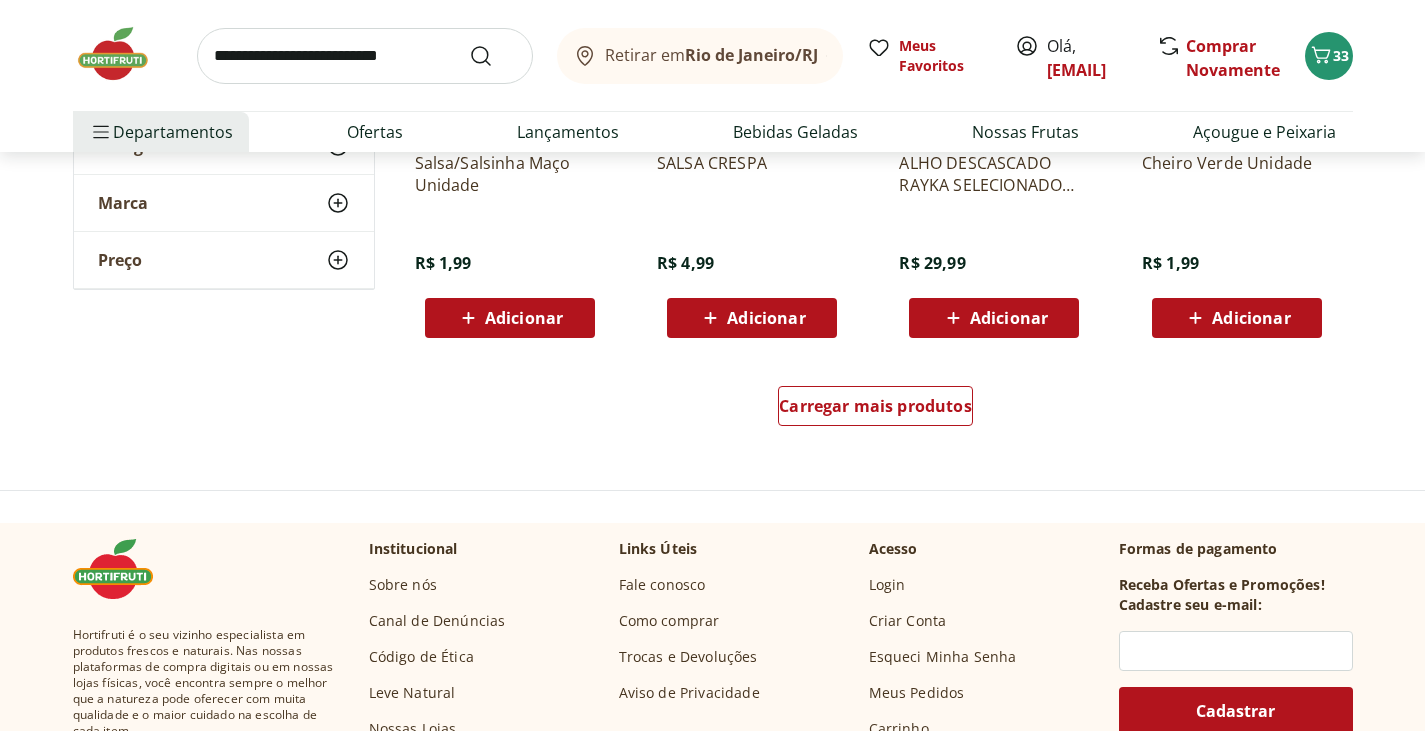 scroll, scrollTop: 1300, scrollLeft: 0, axis: vertical 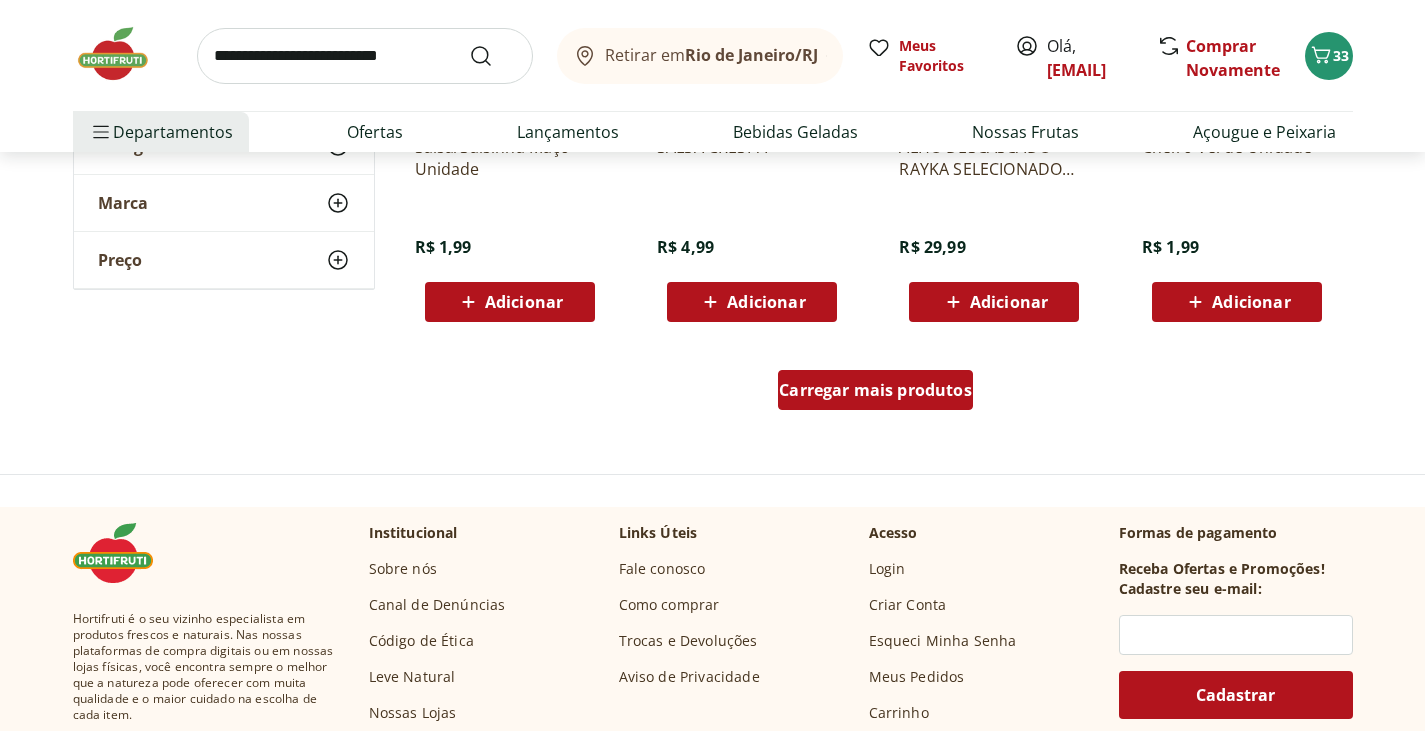 click on "Carregar mais produtos" at bounding box center (875, 390) 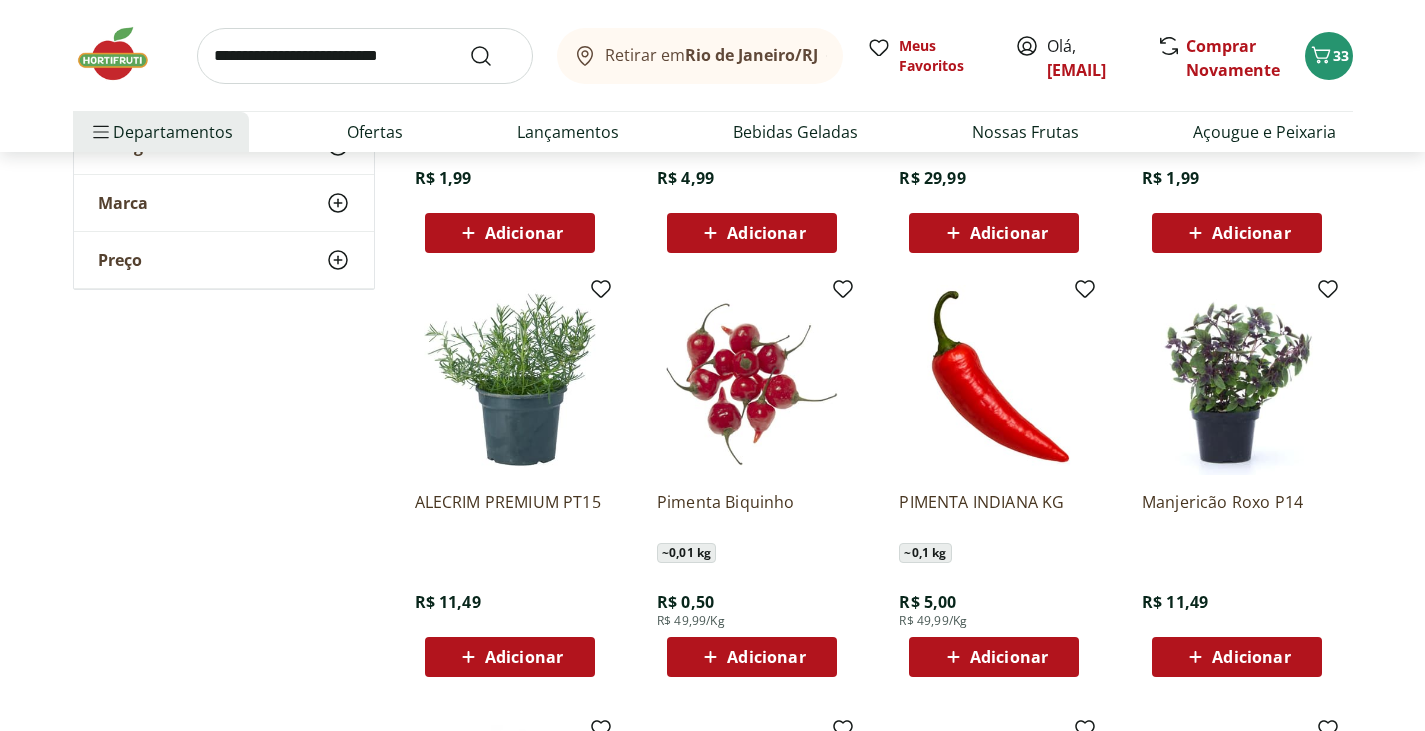 scroll, scrollTop: 1400, scrollLeft: 0, axis: vertical 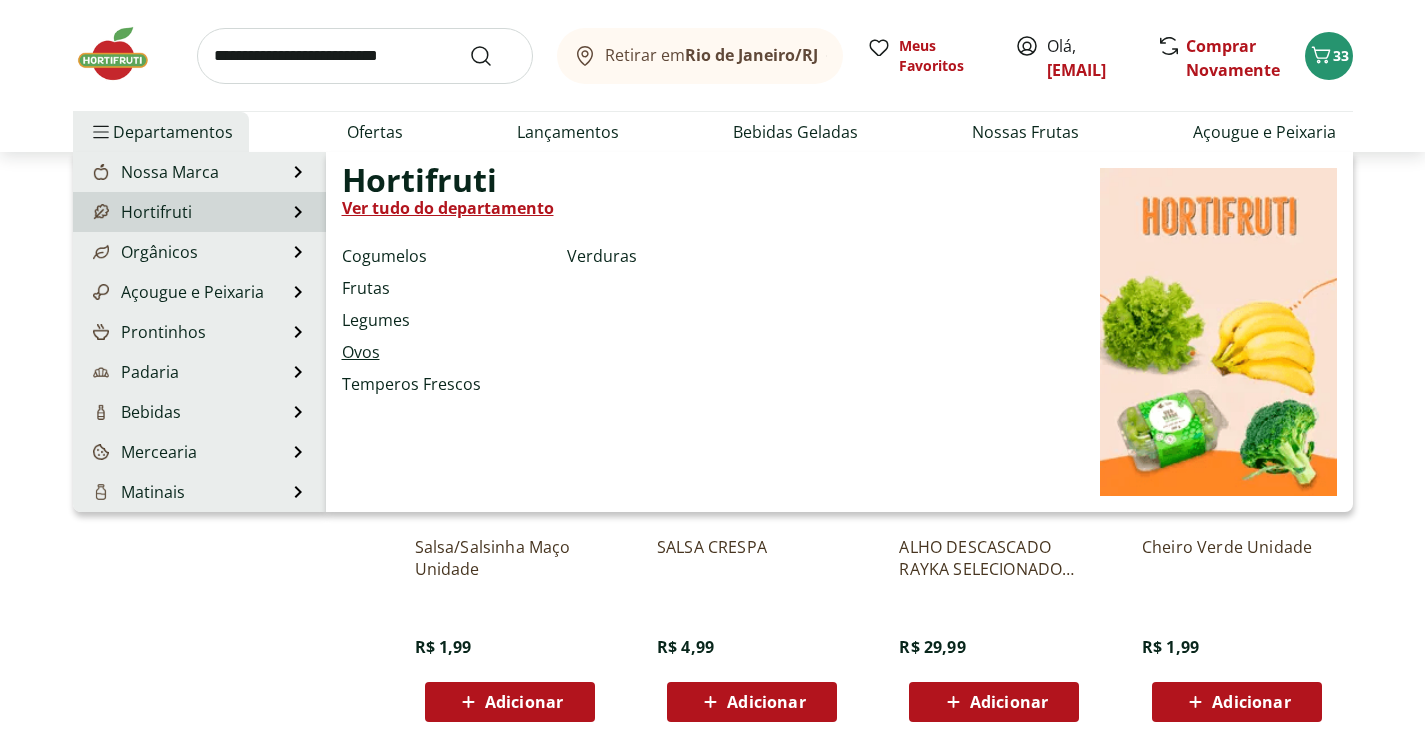 click on "Ovos" at bounding box center (361, 352) 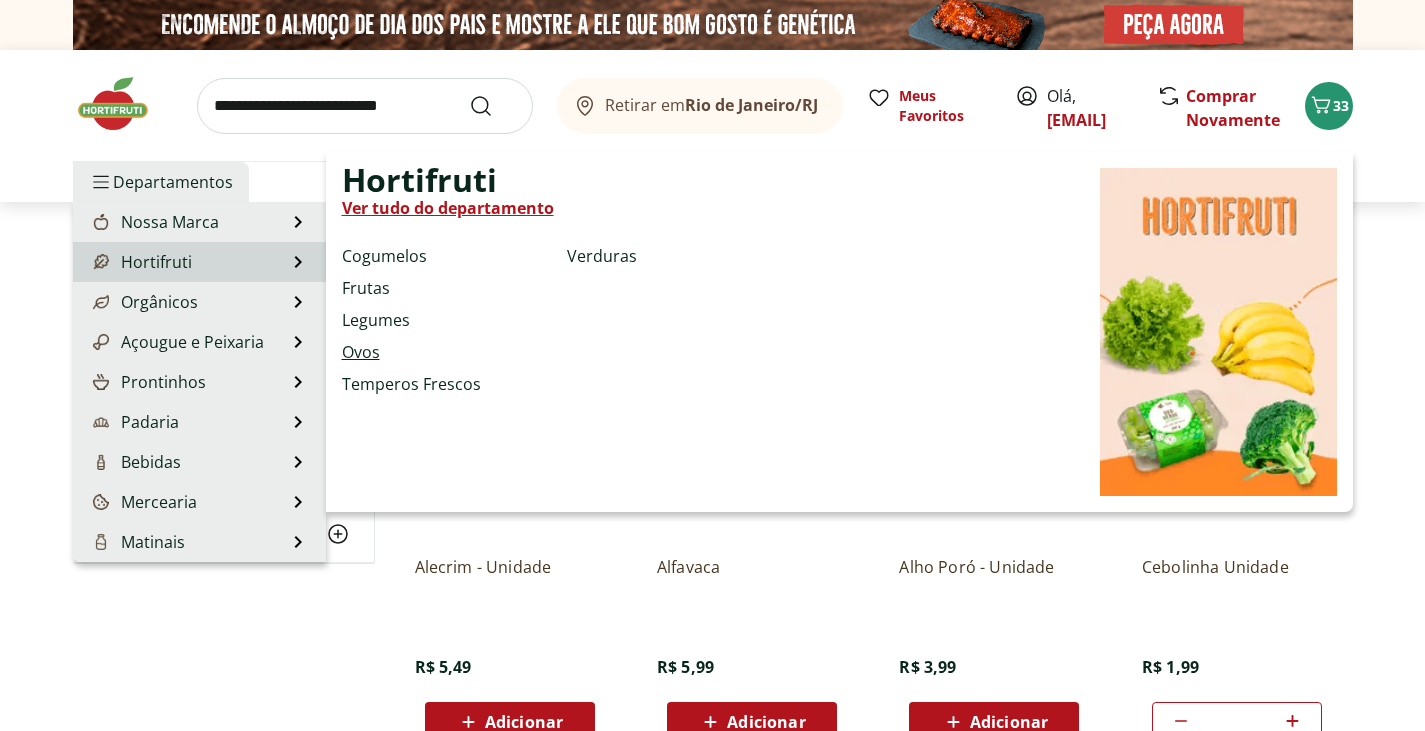 select on "**********" 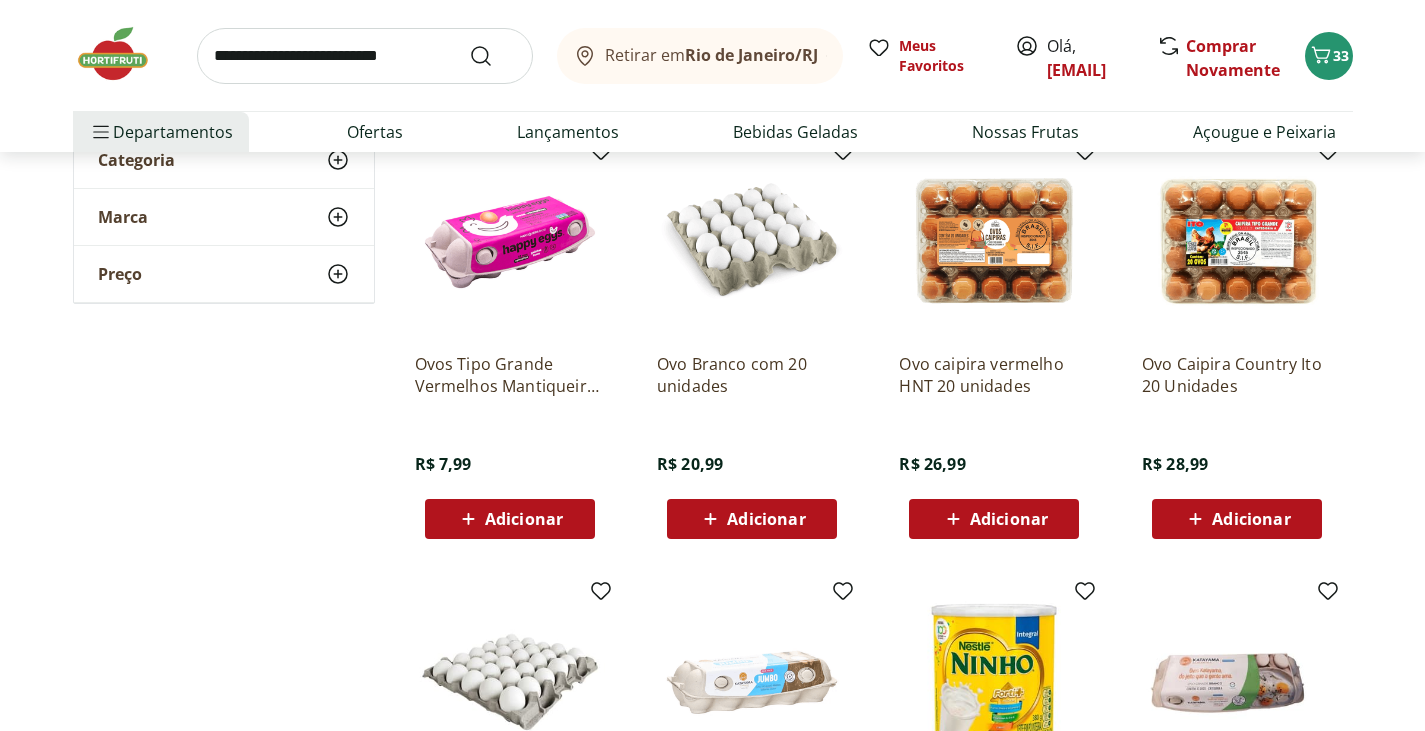 scroll, scrollTop: 0, scrollLeft: 0, axis: both 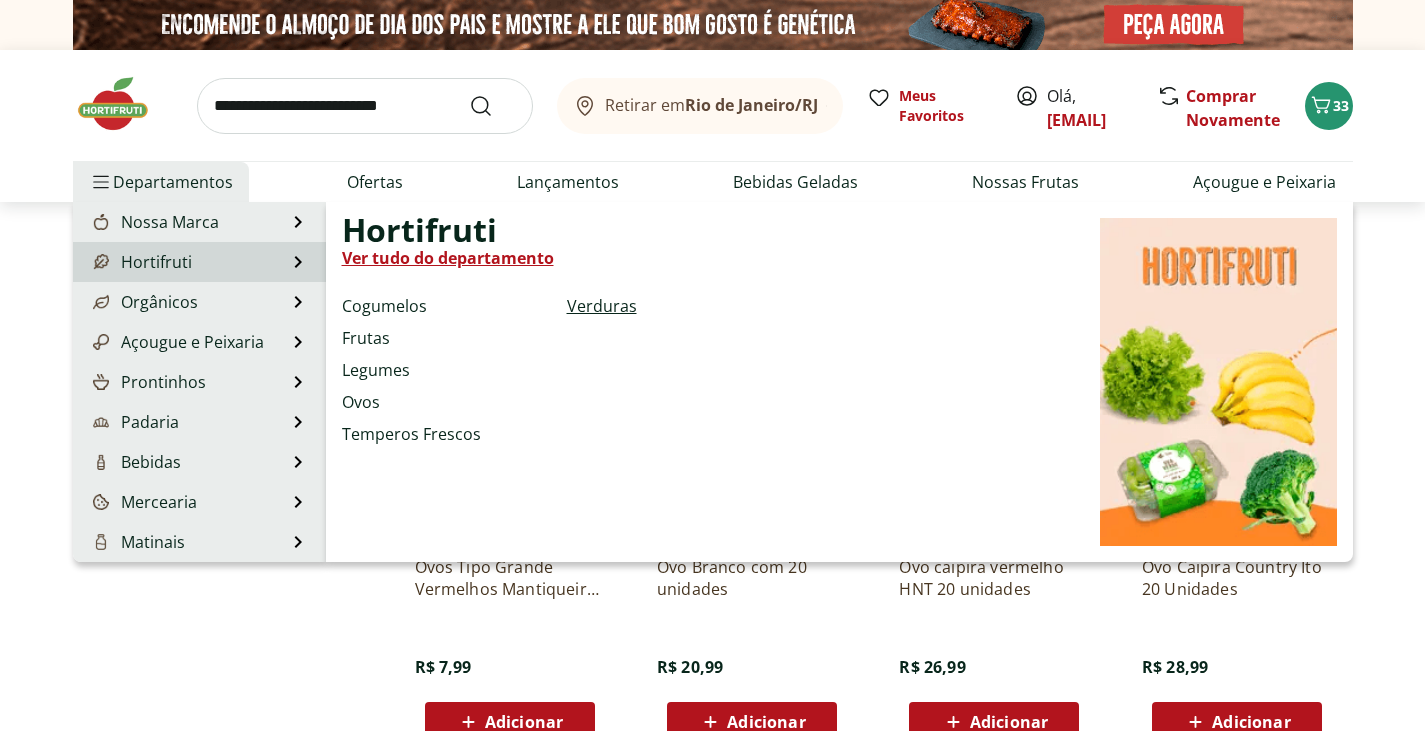 click on "Verduras" at bounding box center [602, 306] 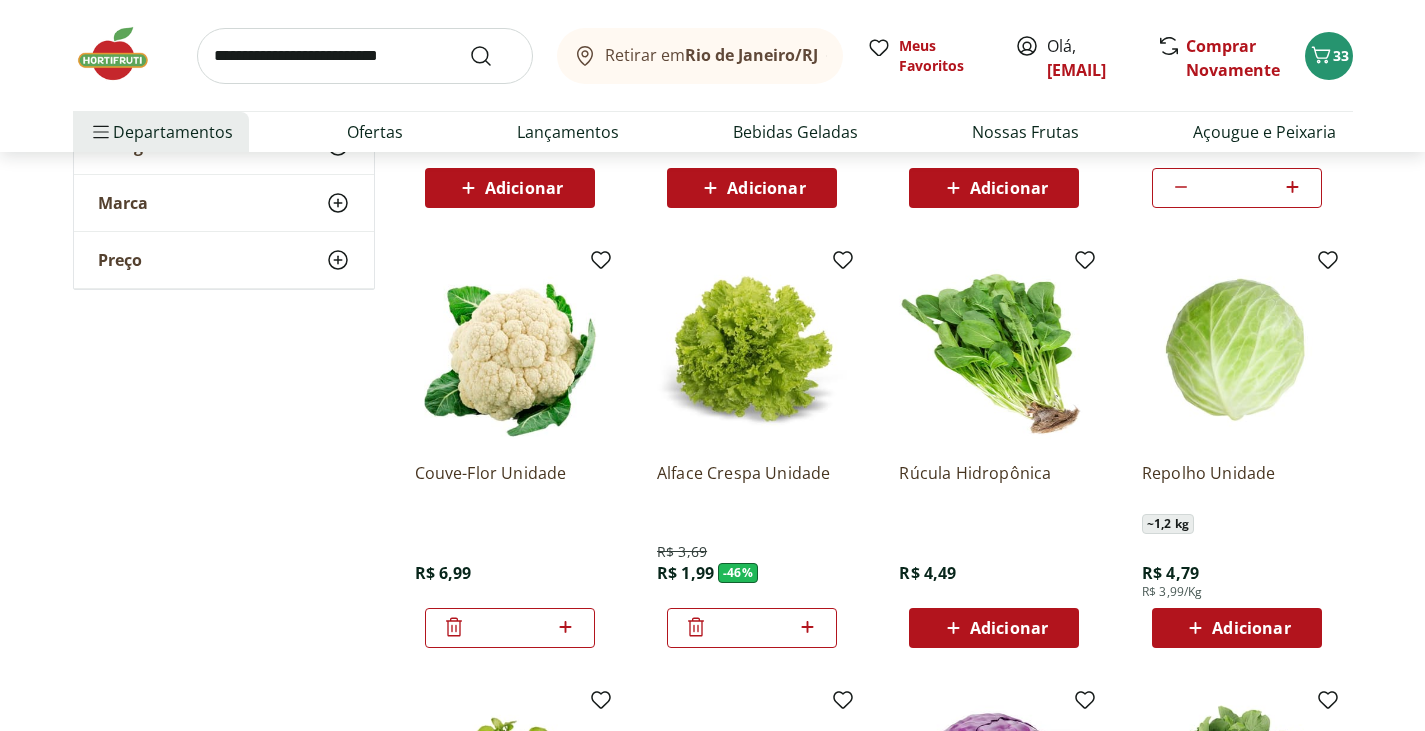 scroll, scrollTop: 600, scrollLeft: 0, axis: vertical 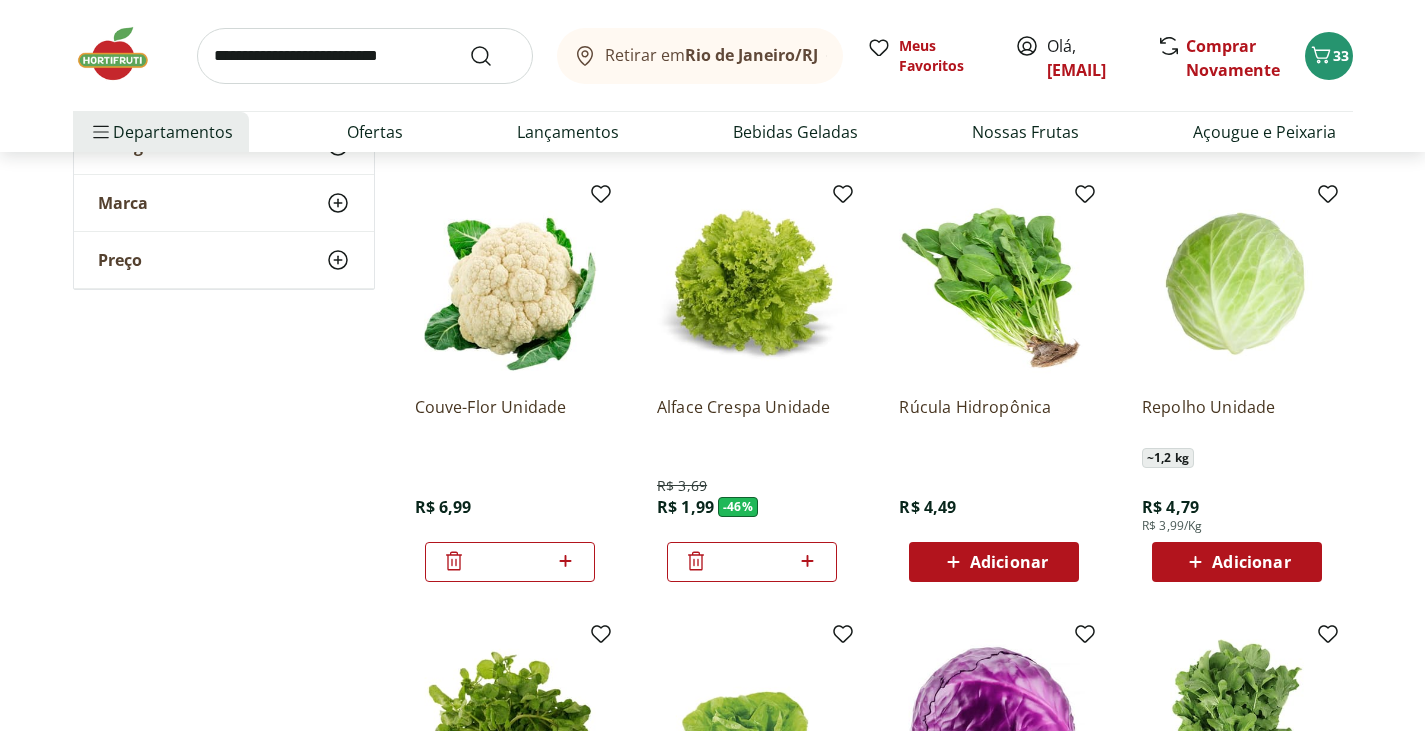 click 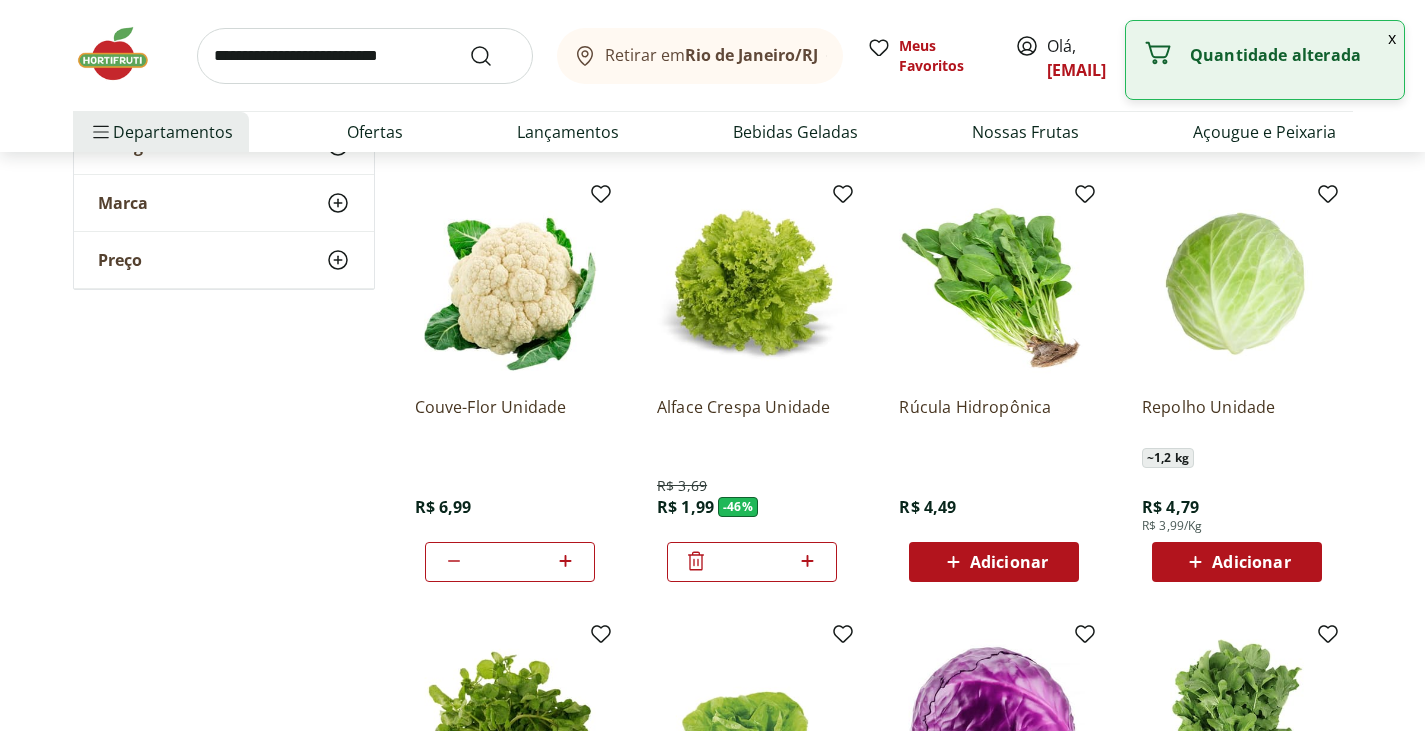 type on "*" 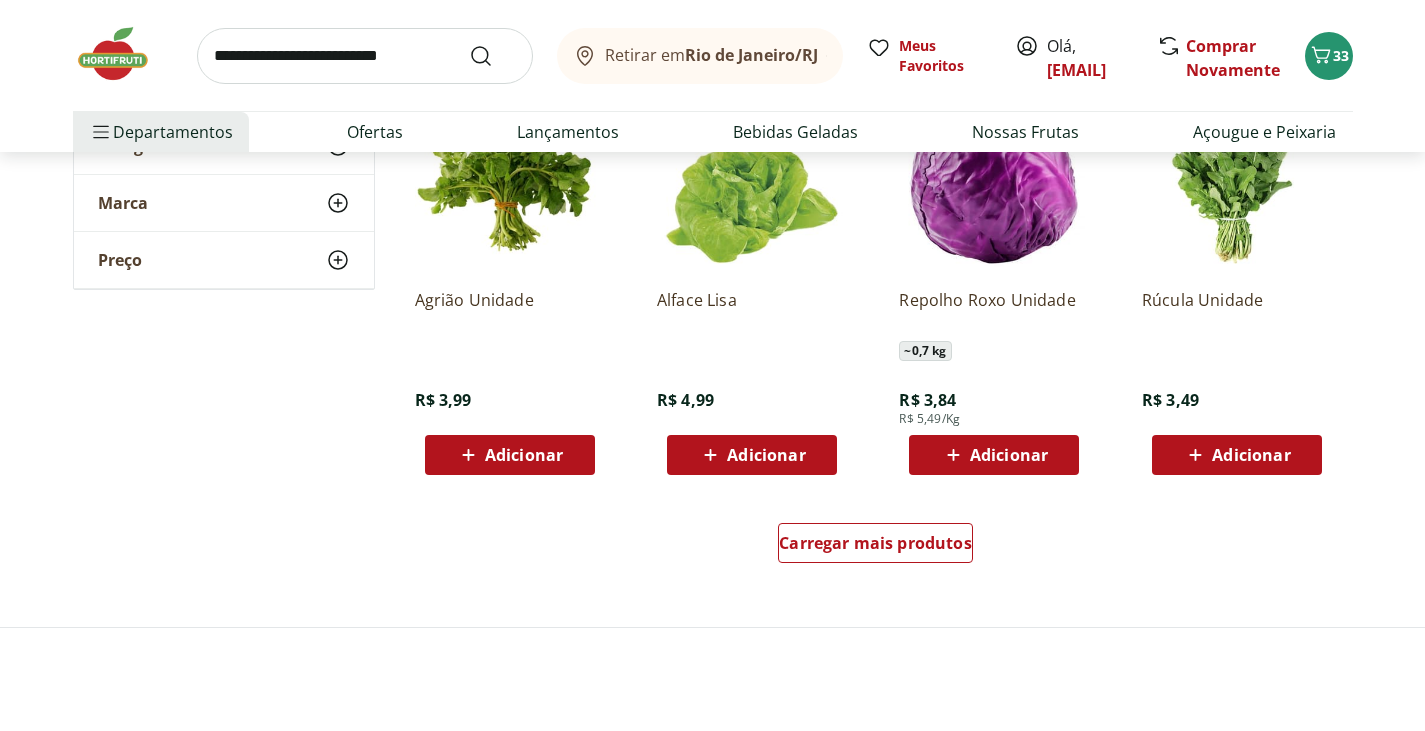 scroll, scrollTop: 1200, scrollLeft: 0, axis: vertical 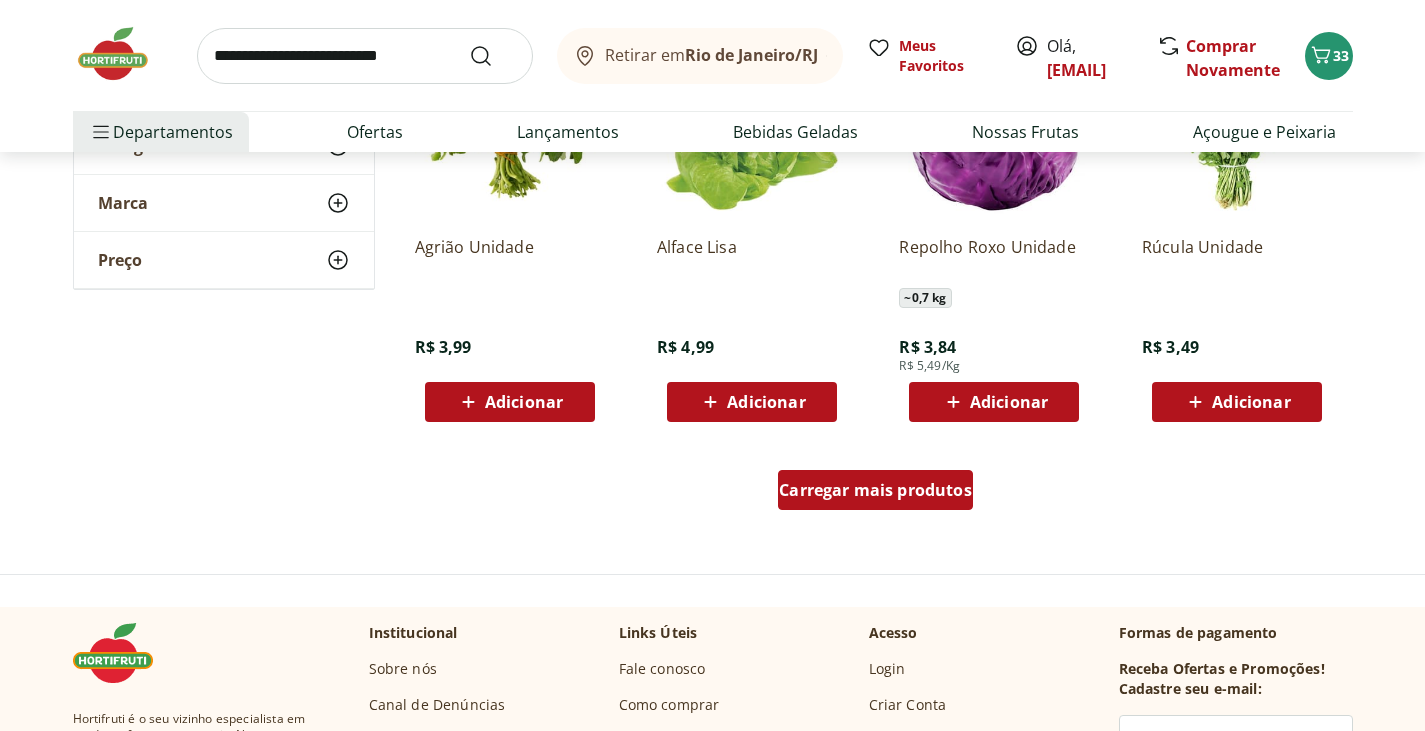 click on "Carregar mais produtos" at bounding box center (875, 490) 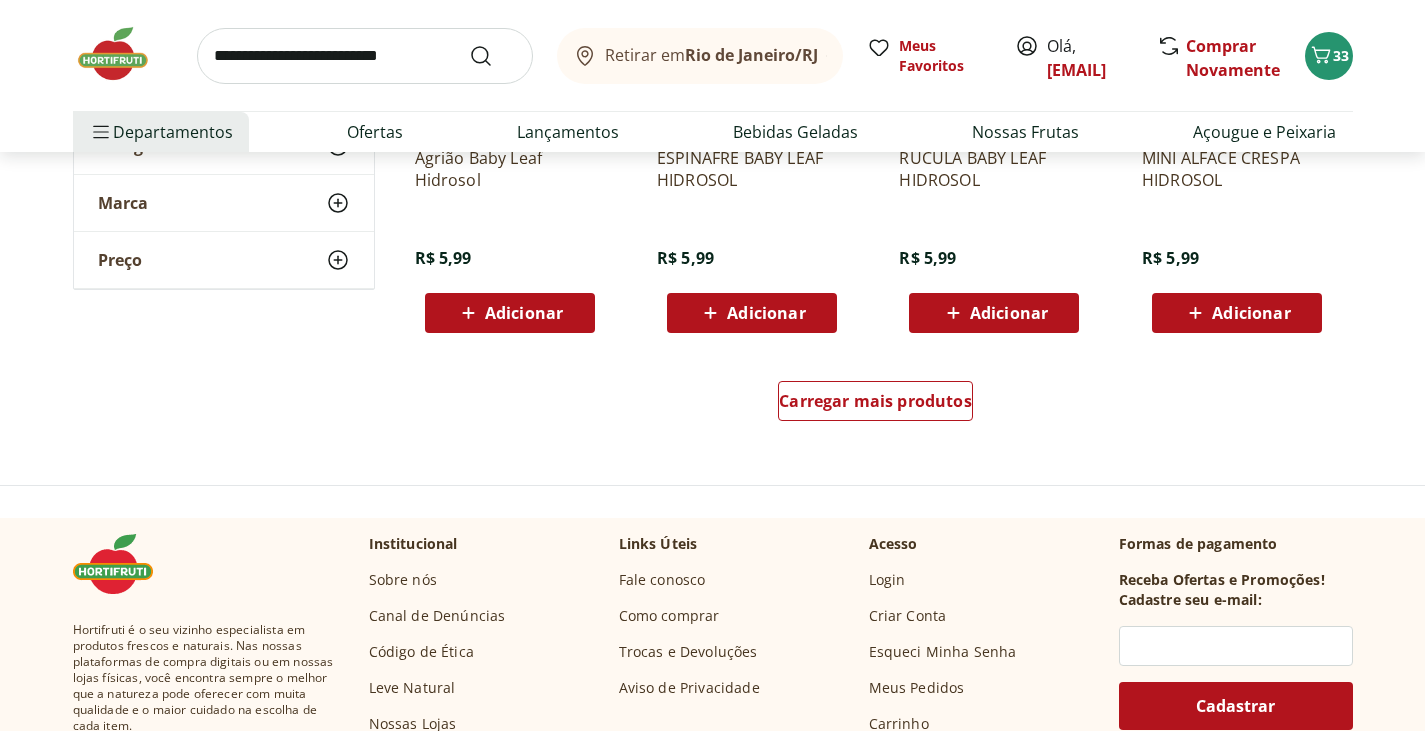 scroll, scrollTop: 2600, scrollLeft: 0, axis: vertical 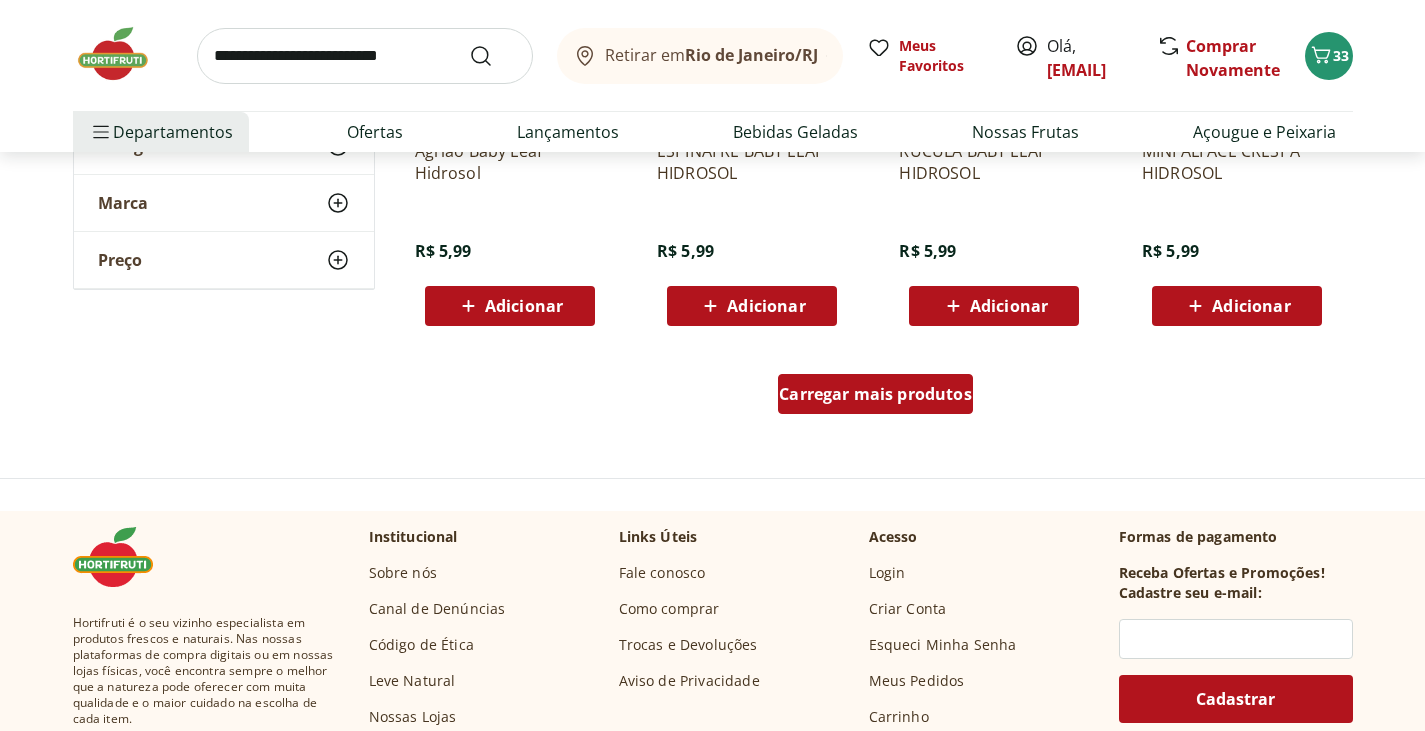 click on "Carregar mais produtos" at bounding box center (875, 398) 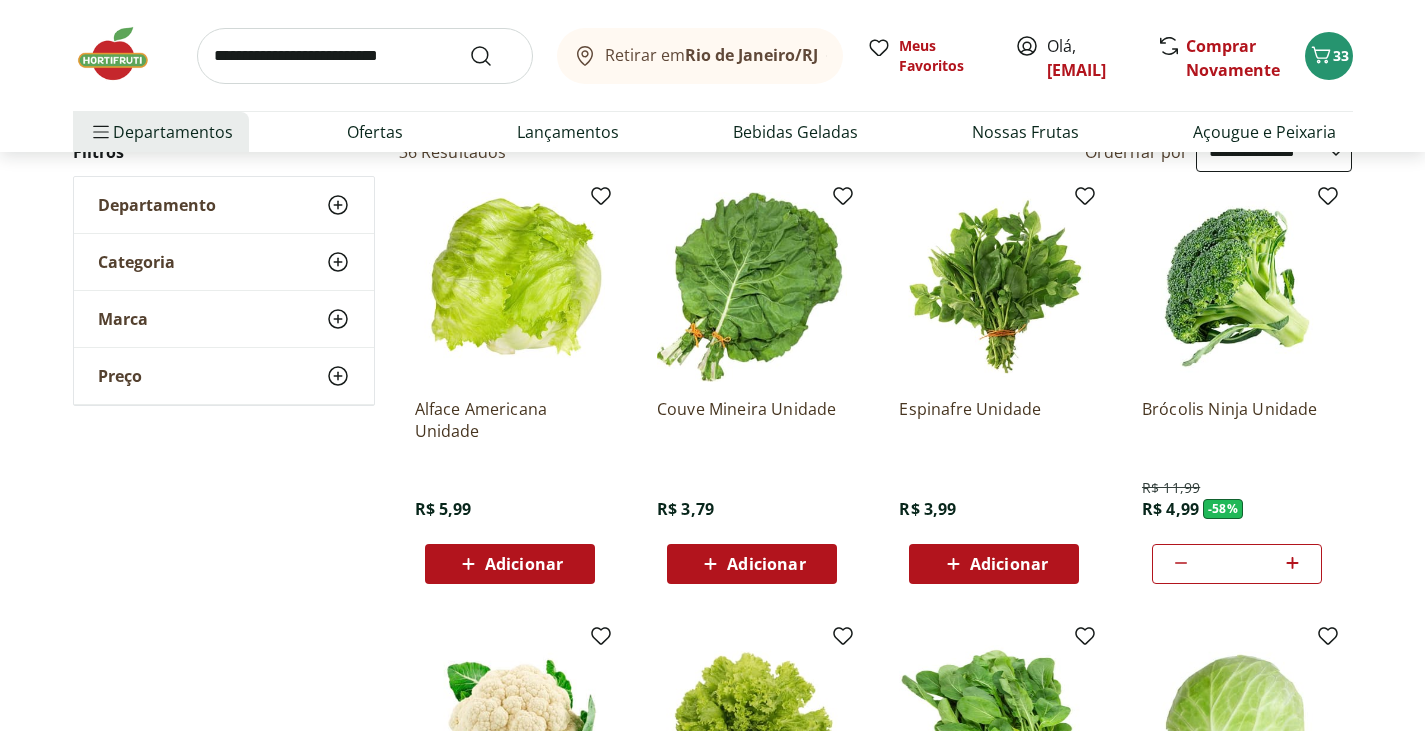 scroll, scrollTop: 0, scrollLeft: 0, axis: both 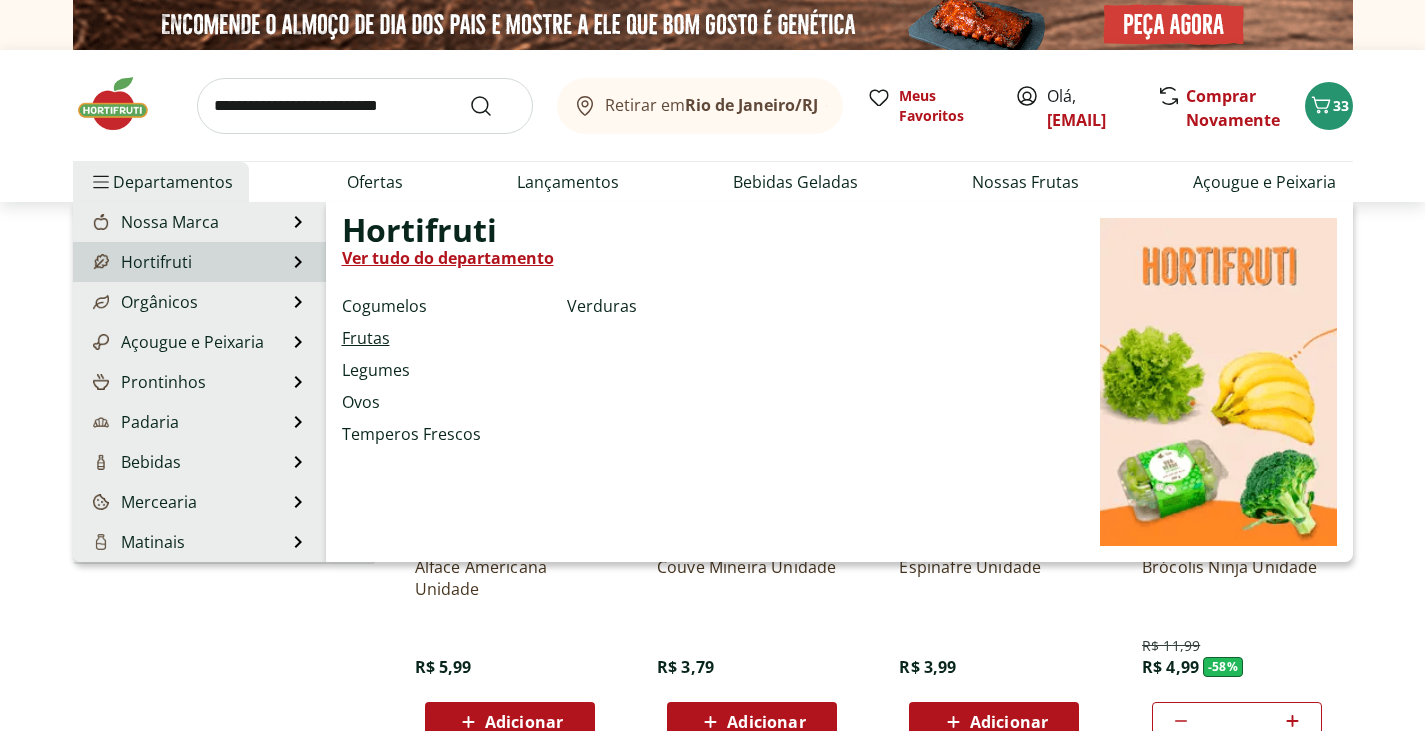 click on "Frutas" at bounding box center [366, 338] 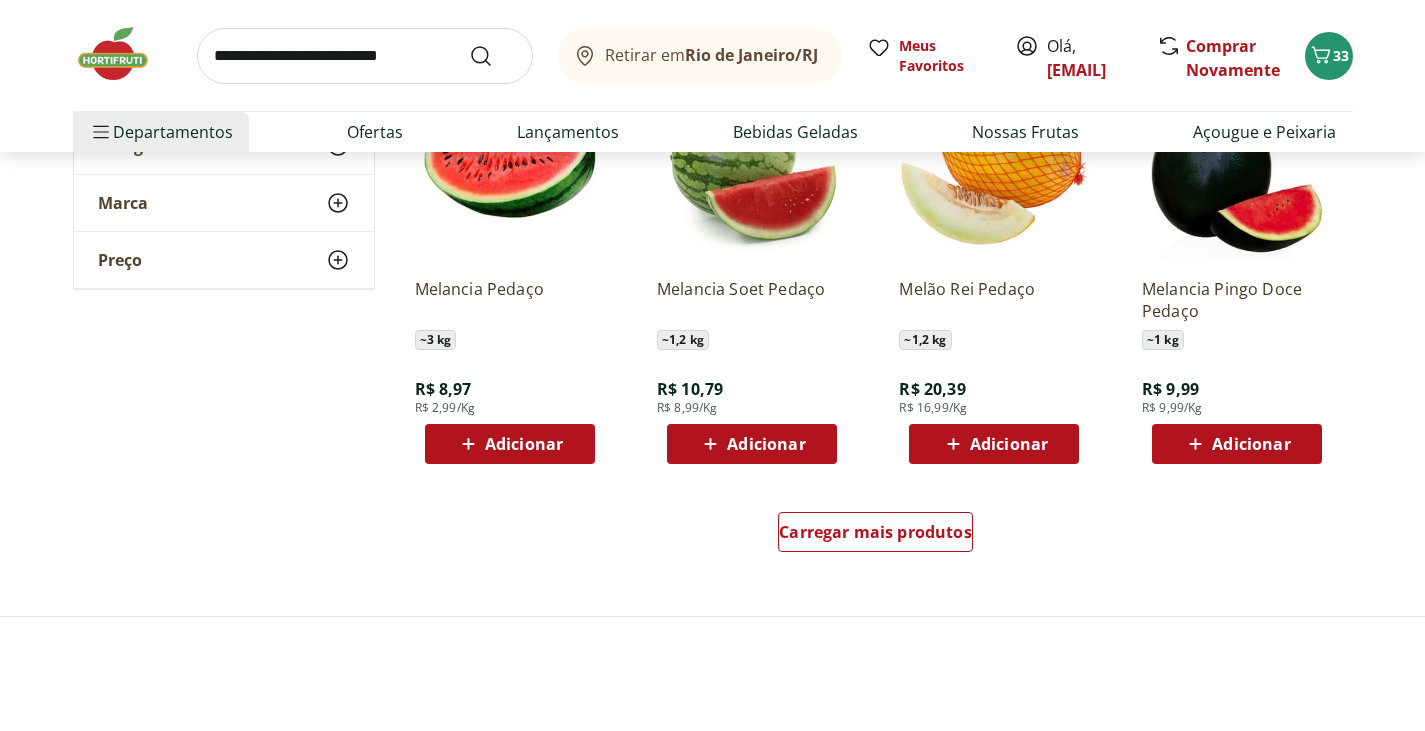 scroll, scrollTop: 1200, scrollLeft: 0, axis: vertical 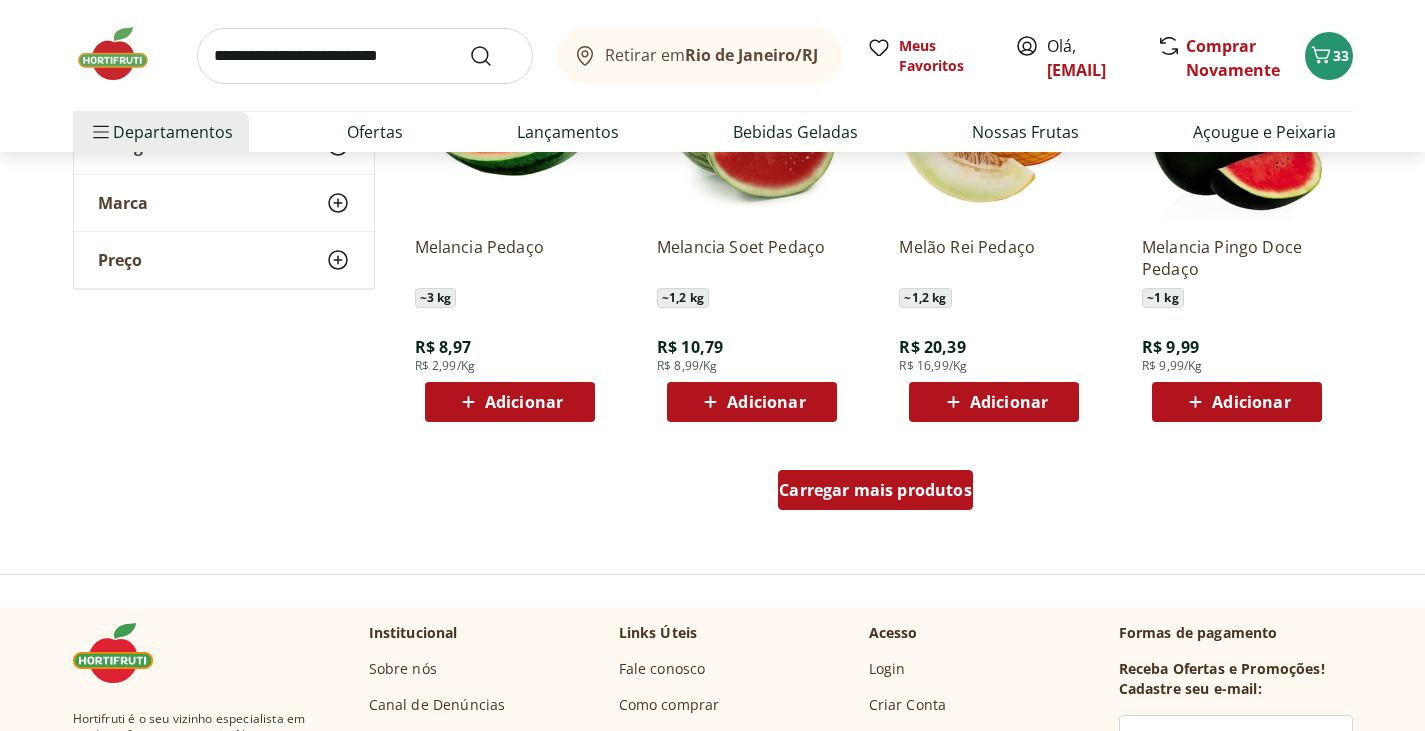 click on "Carregar mais produtos" at bounding box center (875, 490) 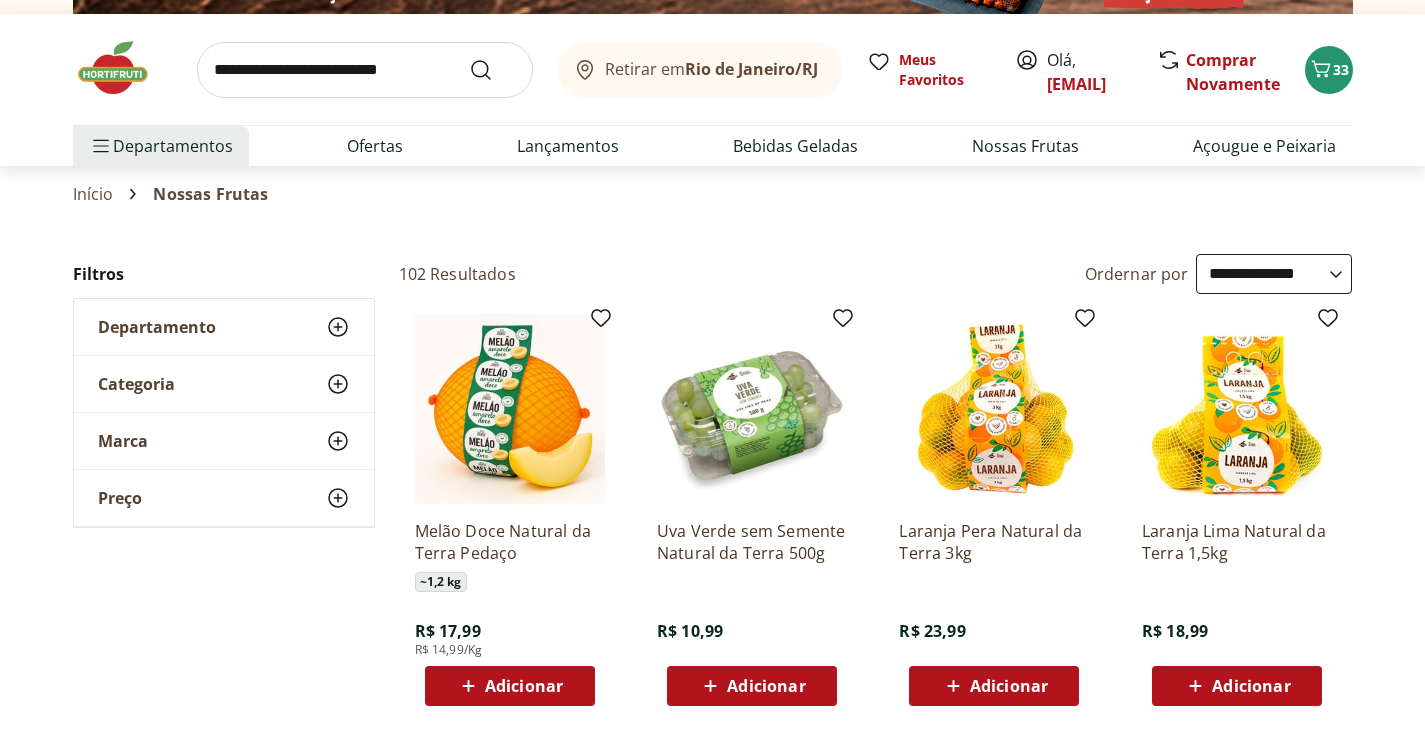 scroll, scrollTop: 0, scrollLeft: 0, axis: both 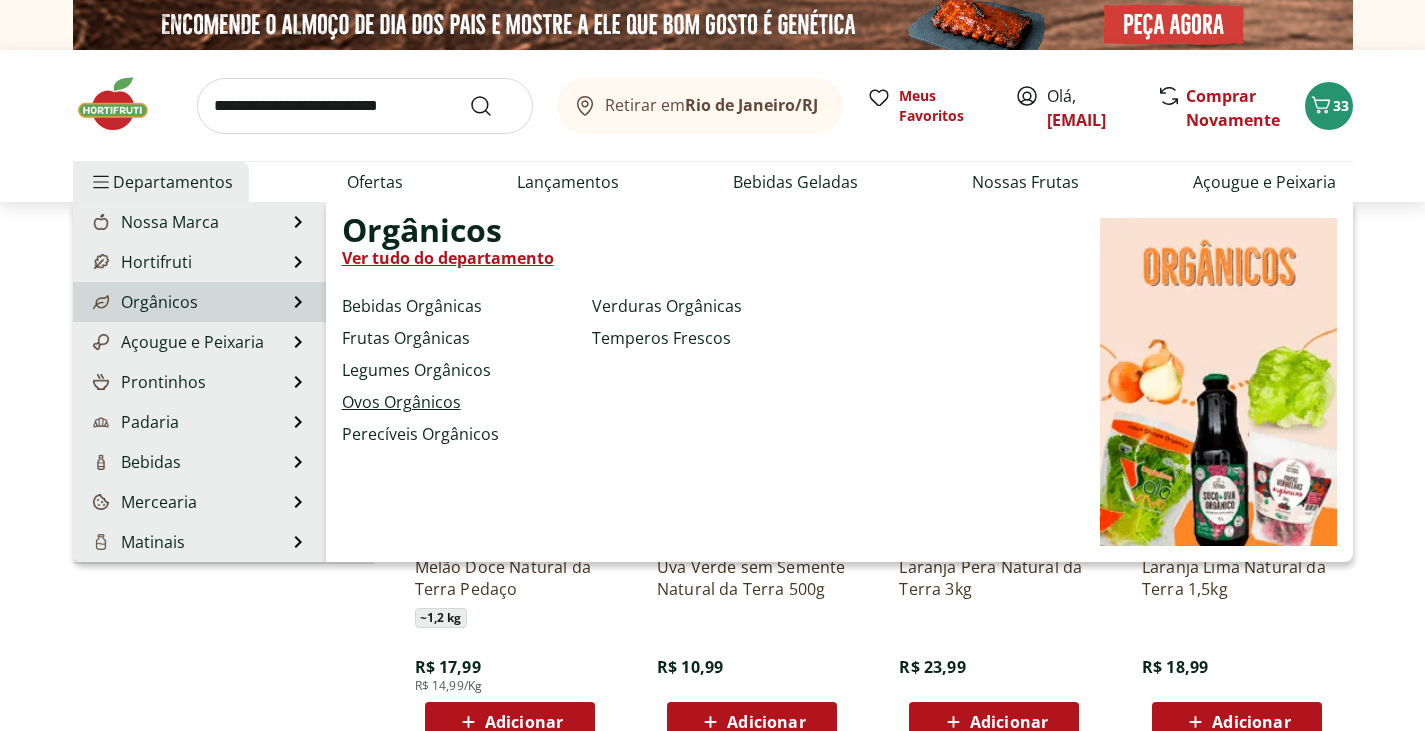 click on "Ovos Orgânicos" at bounding box center [401, 402] 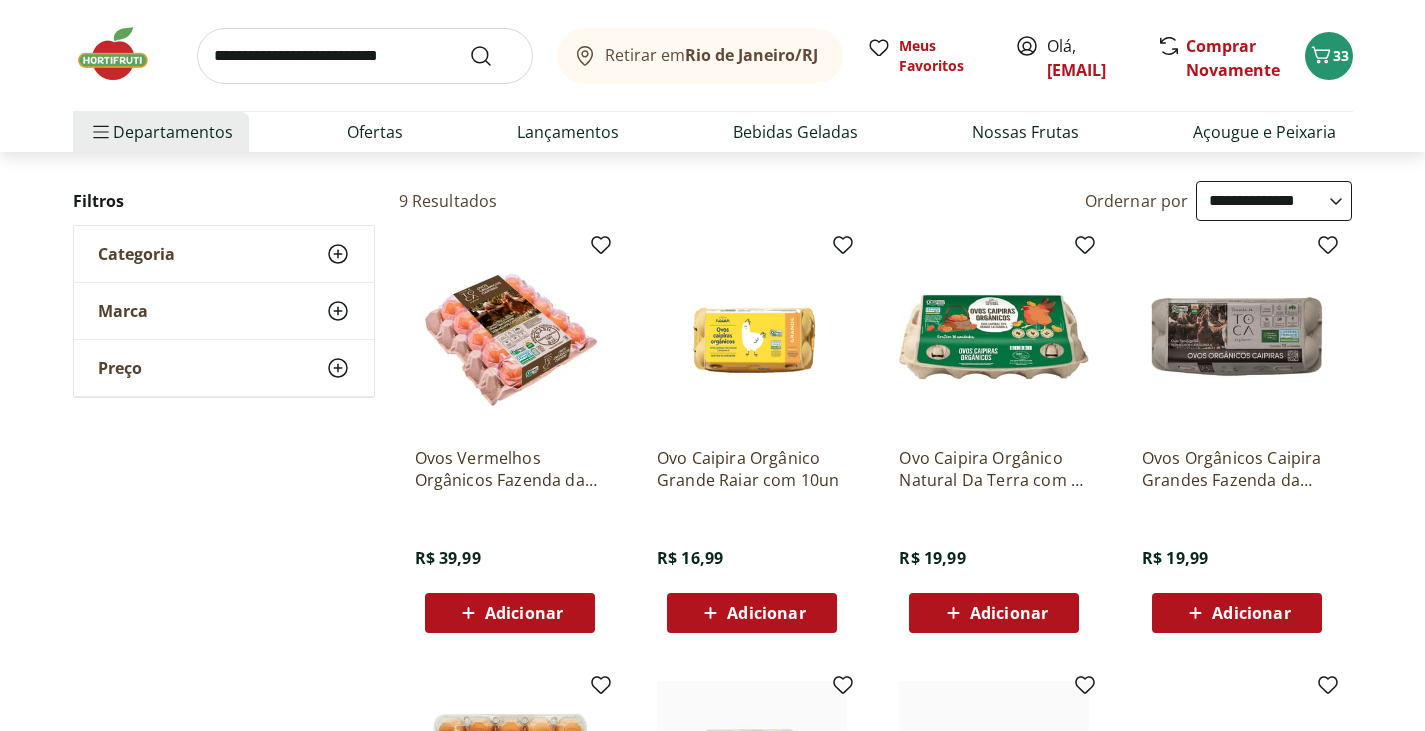 scroll, scrollTop: 0, scrollLeft: 0, axis: both 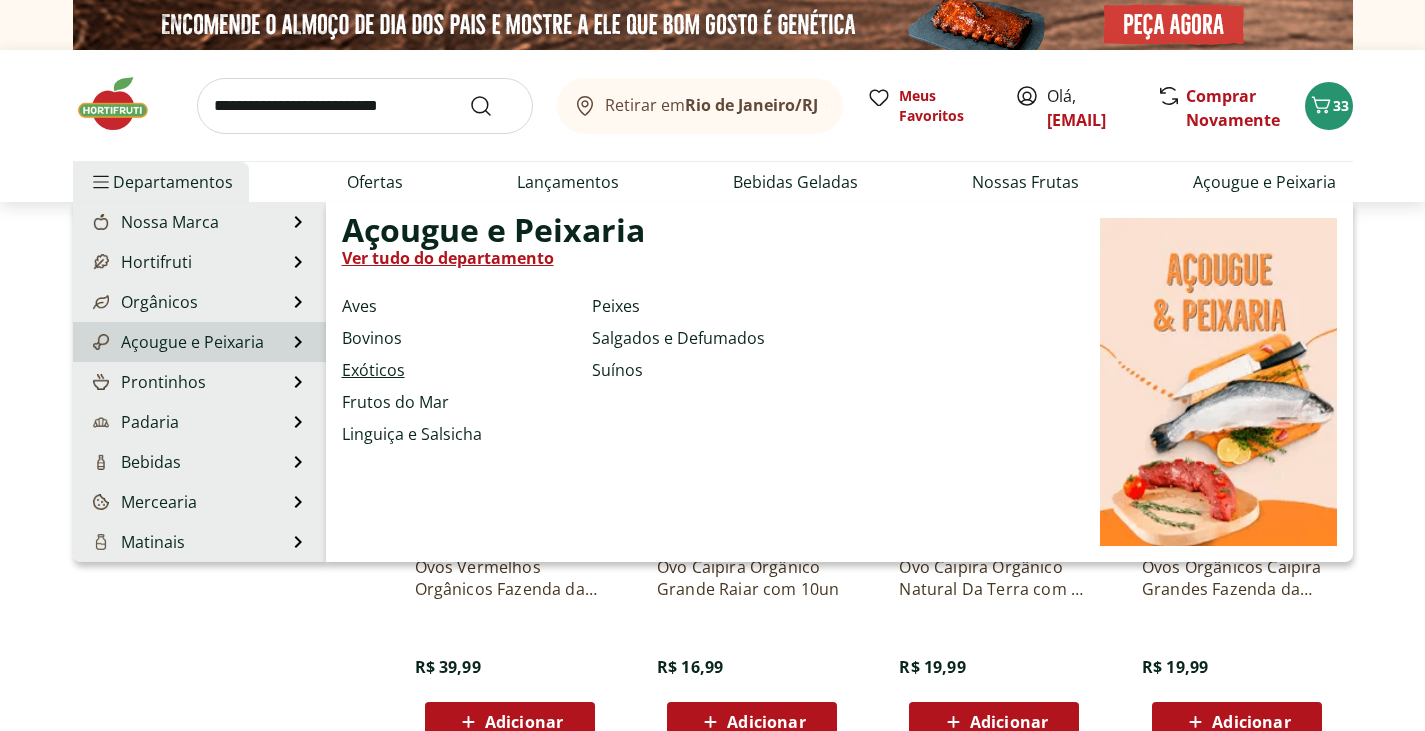 click on "Exóticos" at bounding box center [373, 370] 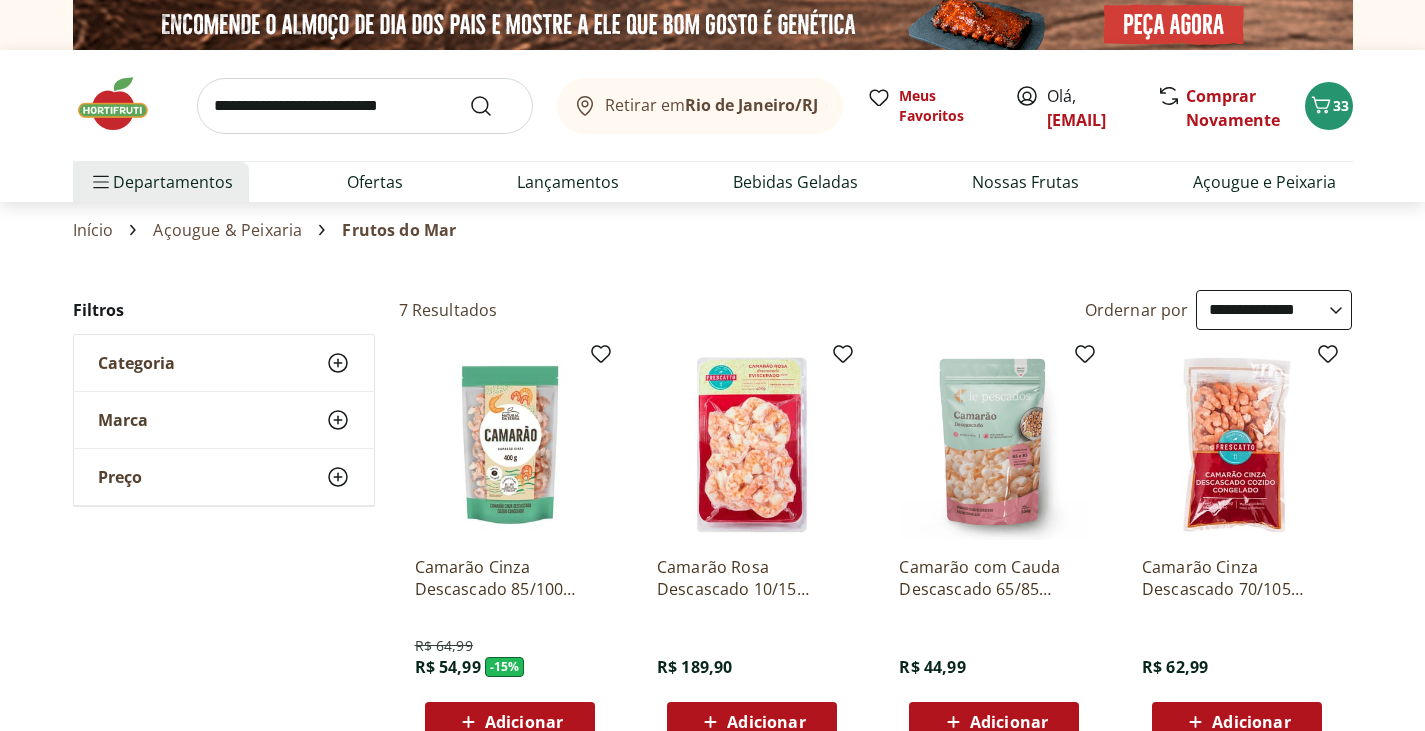 select on "**********" 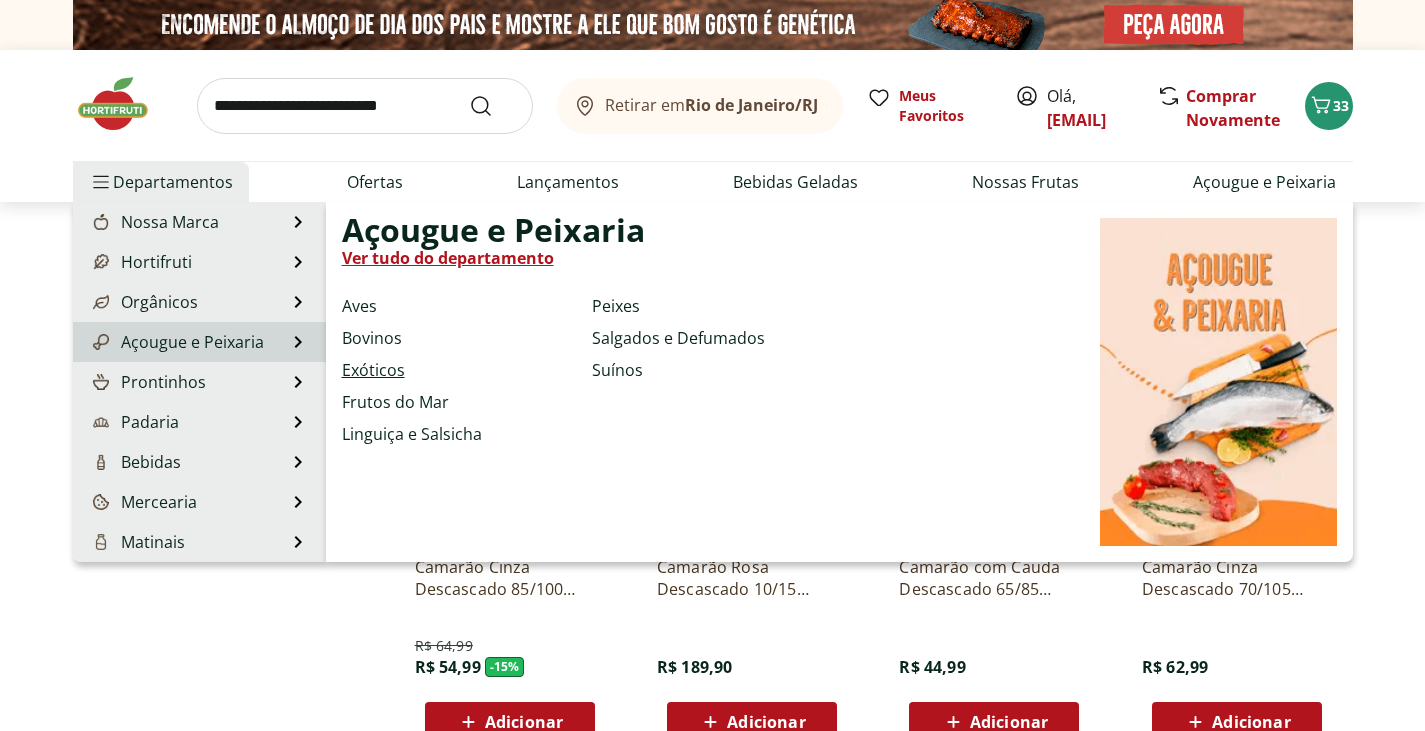 scroll, scrollTop: 0, scrollLeft: 0, axis: both 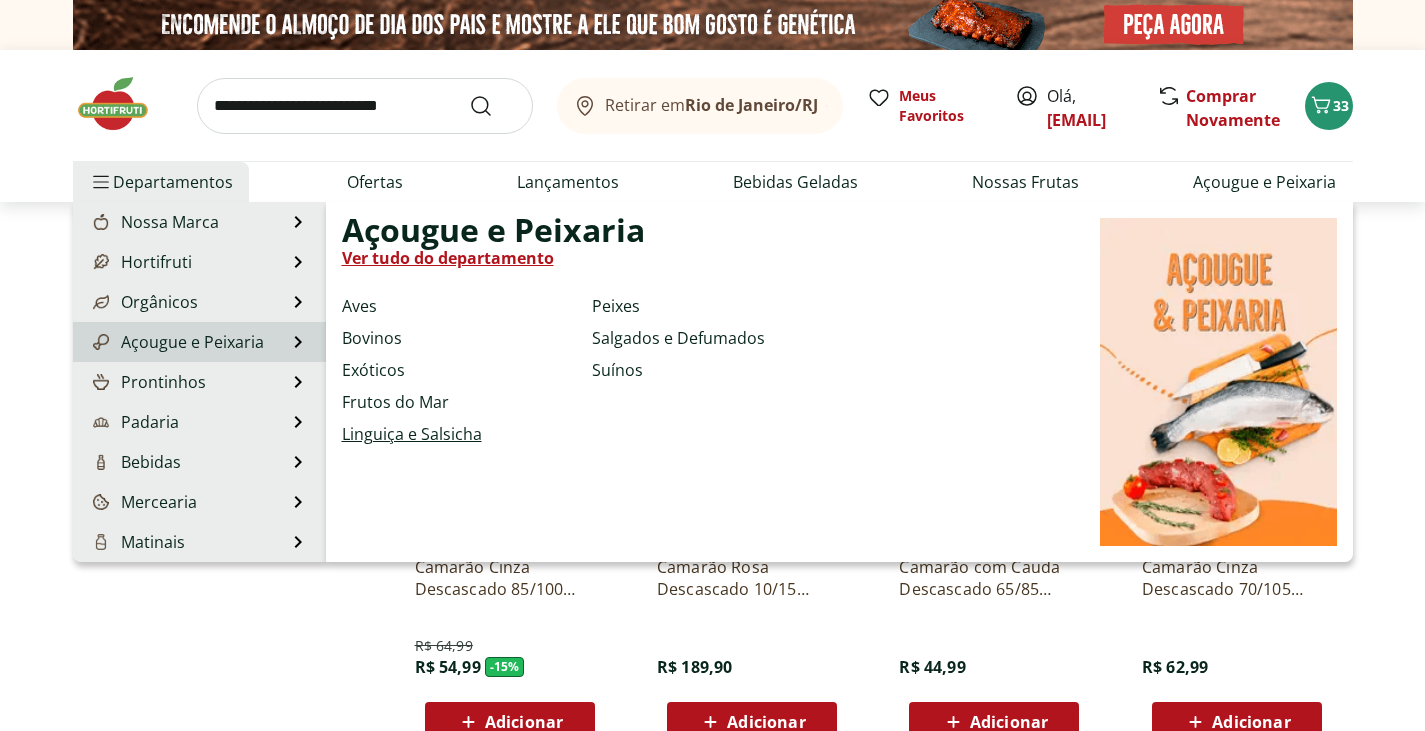 click on "Linguiça e Salsicha" at bounding box center [412, 434] 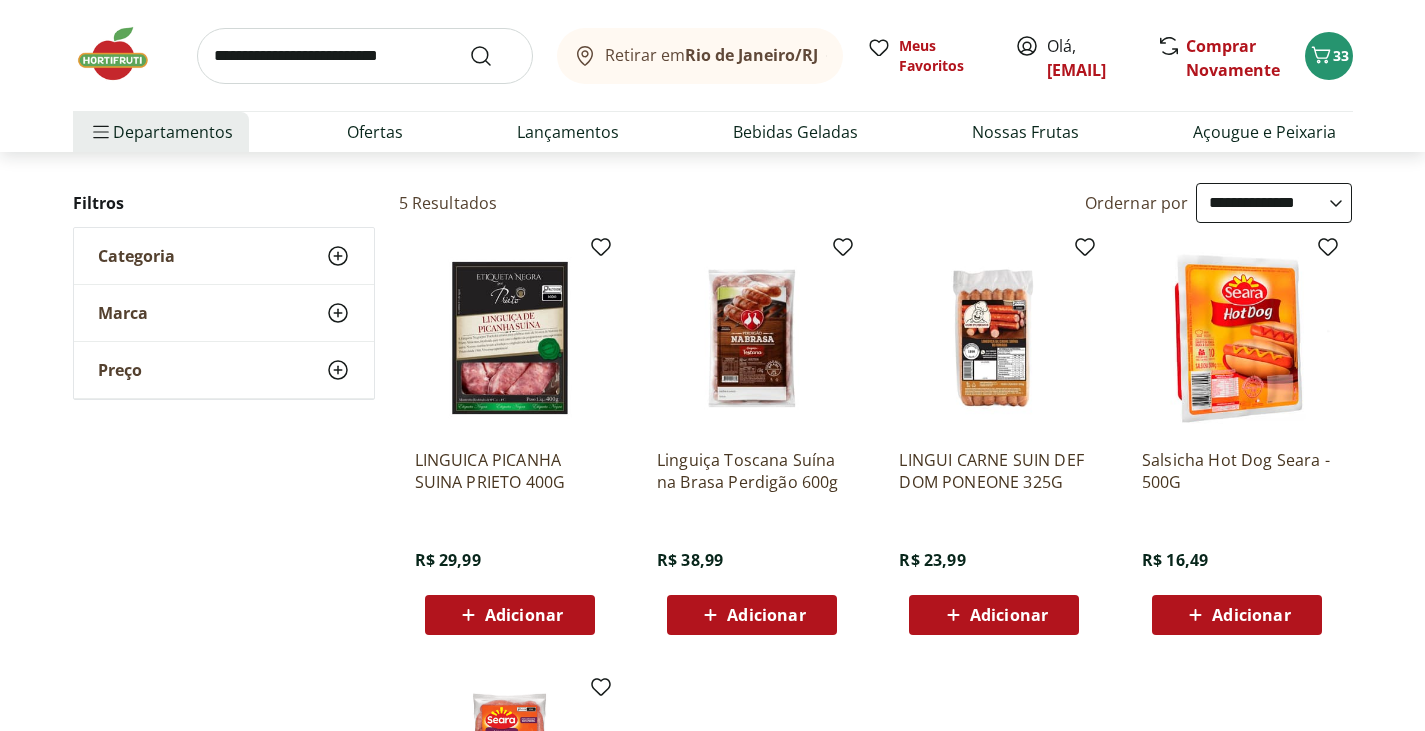 scroll, scrollTop: 0, scrollLeft: 0, axis: both 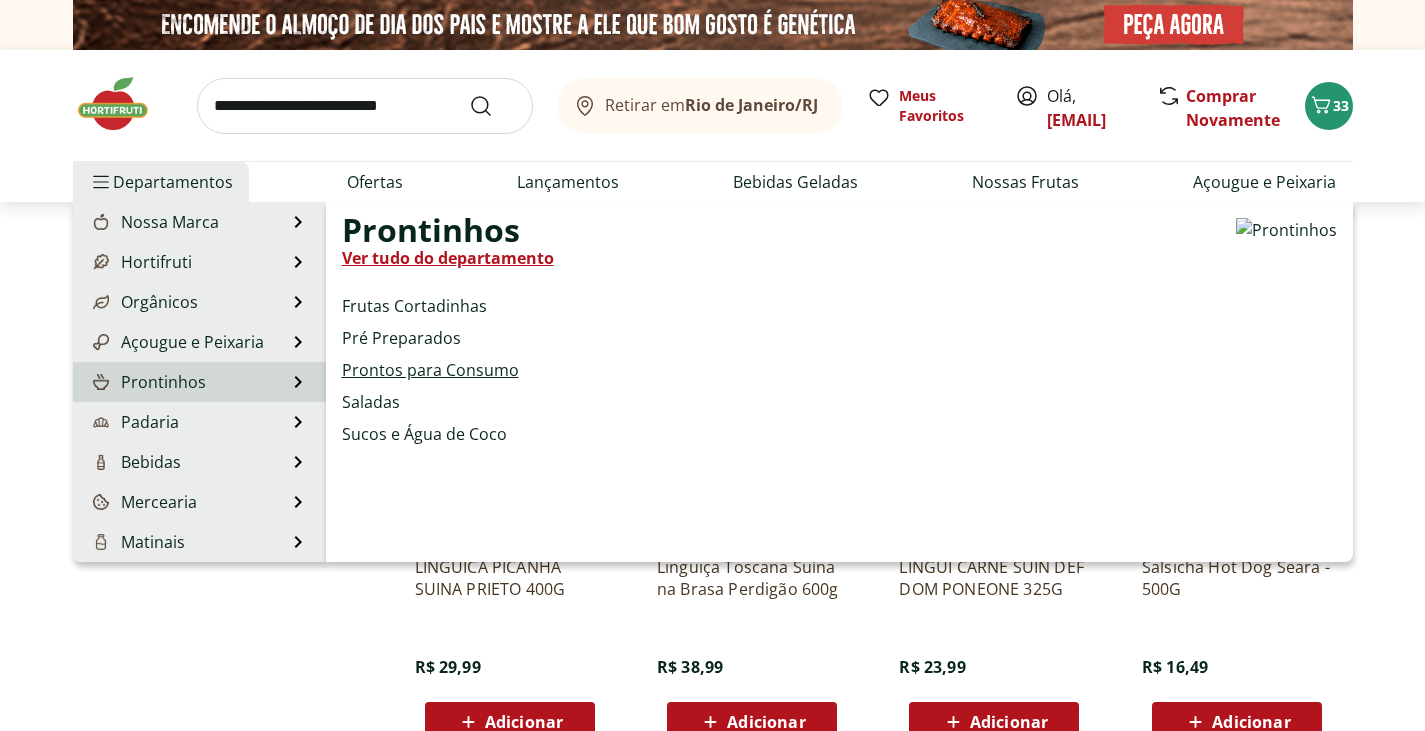 click on "Prontos para Consumo" at bounding box center [430, 370] 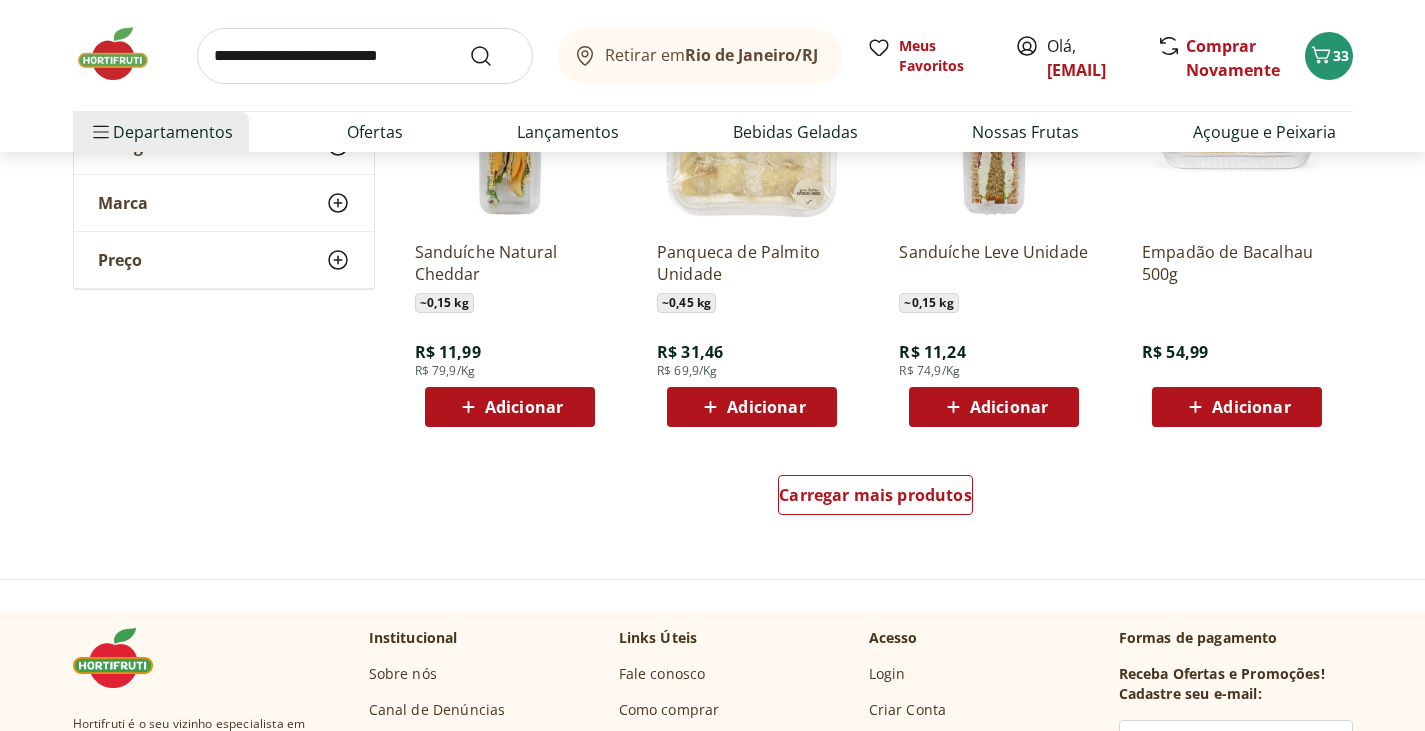 scroll, scrollTop: 1200, scrollLeft: 0, axis: vertical 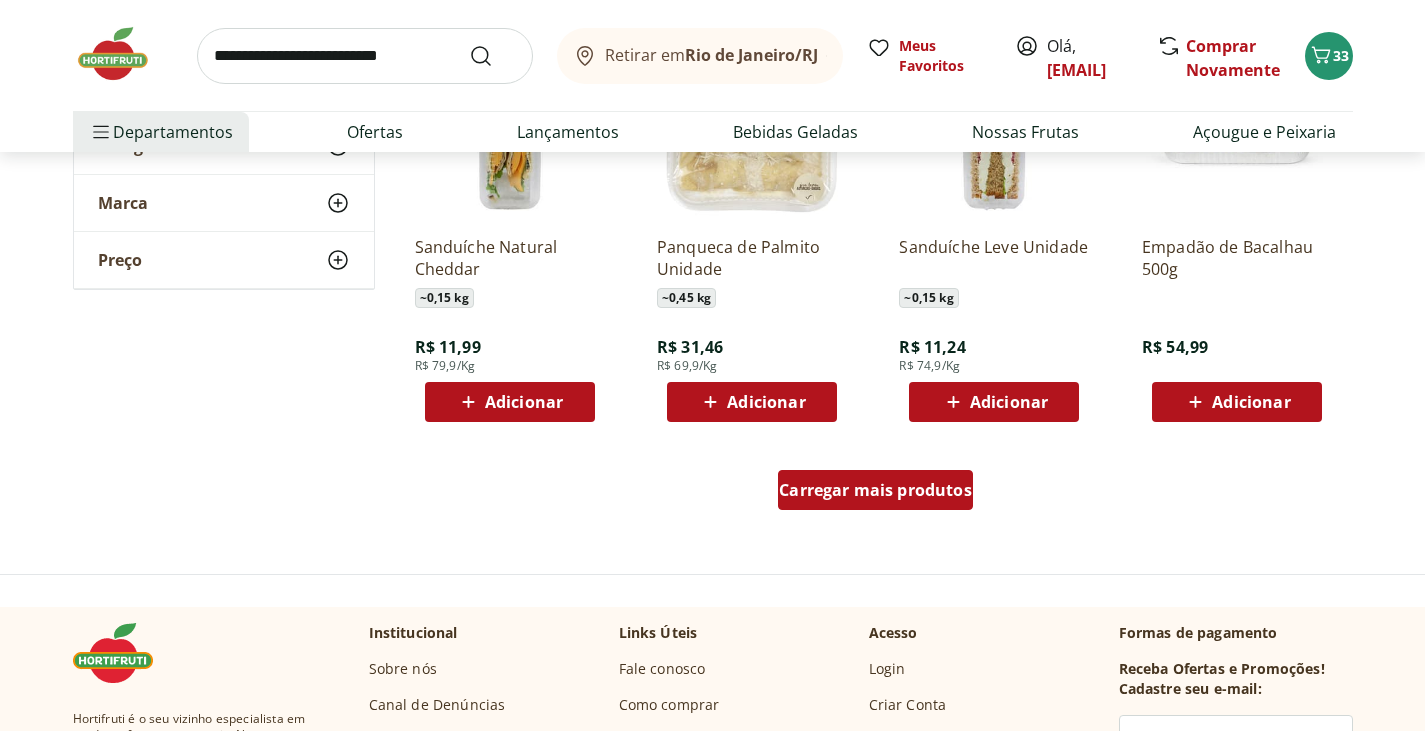 click on "Carregar mais produtos" at bounding box center (875, 490) 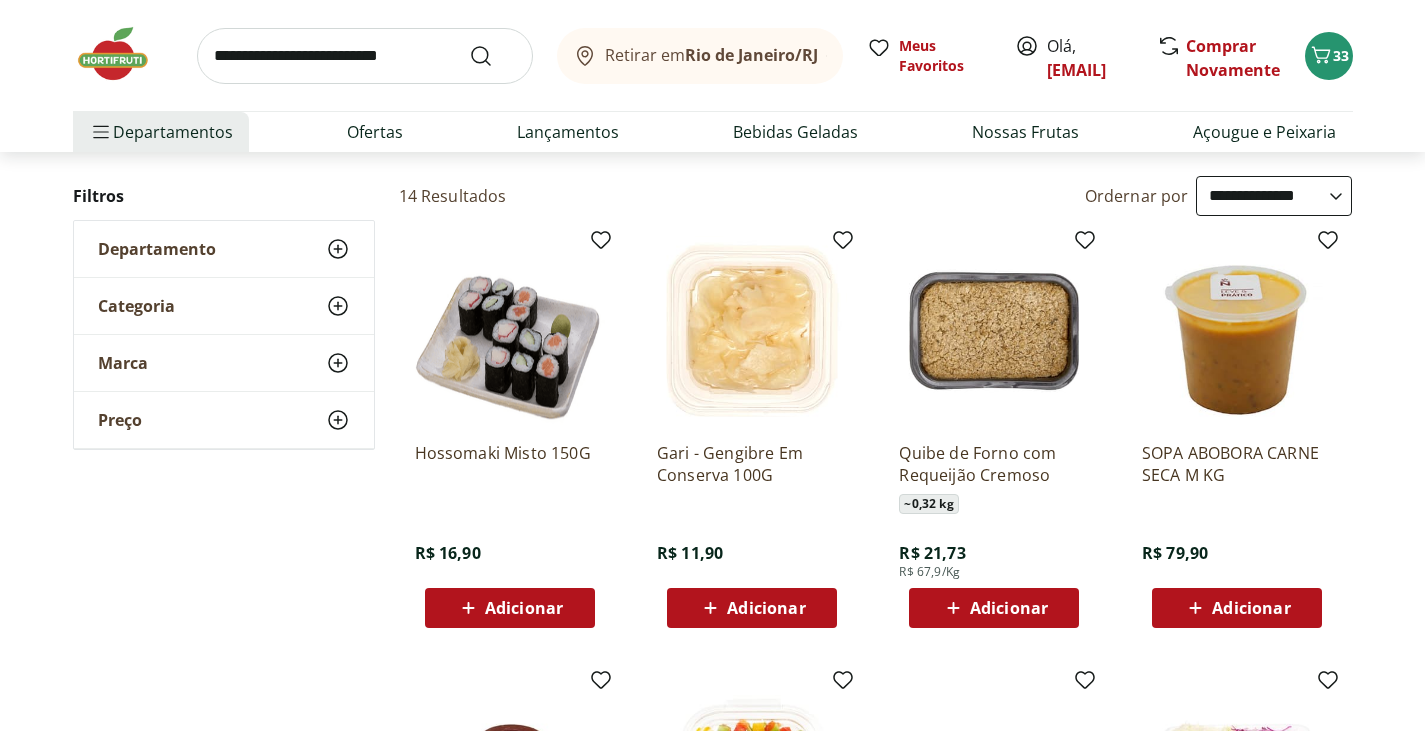 scroll, scrollTop: 0, scrollLeft: 0, axis: both 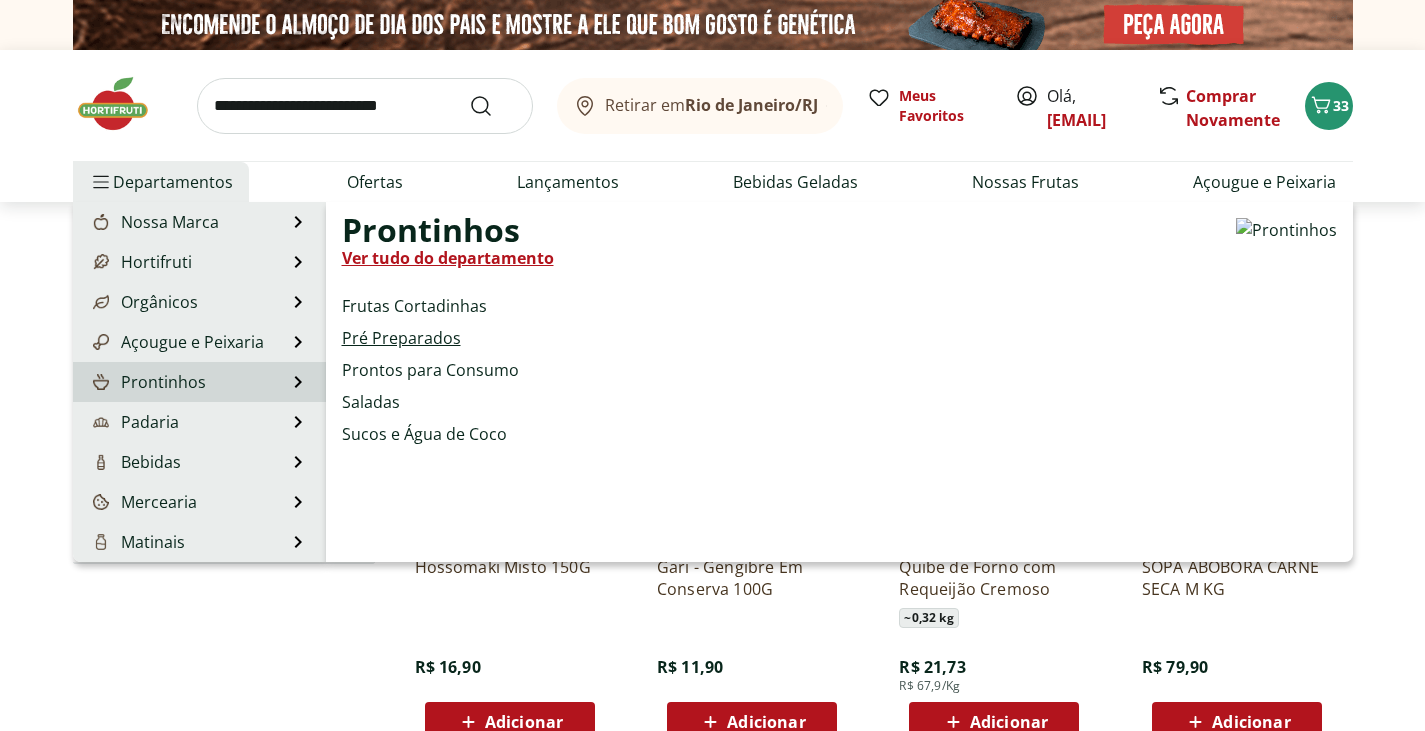 click on "Pré Preparados" at bounding box center [401, 338] 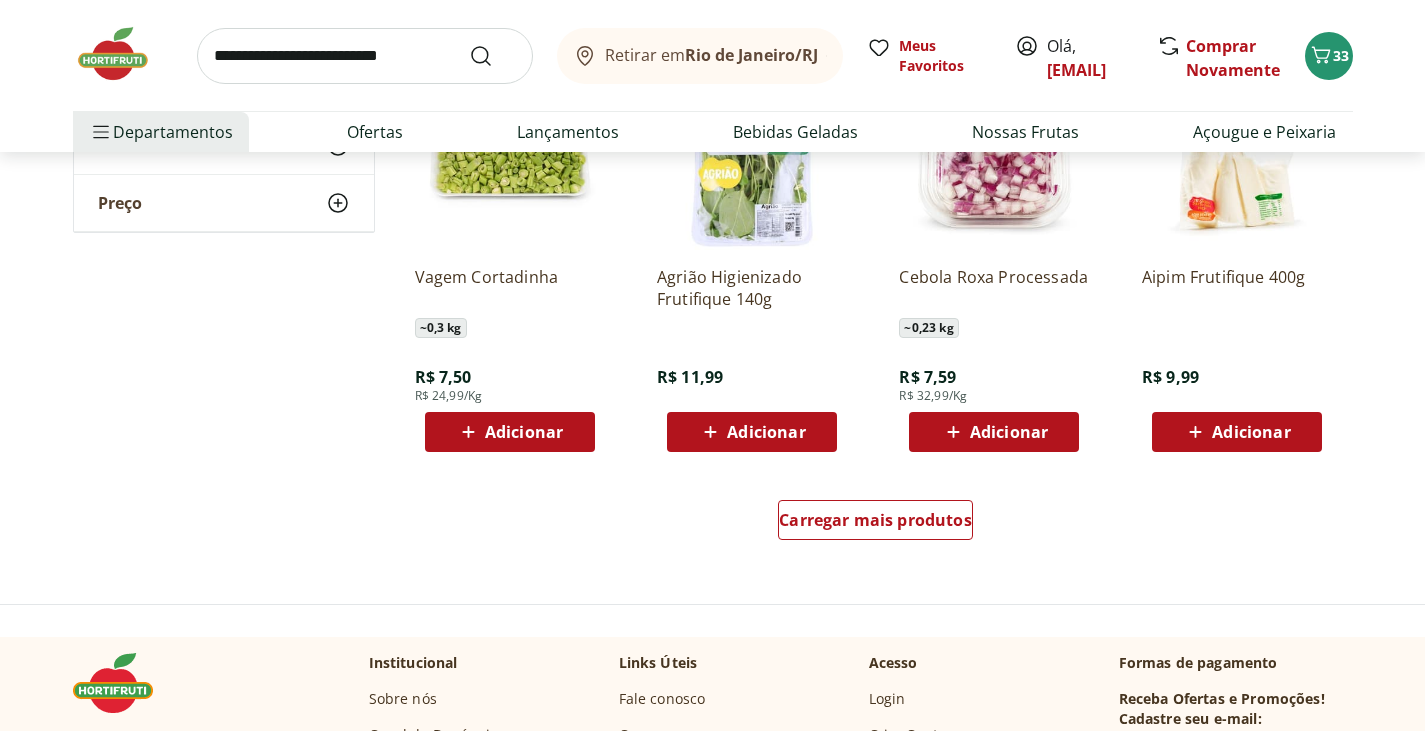 scroll, scrollTop: 1200, scrollLeft: 0, axis: vertical 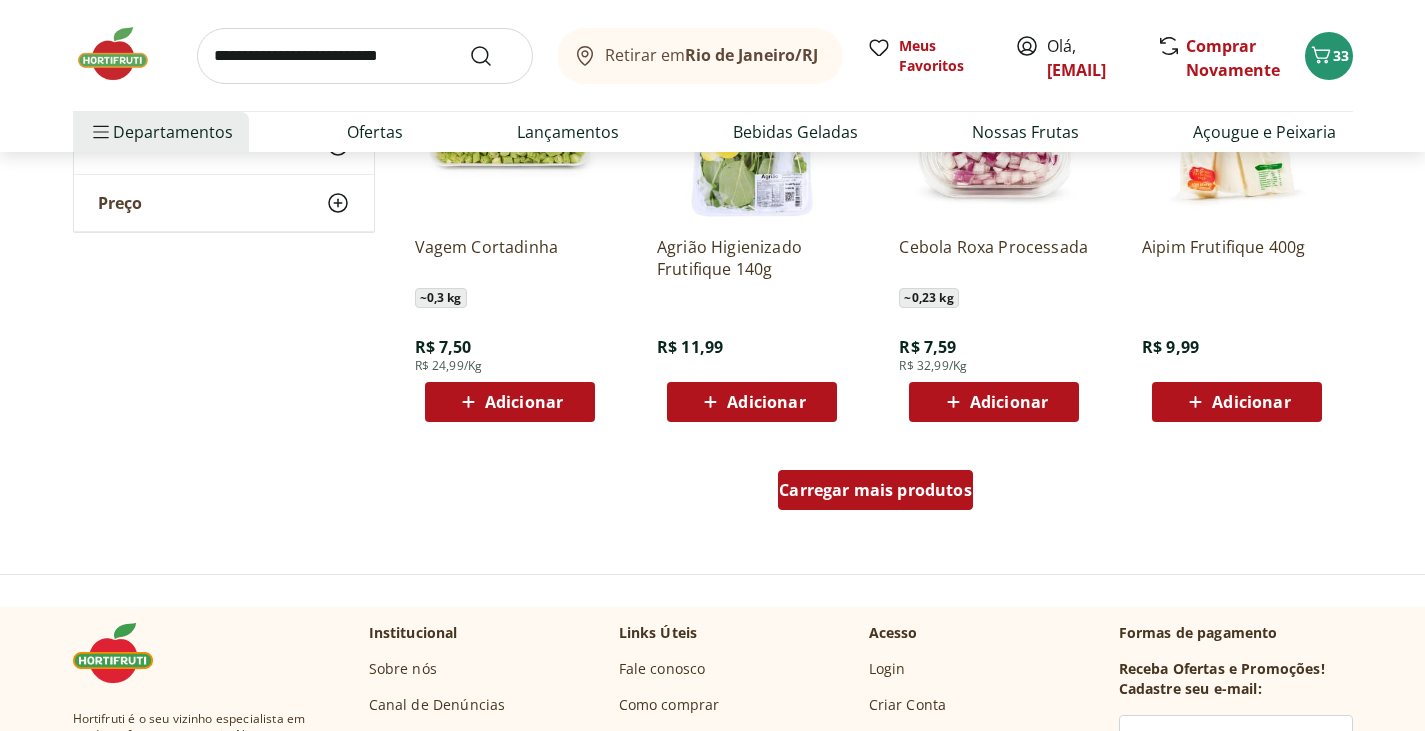 click on "Carregar mais produtos" at bounding box center (875, 490) 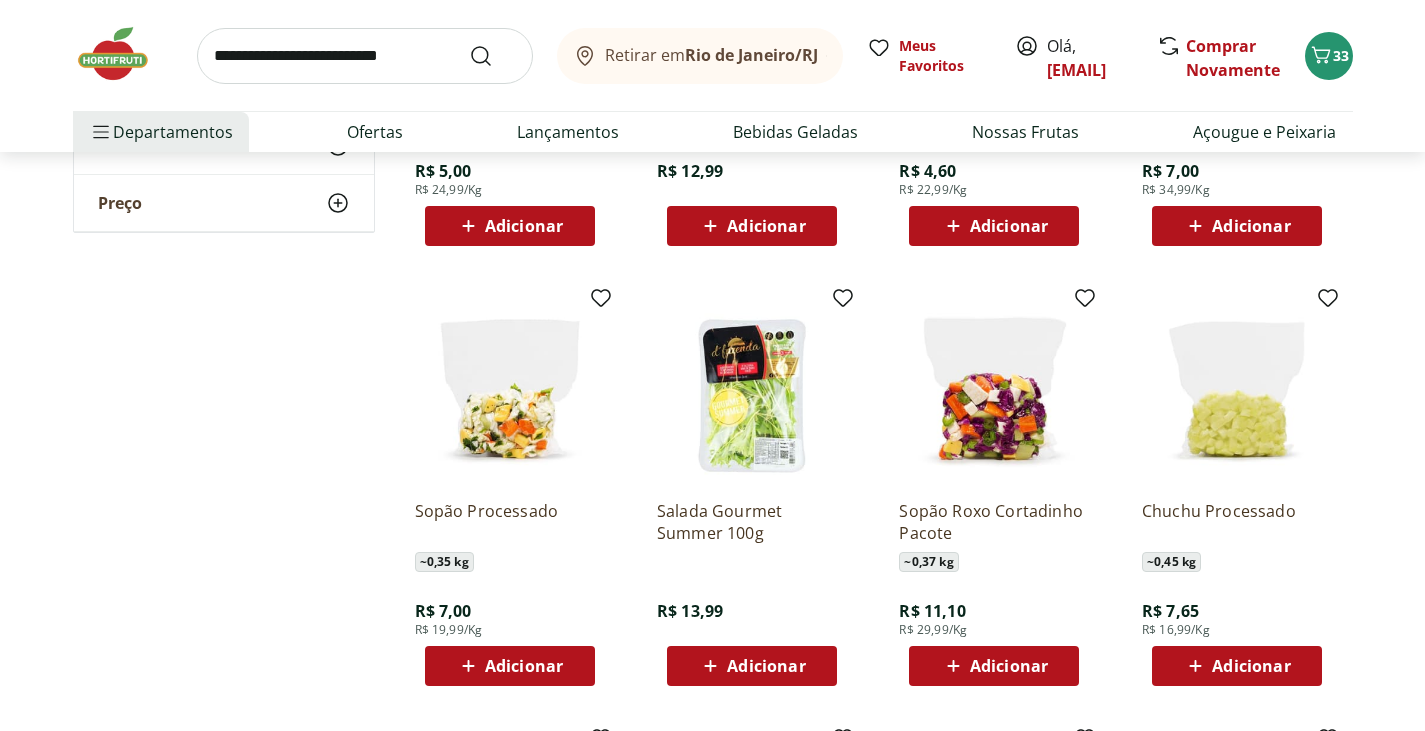 scroll, scrollTop: 1600, scrollLeft: 0, axis: vertical 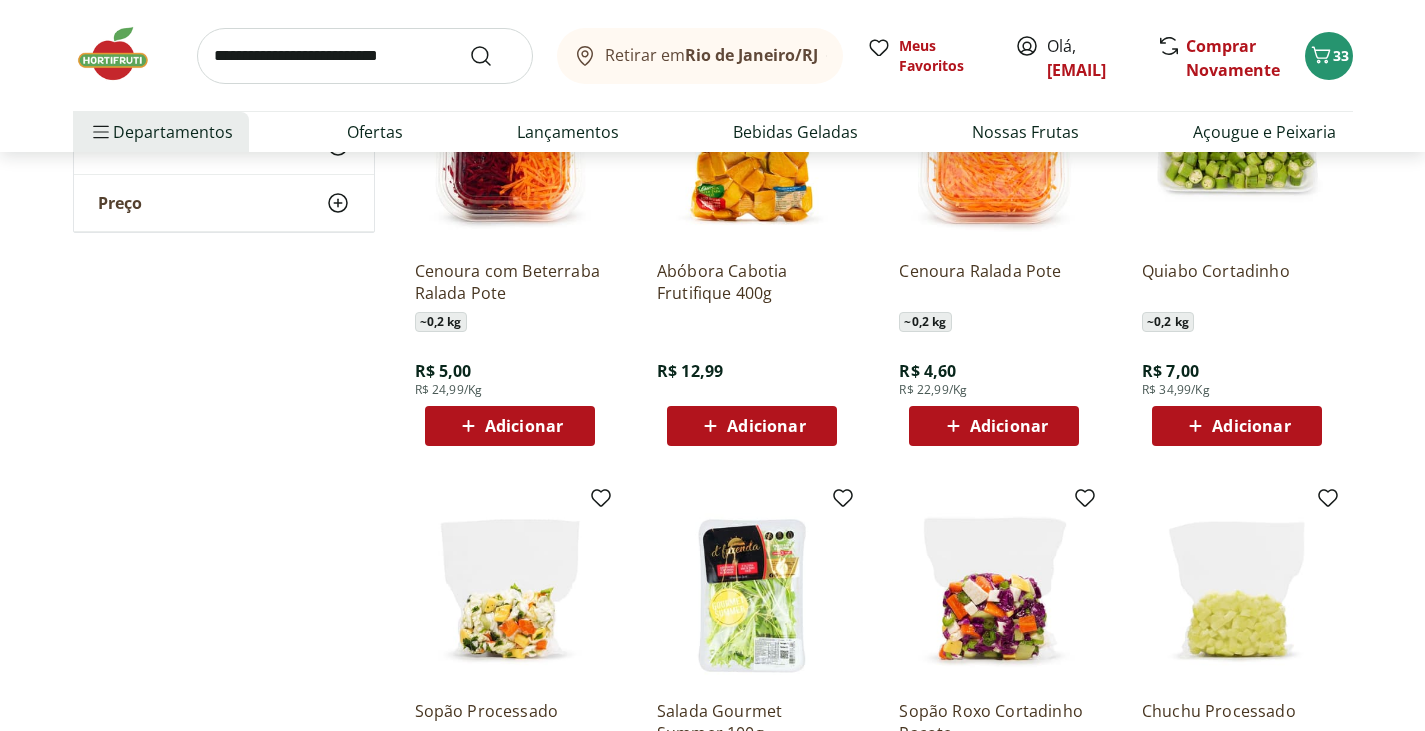 click on "Adicionar" at bounding box center [1009, 426] 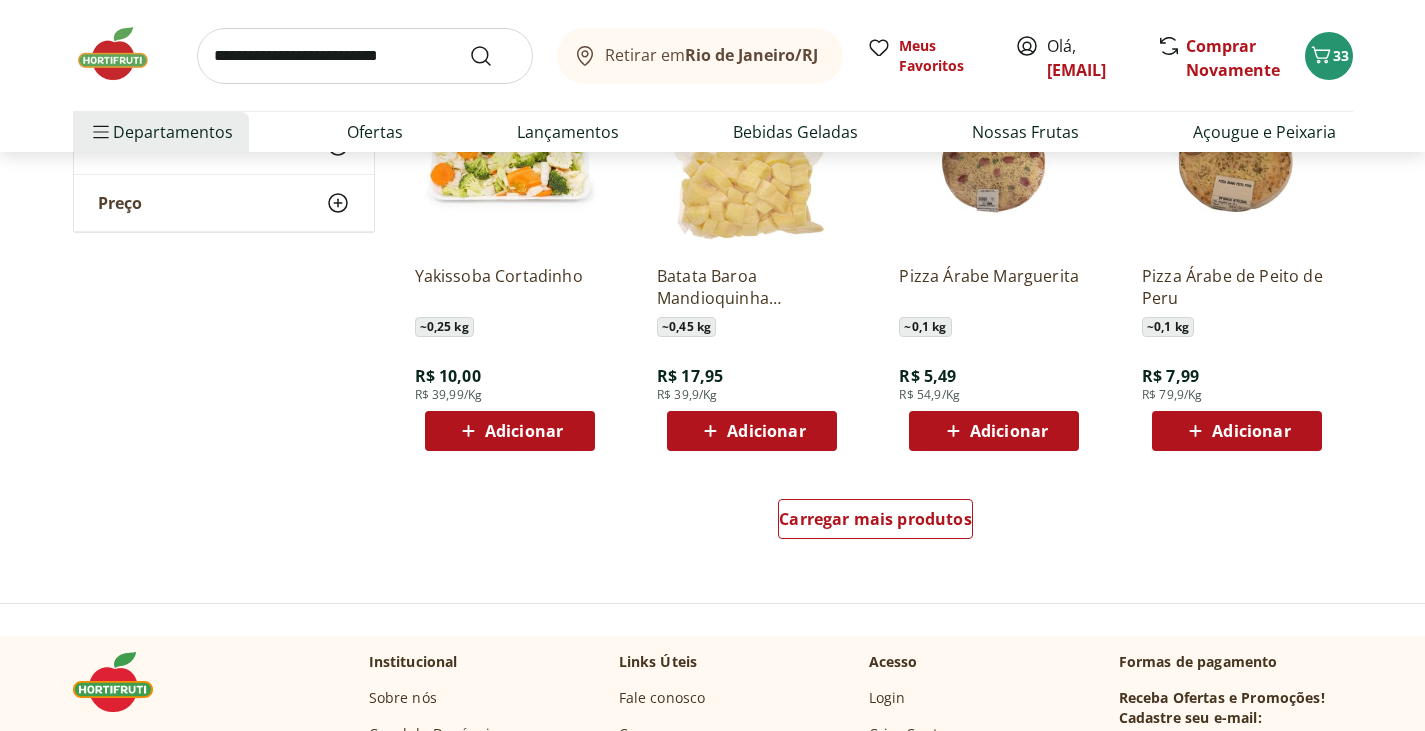 scroll, scrollTop: 2500, scrollLeft: 0, axis: vertical 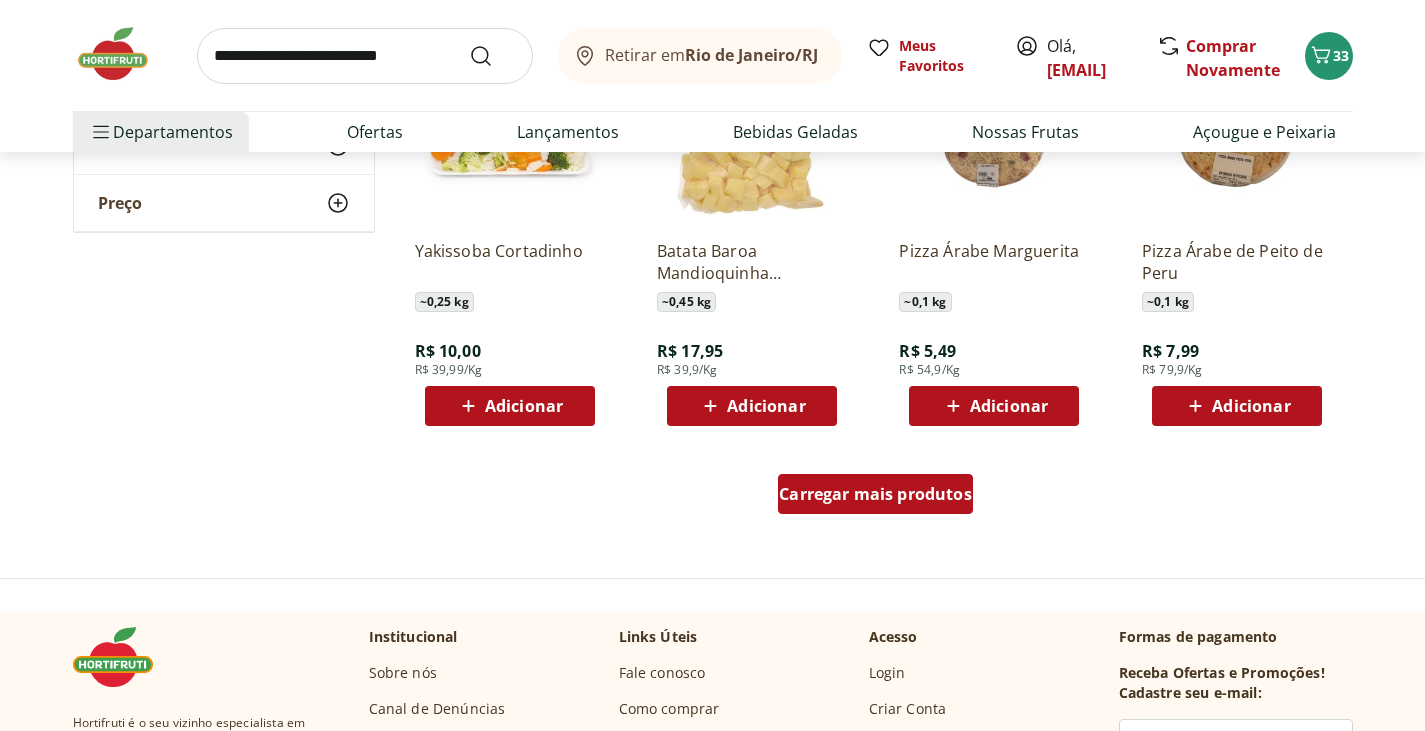 click on "Carregar mais produtos" at bounding box center (875, 494) 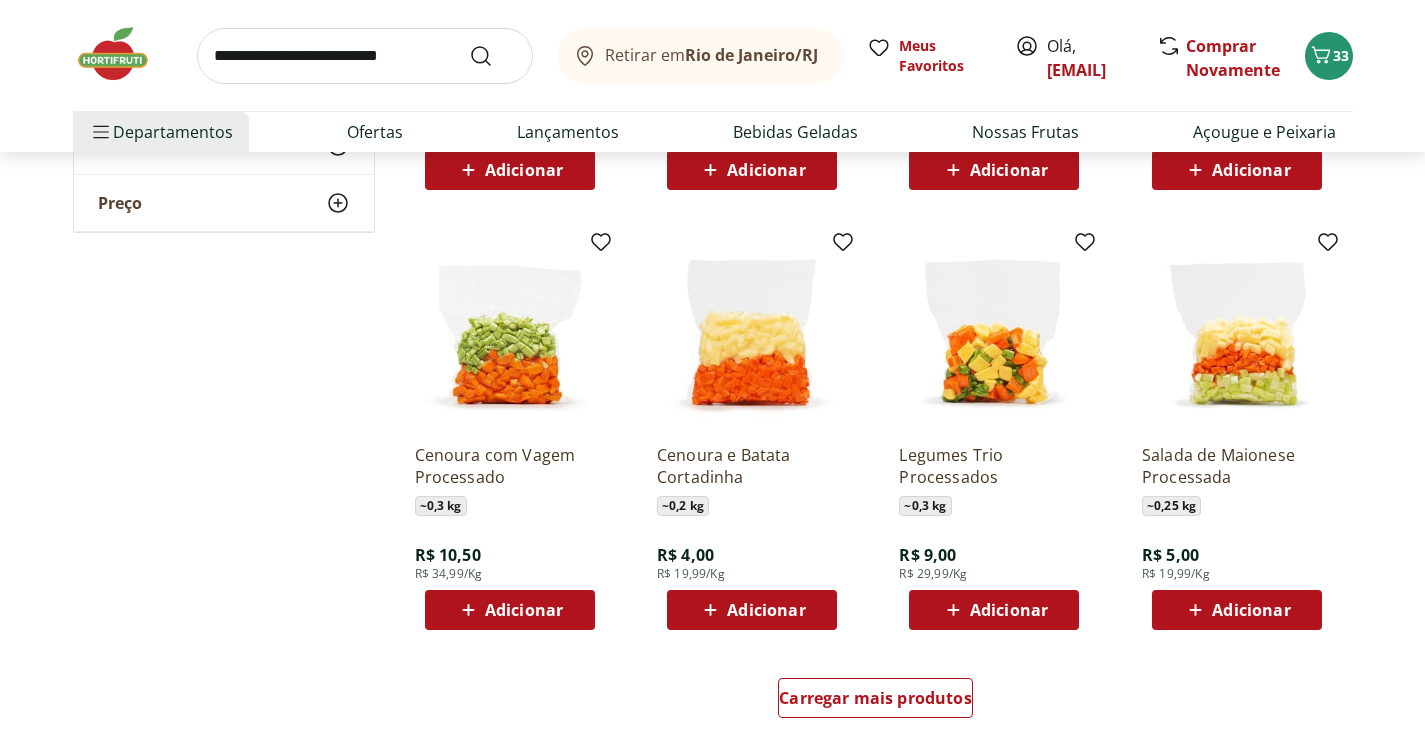 scroll, scrollTop: 3700, scrollLeft: 0, axis: vertical 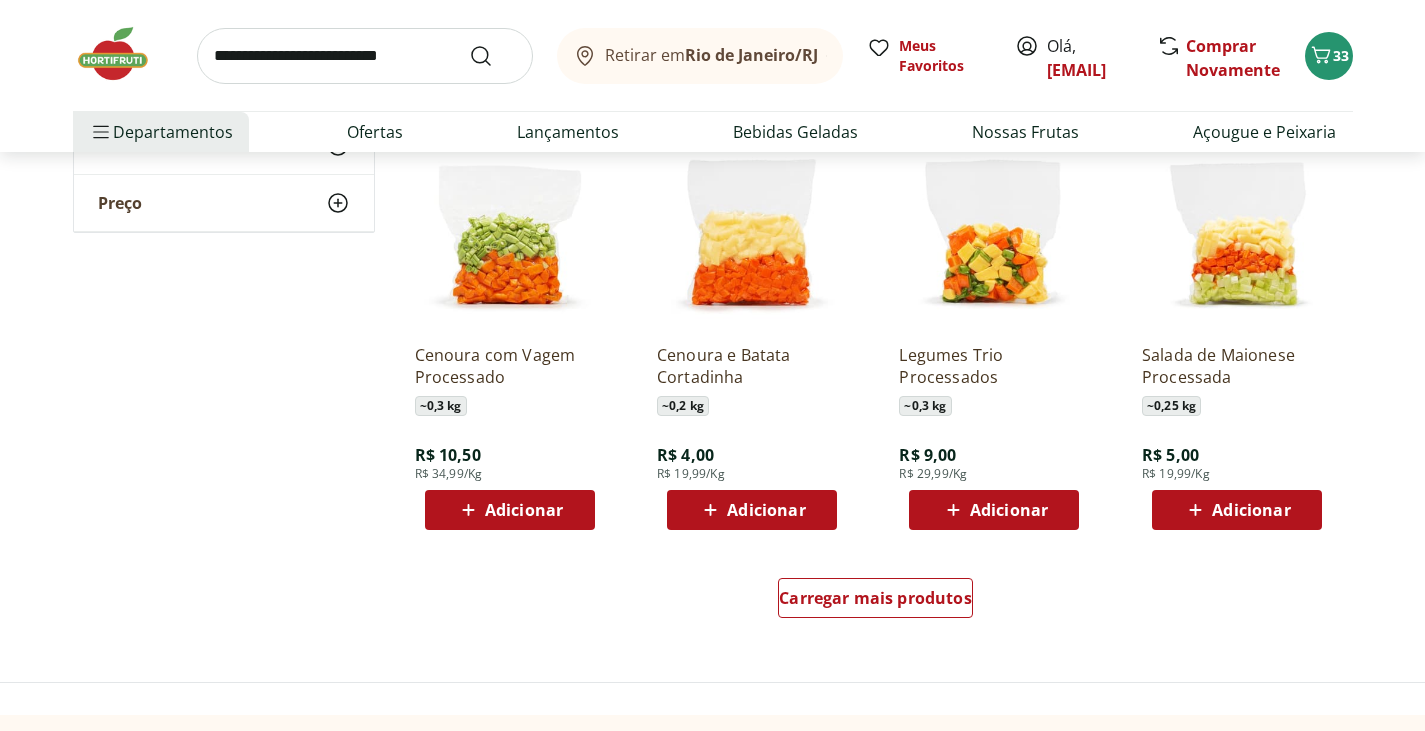 click on "Adicionar" at bounding box center (766, 510) 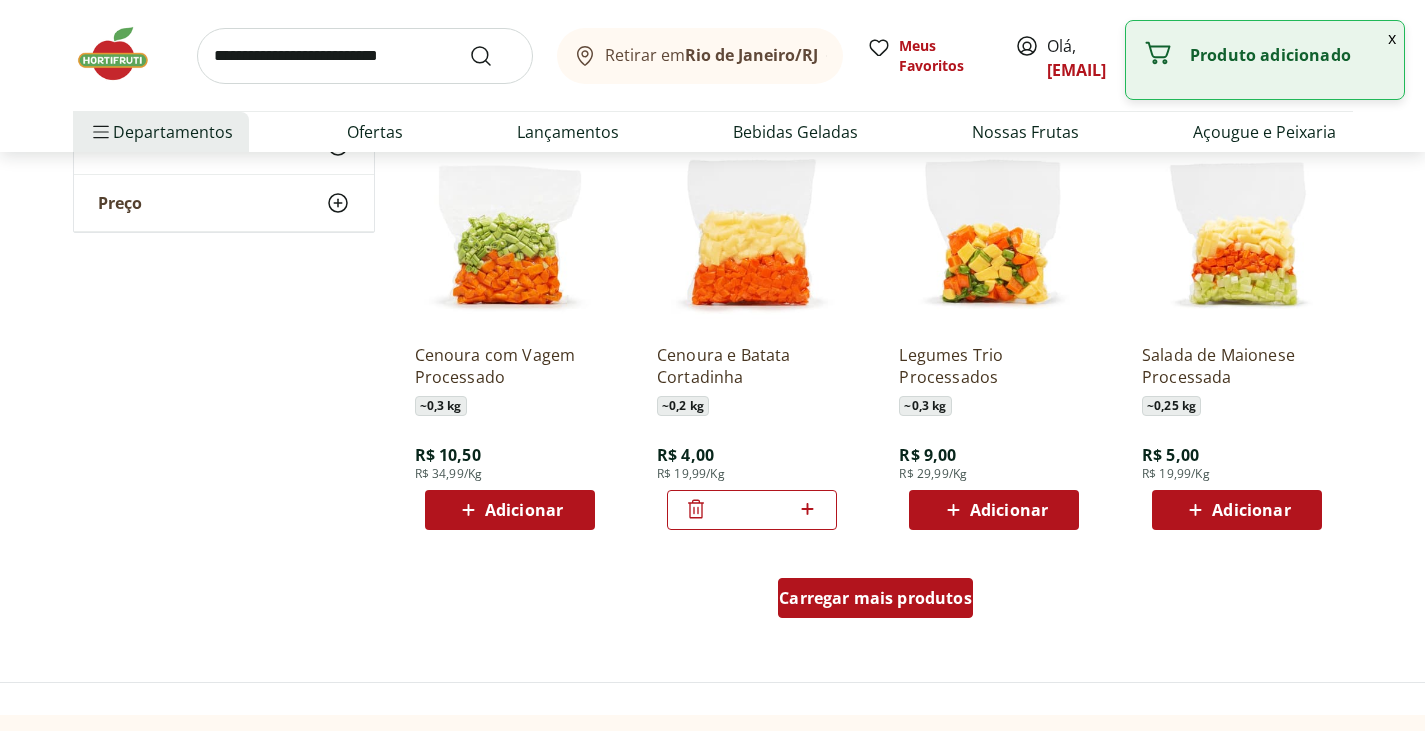 click on "Carregar mais produtos" at bounding box center (875, 598) 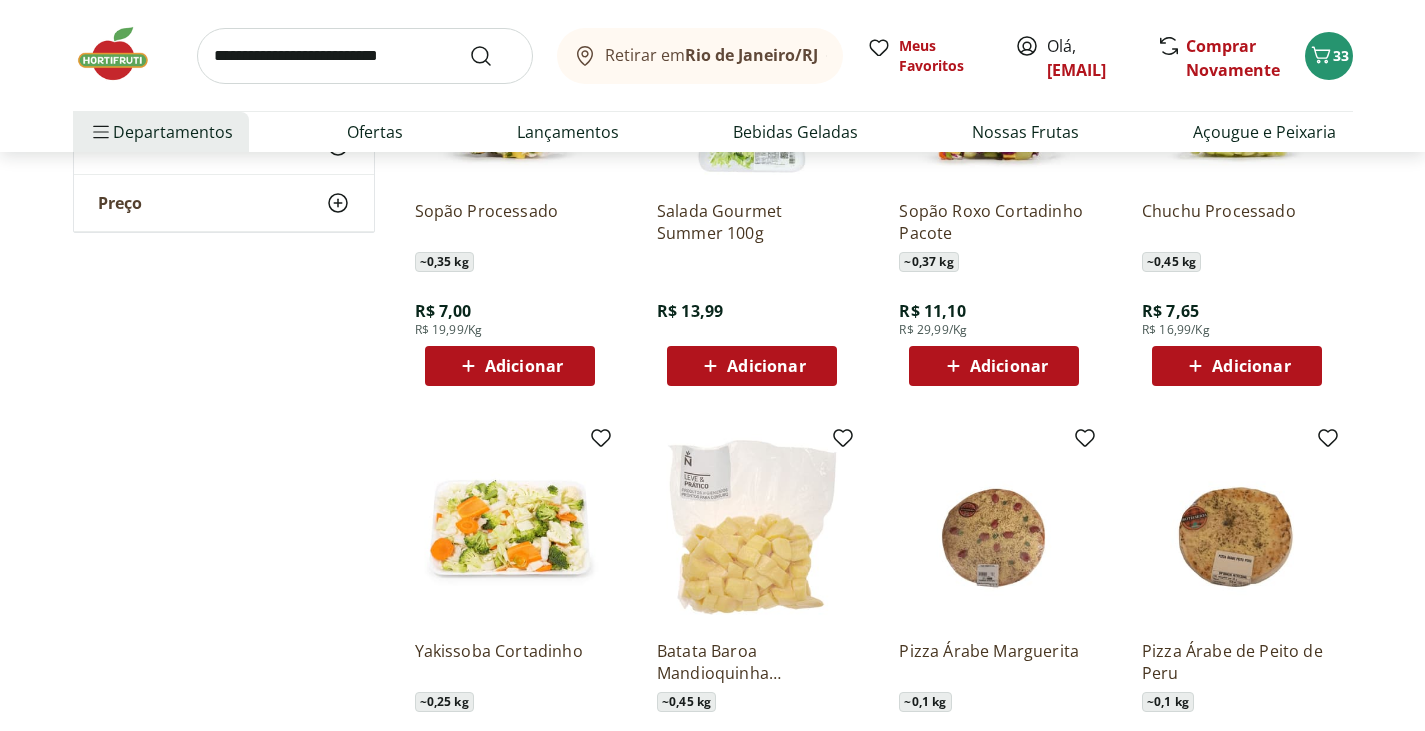 scroll, scrollTop: 1300, scrollLeft: 0, axis: vertical 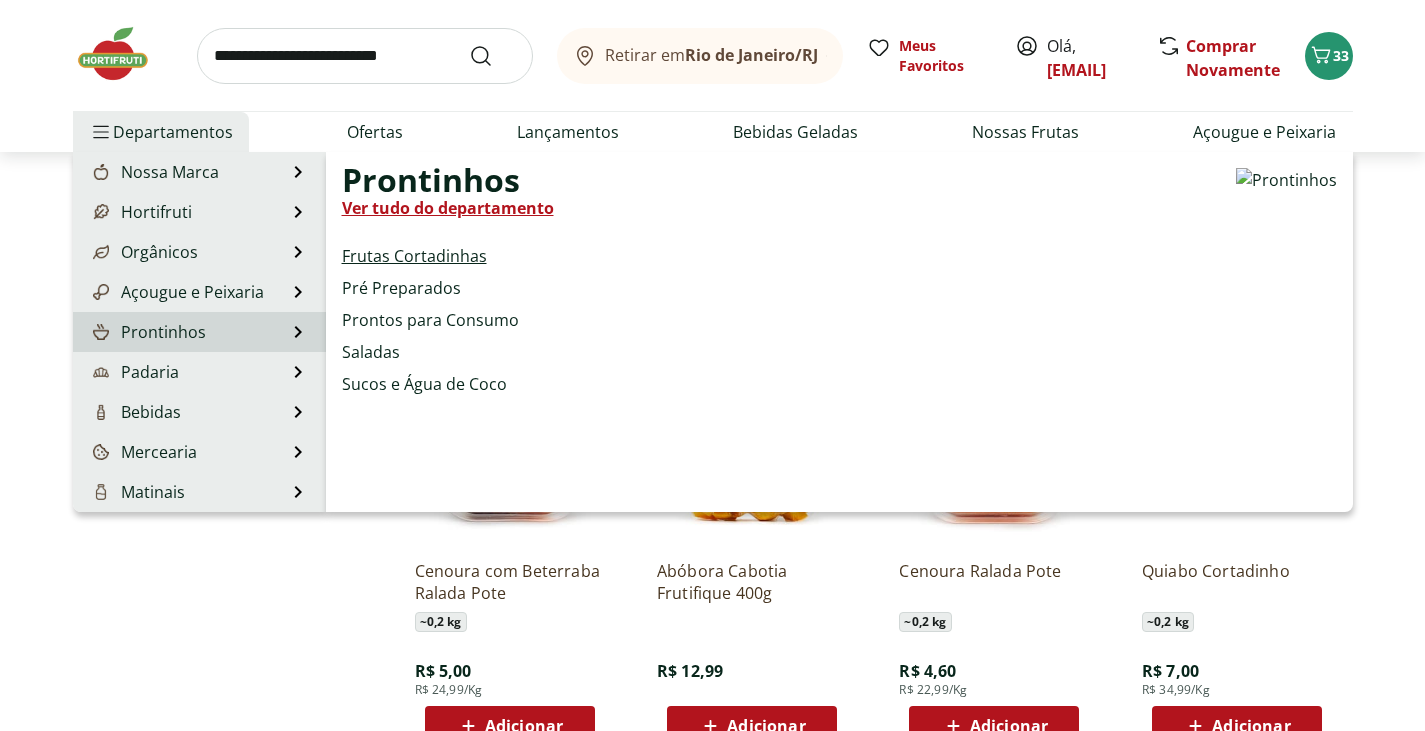 click on "Frutas Cortadinhas" at bounding box center [414, 256] 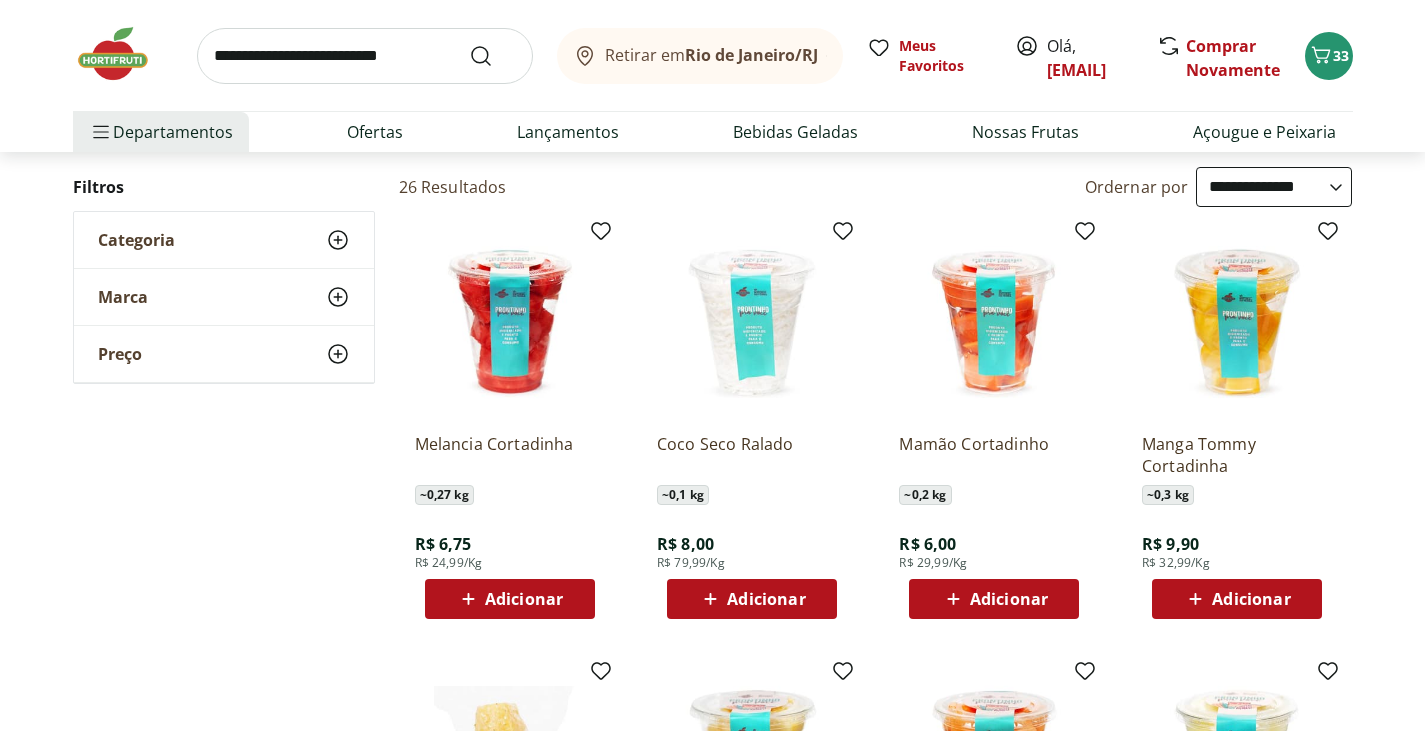 scroll, scrollTop: 0, scrollLeft: 0, axis: both 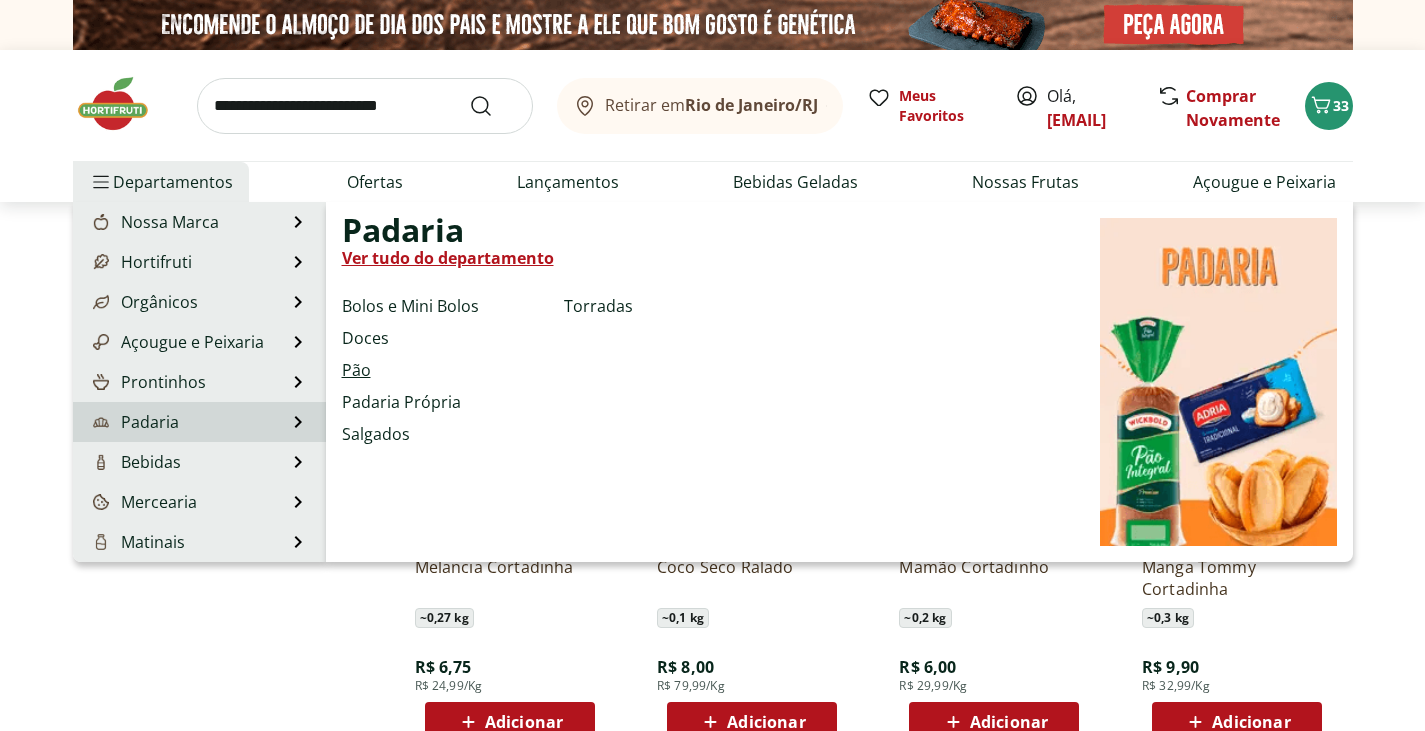 click on "Pão" at bounding box center (356, 370) 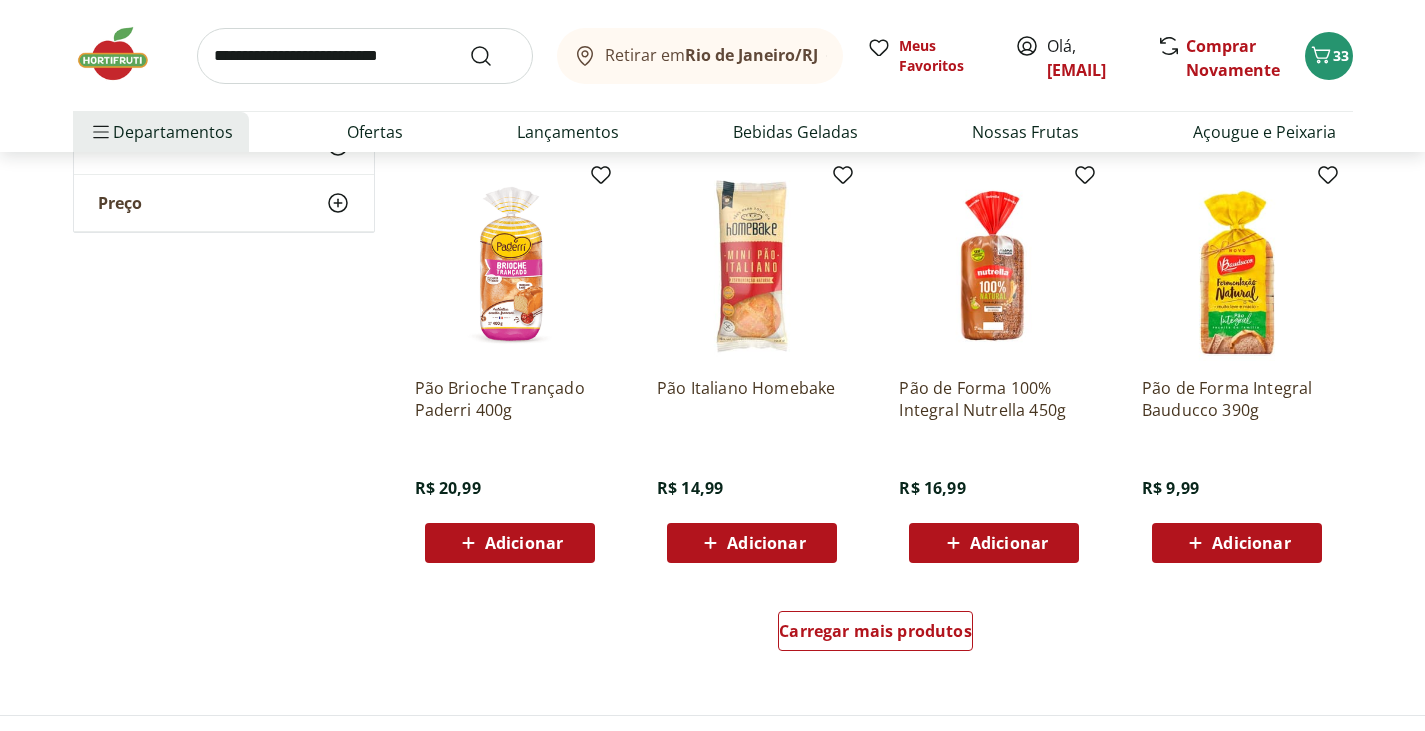 scroll, scrollTop: 800, scrollLeft: 0, axis: vertical 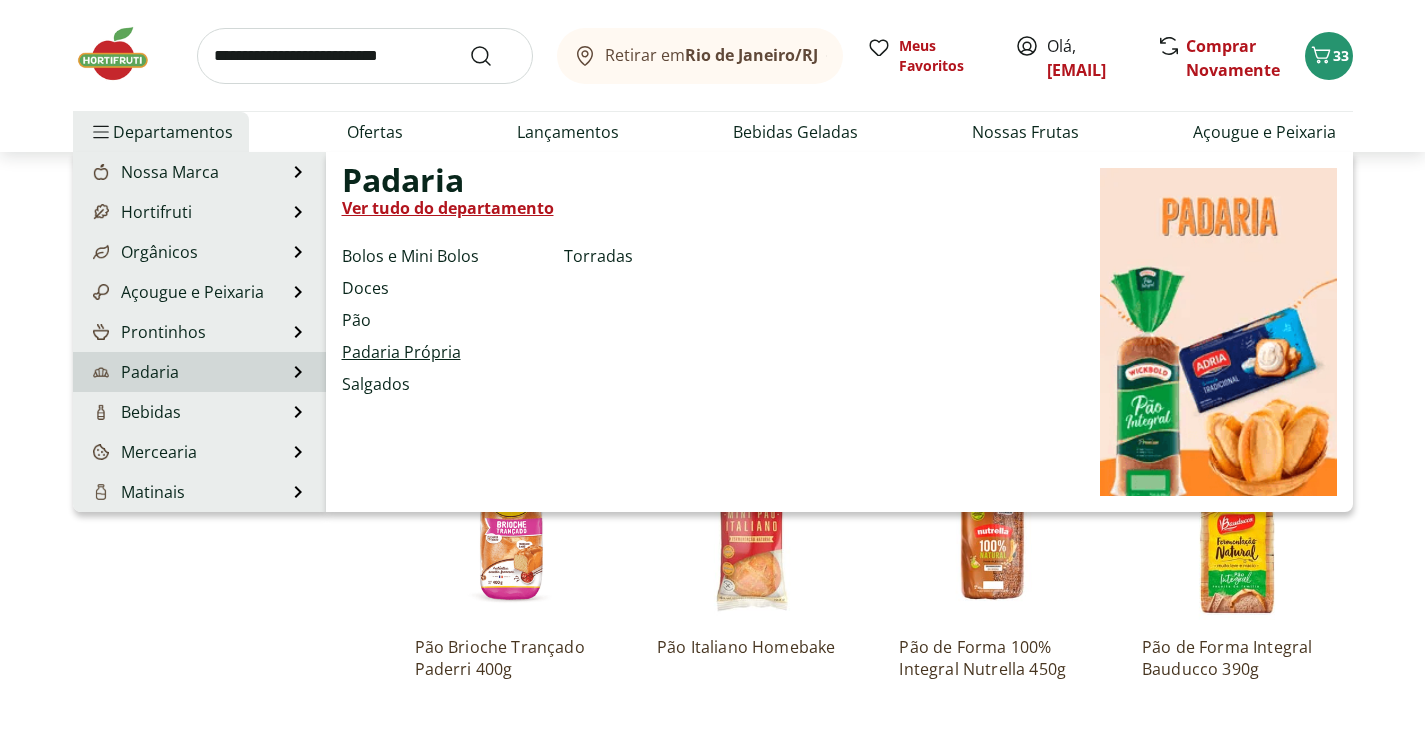 click on "Padaria Própria" at bounding box center [401, 352] 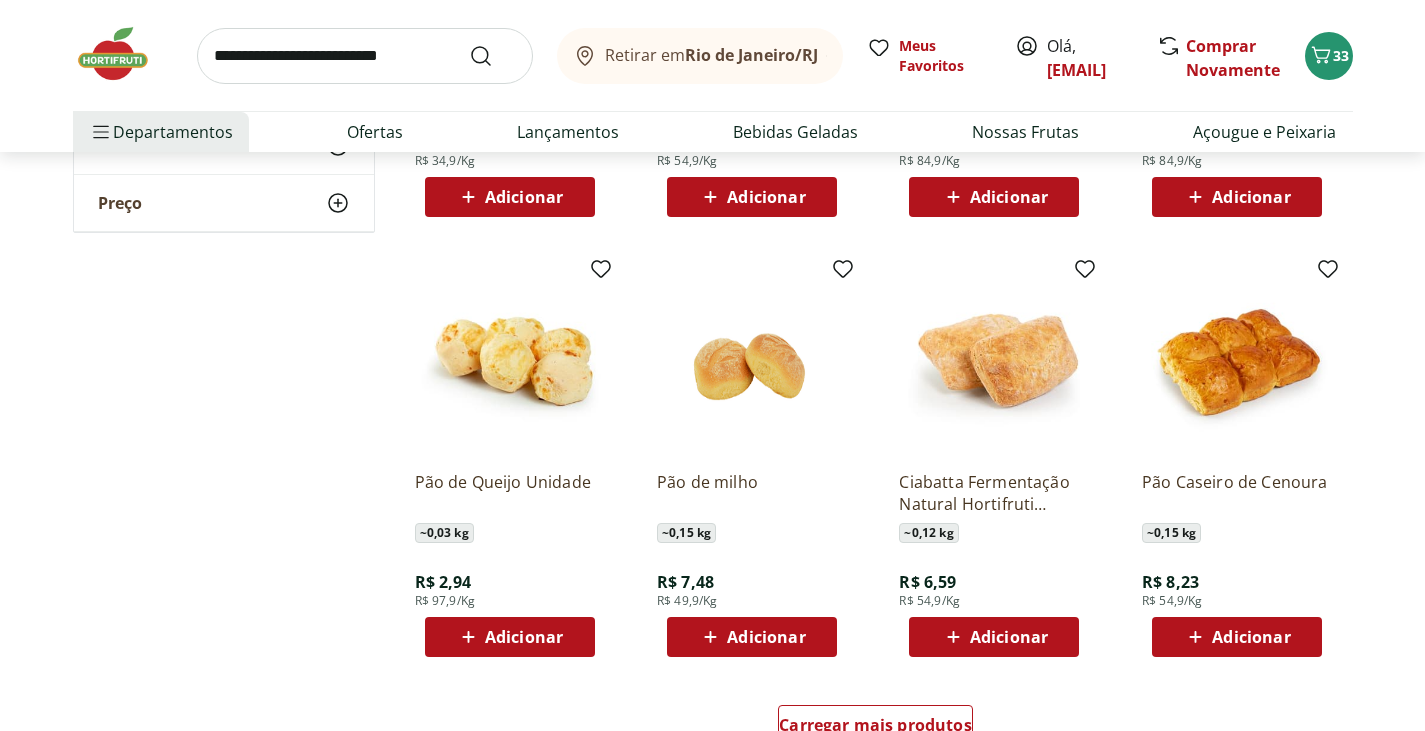 scroll, scrollTop: 1100, scrollLeft: 0, axis: vertical 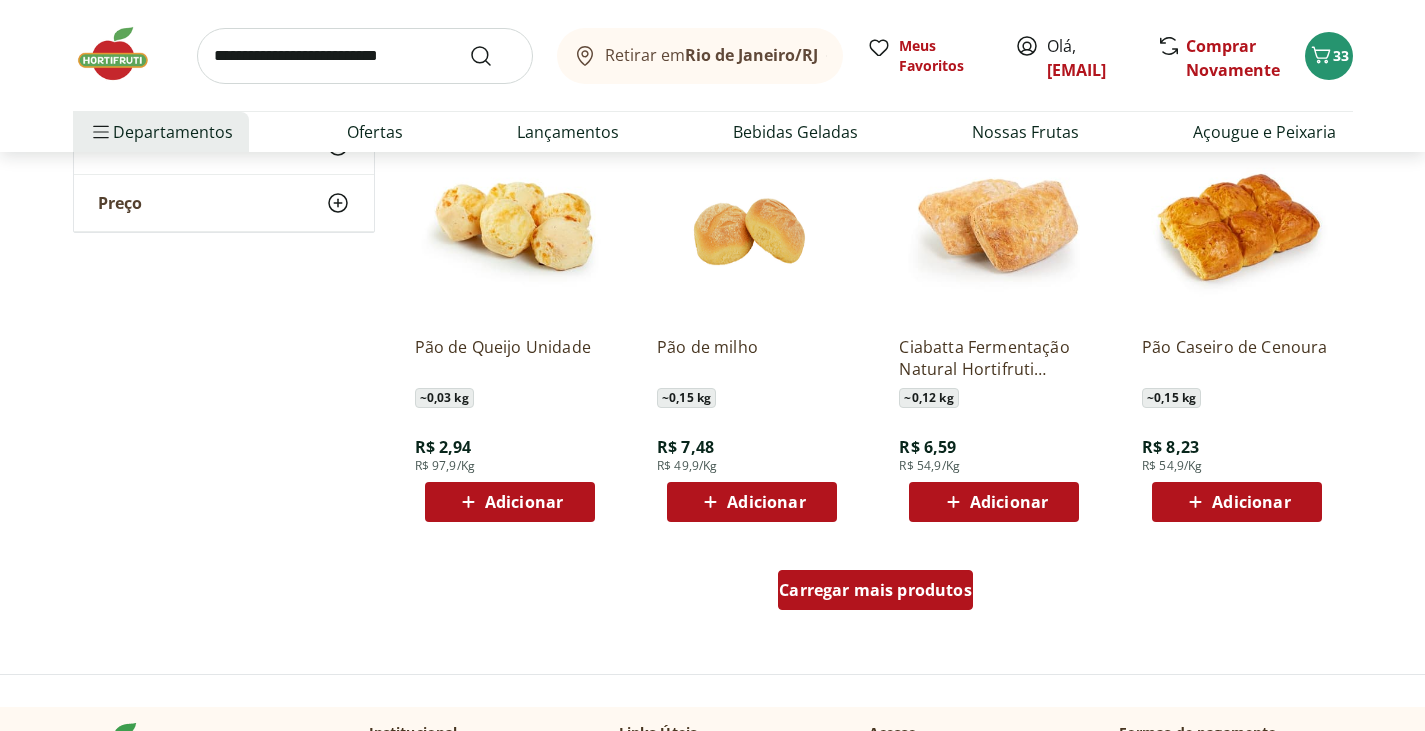 click on "Carregar mais produtos" at bounding box center (875, 590) 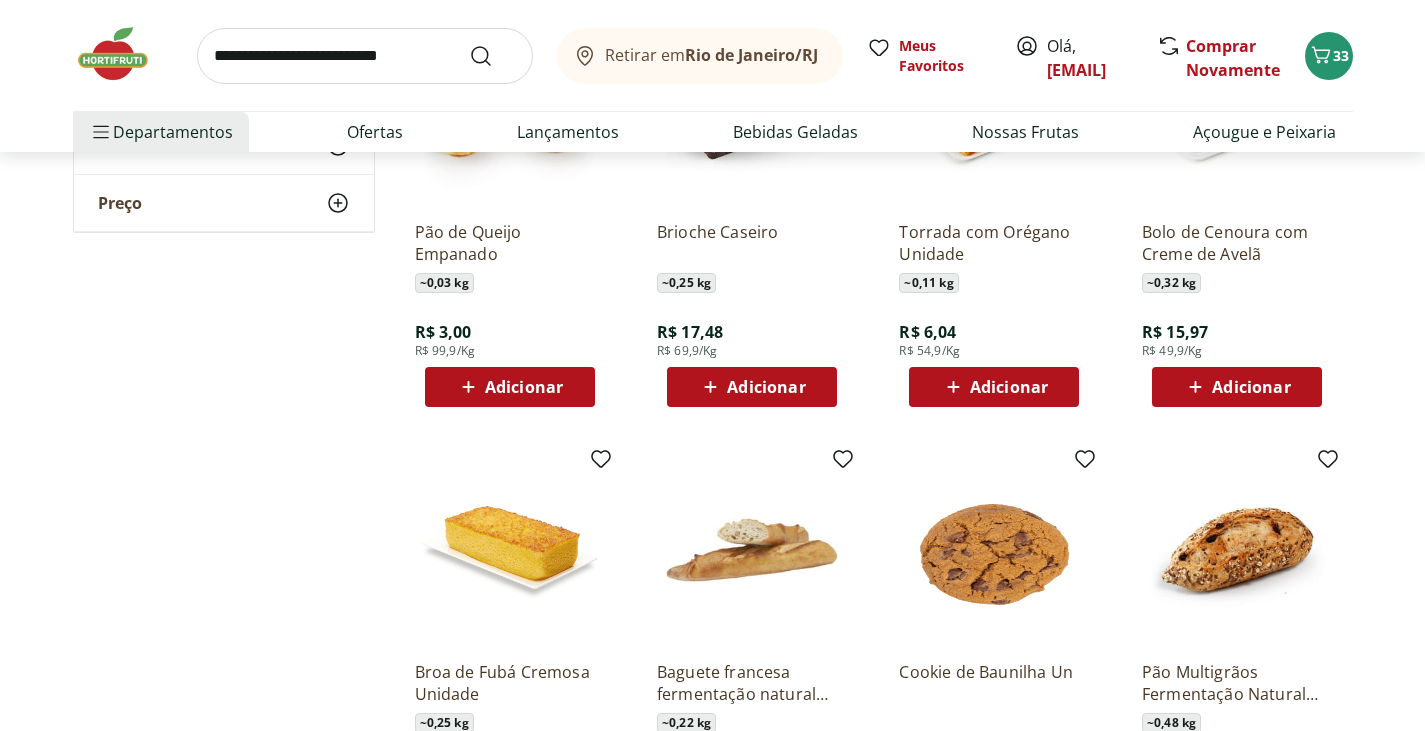 scroll, scrollTop: 1300, scrollLeft: 0, axis: vertical 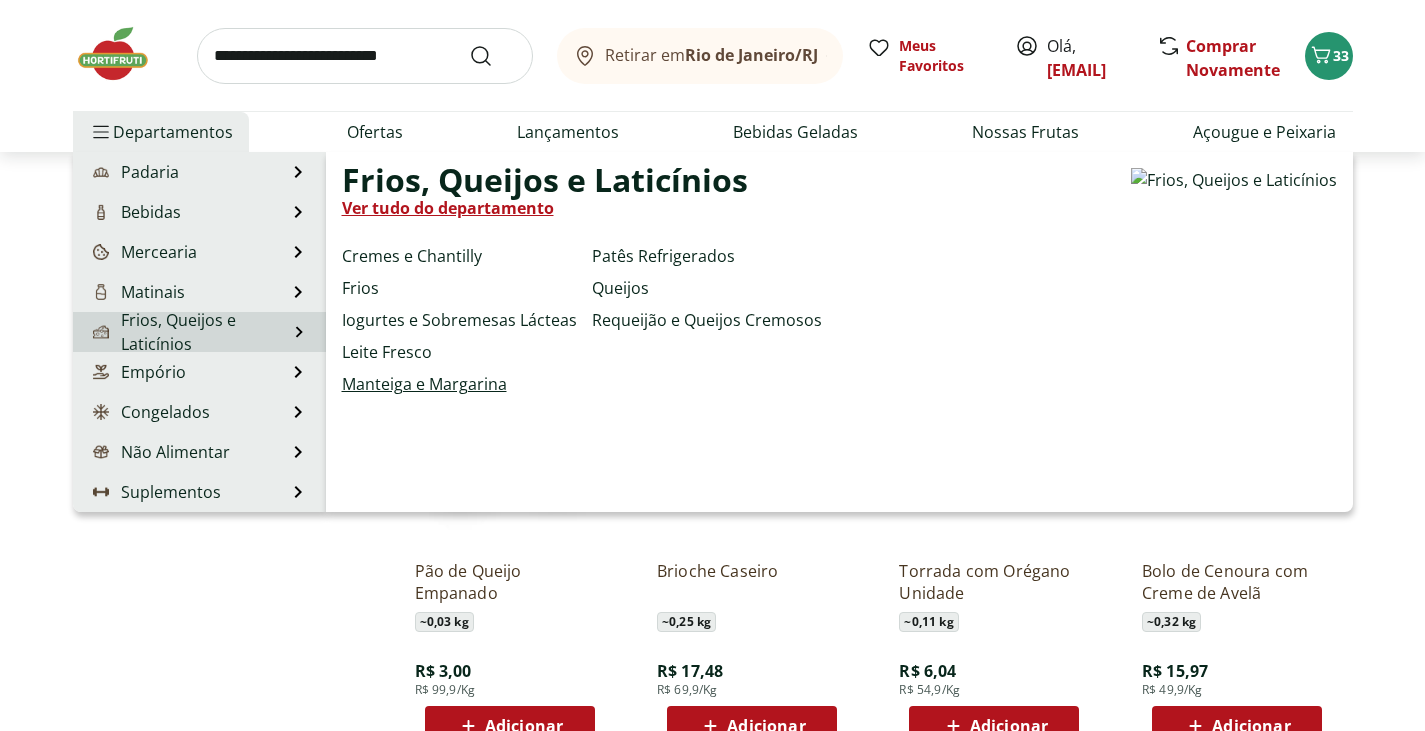 click on "Manteiga e Margarina" at bounding box center [424, 384] 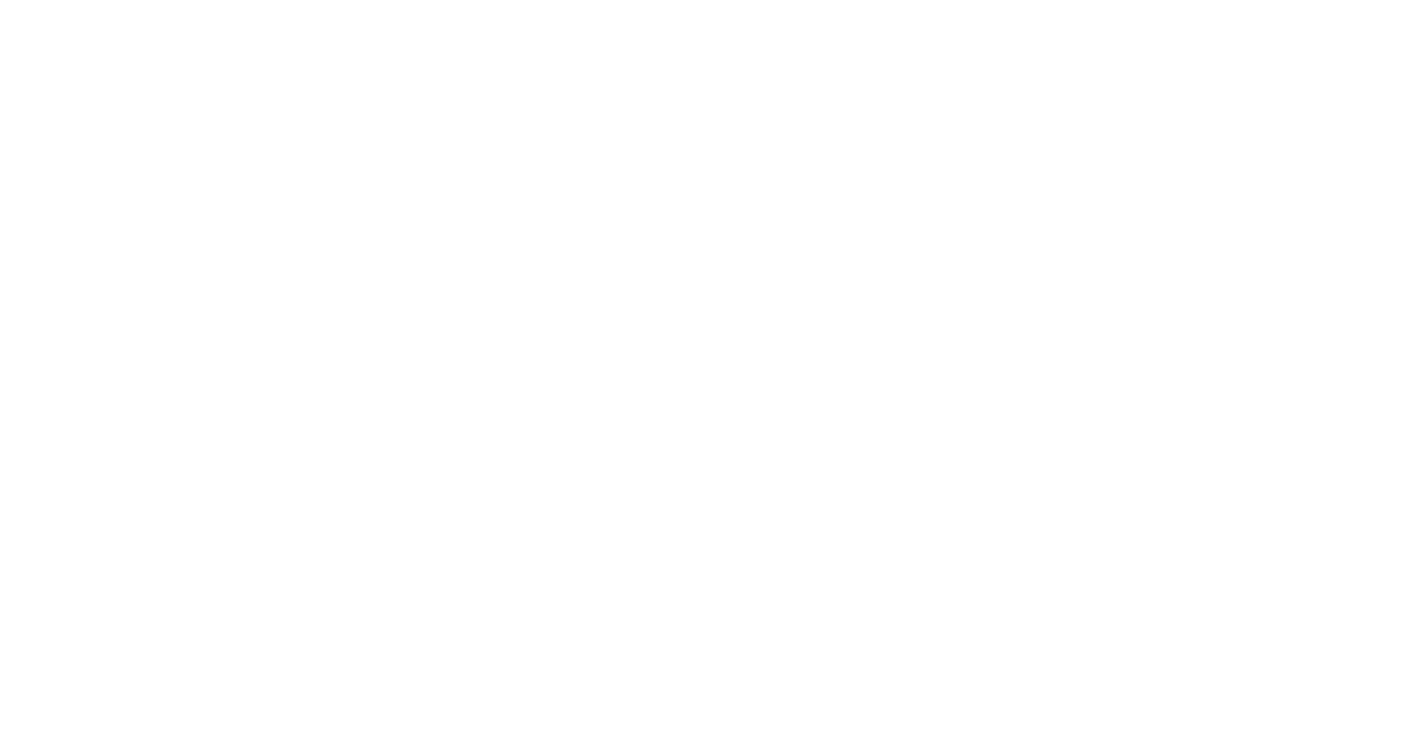 scroll, scrollTop: 0, scrollLeft: 0, axis: both 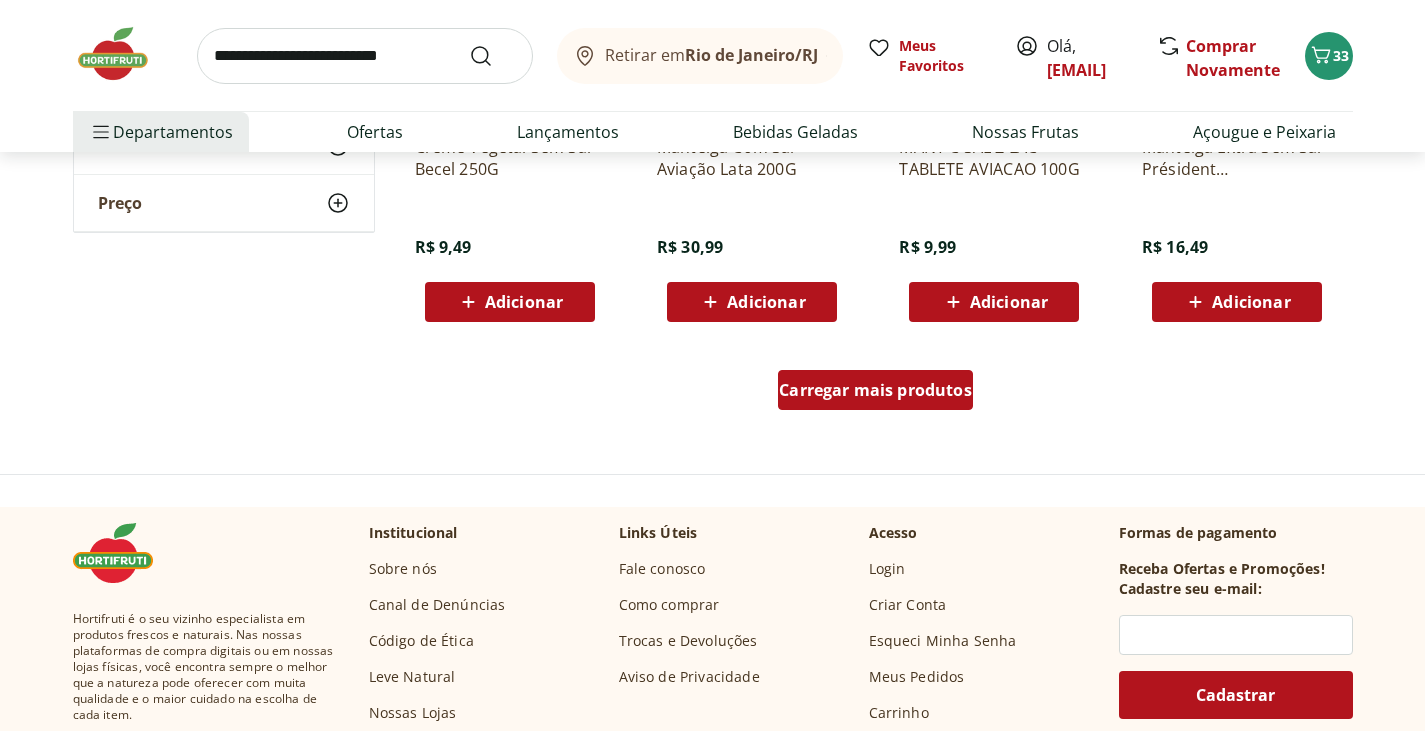 click on "Carregar mais produtos" at bounding box center [875, 390] 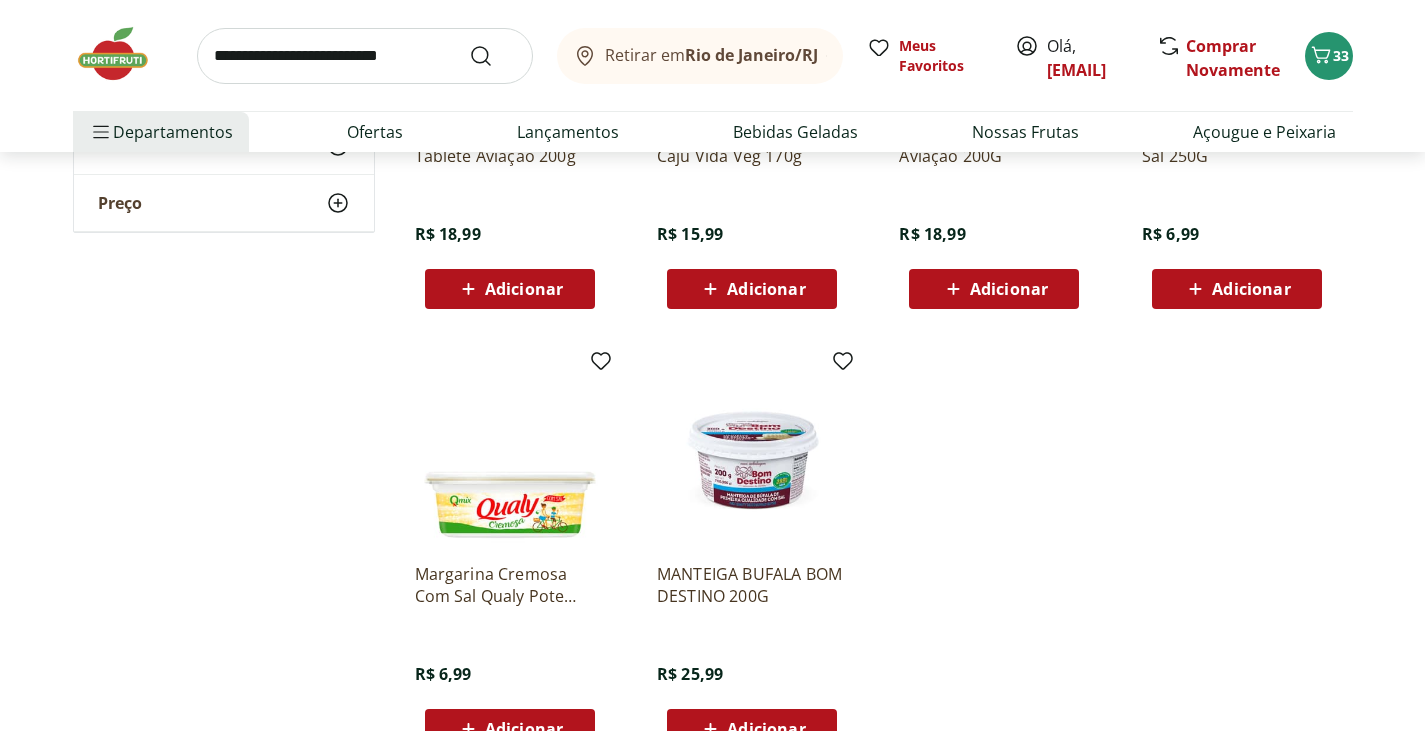 scroll, scrollTop: 1300, scrollLeft: 0, axis: vertical 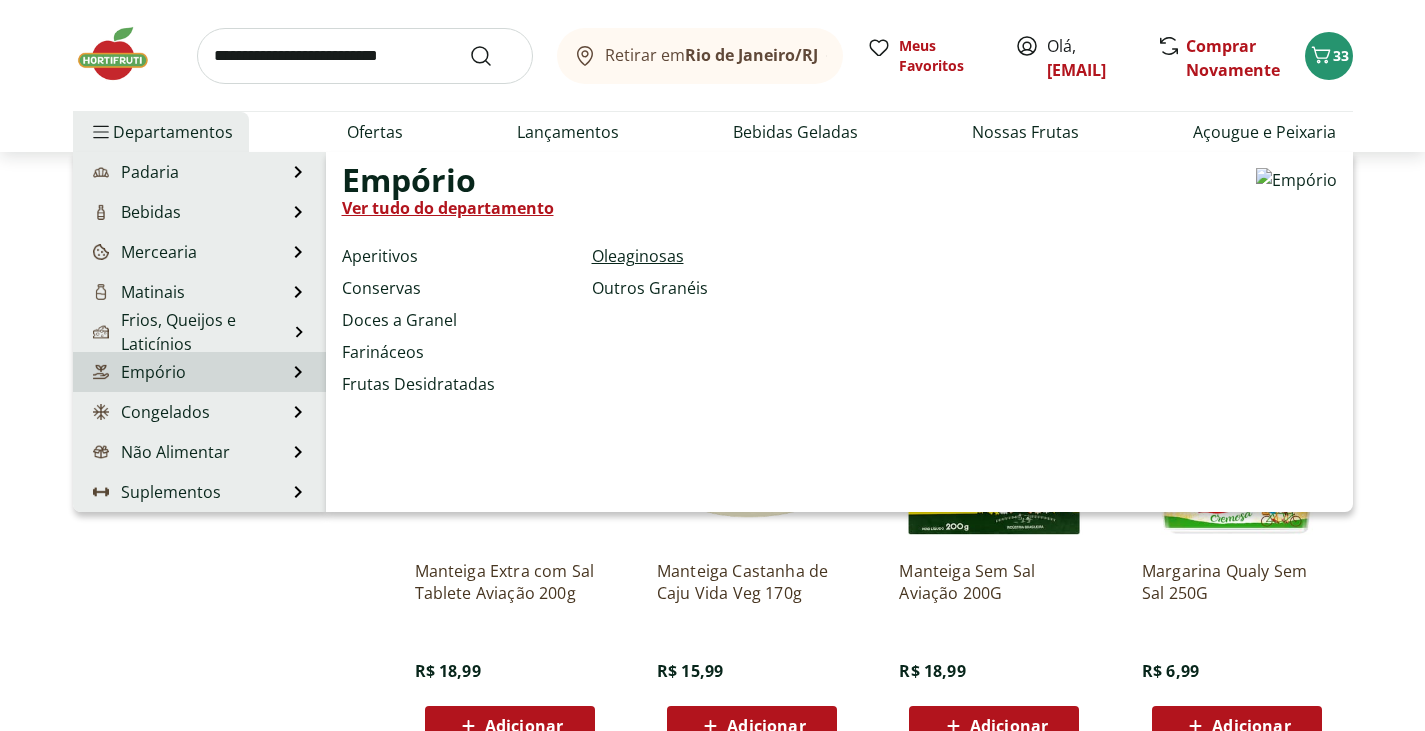 click on "Oleaginosas" at bounding box center [638, 256] 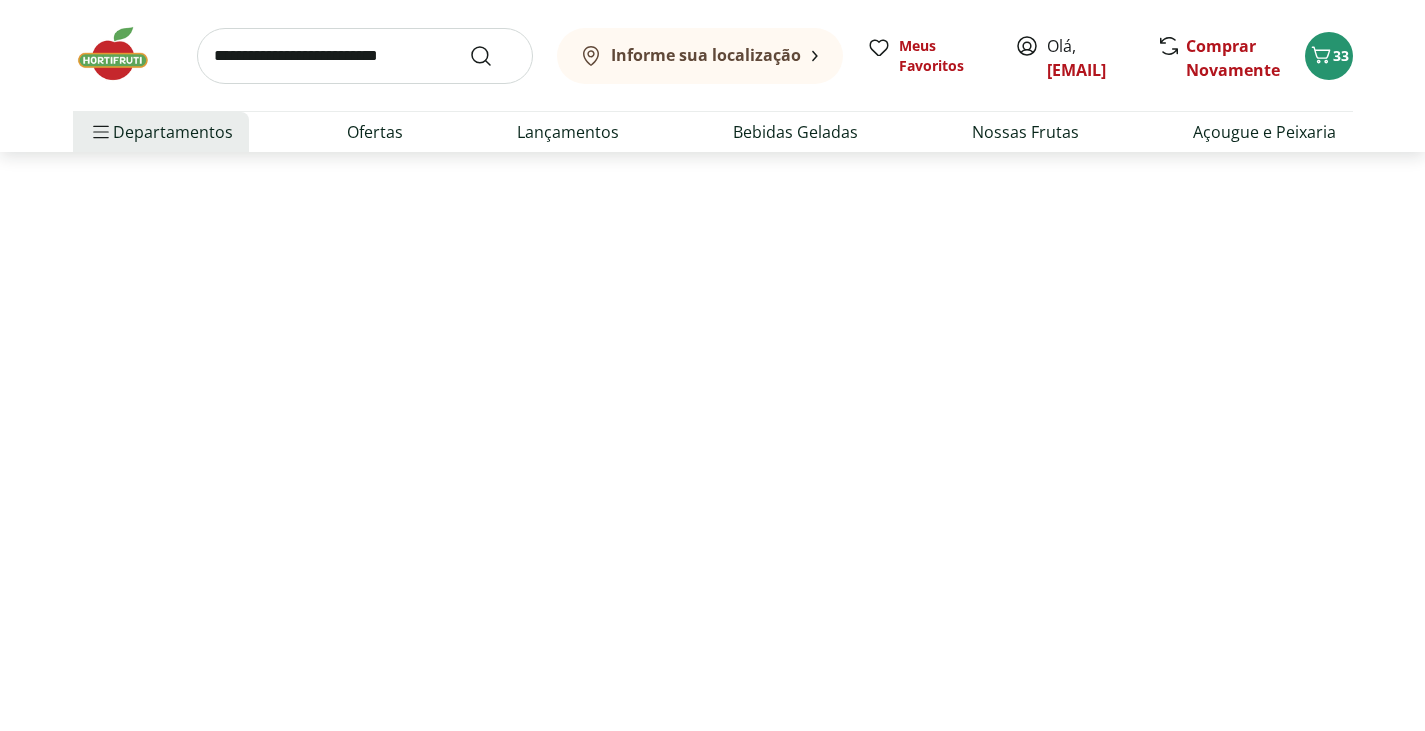 scroll, scrollTop: 0, scrollLeft: 0, axis: both 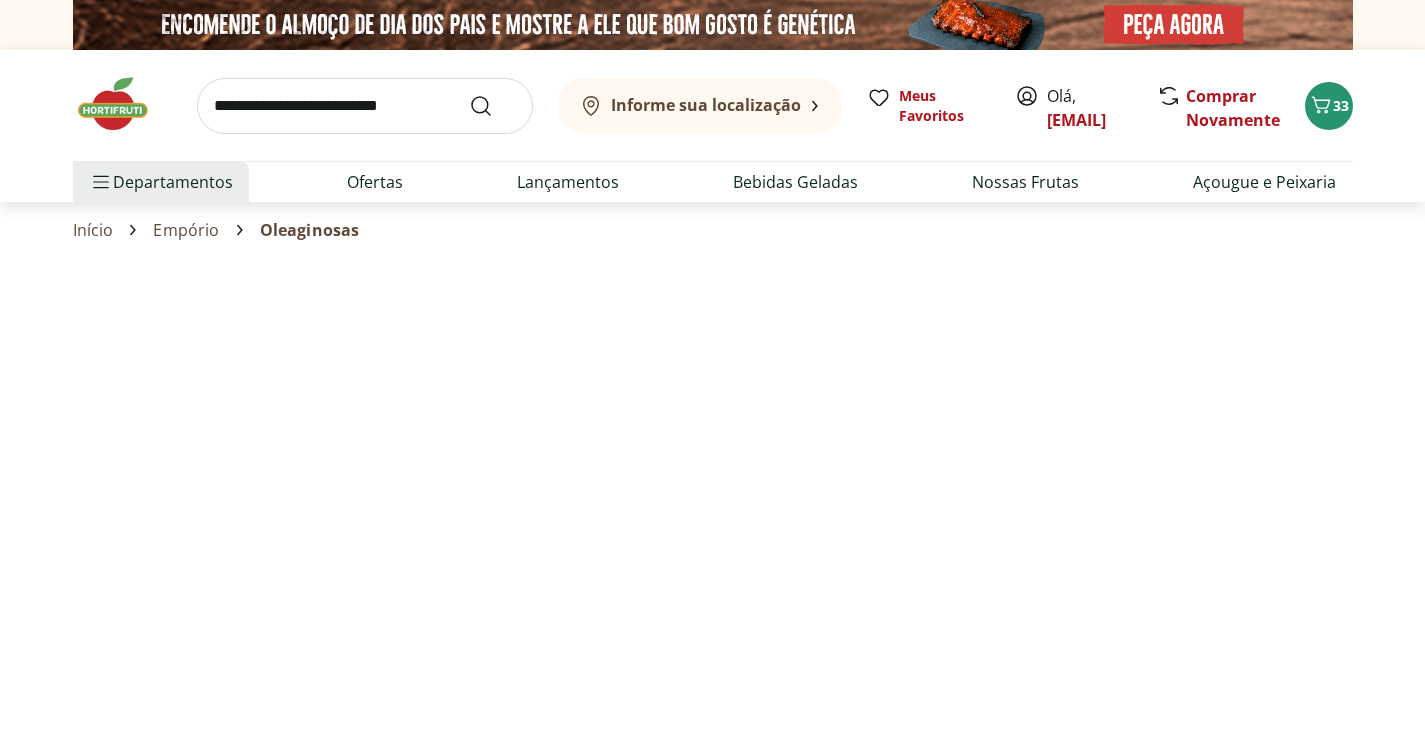 select on "**********" 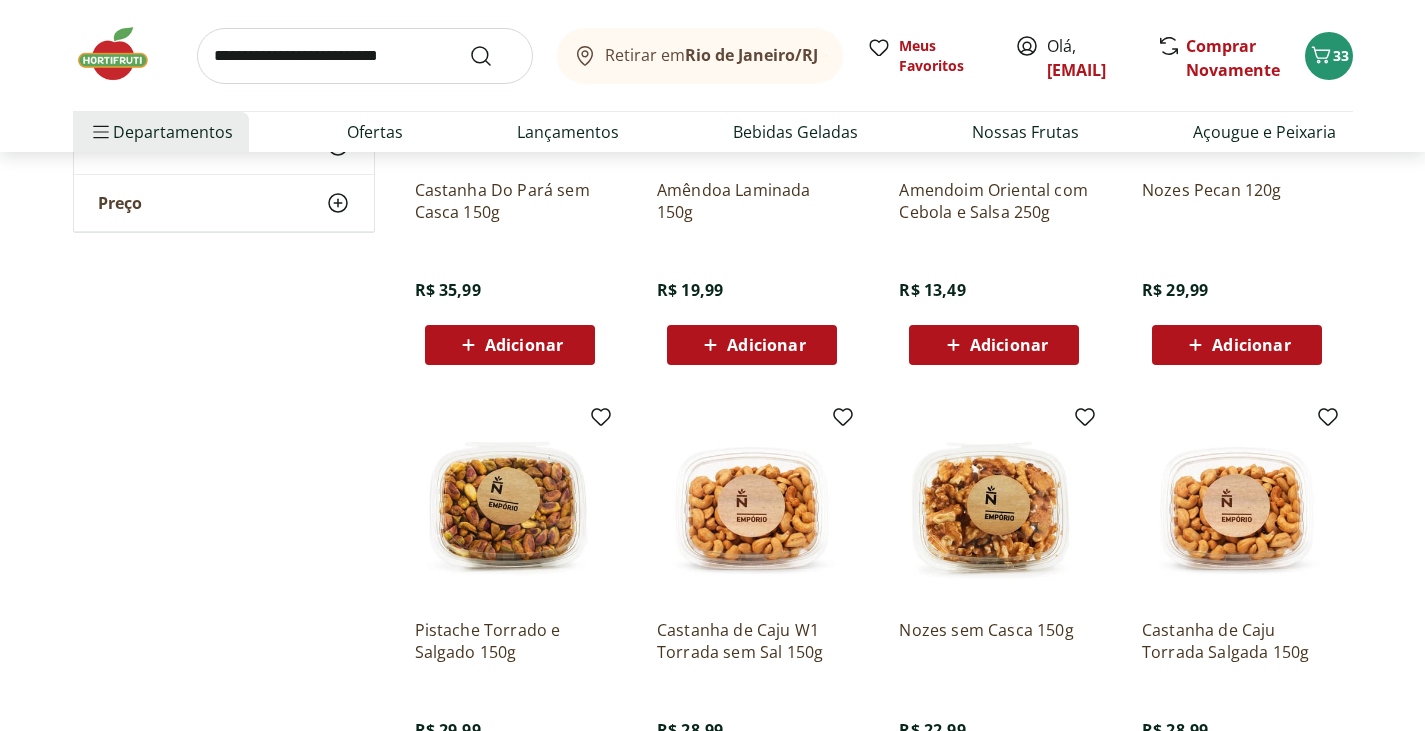 scroll, scrollTop: 300, scrollLeft: 0, axis: vertical 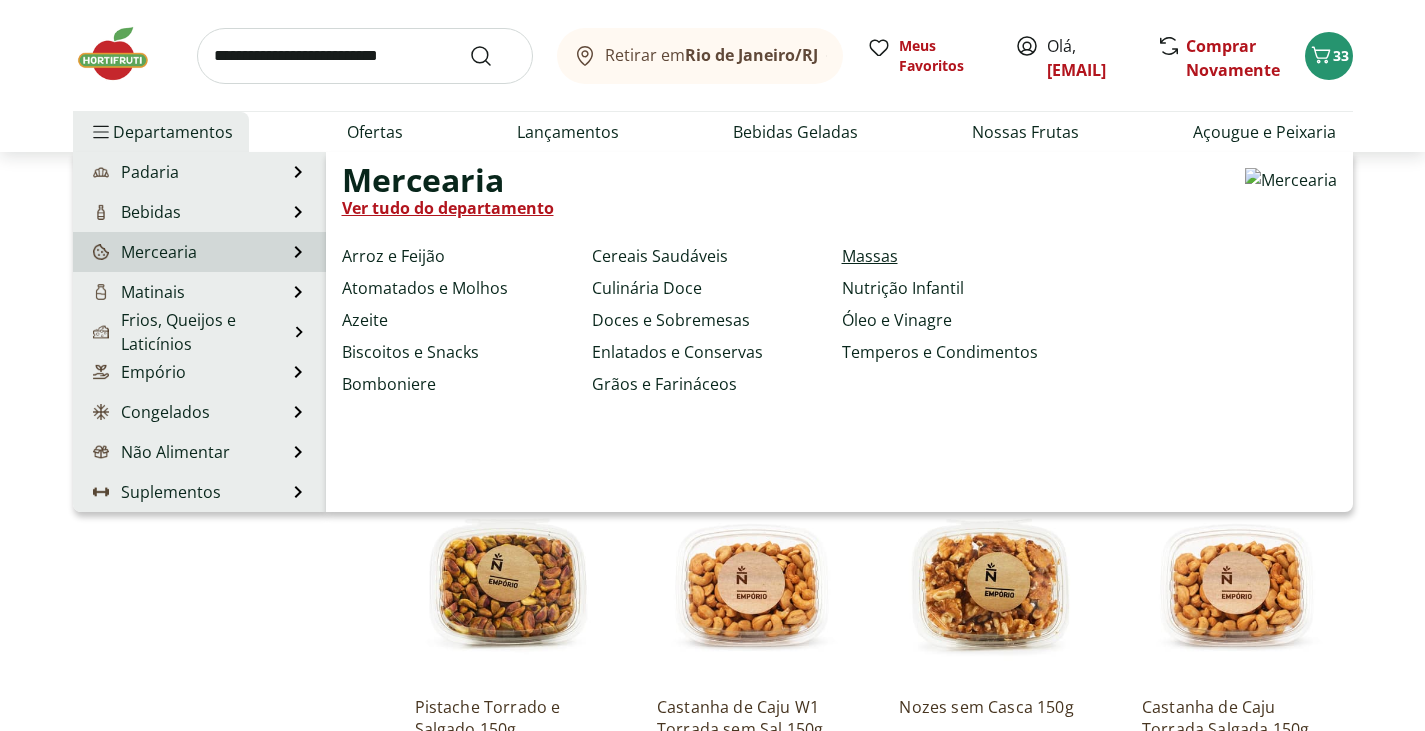 click on "Massas" at bounding box center (870, 256) 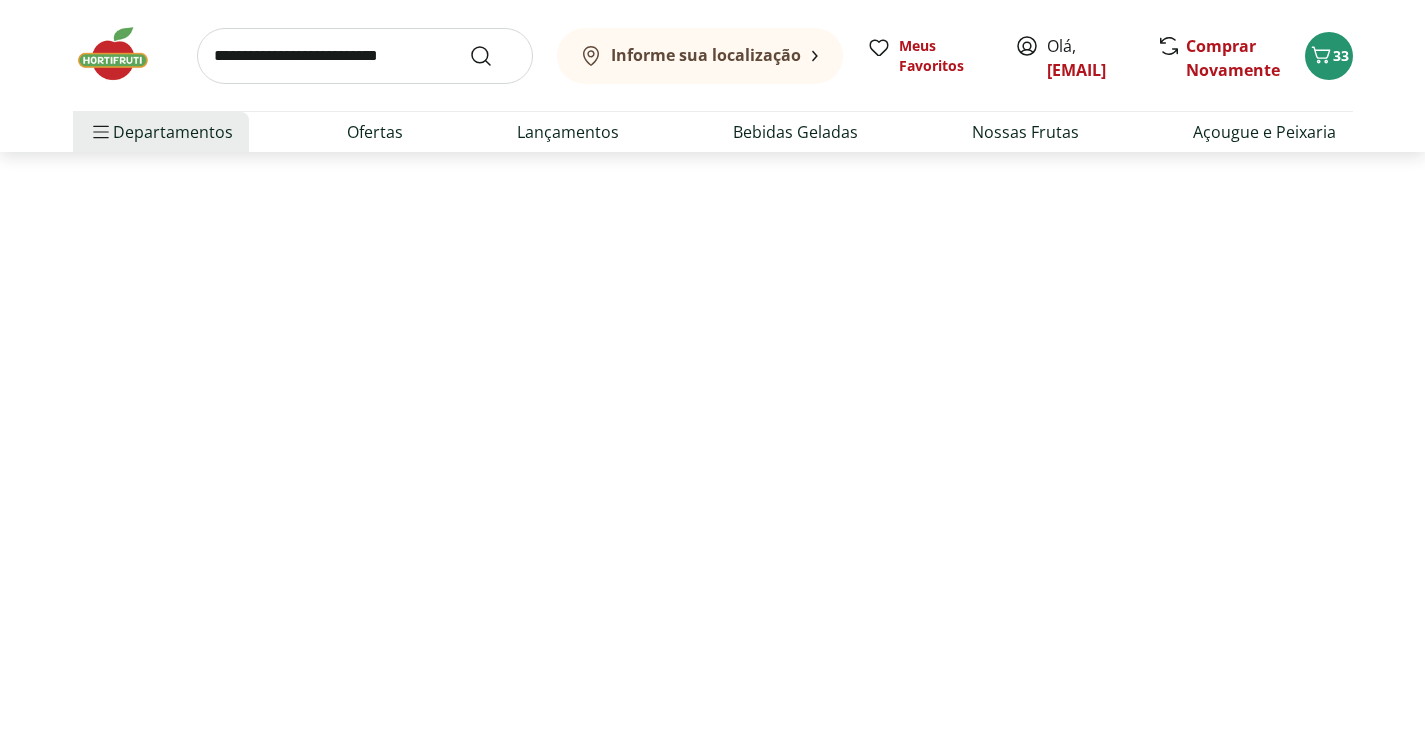 scroll, scrollTop: 0, scrollLeft: 0, axis: both 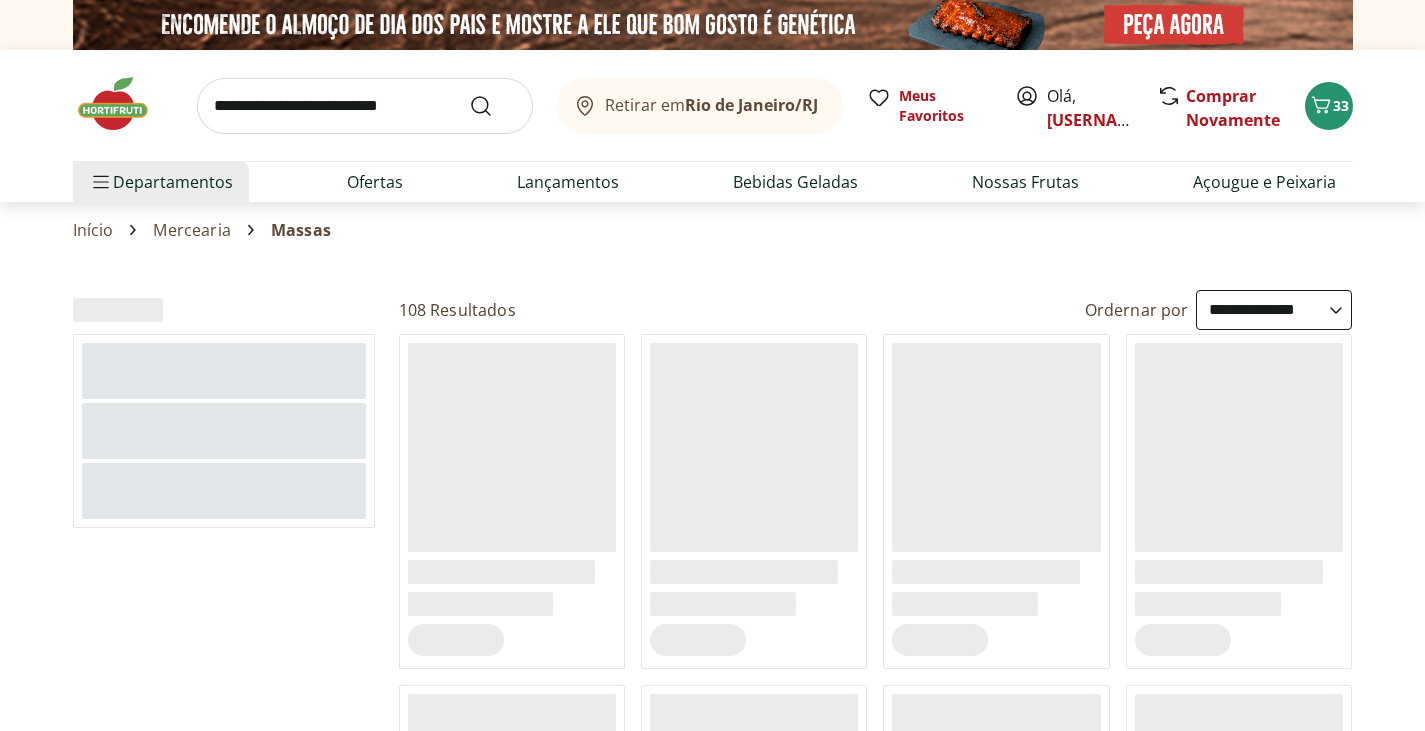 select on "**********" 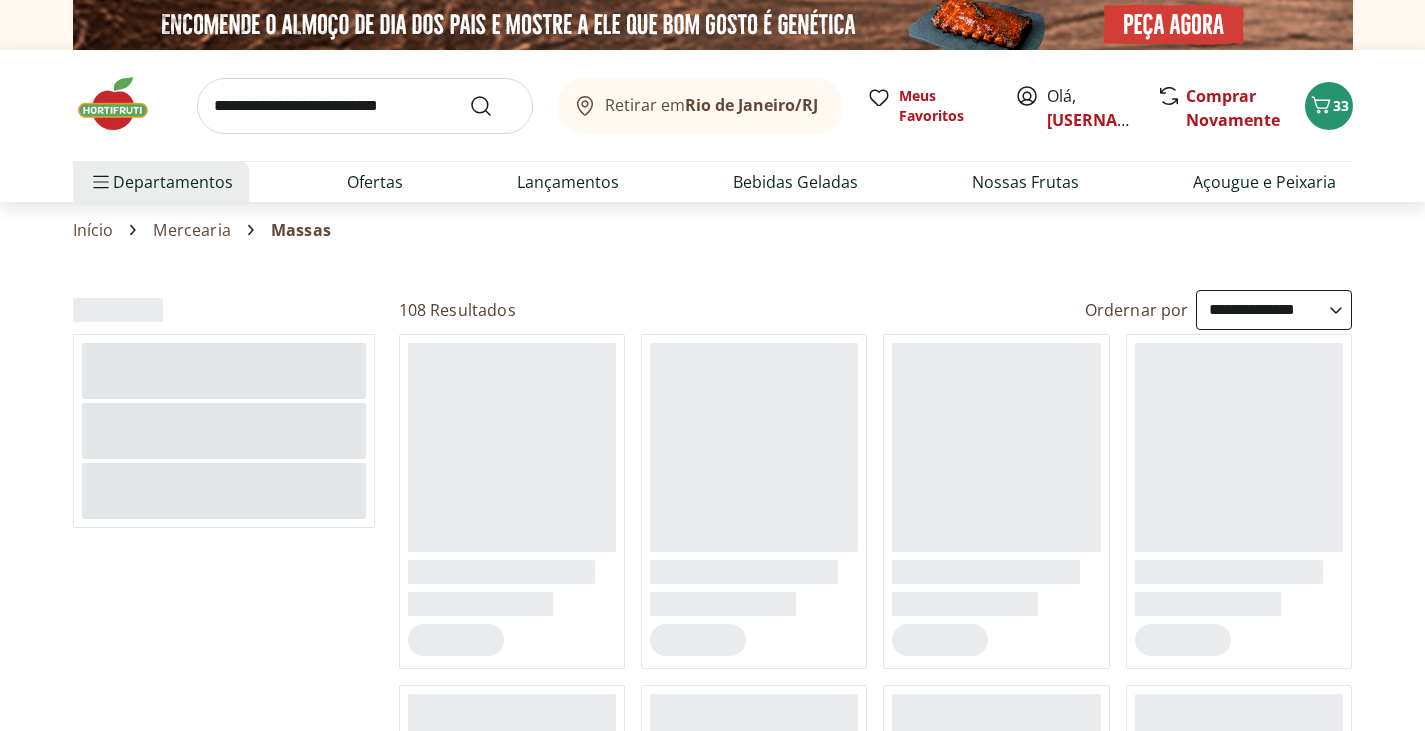 scroll, scrollTop: 0, scrollLeft: 0, axis: both 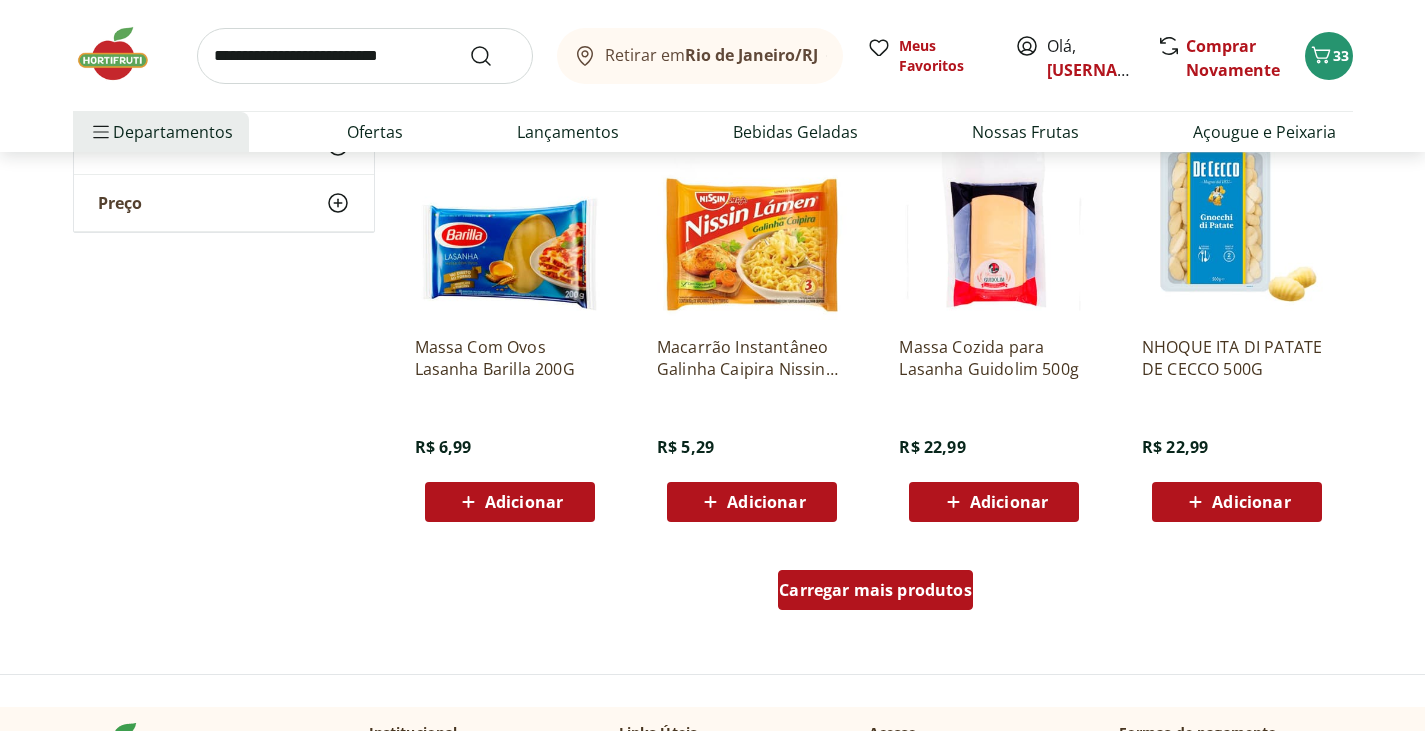 click on "Carregar mais produtos" at bounding box center [875, 590] 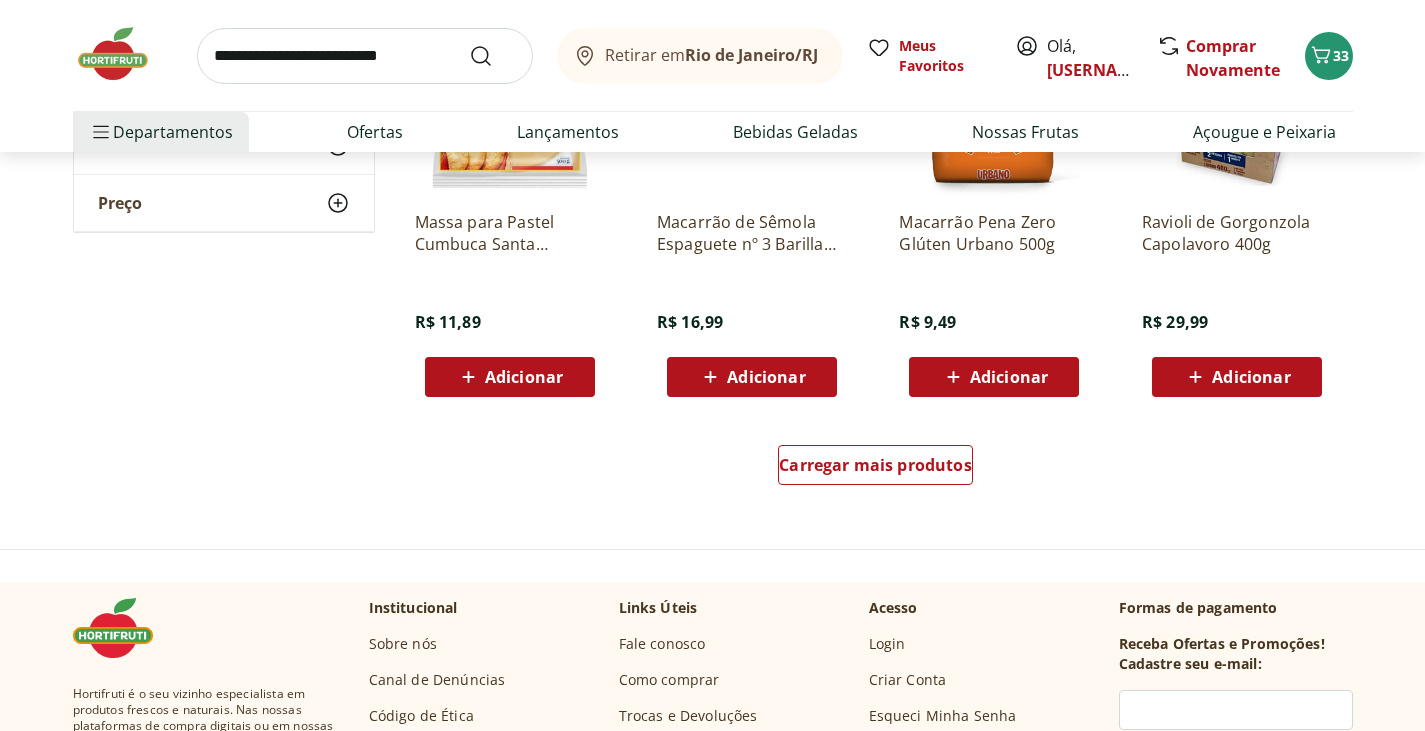 scroll, scrollTop: 2600, scrollLeft: 0, axis: vertical 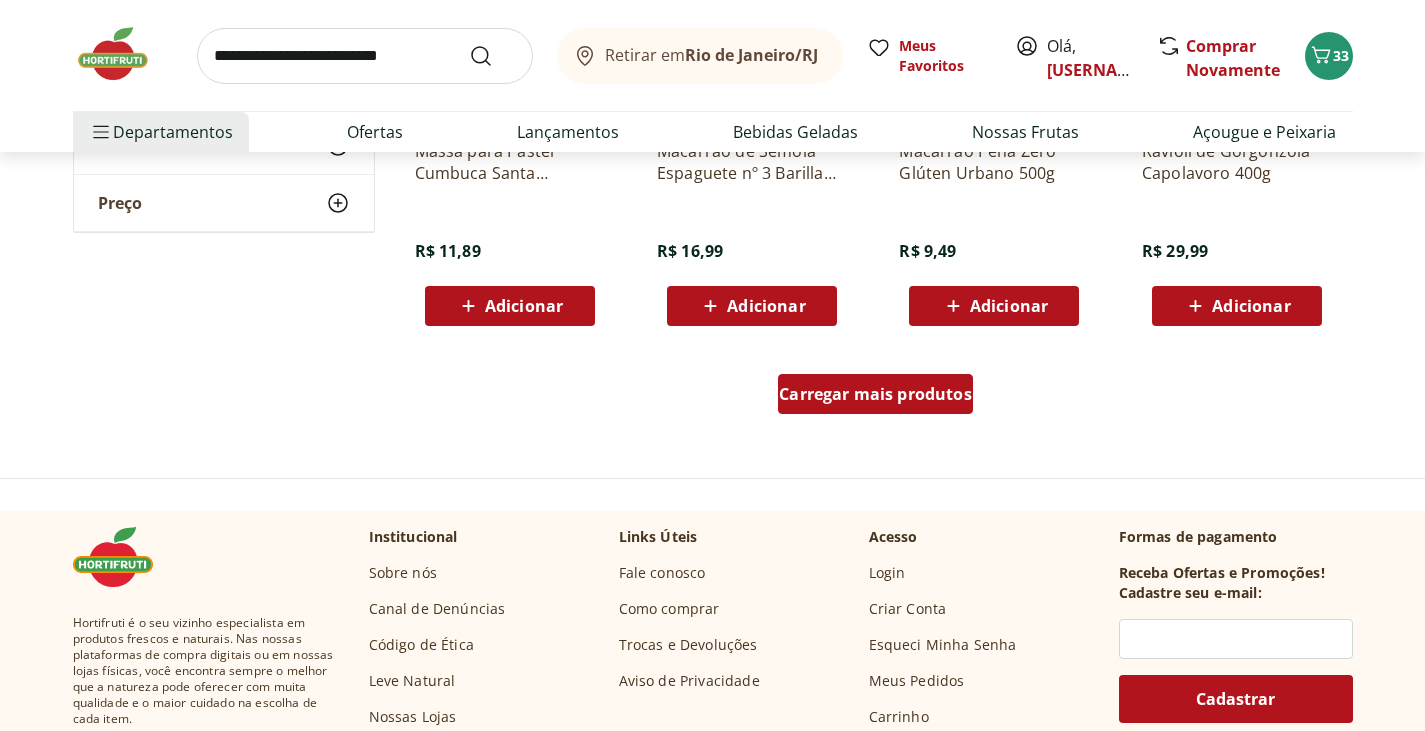 click on "Carregar mais produtos" at bounding box center (875, 394) 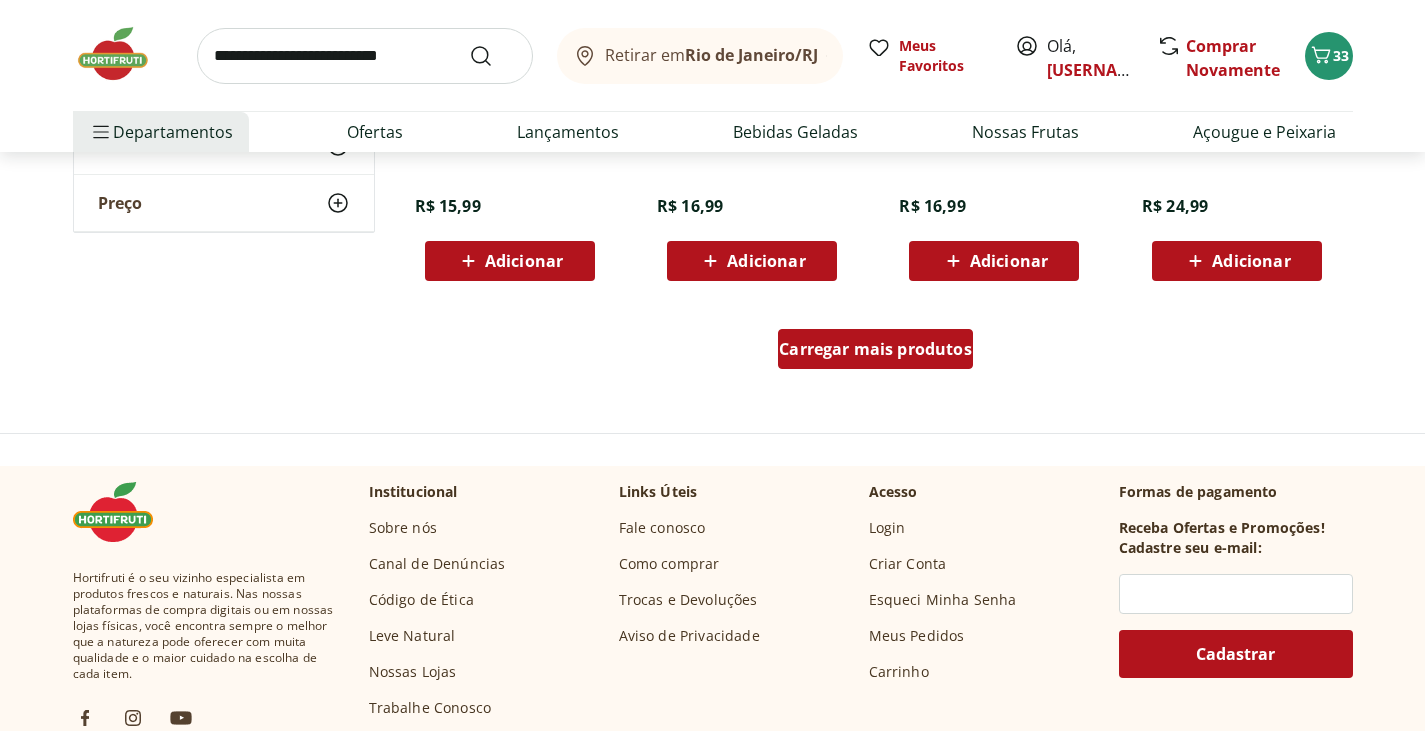 scroll, scrollTop: 4000, scrollLeft: 0, axis: vertical 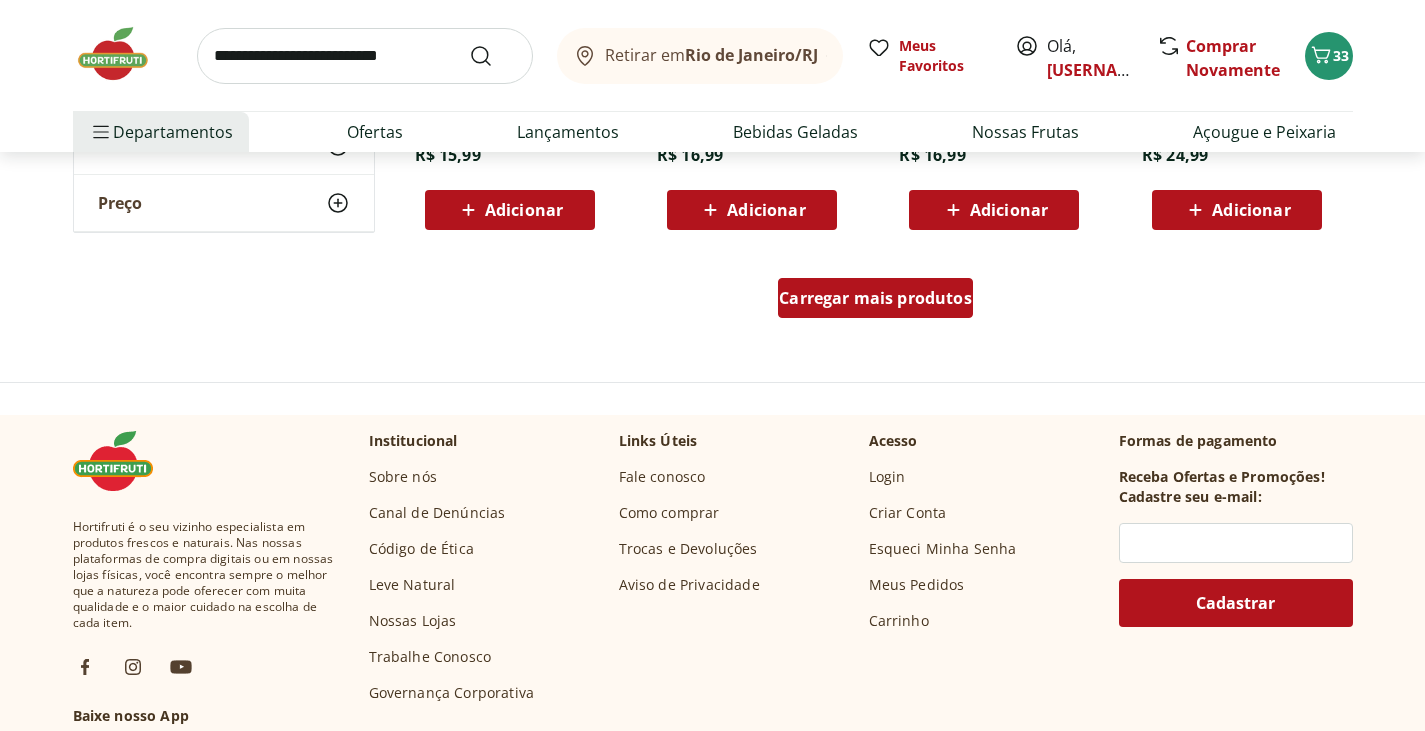click on "Carregar mais produtos" at bounding box center (875, 298) 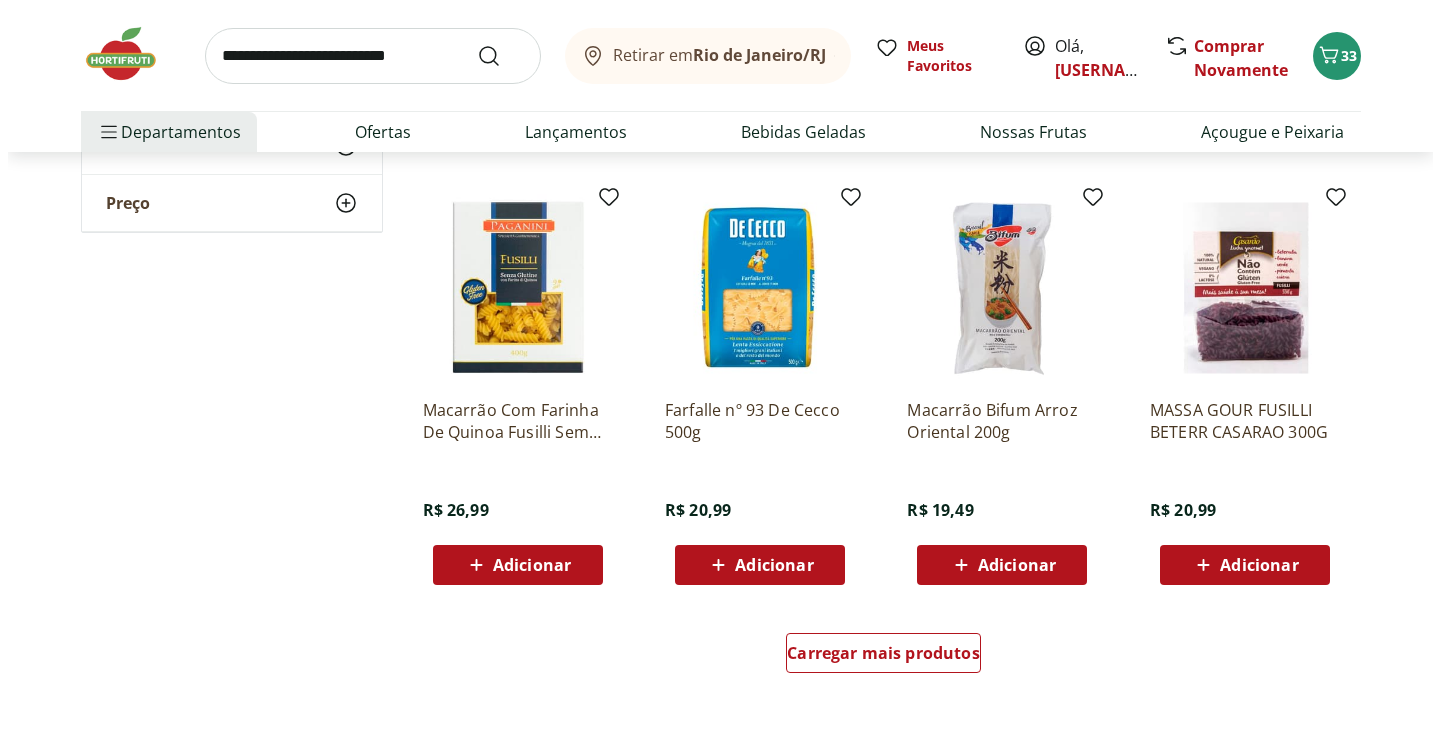 scroll, scrollTop: 4900, scrollLeft: 0, axis: vertical 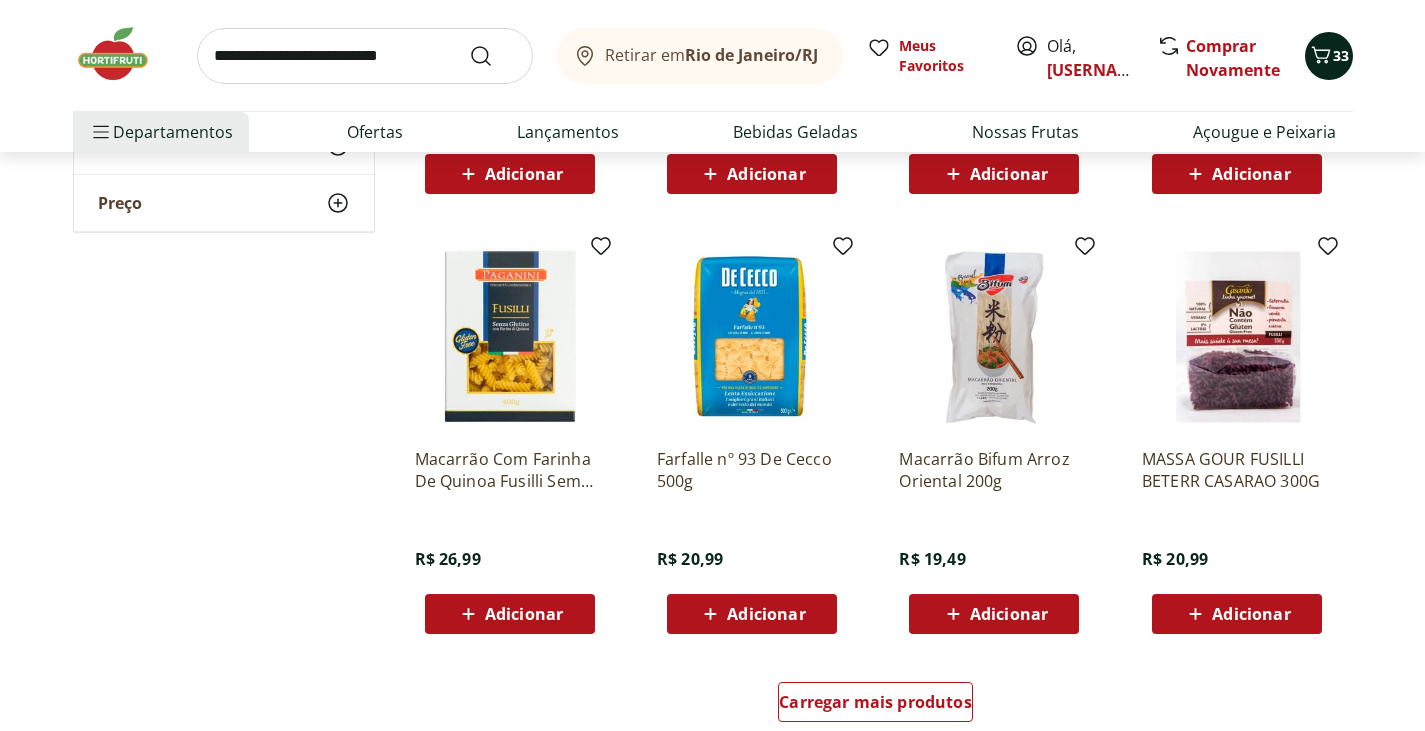 click on "33" at bounding box center [1329, 56] 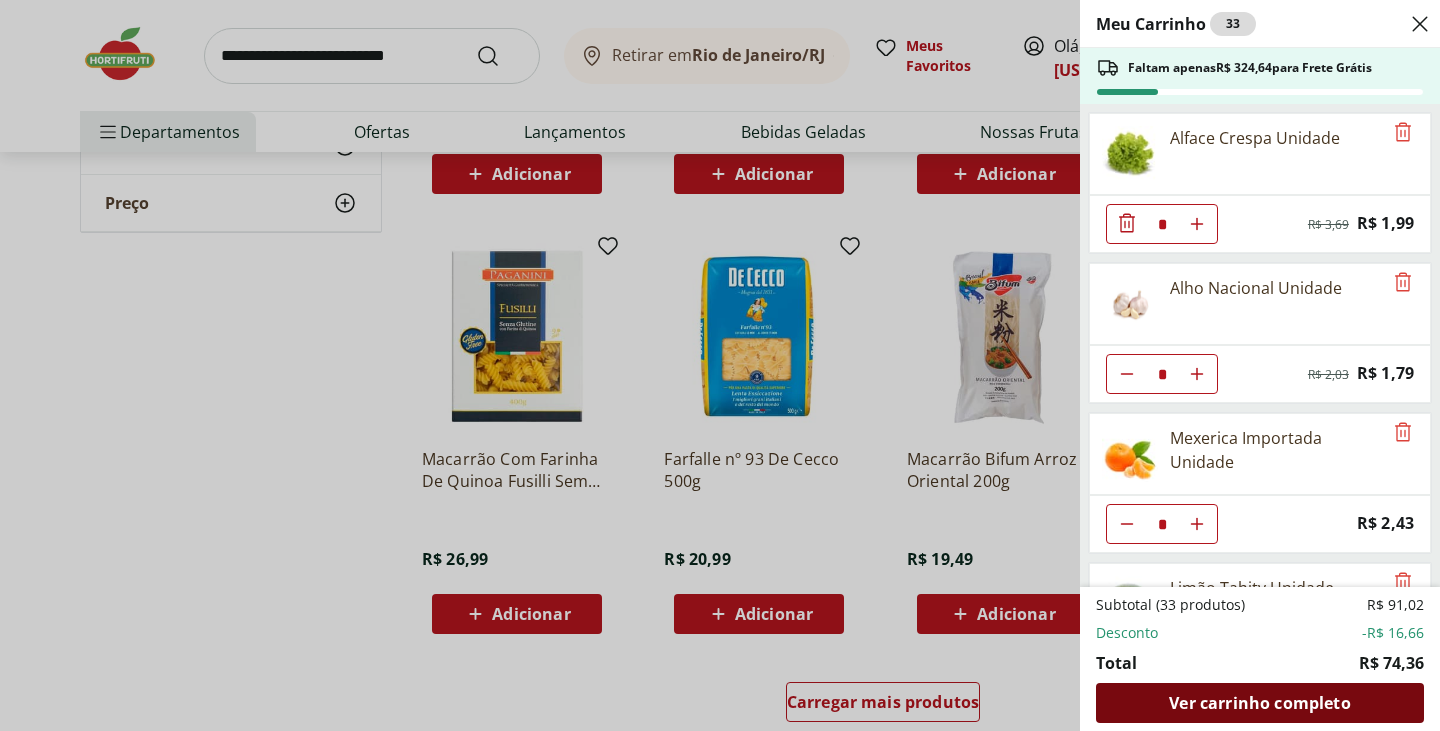 click on "Ver carrinho completo" at bounding box center [1259, 703] 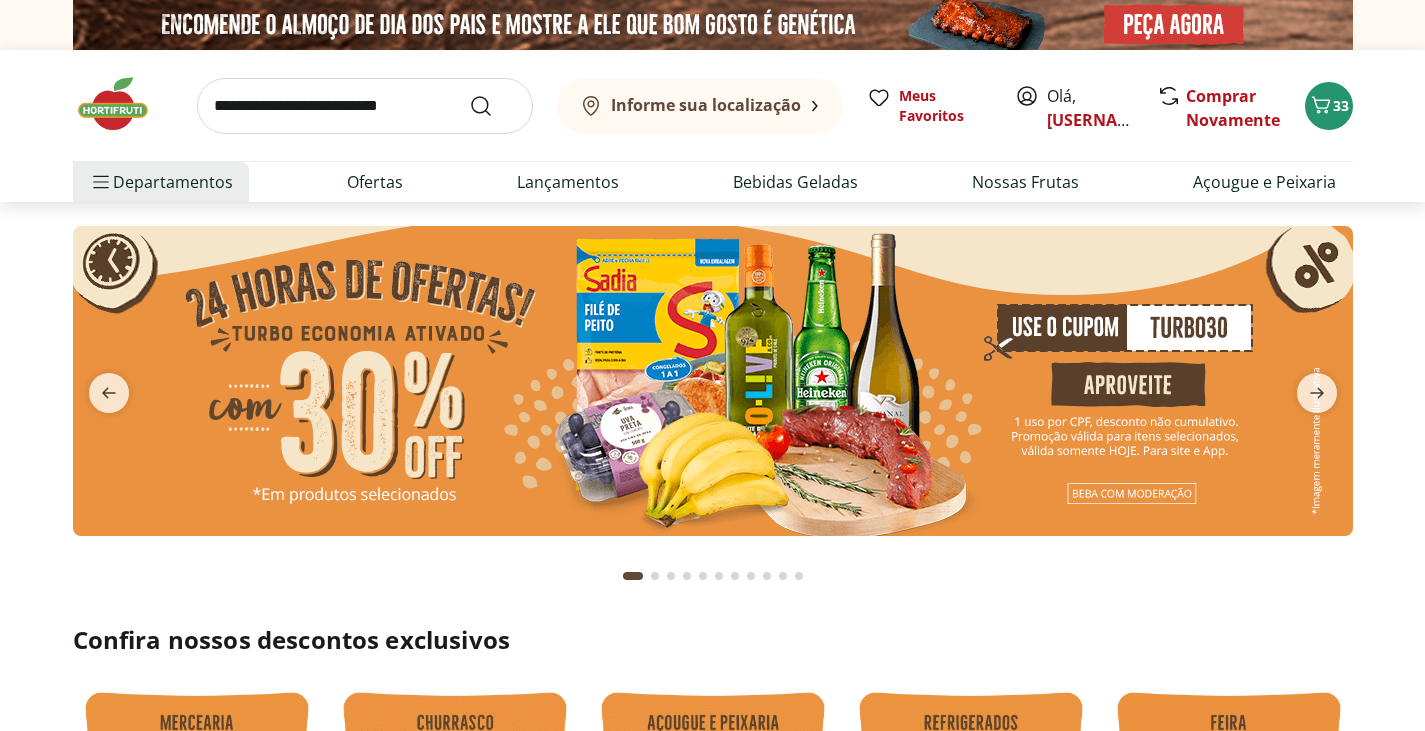 scroll, scrollTop: 0, scrollLeft: 0, axis: both 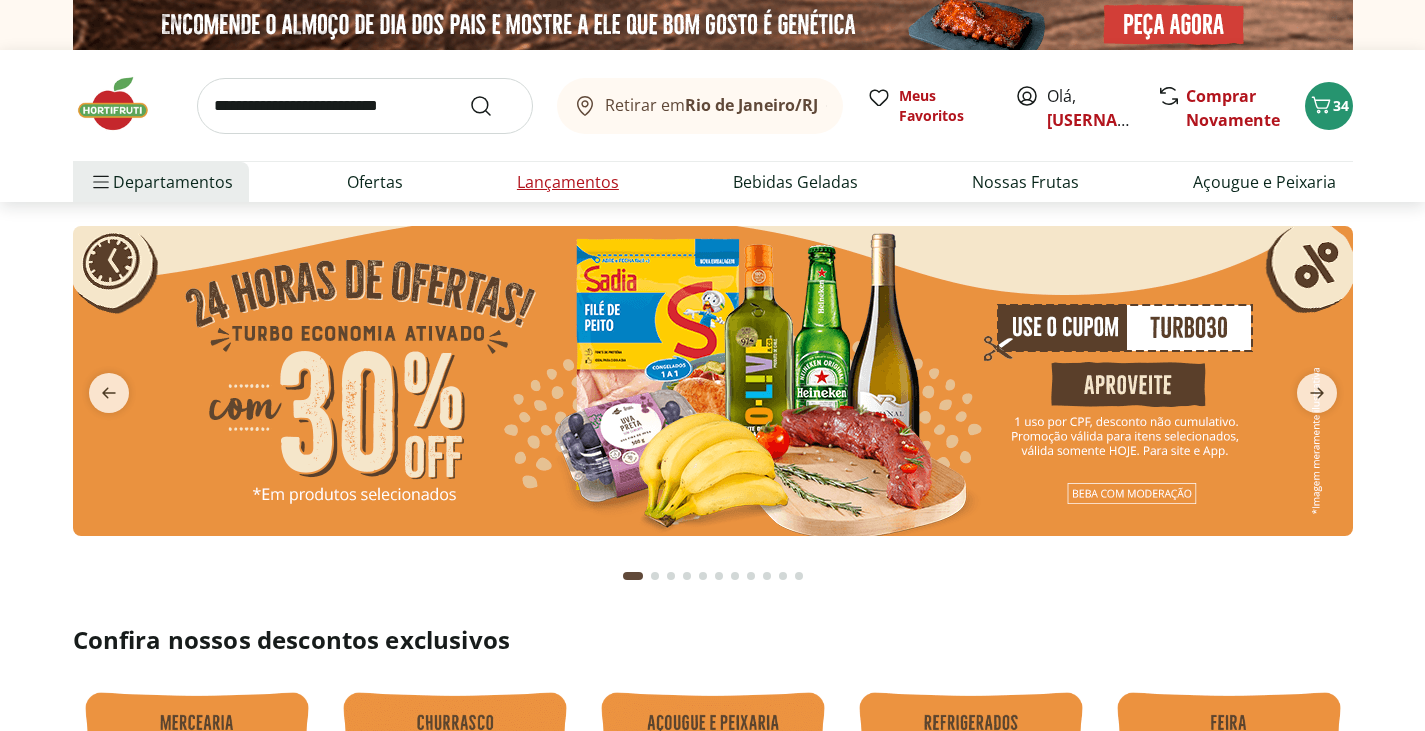 click on "Lançamentos" at bounding box center (568, 182) 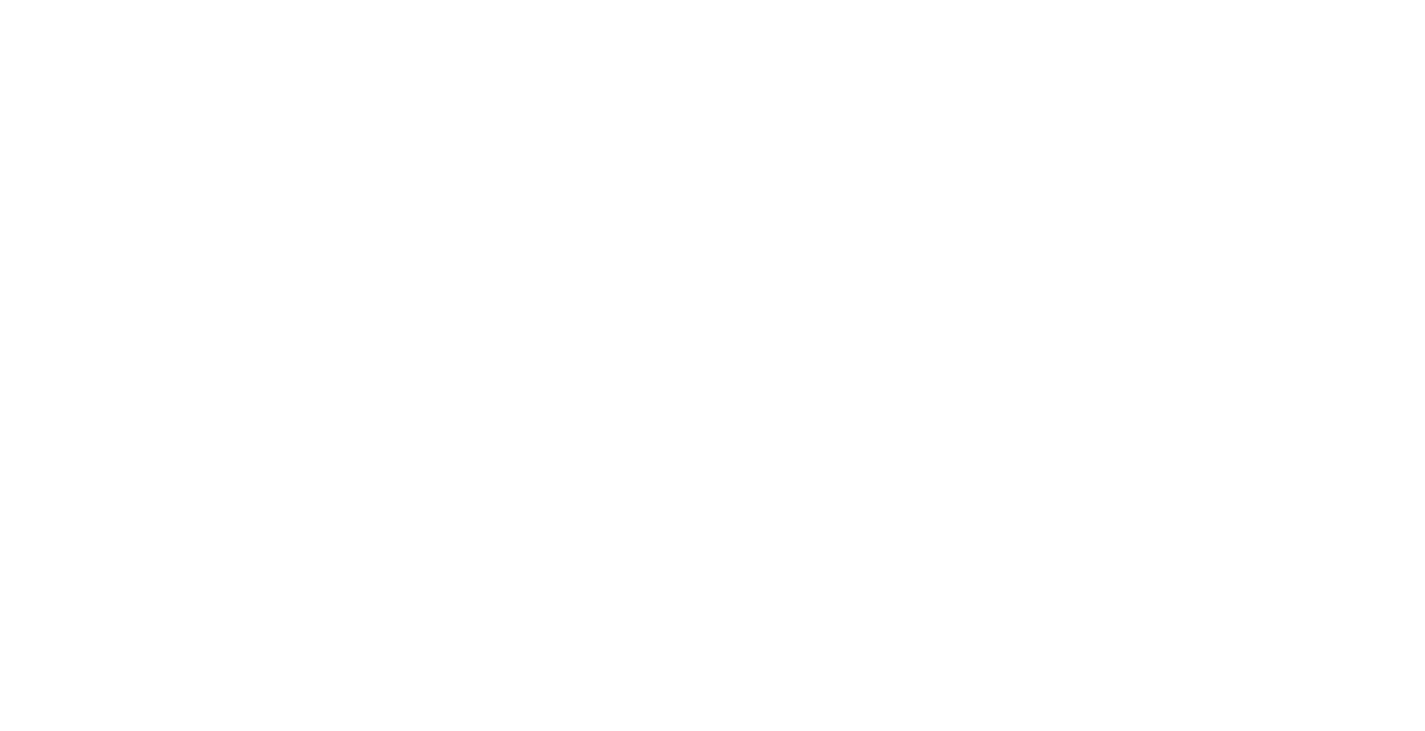 select on "**********" 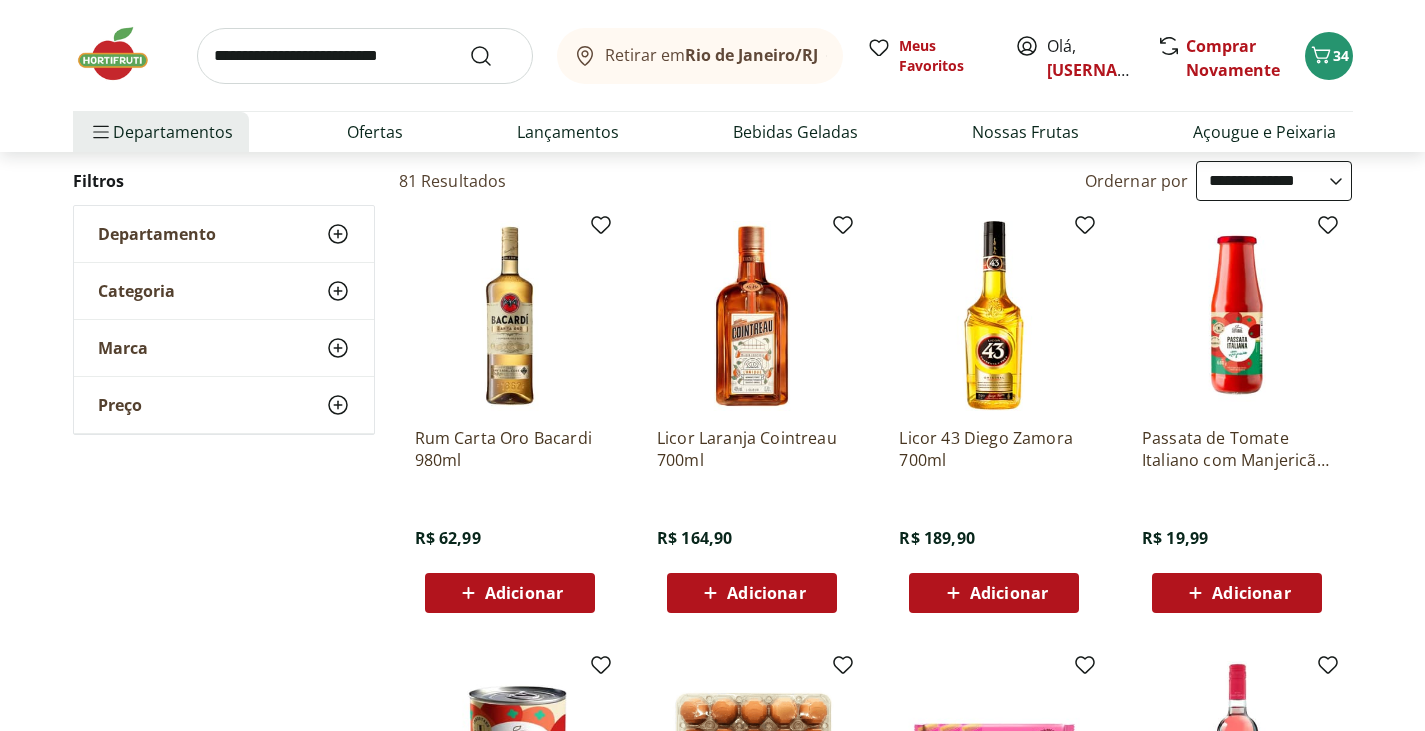 scroll, scrollTop: 0, scrollLeft: 0, axis: both 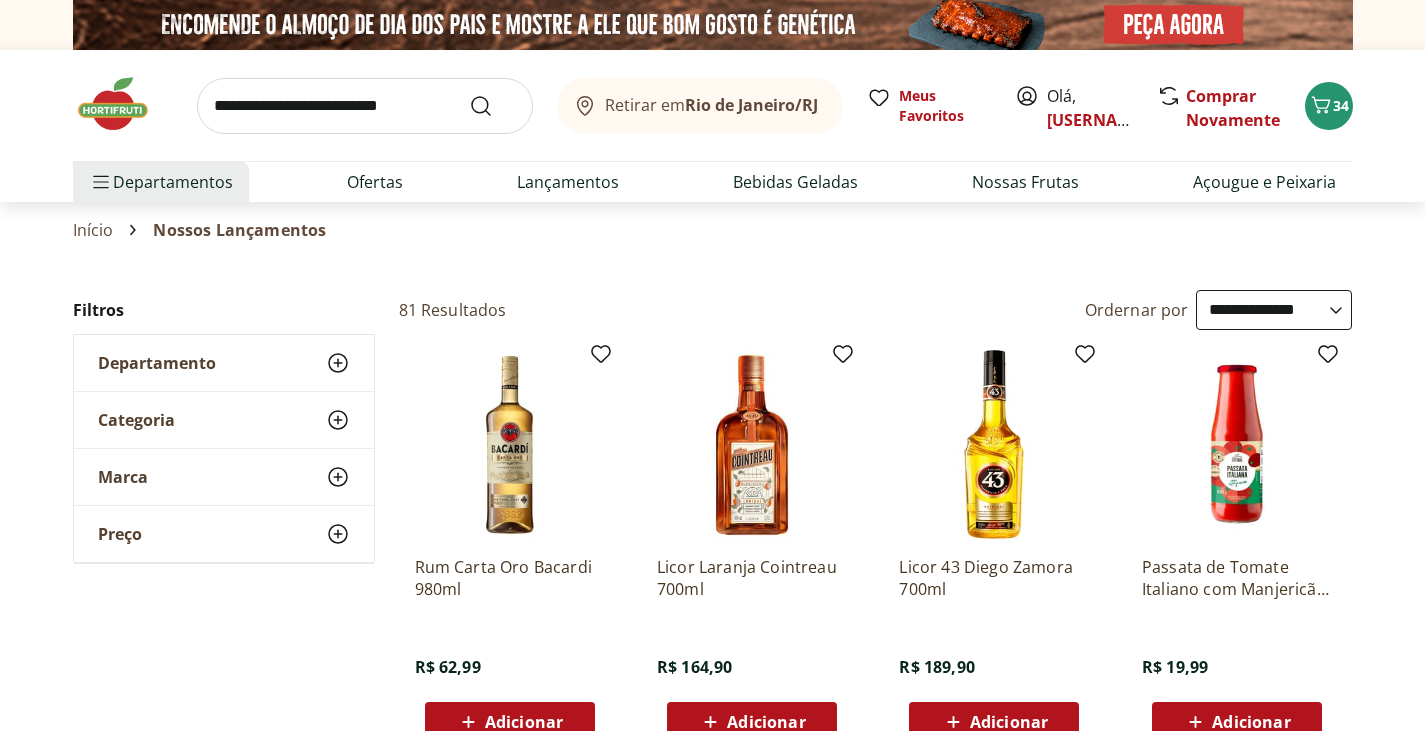 click at bounding box center [1237, 445] 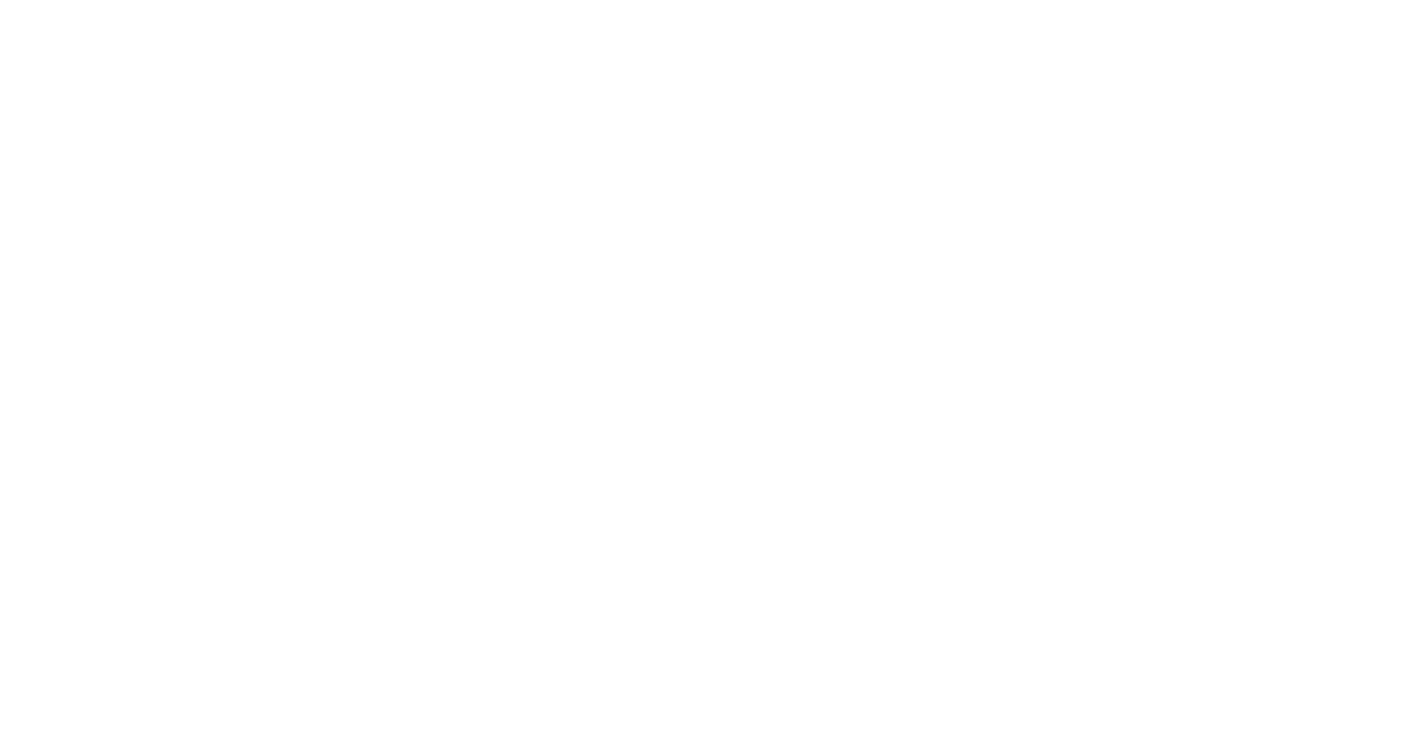 select on "**********" 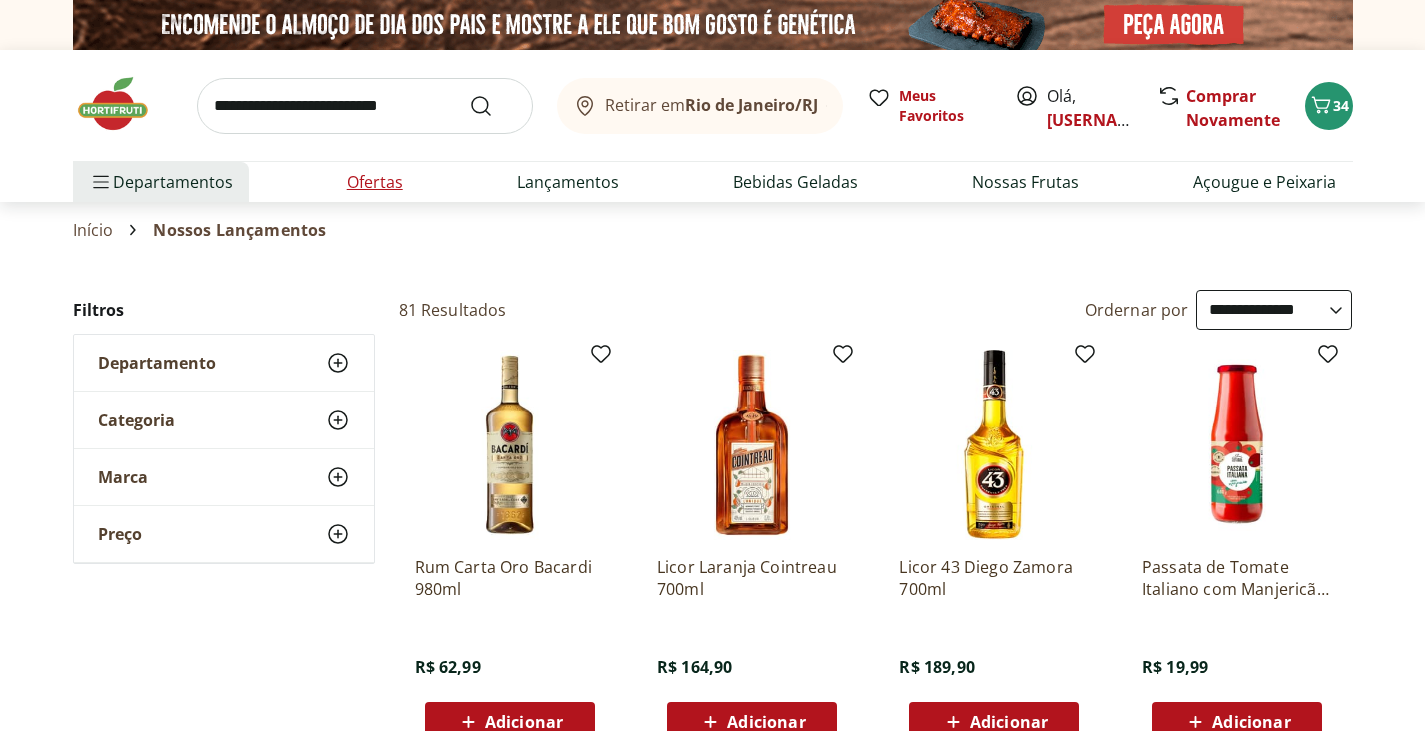 click on "Ofertas" at bounding box center [375, 182] 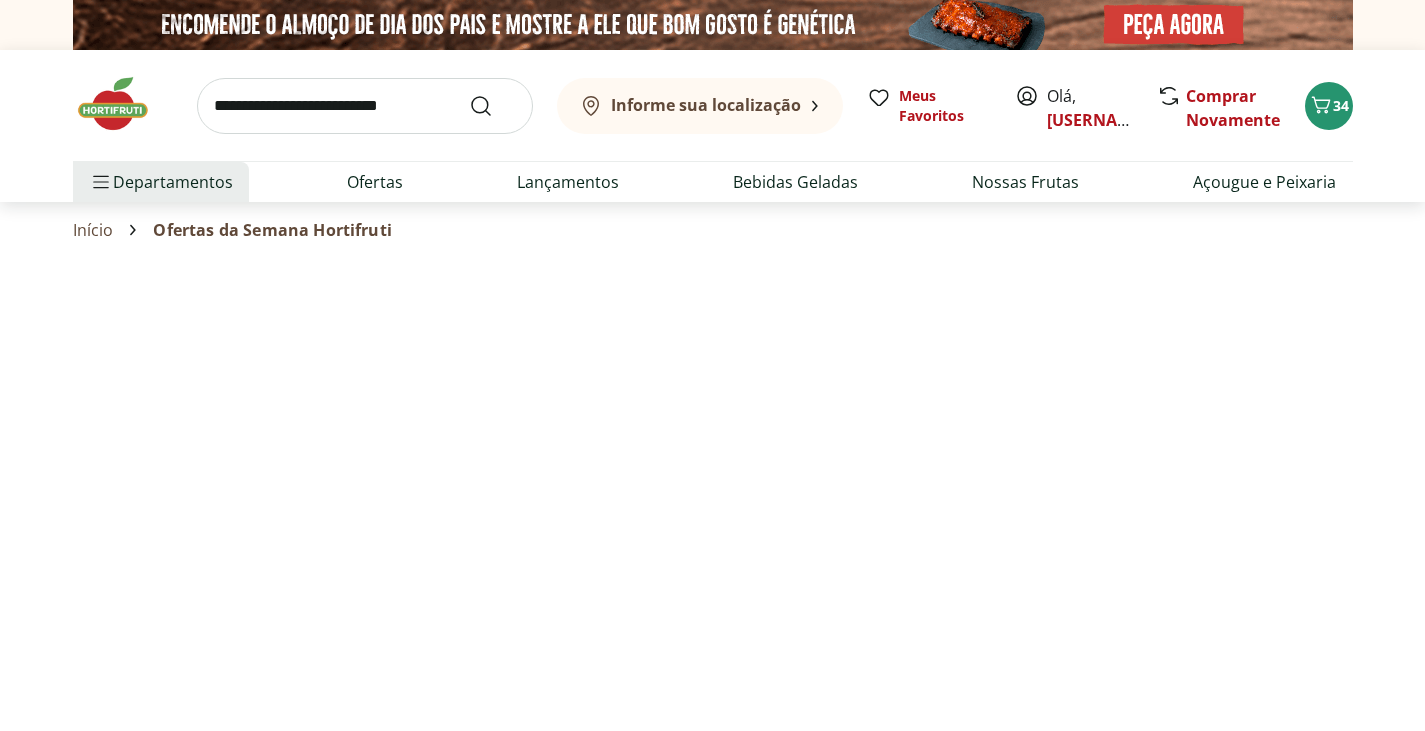 select on "**********" 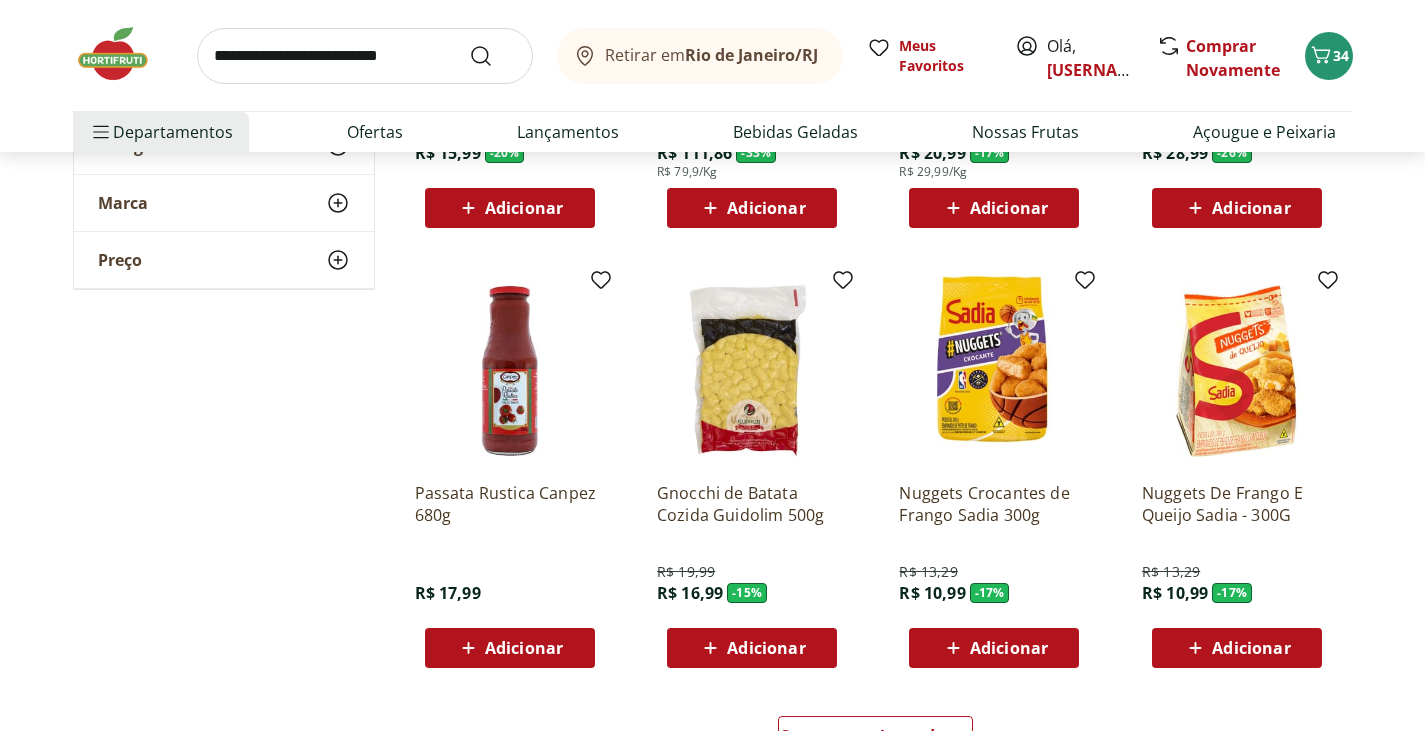 scroll, scrollTop: 1000, scrollLeft: 0, axis: vertical 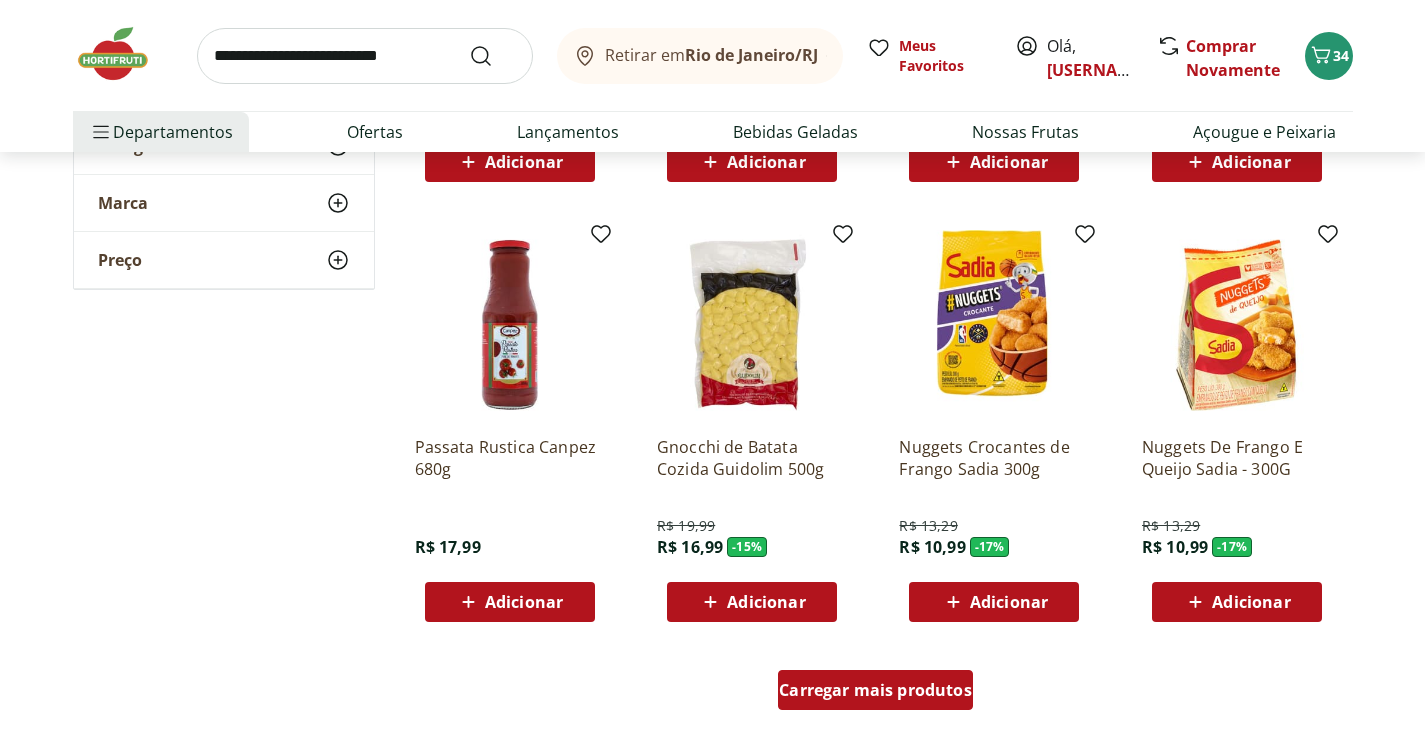 click on "Carregar mais produtos" at bounding box center [875, 690] 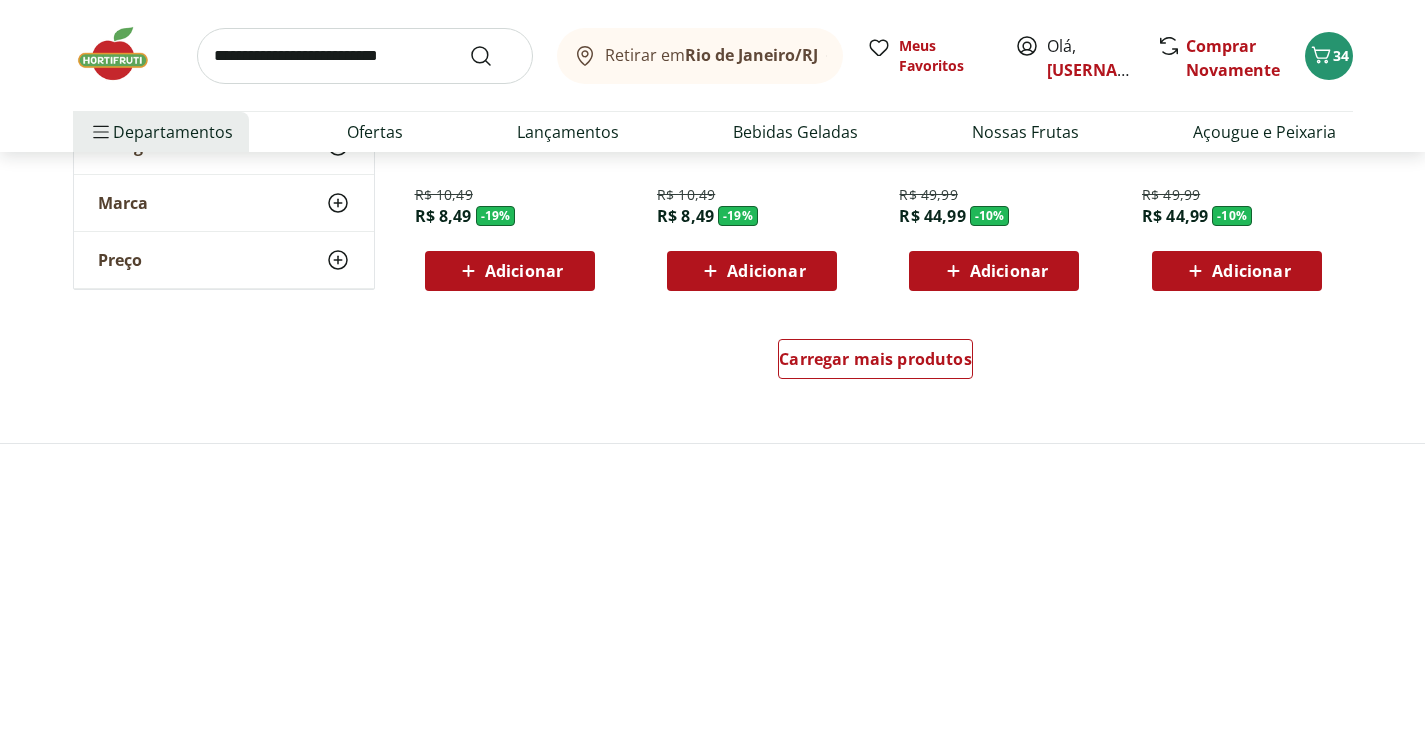 scroll, scrollTop: 2700, scrollLeft: 0, axis: vertical 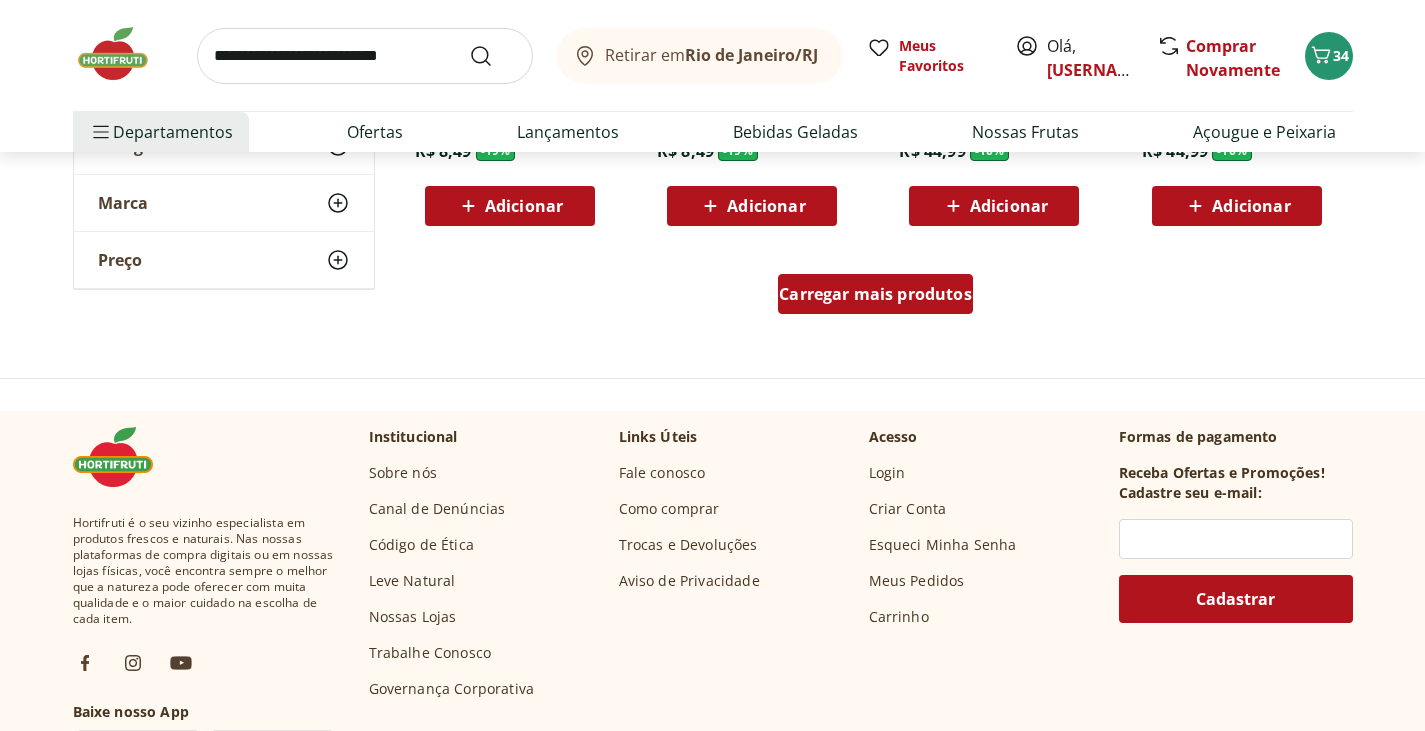 click on "Carregar mais produtos" at bounding box center (875, 294) 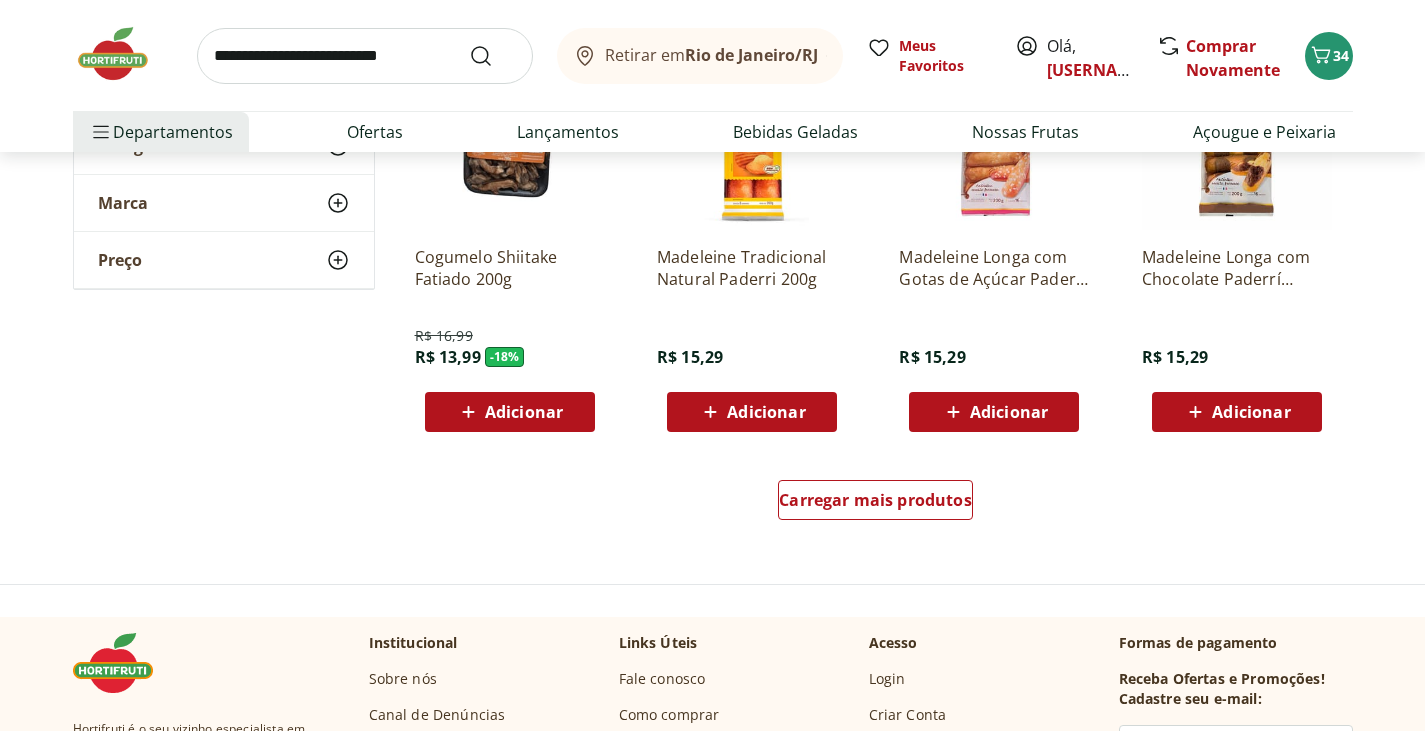 scroll, scrollTop: 3800, scrollLeft: 0, axis: vertical 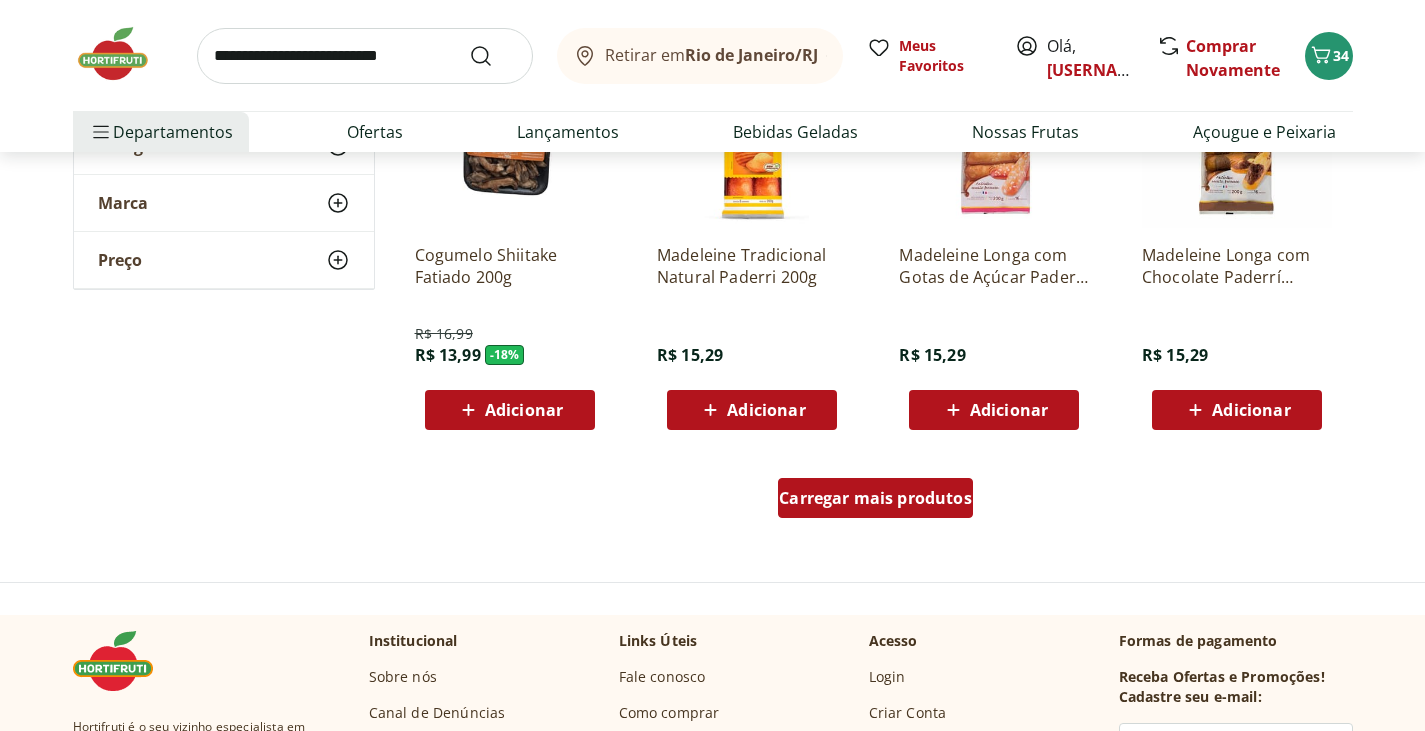 click on "Carregar mais produtos" at bounding box center [875, 498] 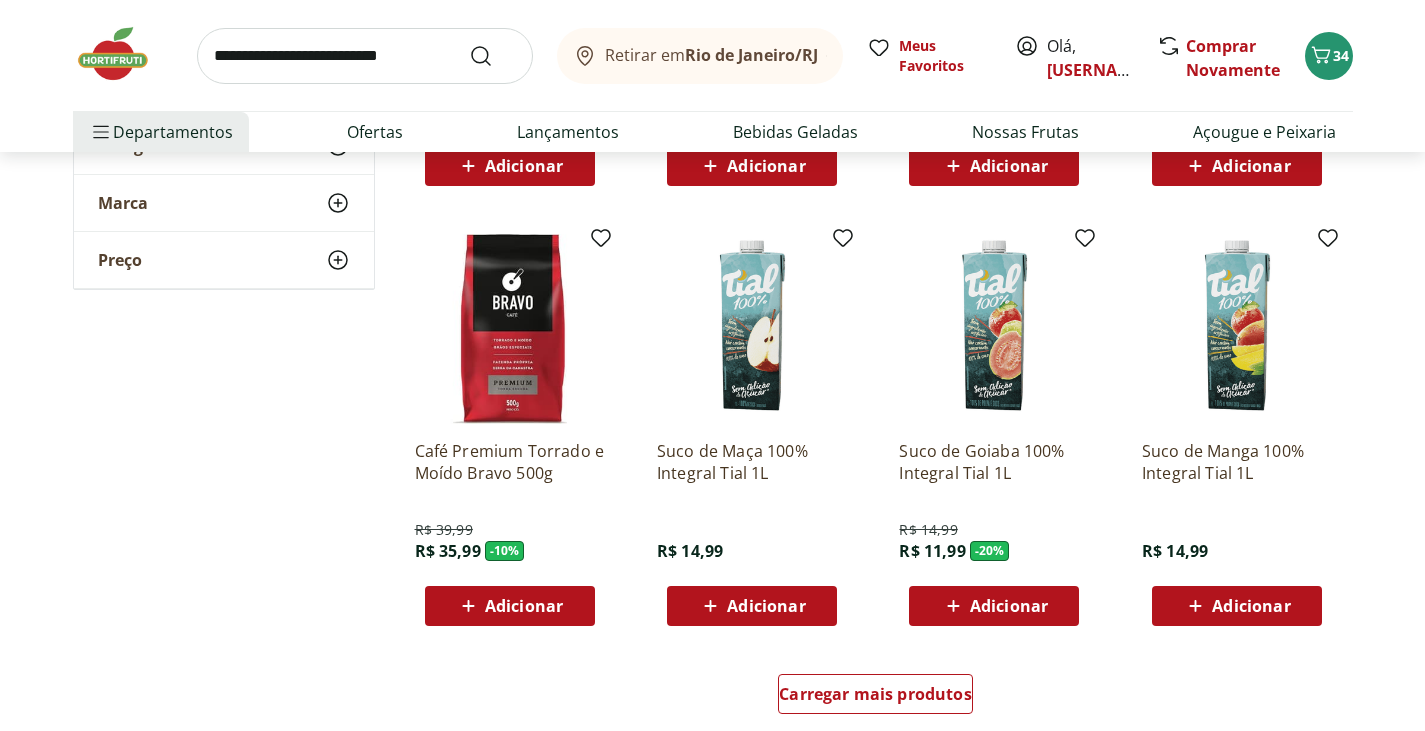 scroll, scrollTop: 4900, scrollLeft: 0, axis: vertical 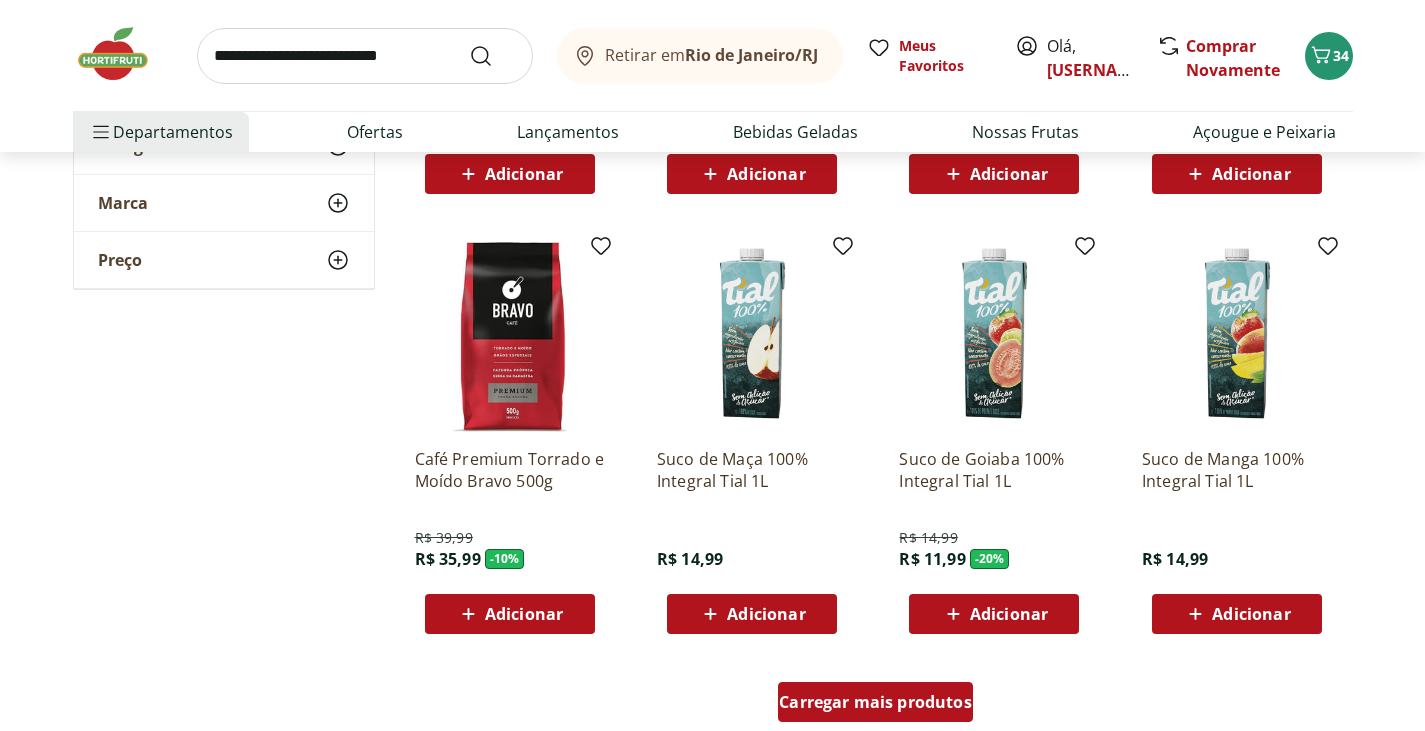 click on "Carregar mais produtos" at bounding box center (875, 702) 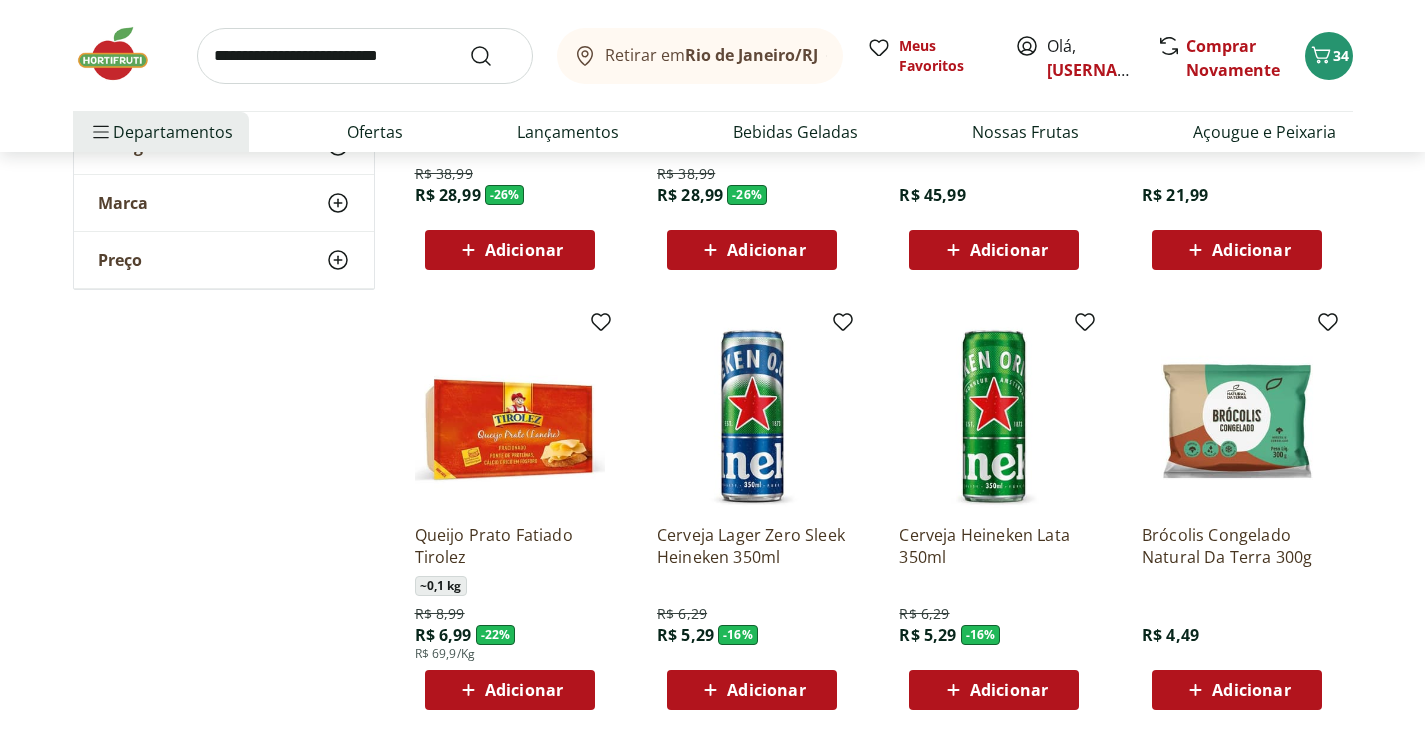 scroll, scrollTop: 6300, scrollLeft: 0, axis: vertical 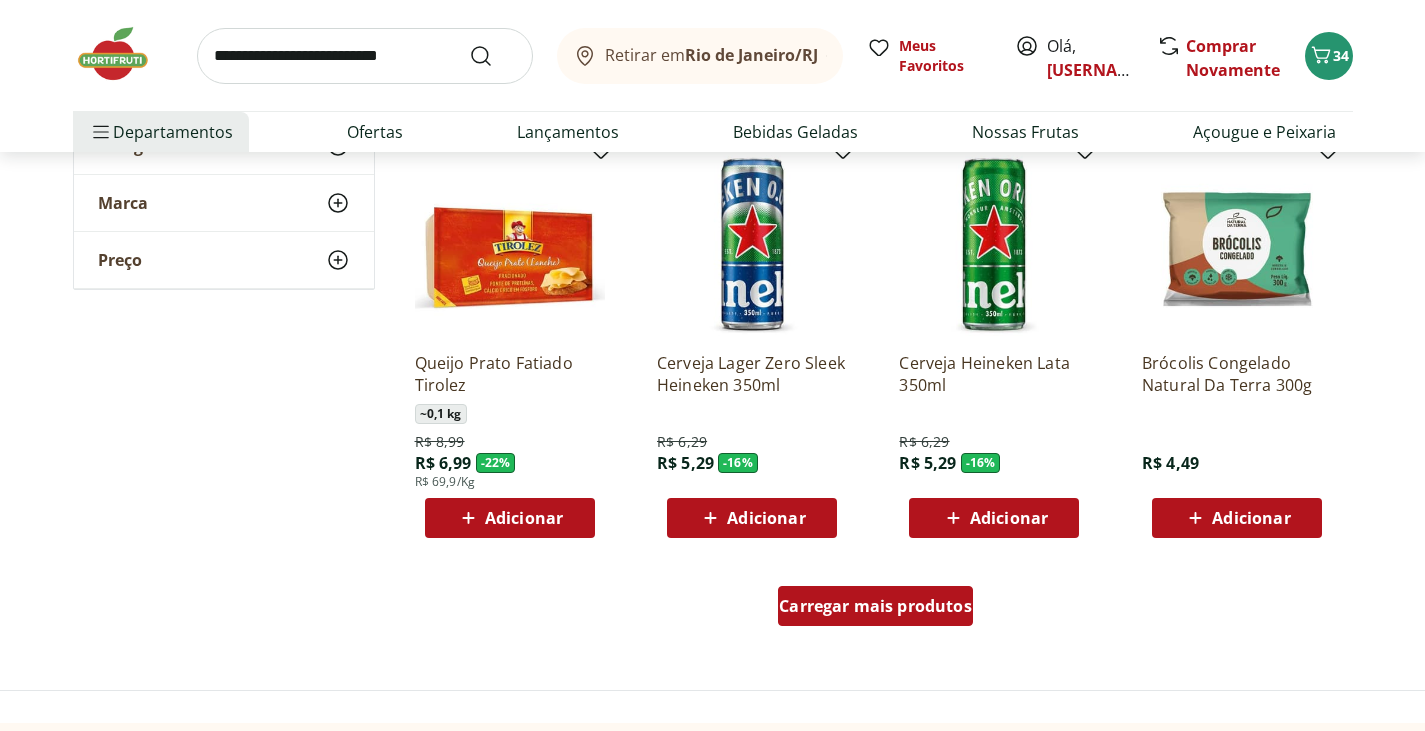 click on "Carregar mais produtos" at bounding box center [875, 606] 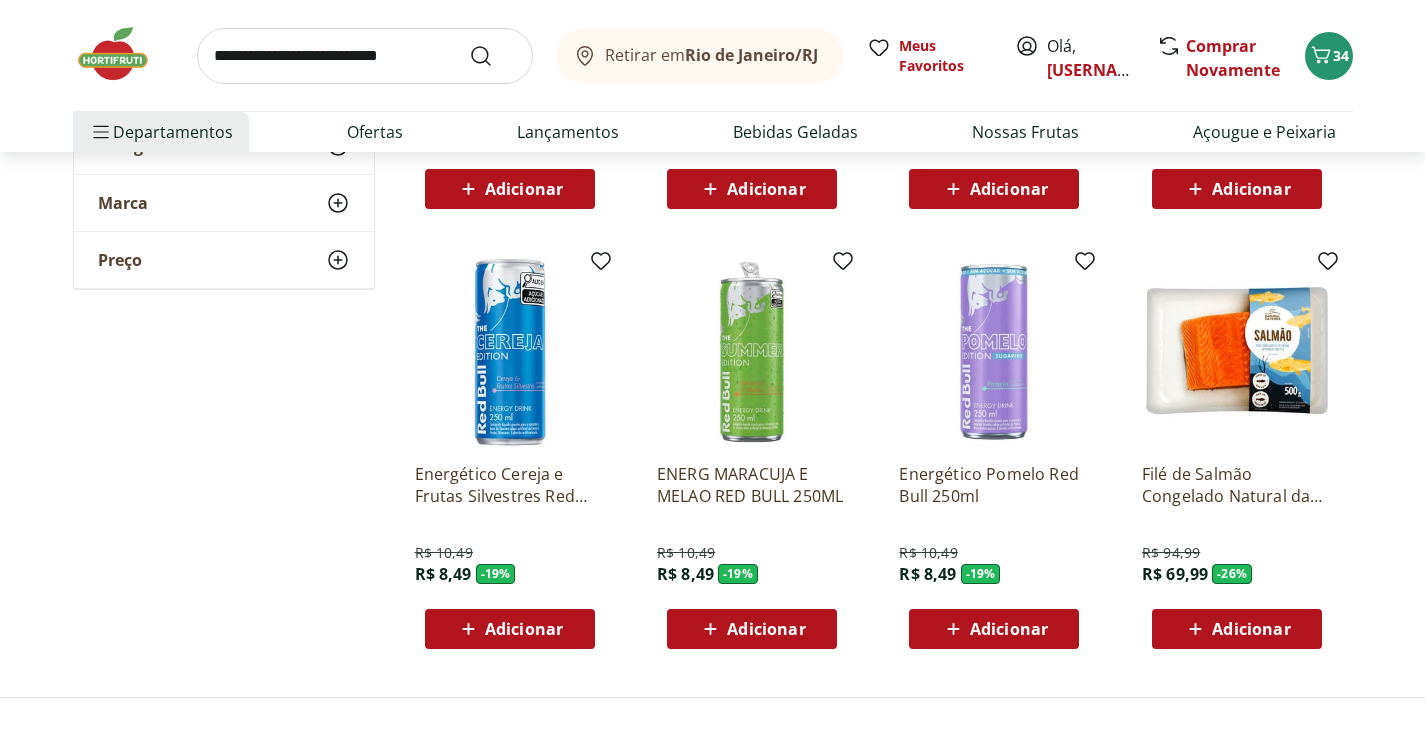 scroll, scrollTop: 7600, scrollLeft: 0, axis: vertical 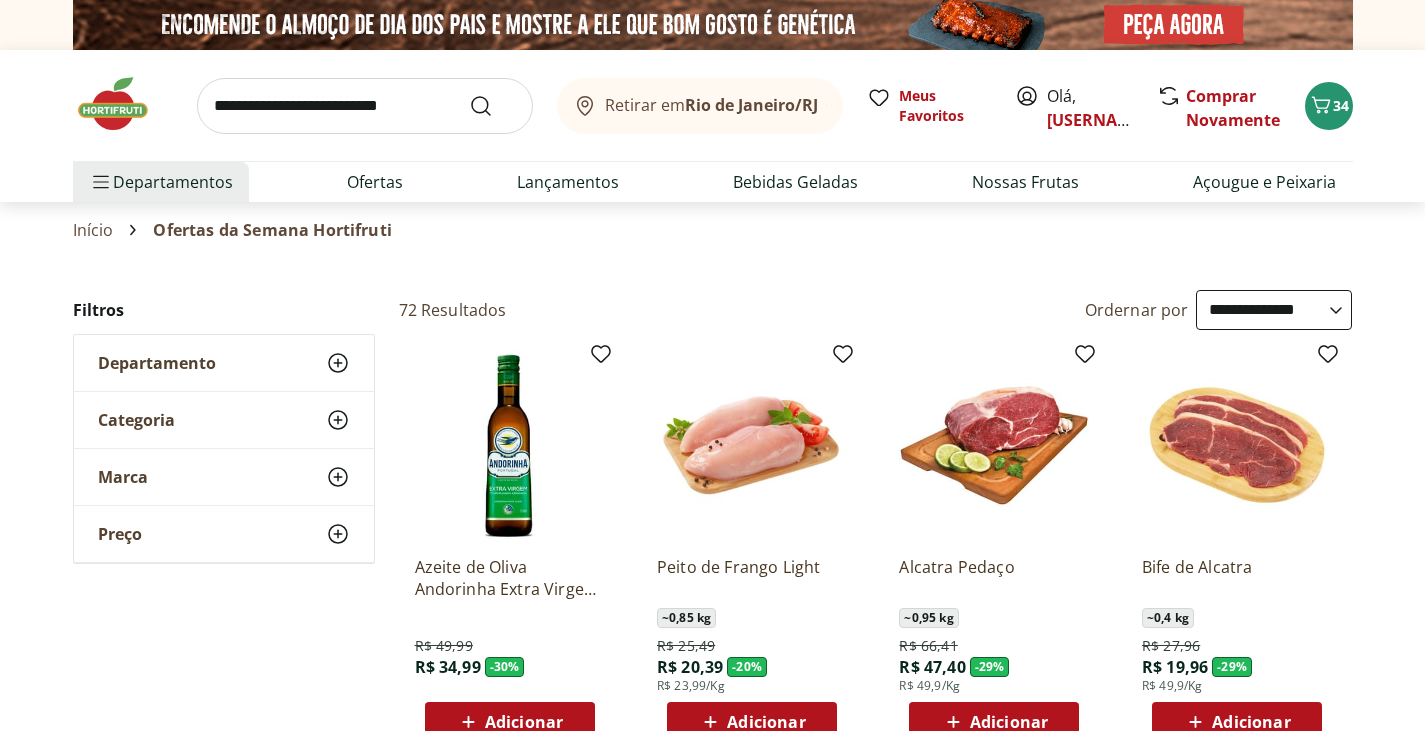 click at bounding box center (365, 106) 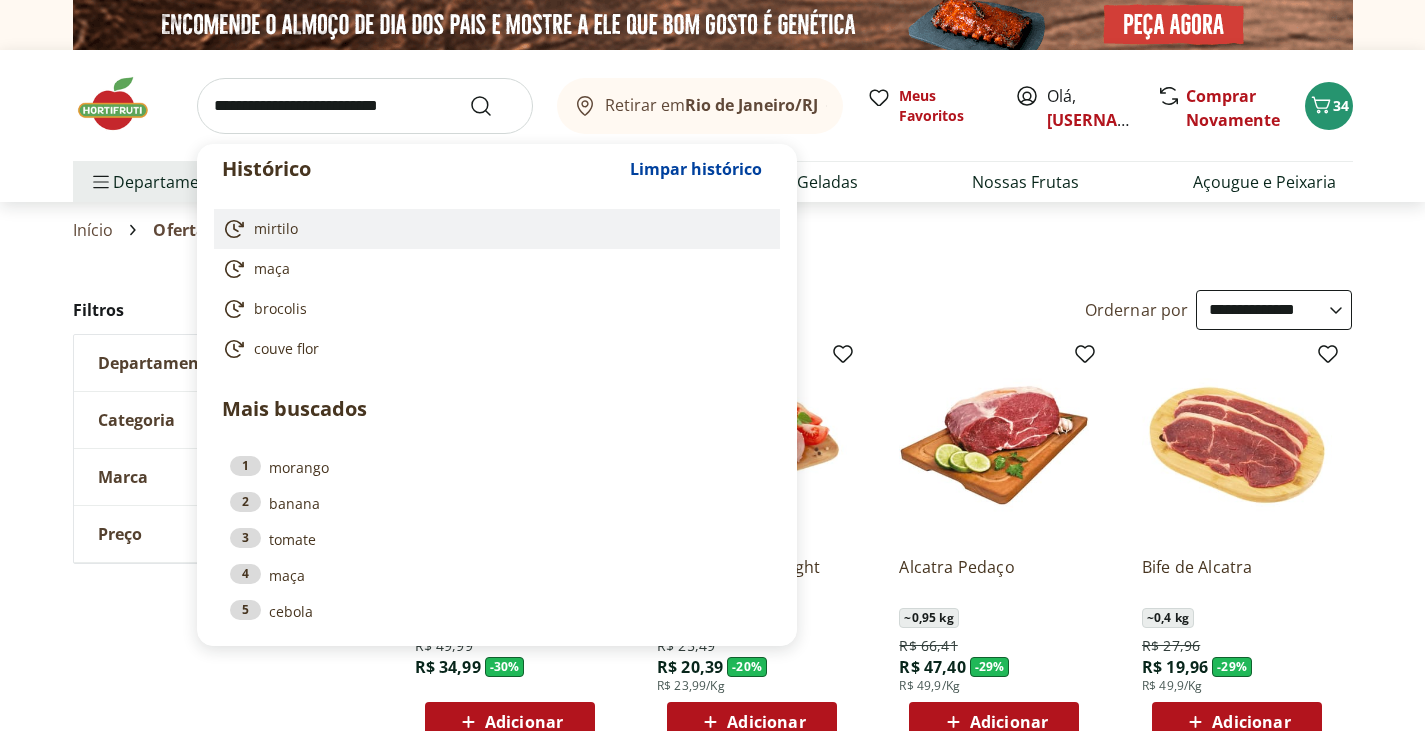 click on "mirtilo" at bounding box center (276, 229) 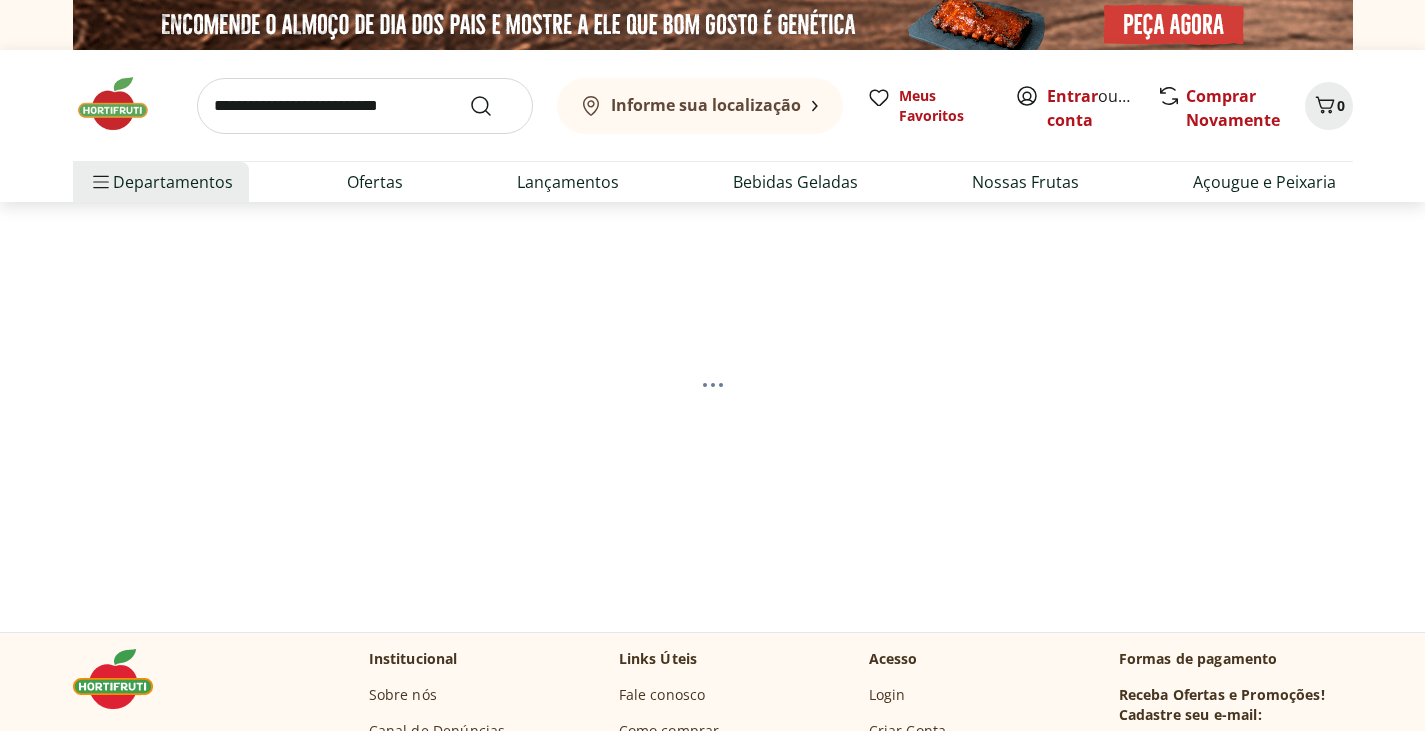 scroll, scrollTop: 0, scrollLeft: 0, axis: both 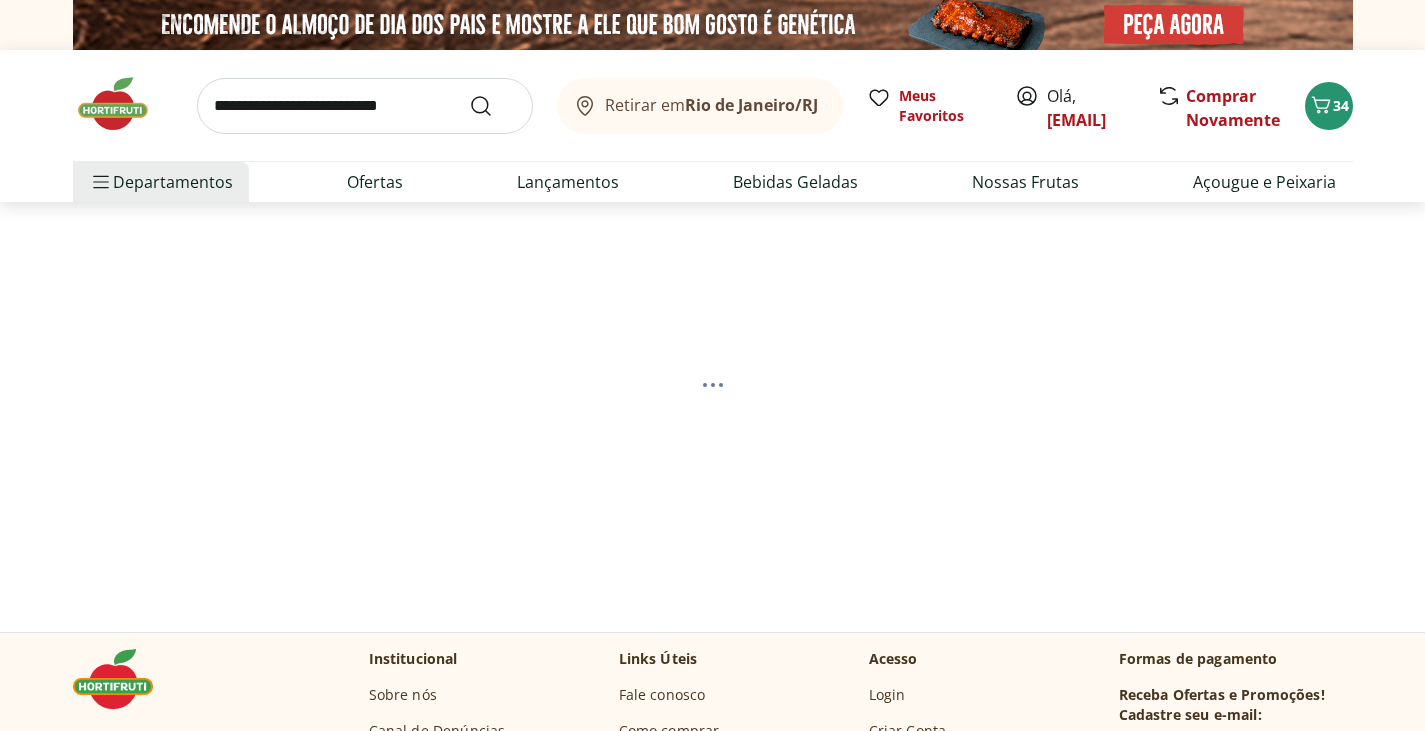 select on "**********" 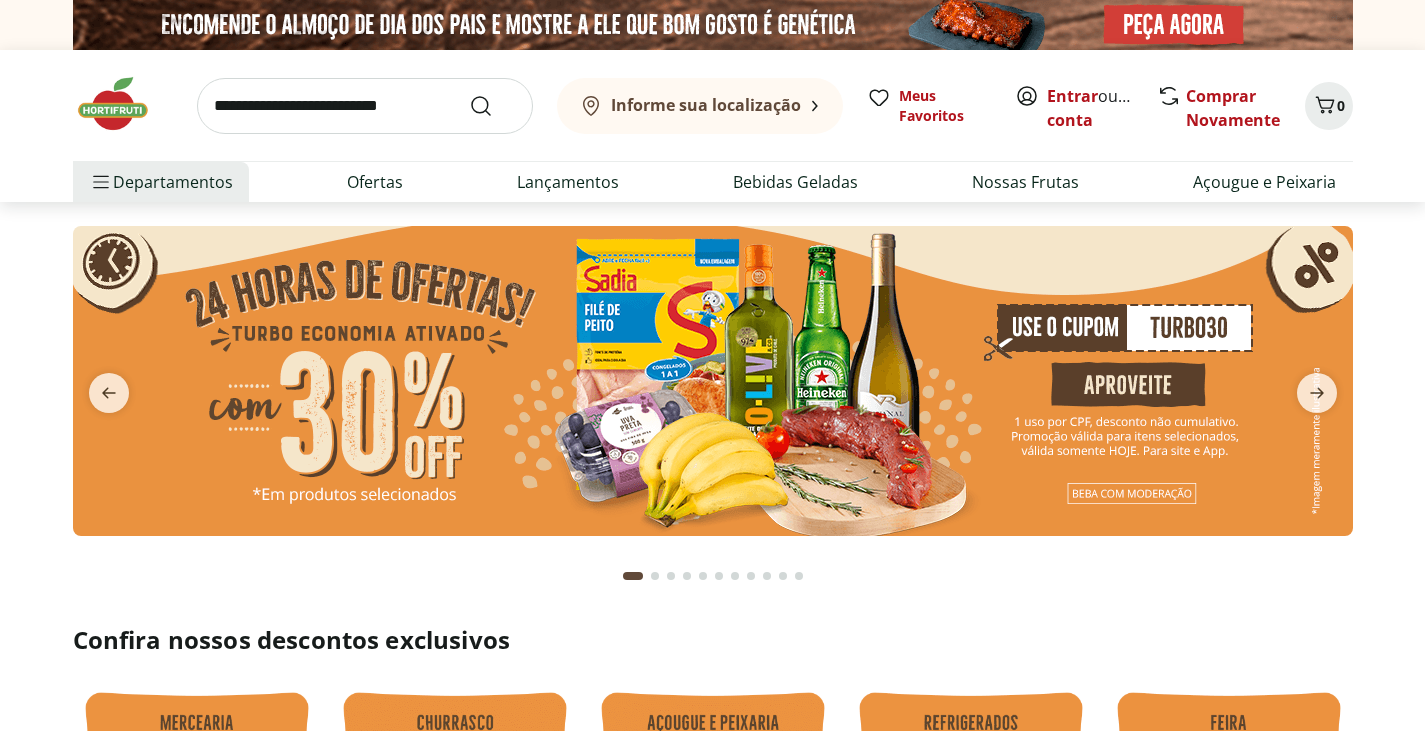 scroll, scrollTop: 0, scrollLeft: 0, axis: both 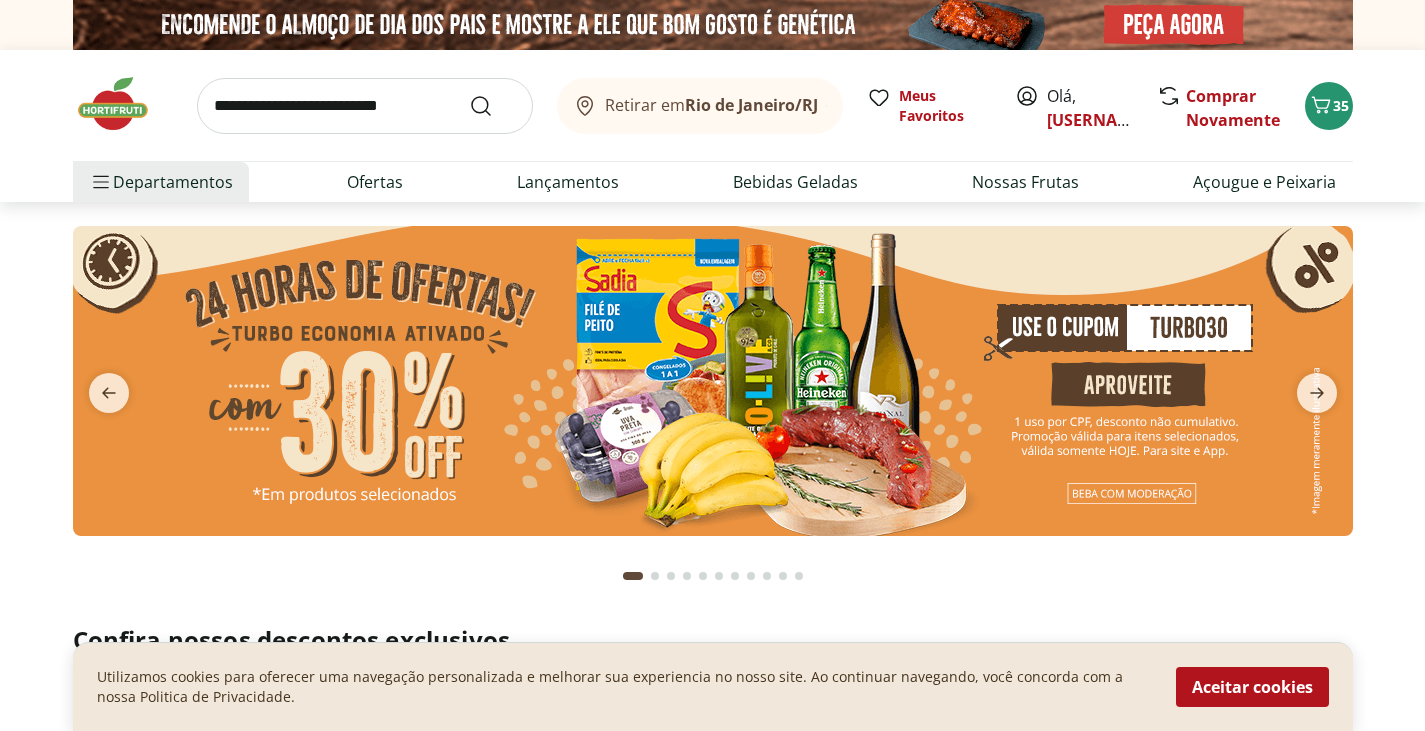 click at bounding box center (713, 381) 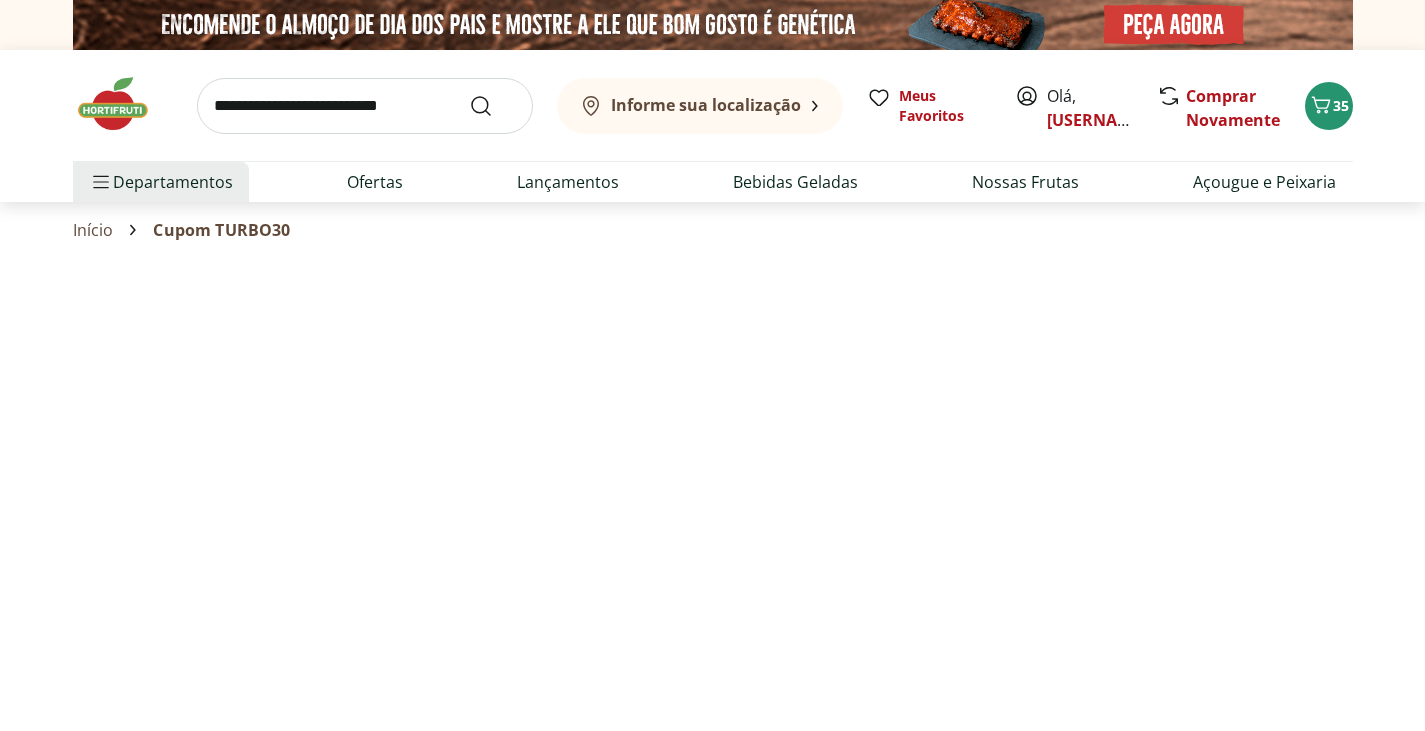 select on "**********" 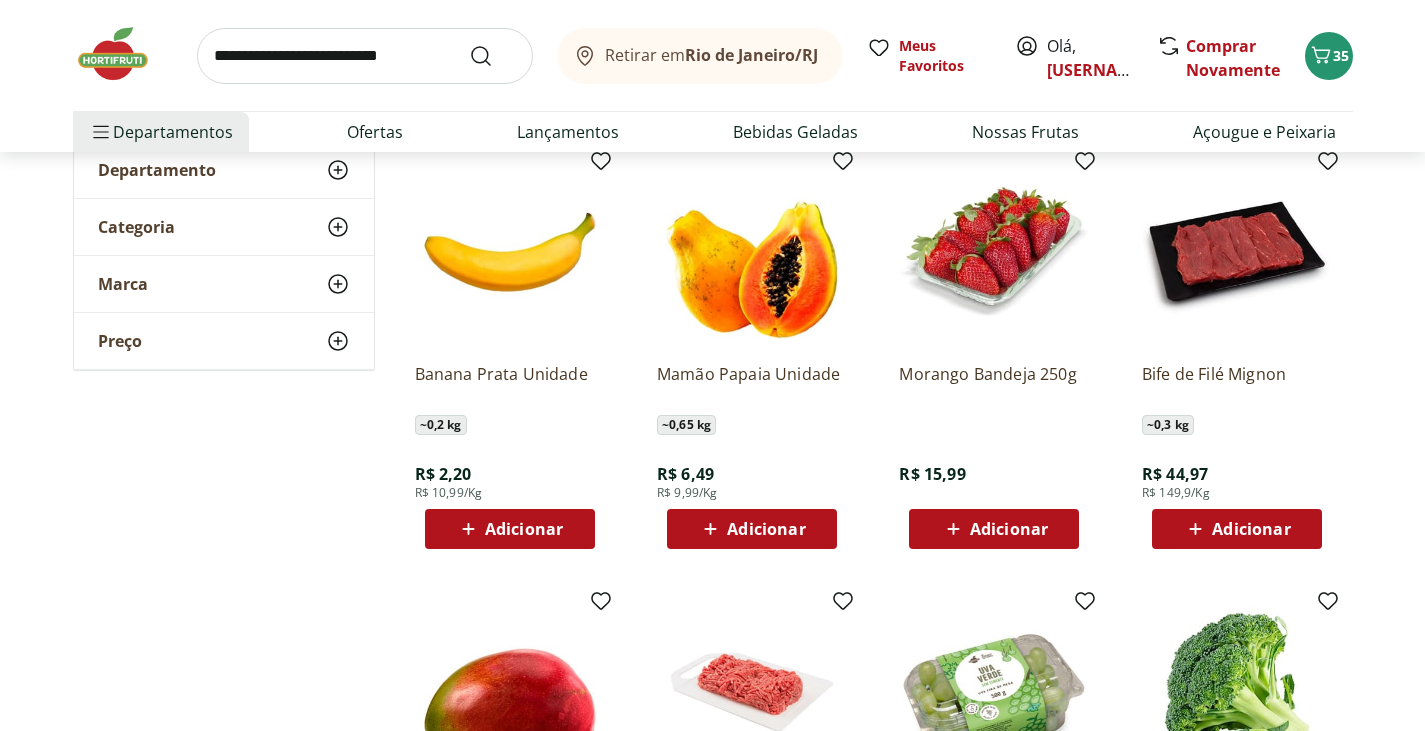 scroll, scrollTop: 200, scrollLeft: 0, axis: vertical 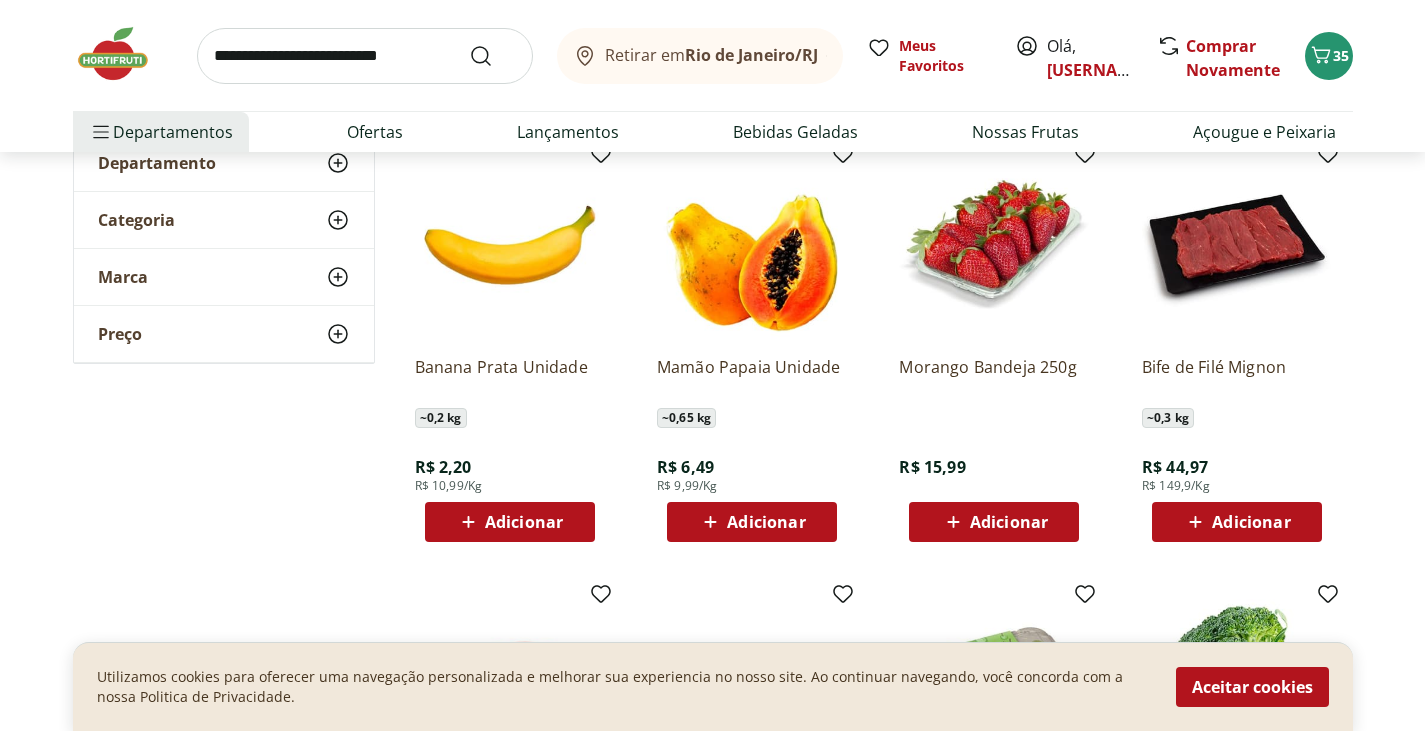 click on "Aceitar cookies" at bounding box center [1252, 687] 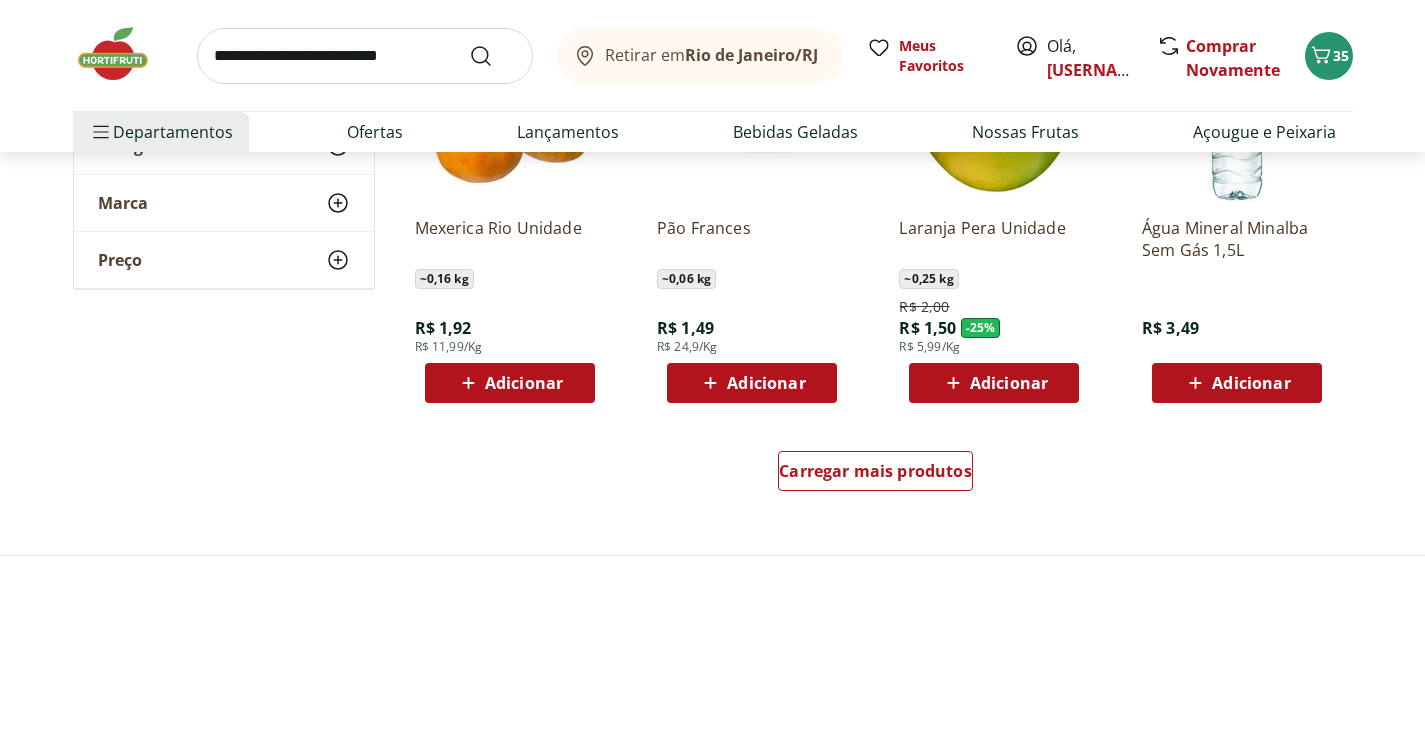 scroll, scrollTop: 1300, scrollLeft: 0, axis: vertical 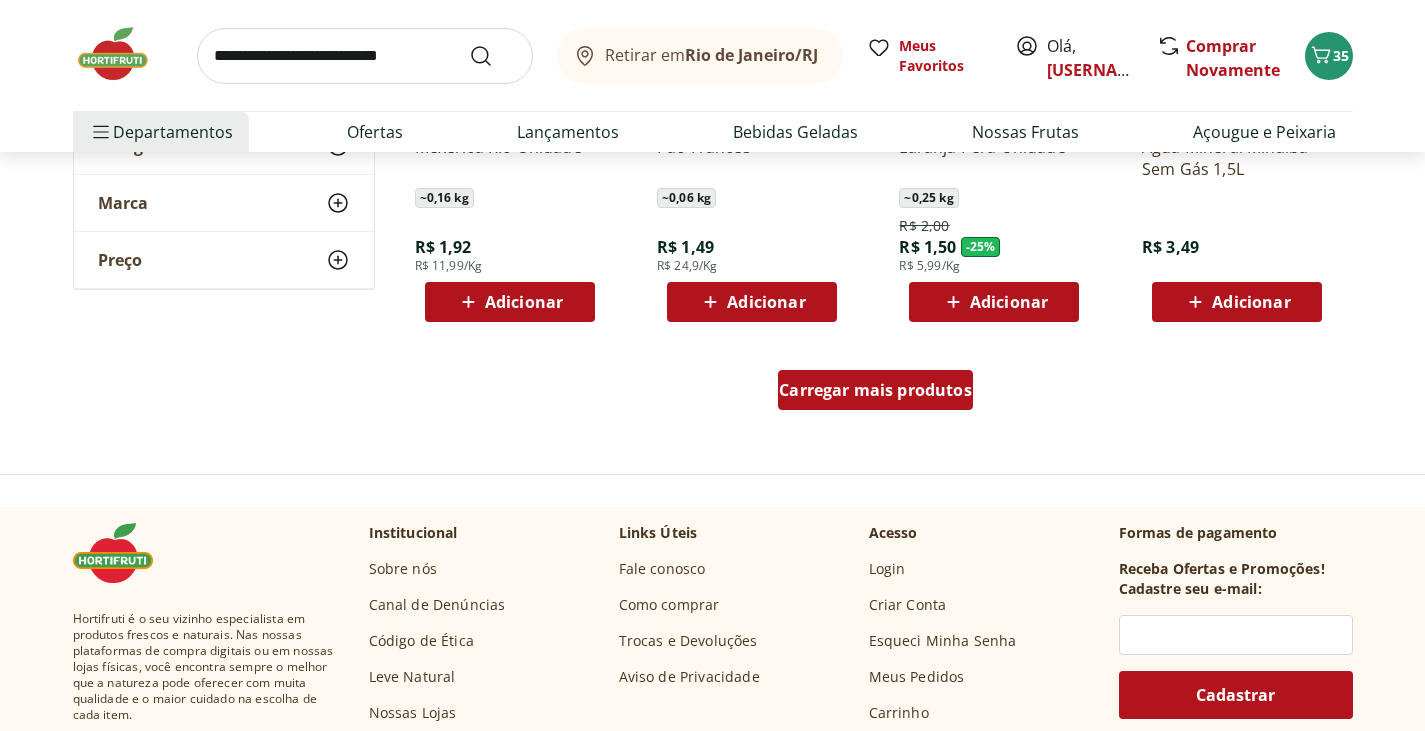 click on "Carregar mais produtos" at bounding box center (875, 390) 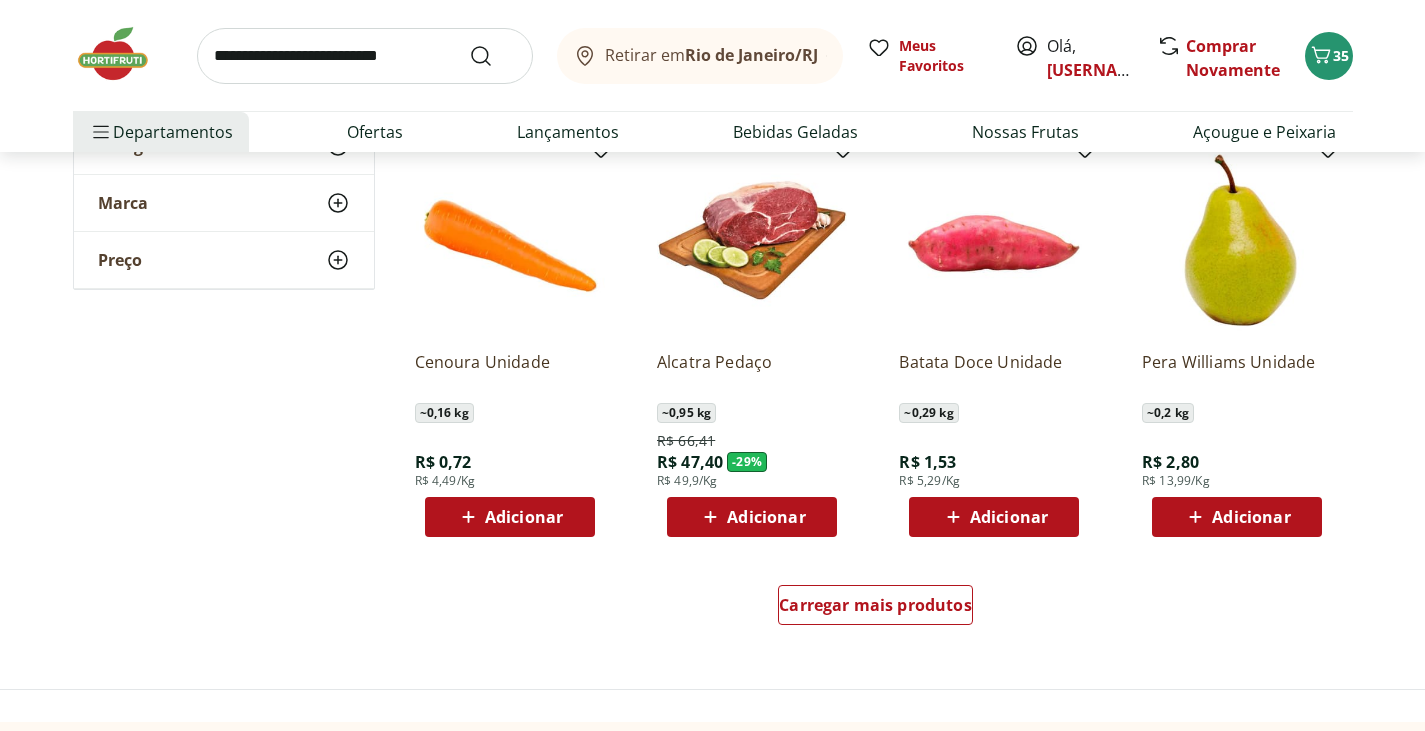 scroll, scrollTop: 2400, scrollLeft: 0, axis: vertical 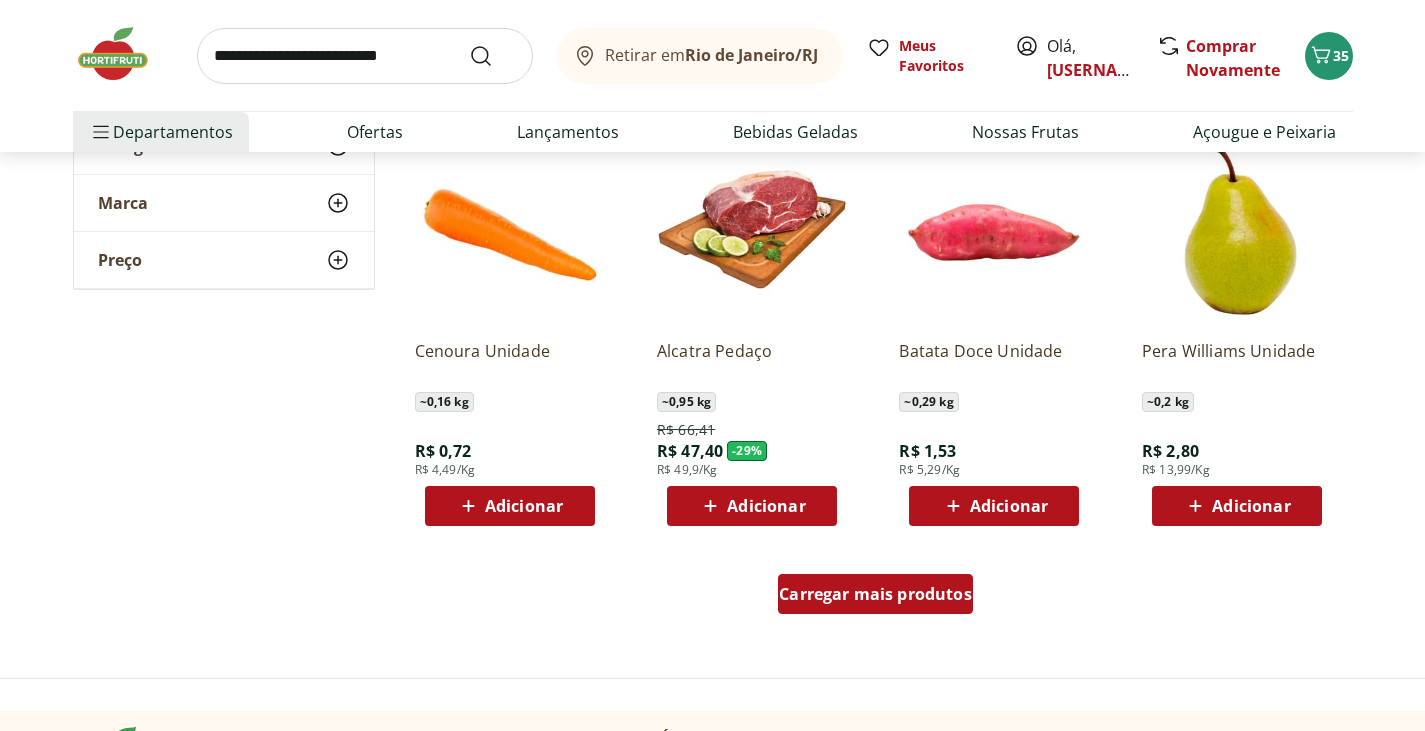 click on "Carregar mais produtos" at bounding box center (875, 594) 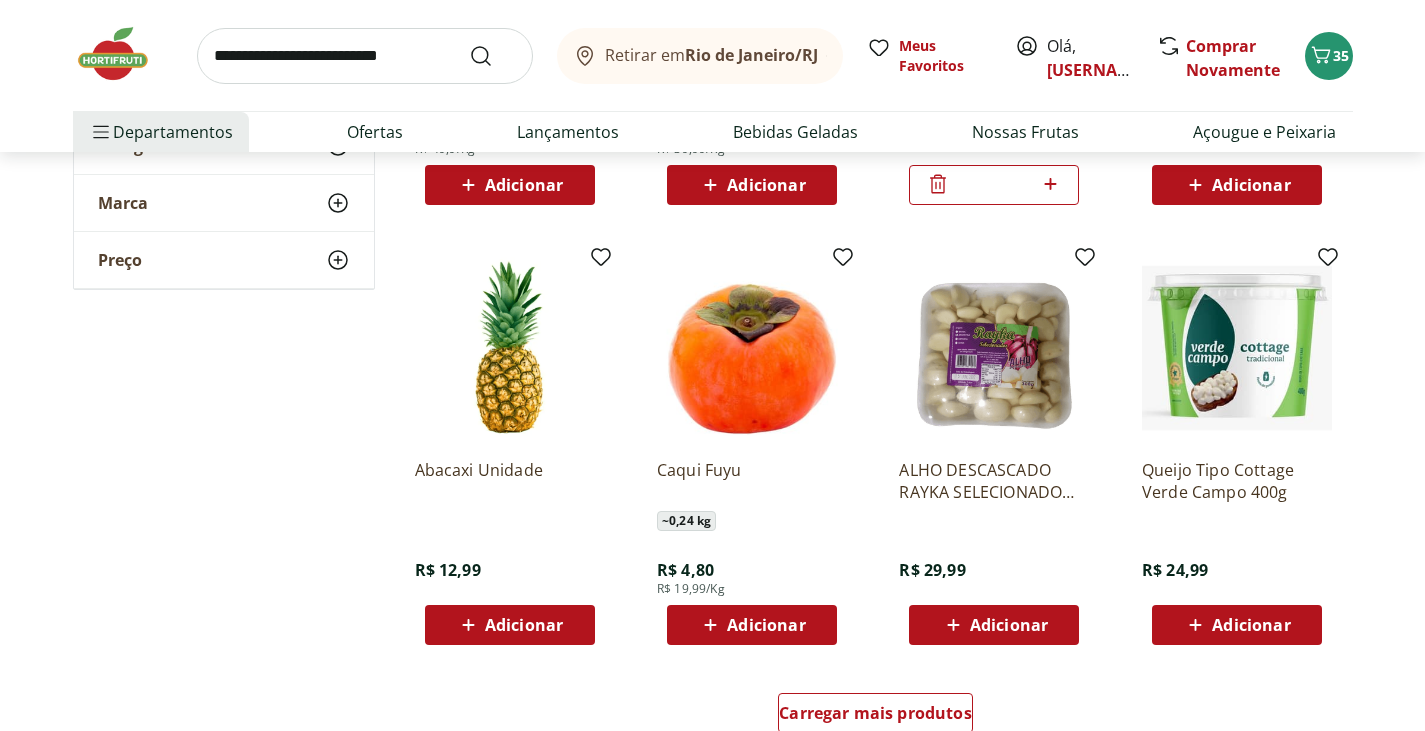 scroll, scrollTop: 3600, scrollLeft: 0, axis: vertical 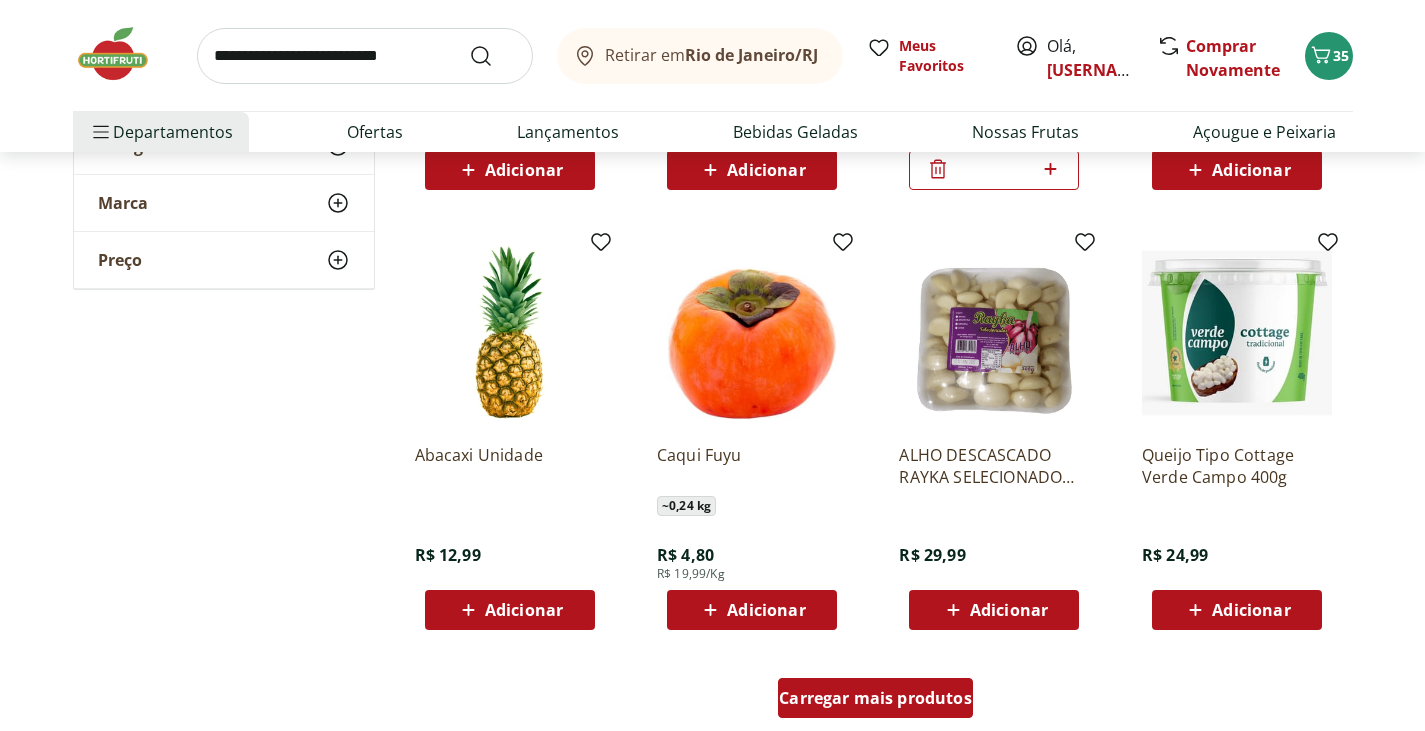 click on "Carregar mais produtos" at bounding box center (875, 698) 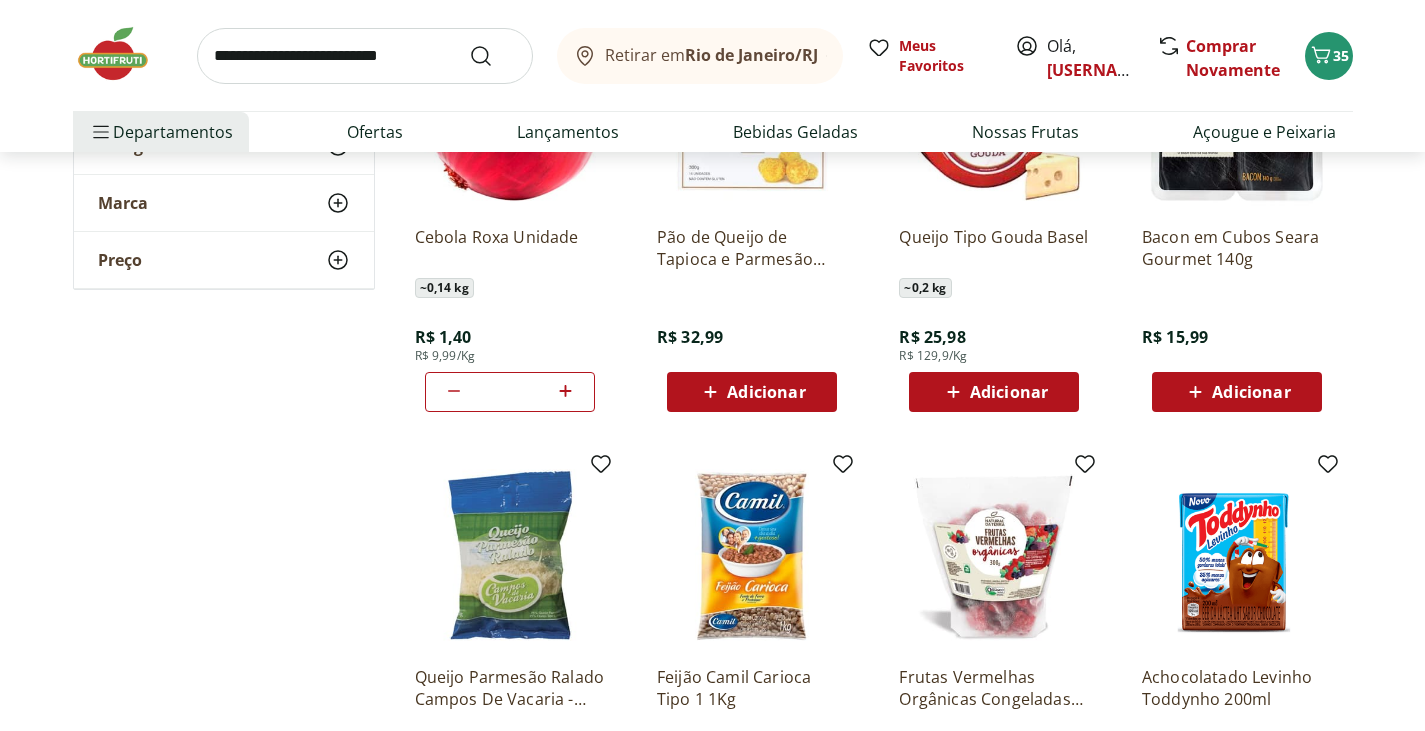 scroll, scrollTop: 5000, scrollLeft: 0, axis: vertical 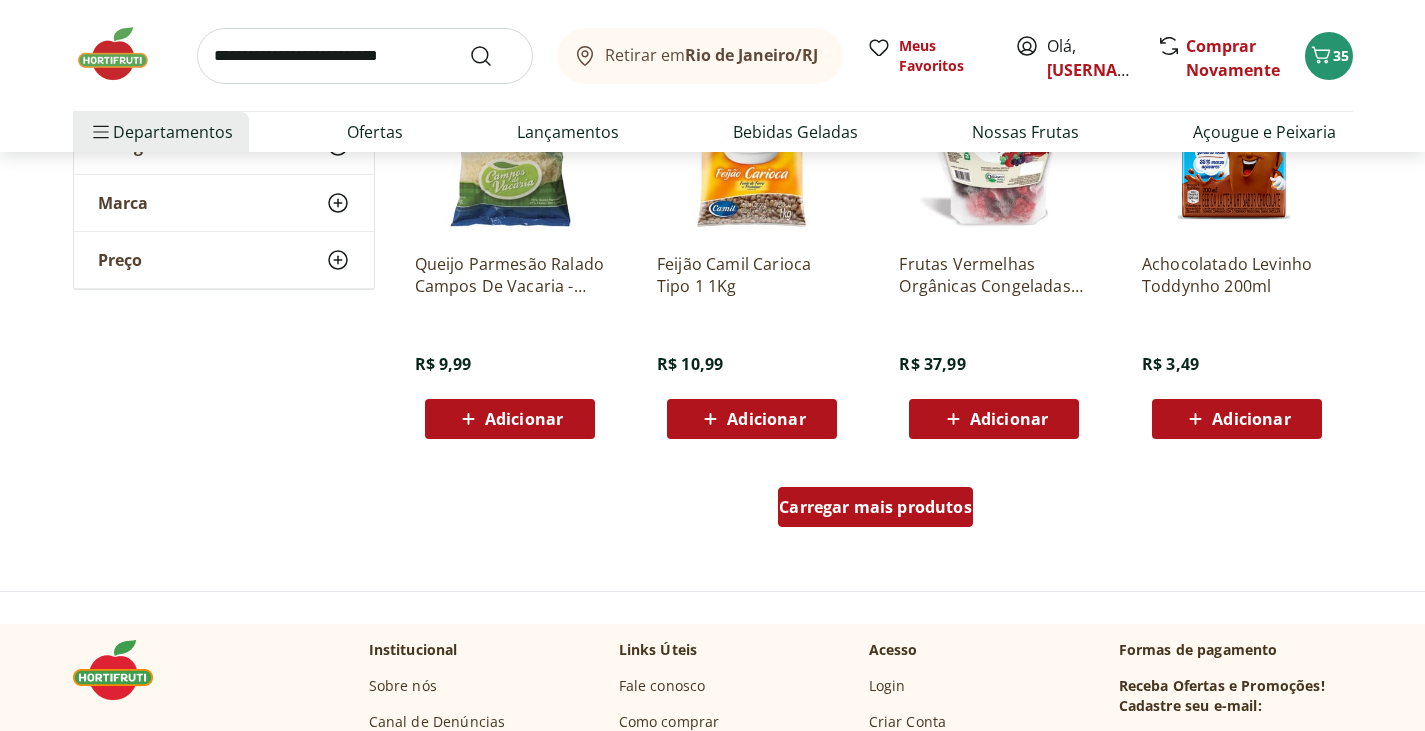 click on "Carregar mais produtos" at bounding box center (875, 507) 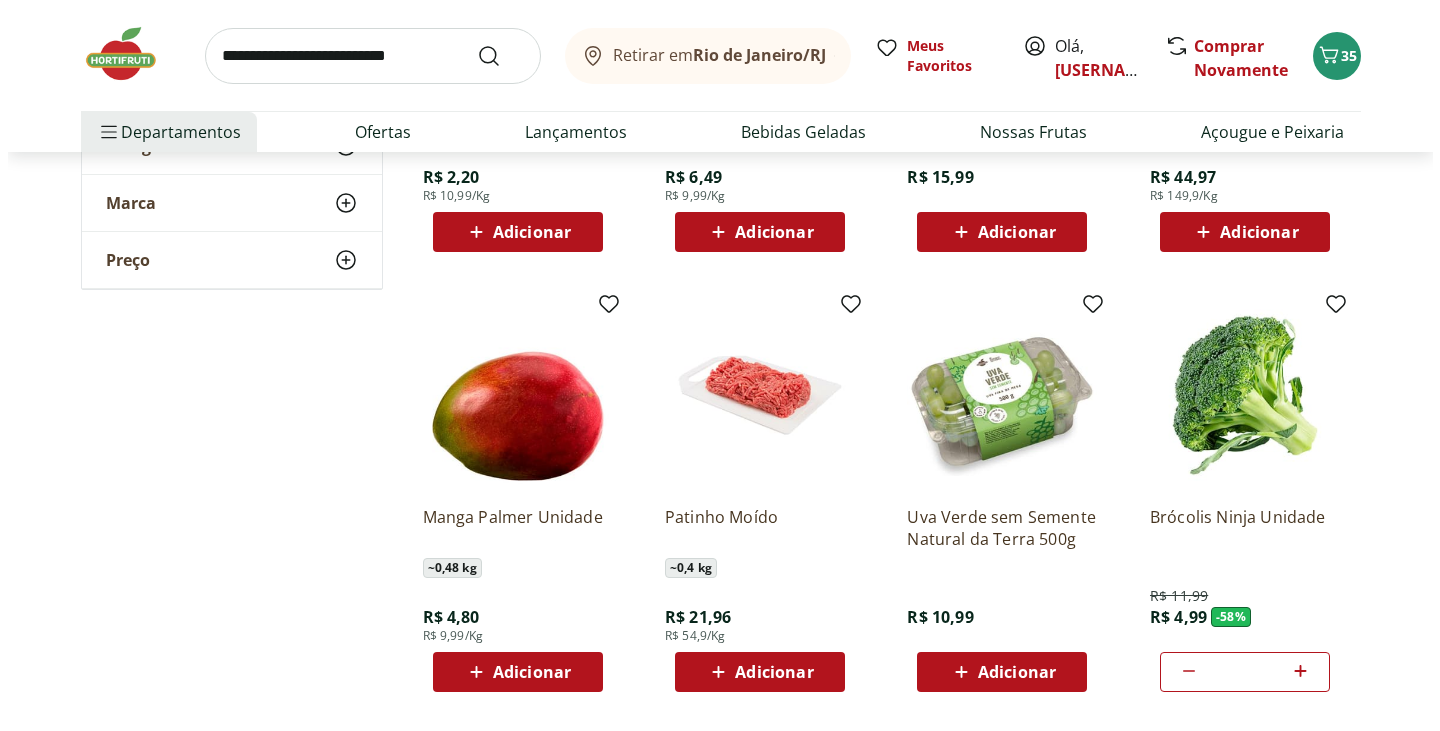 scroll, scrollTop: 0, scrollLeft: 0, axis: both 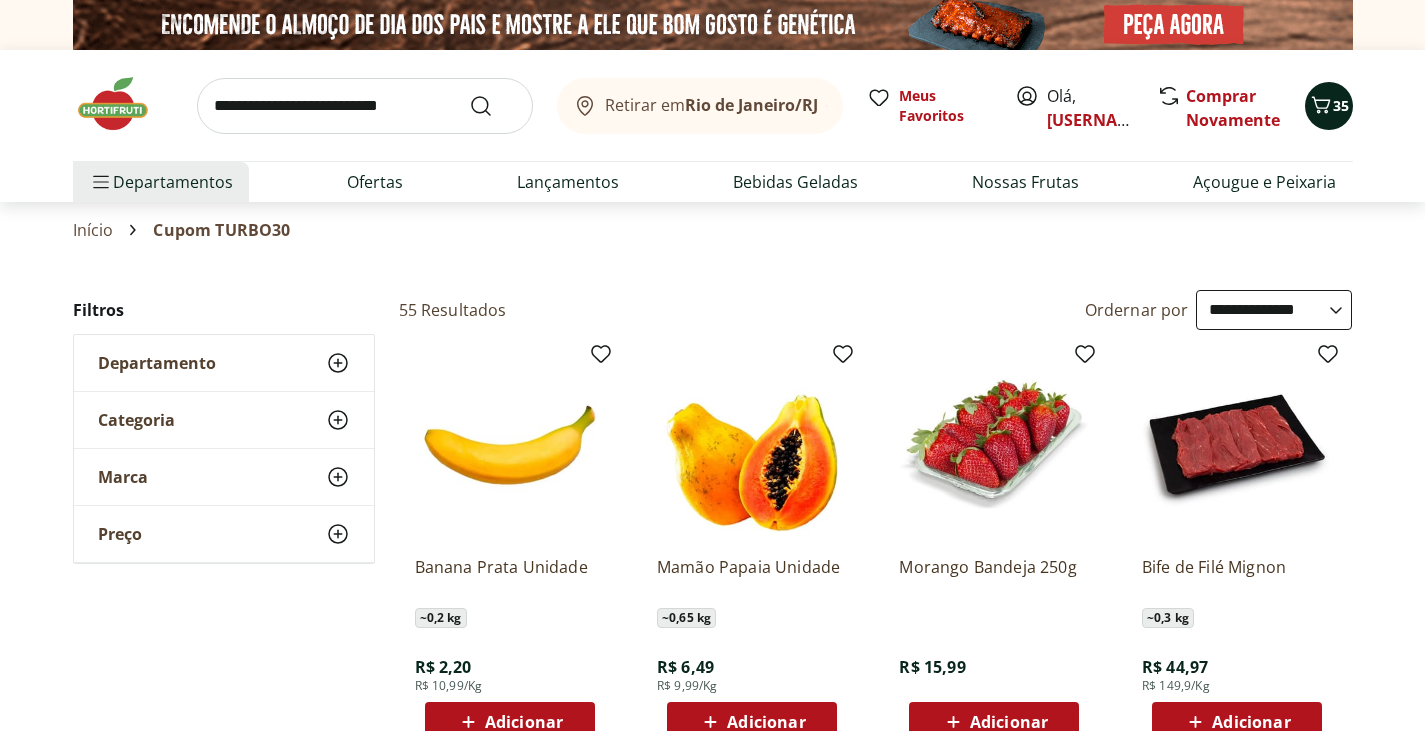 click 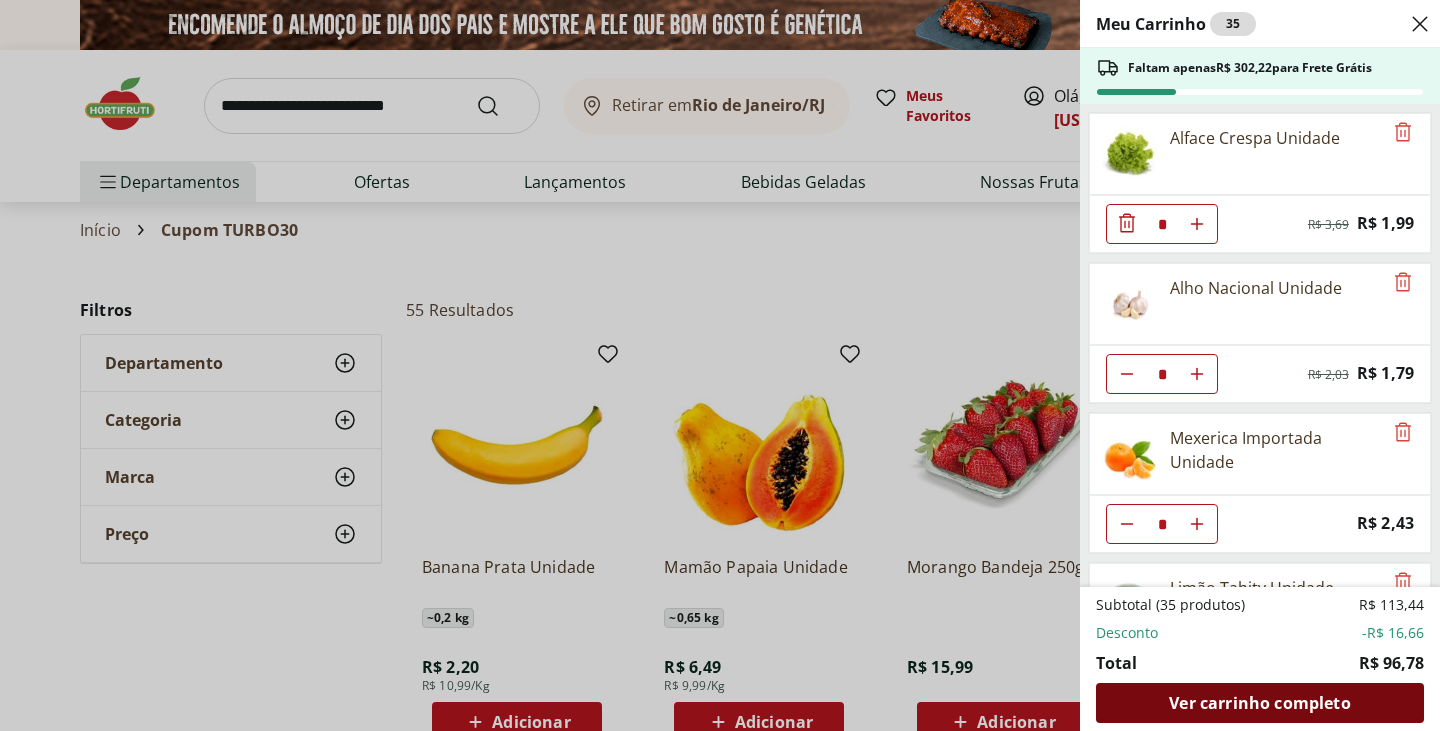click on "Ver carrinho completo" at bounding box center (1259, 703) 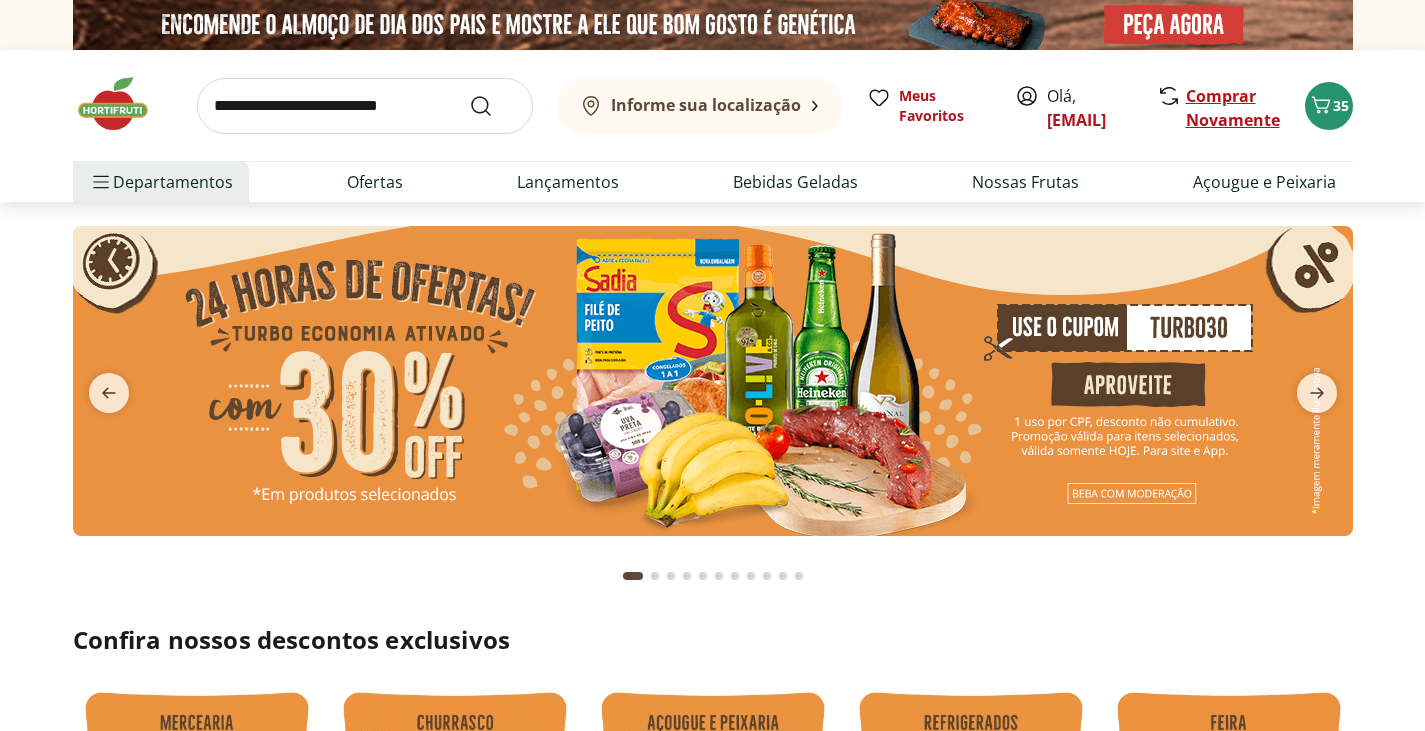 scroll, scrollTop: 0, scrollLeft: 0, axis: both 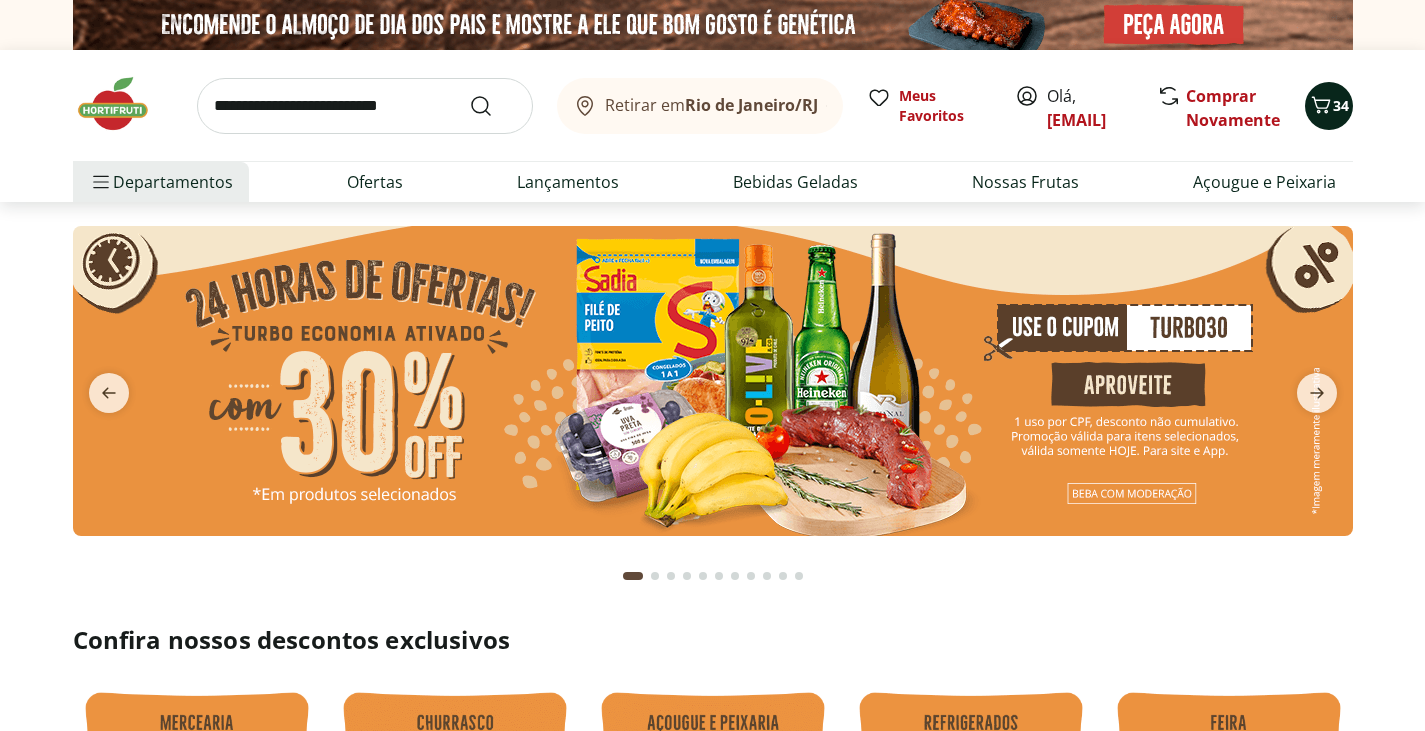 click 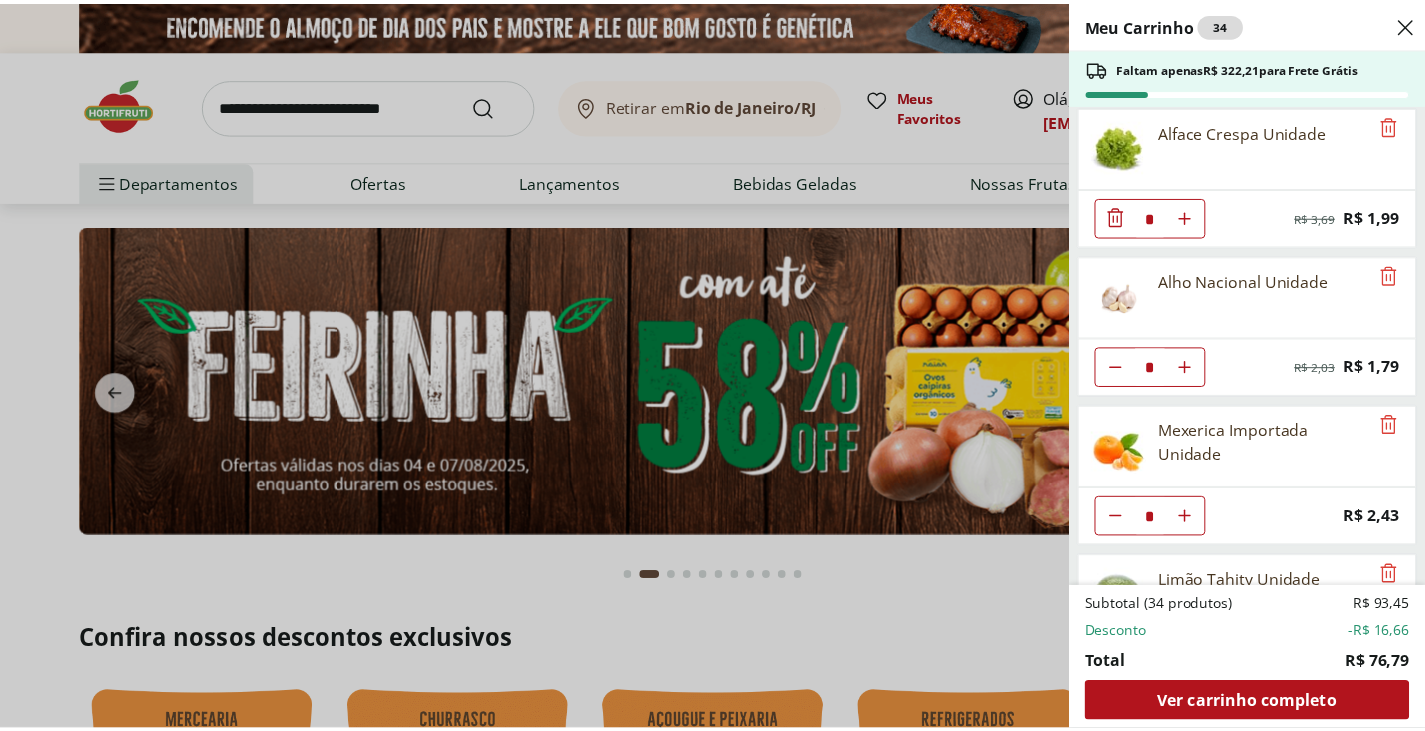 scroll, scrollTop: 0, scrollLeft: 0, axis: both 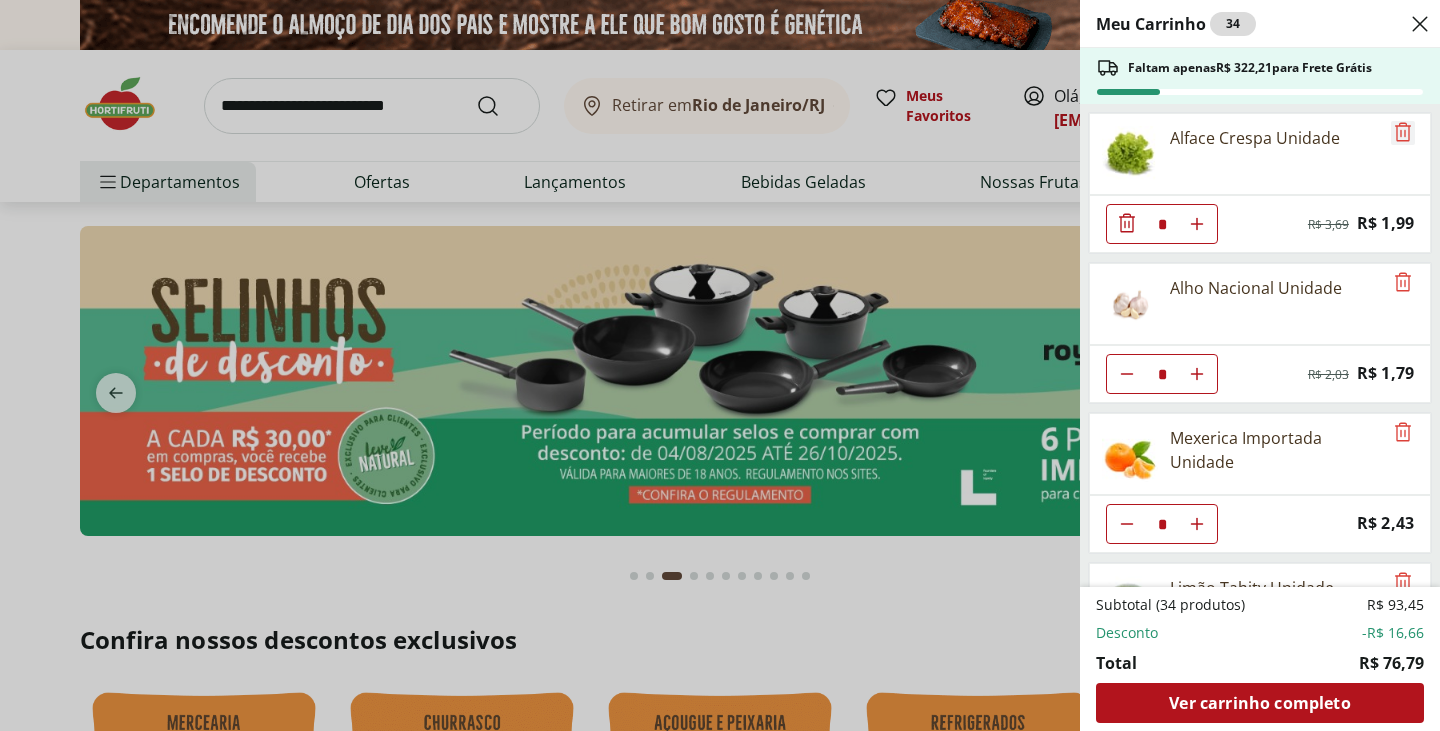 click 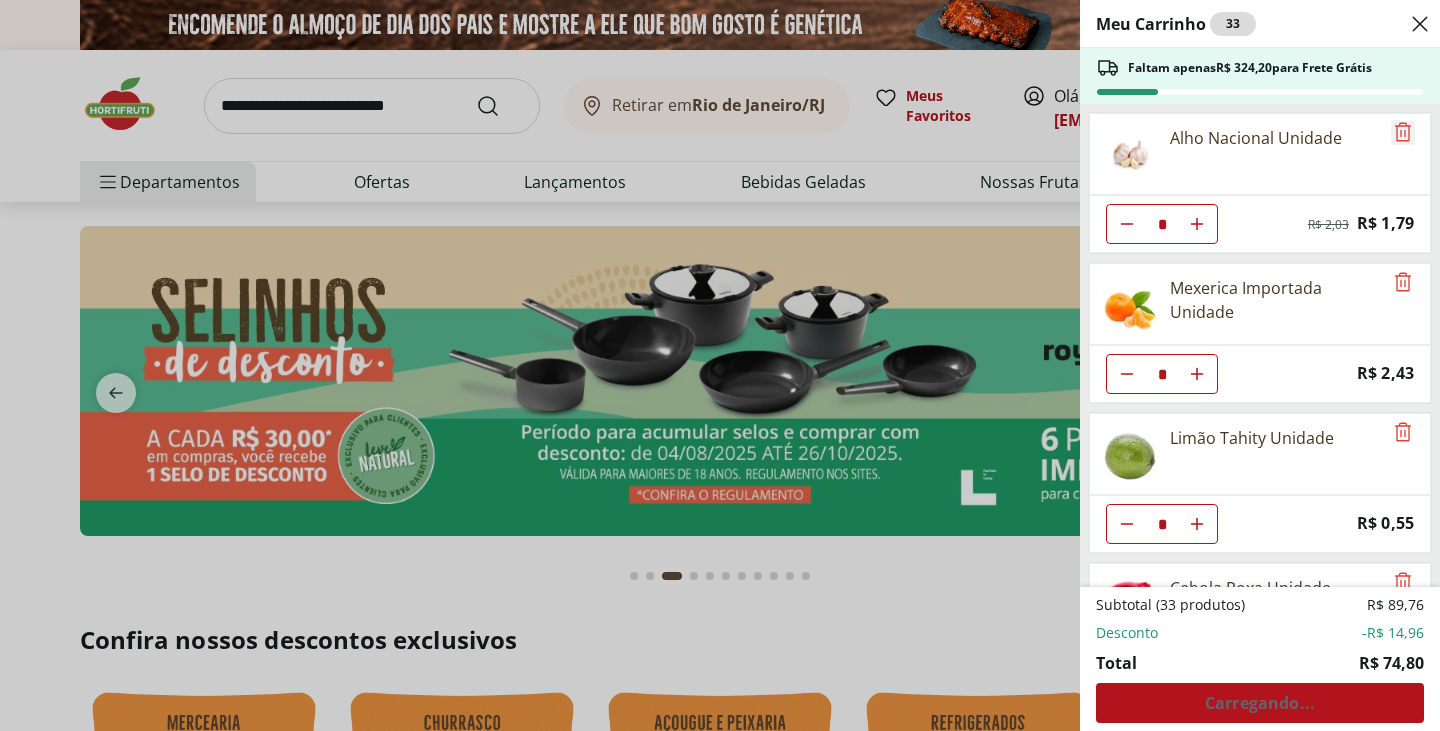 click 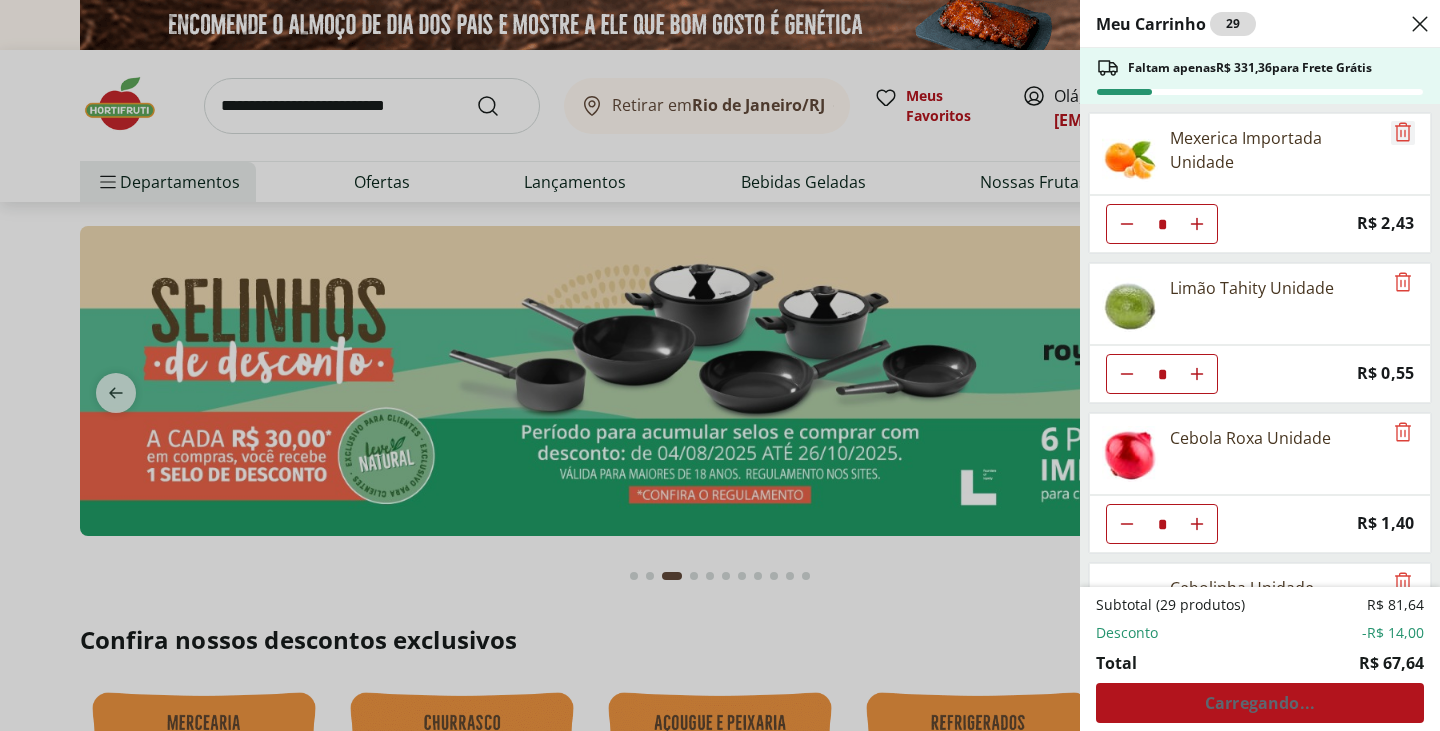 click 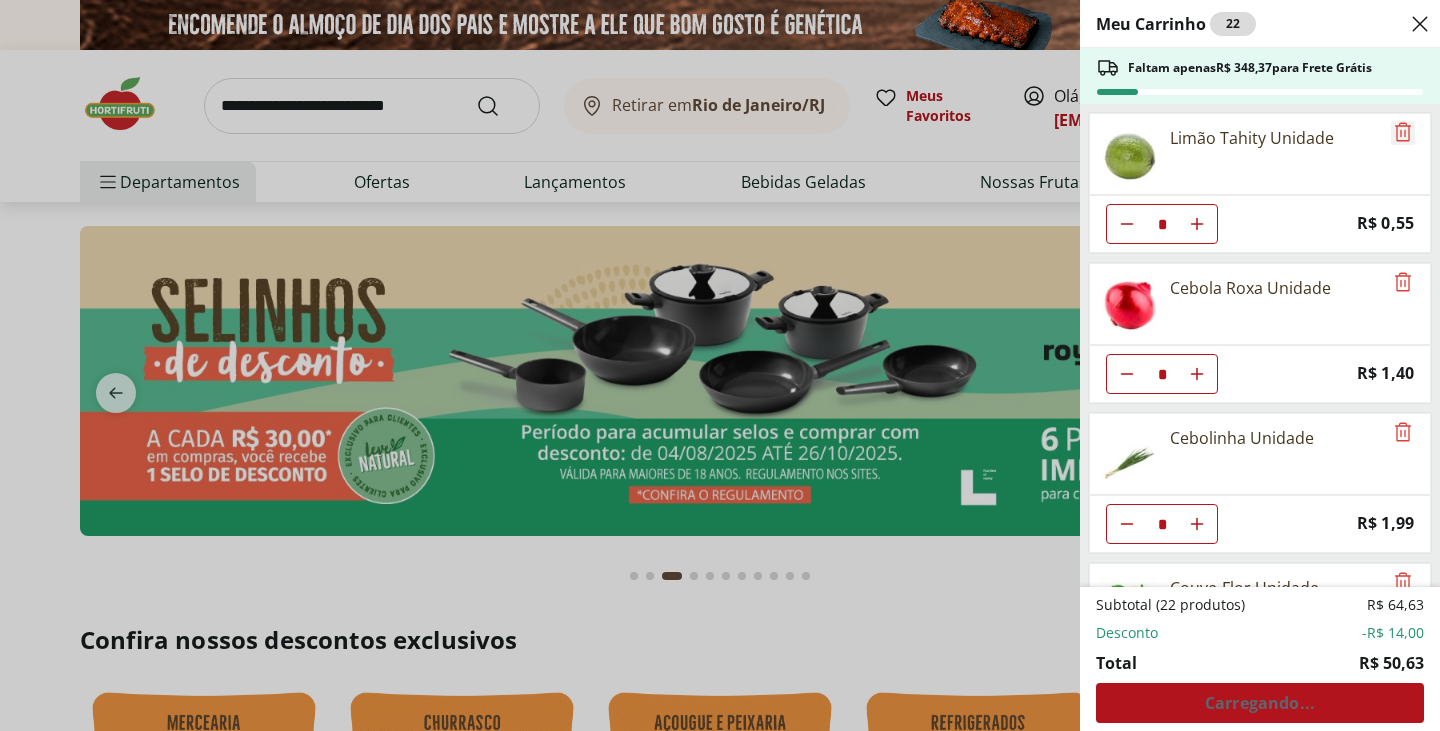 click 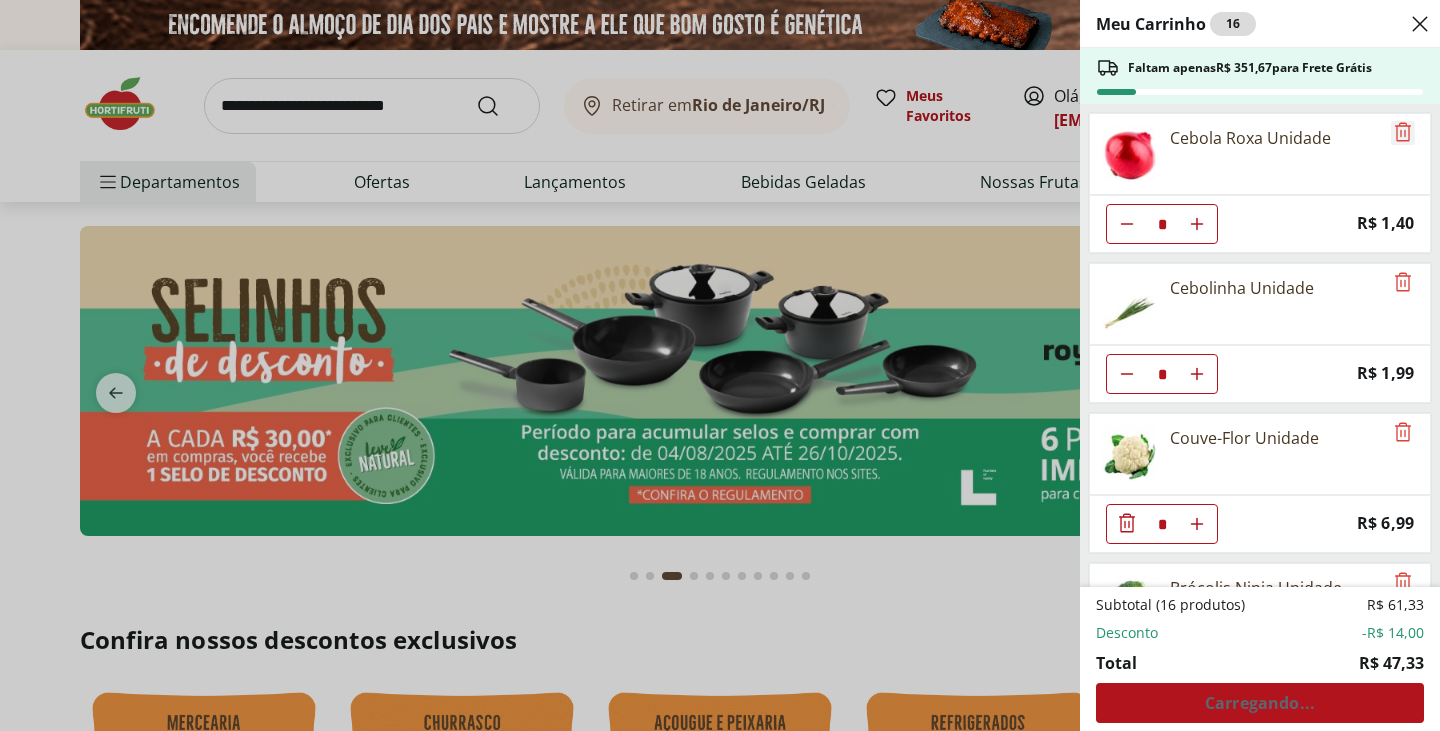 click 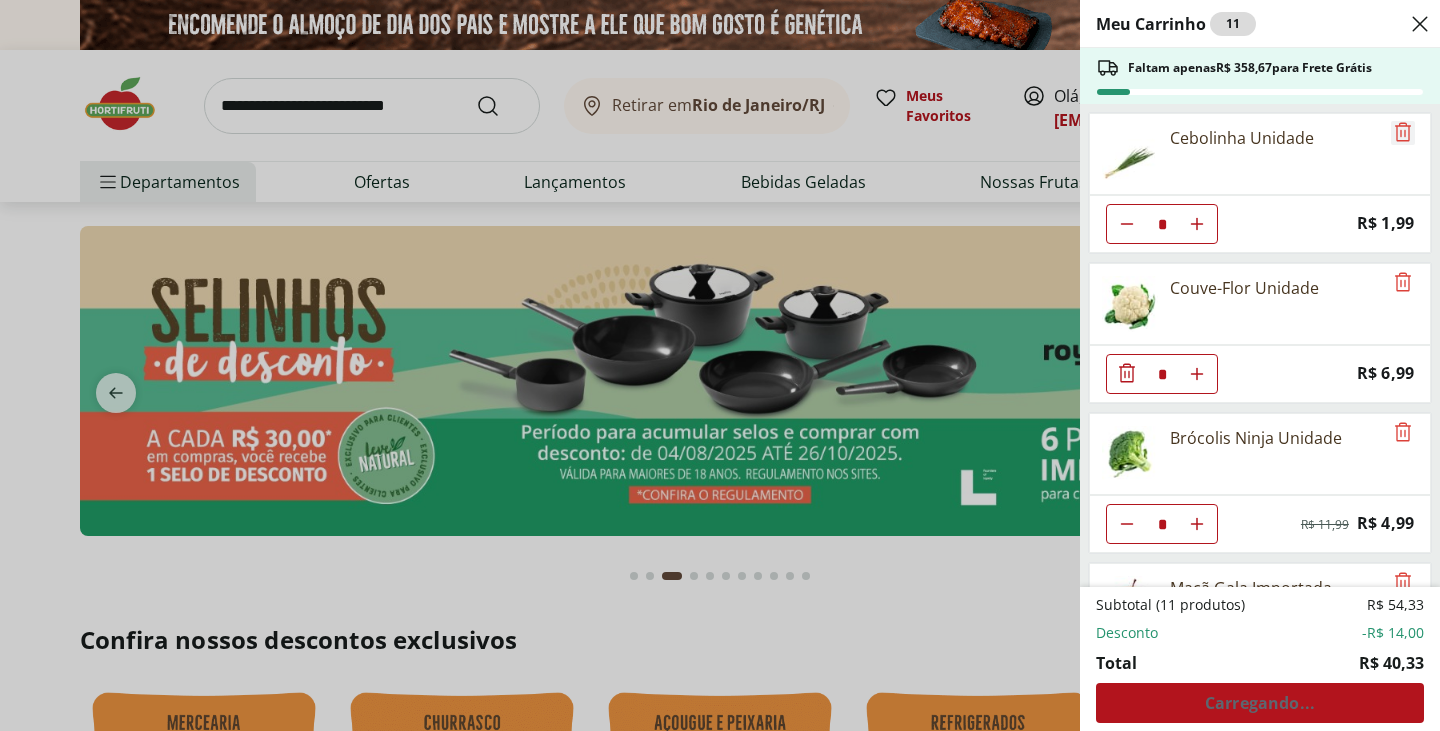 click 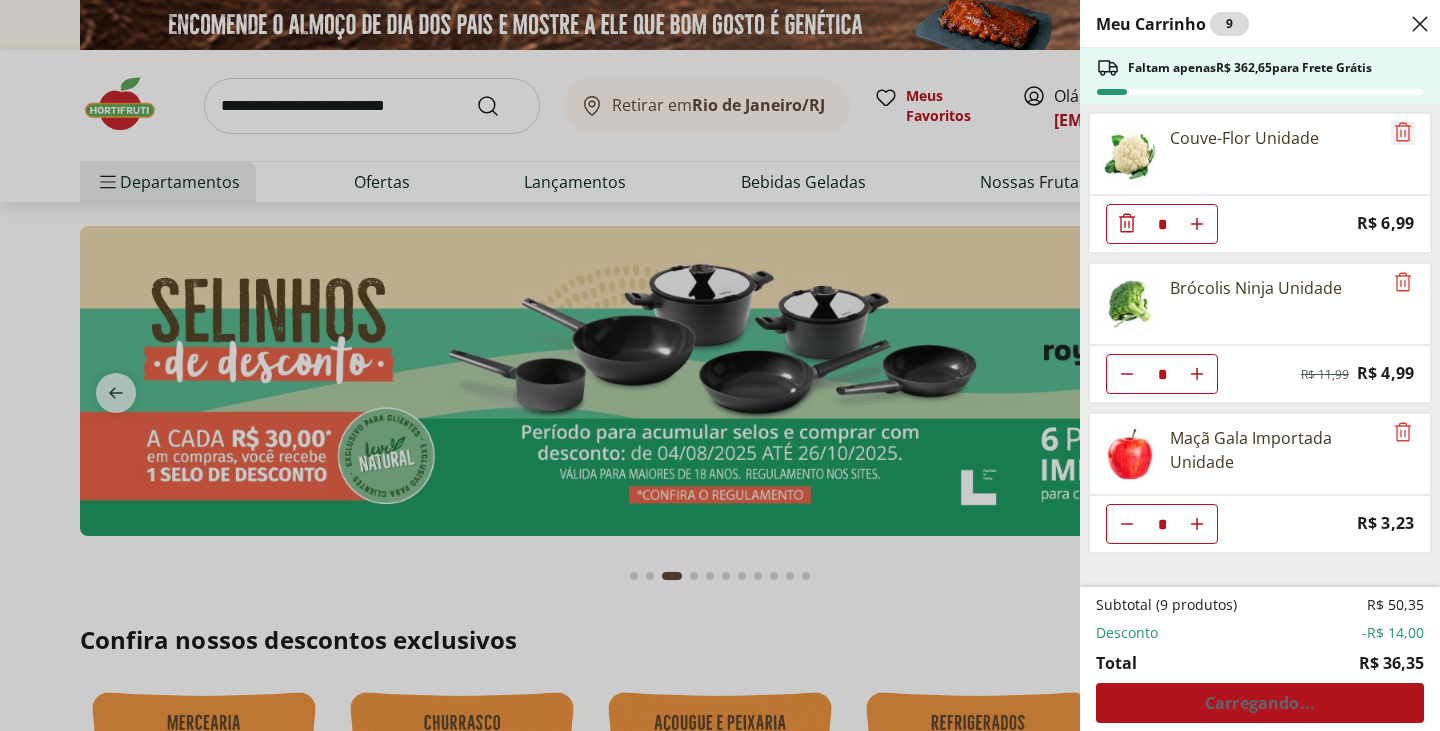 click 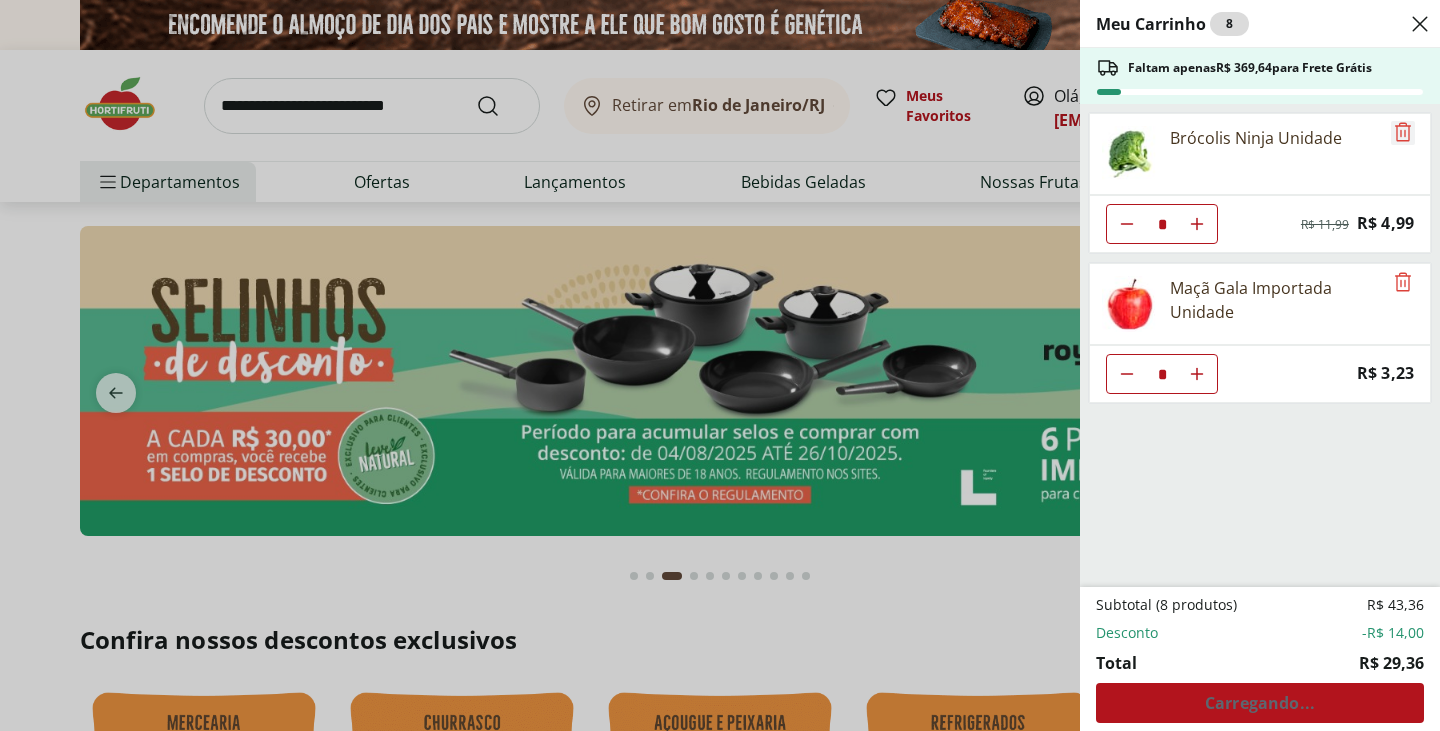 click 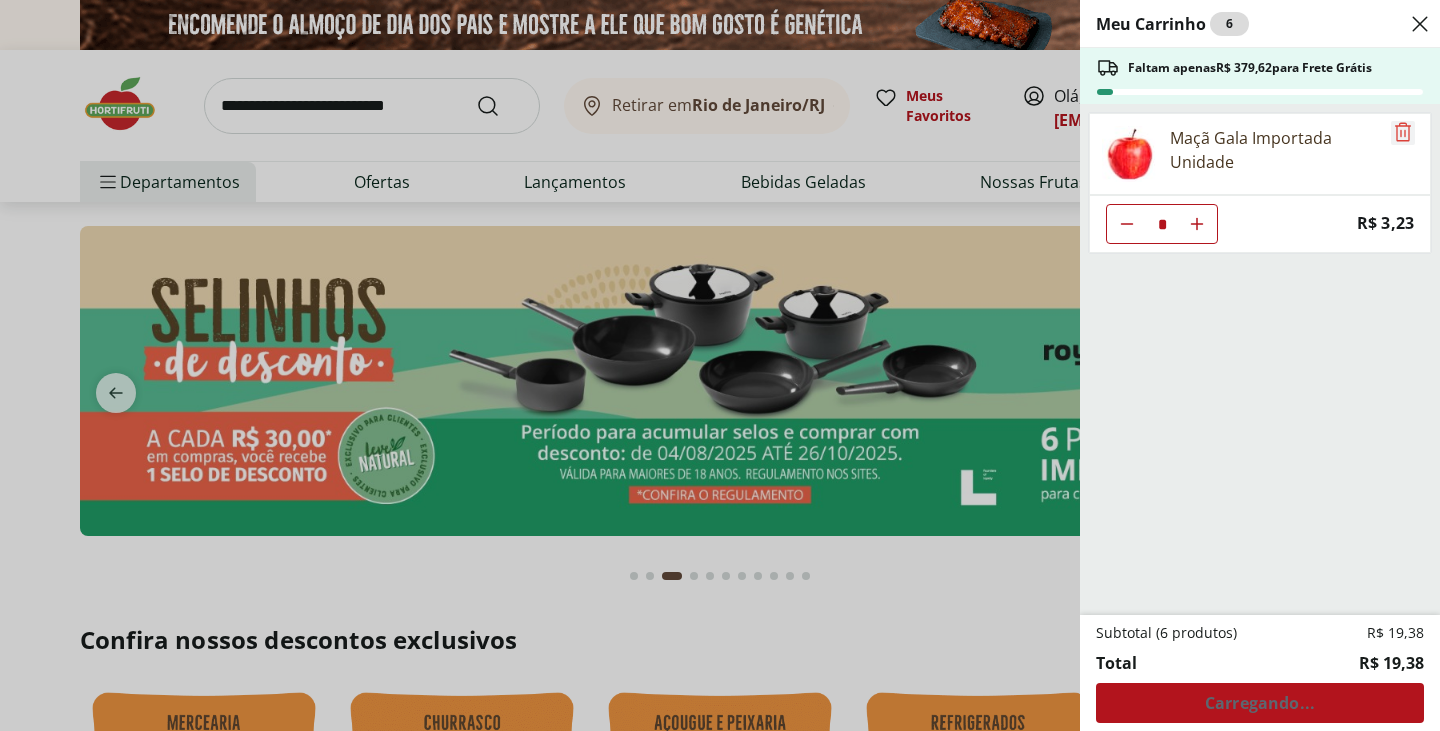 click 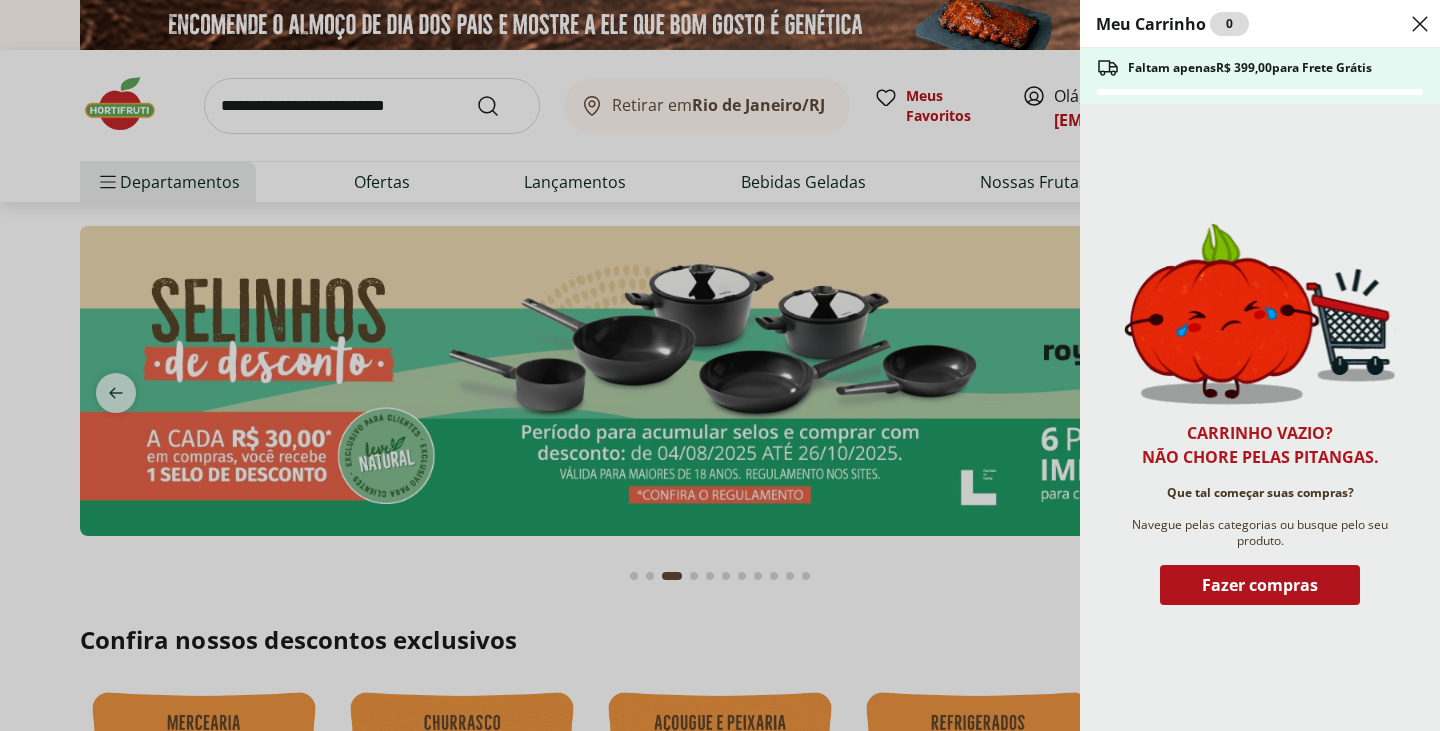 click 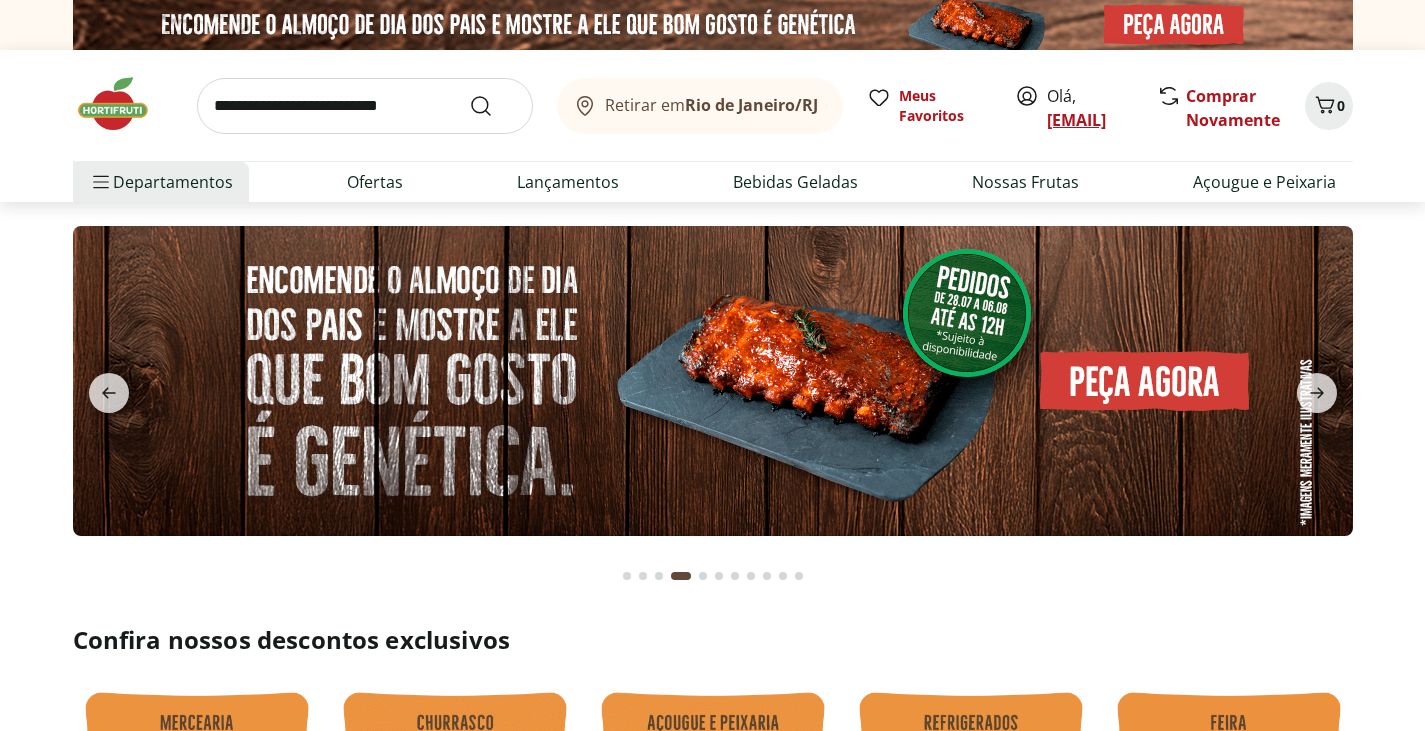 click on "[EMAIL]" at bounding box center [1076, 120] 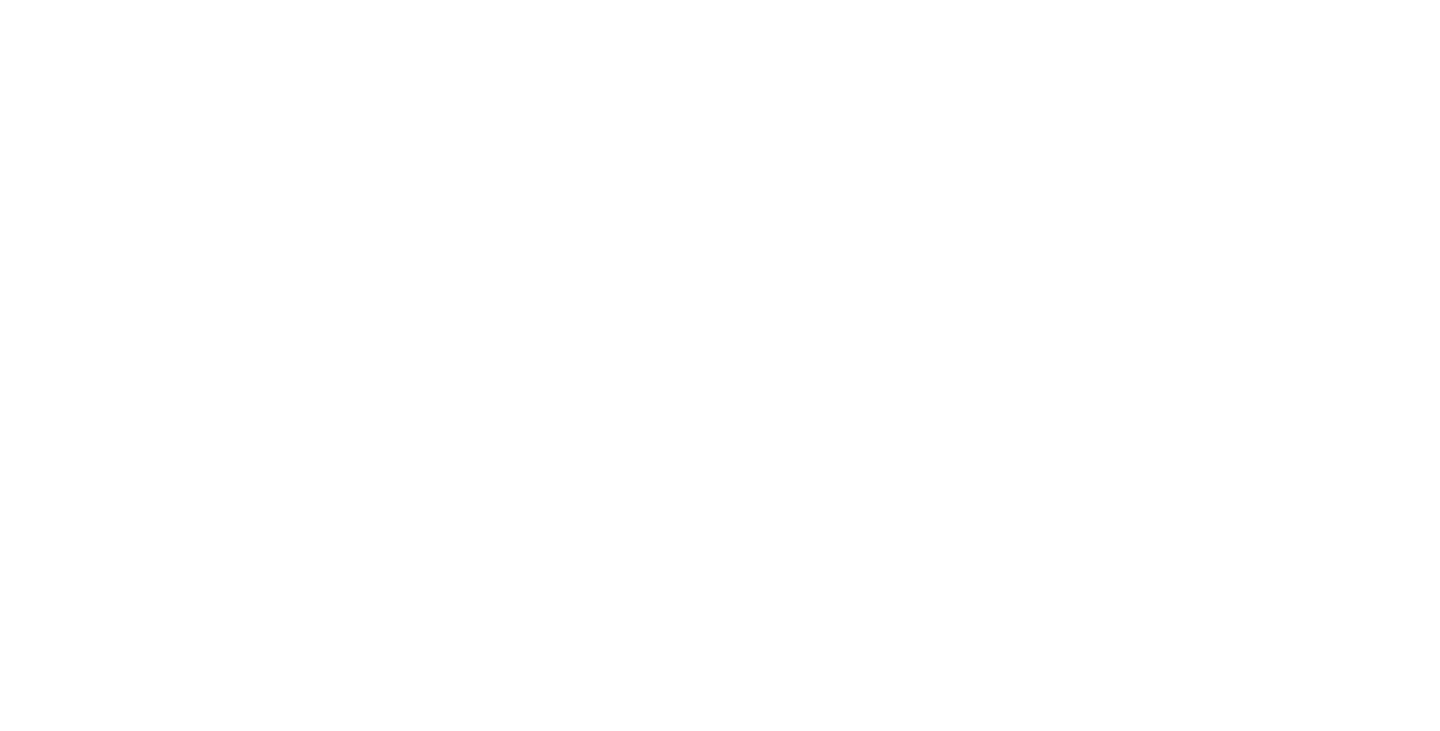 scroll, scrollTop: 0, scrollLeft: 0, axis: both 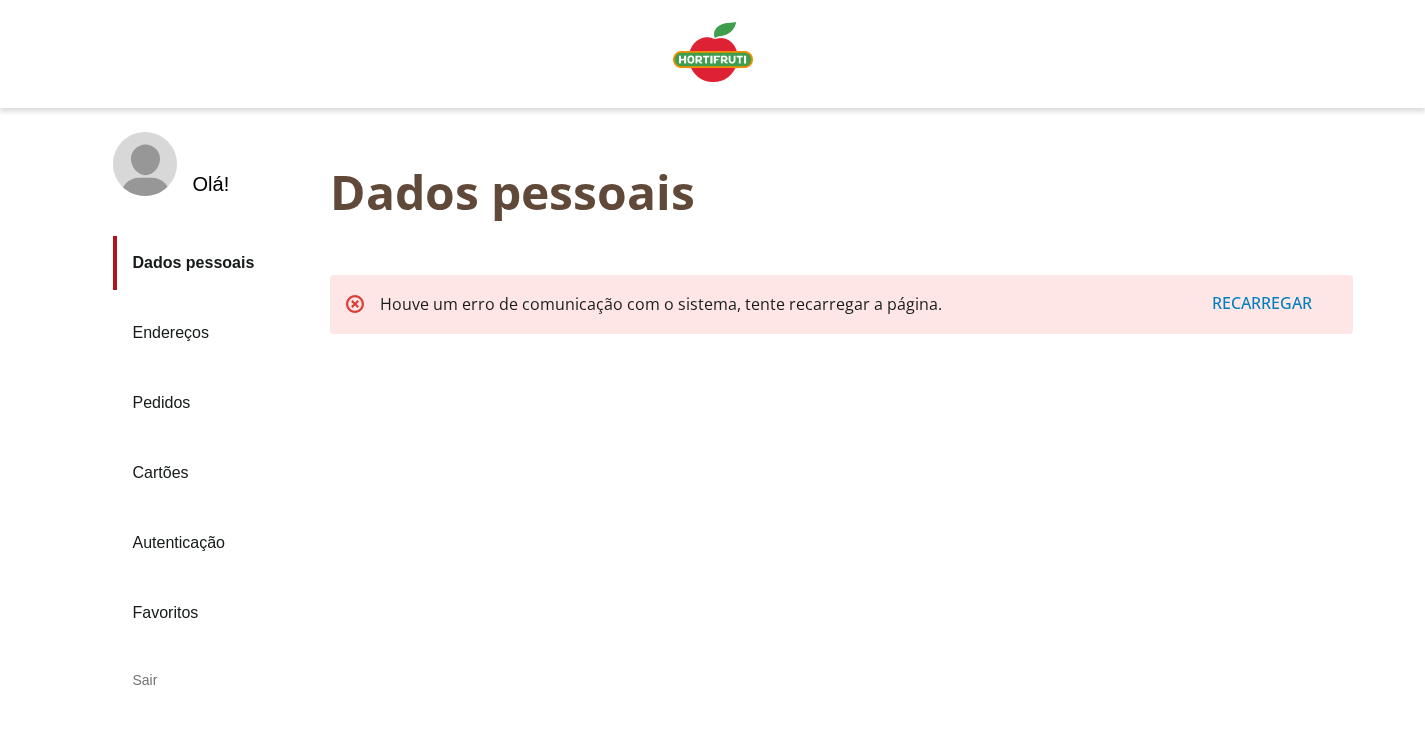 click on "Sair" at bounding box center [213, 680] 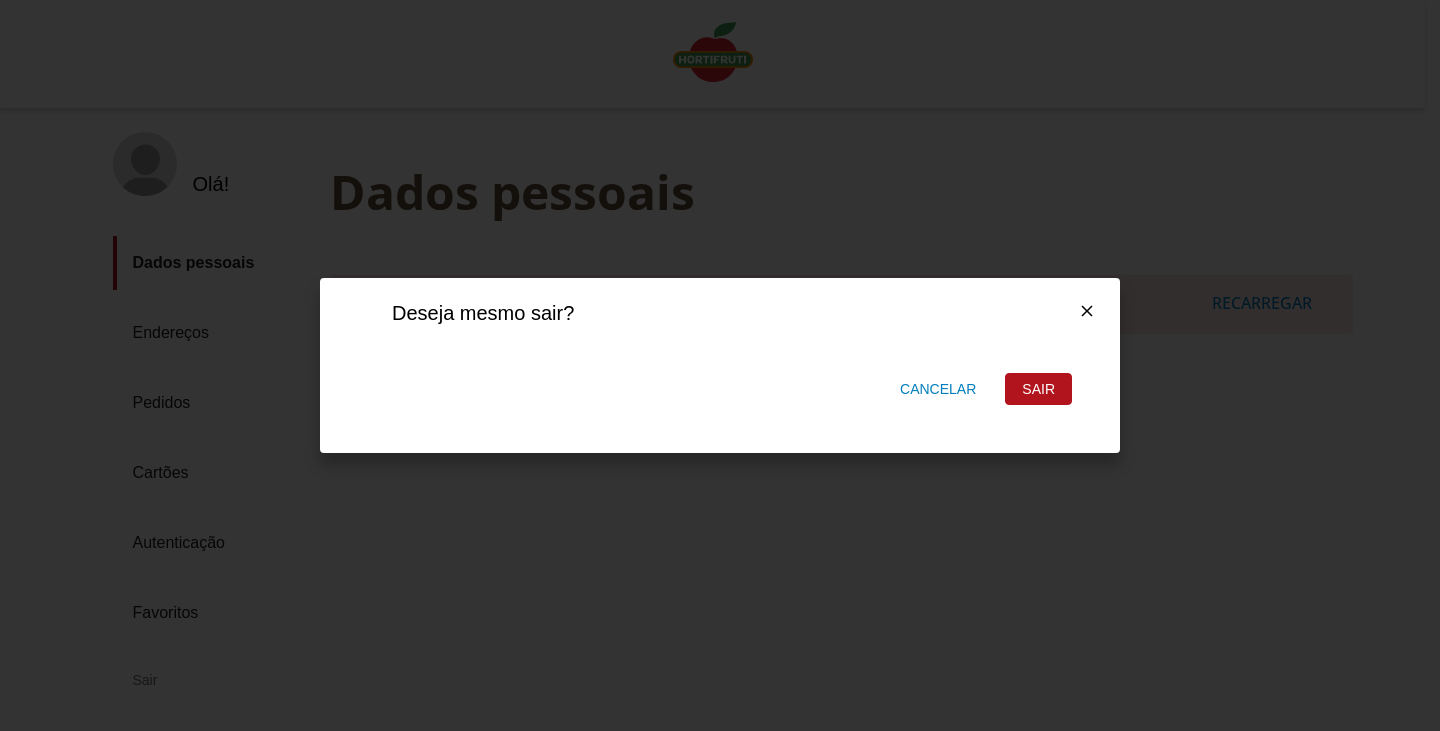 click on "Sair" at bounding box center [1038, 389] 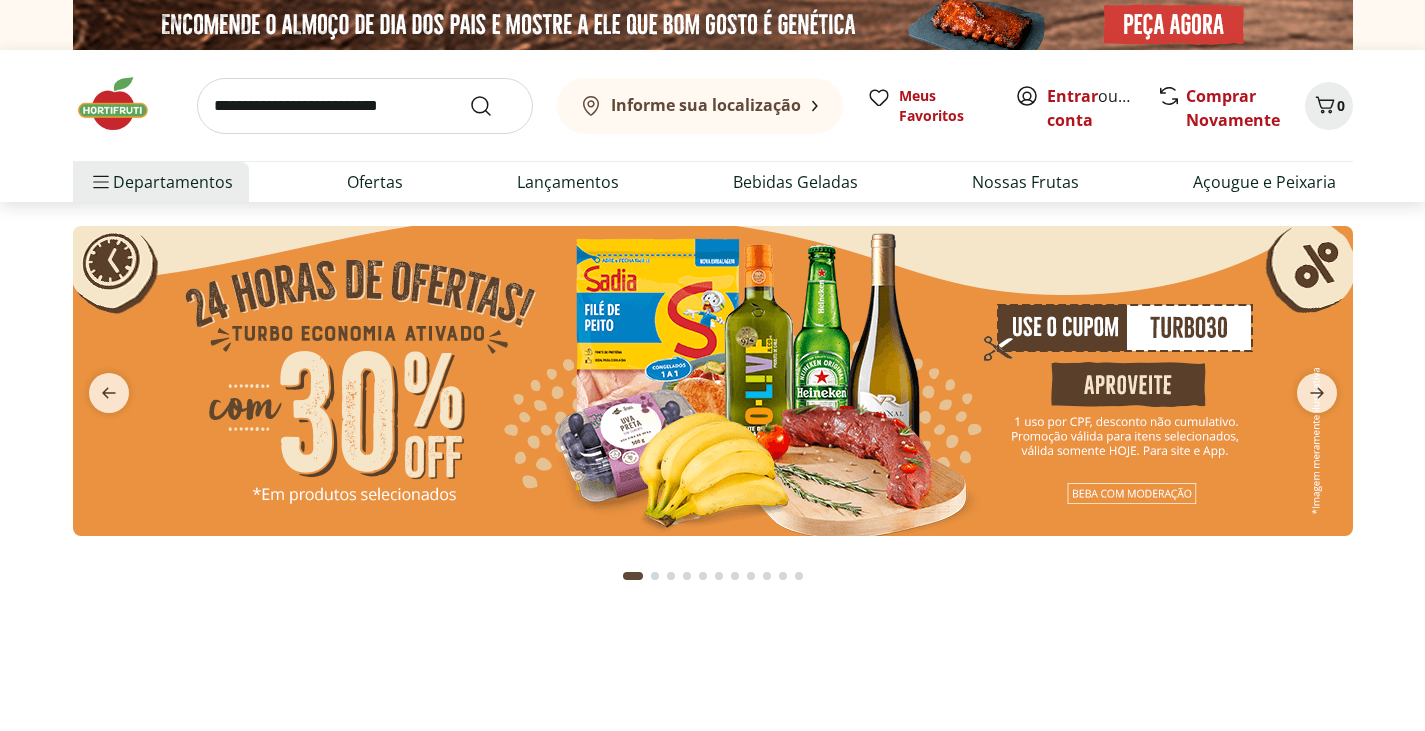 scroll, scrollTop: 0, scrollLeft: 0, axis: both 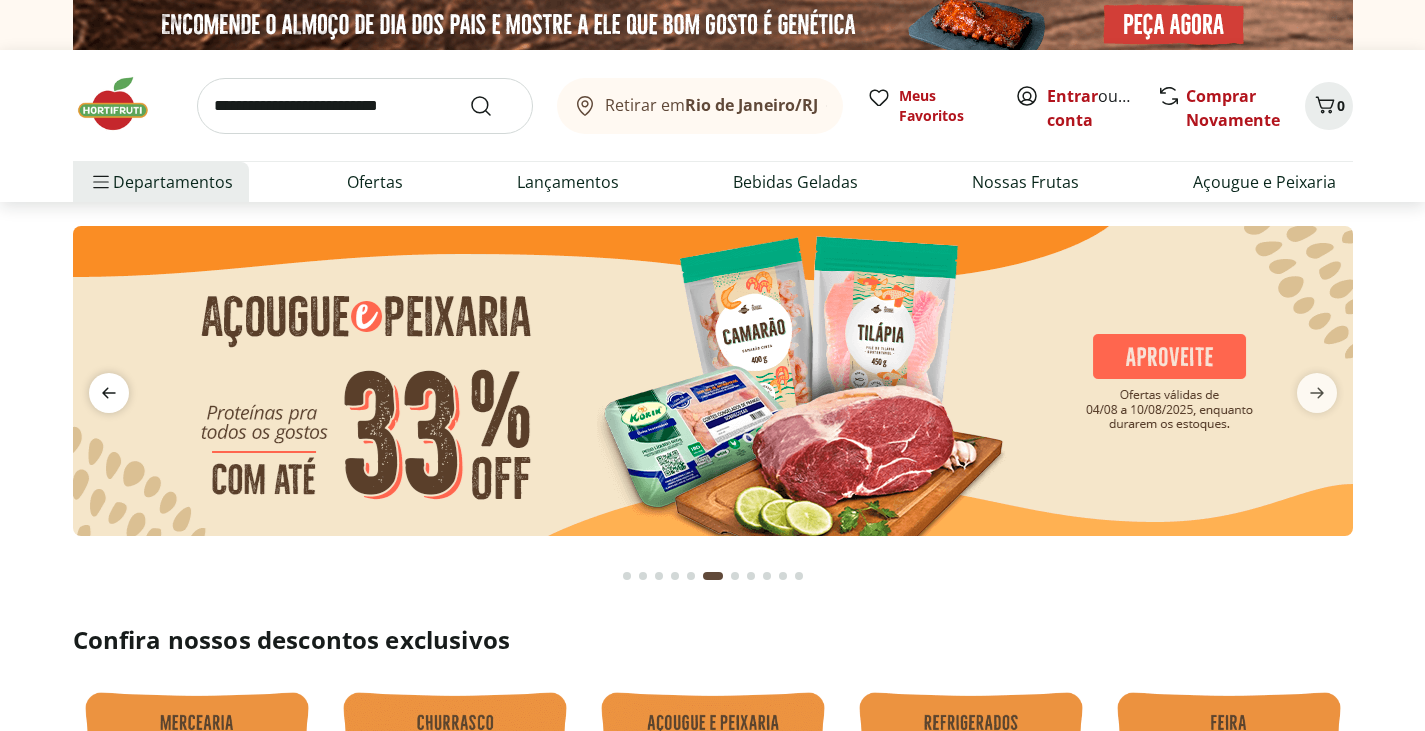 click 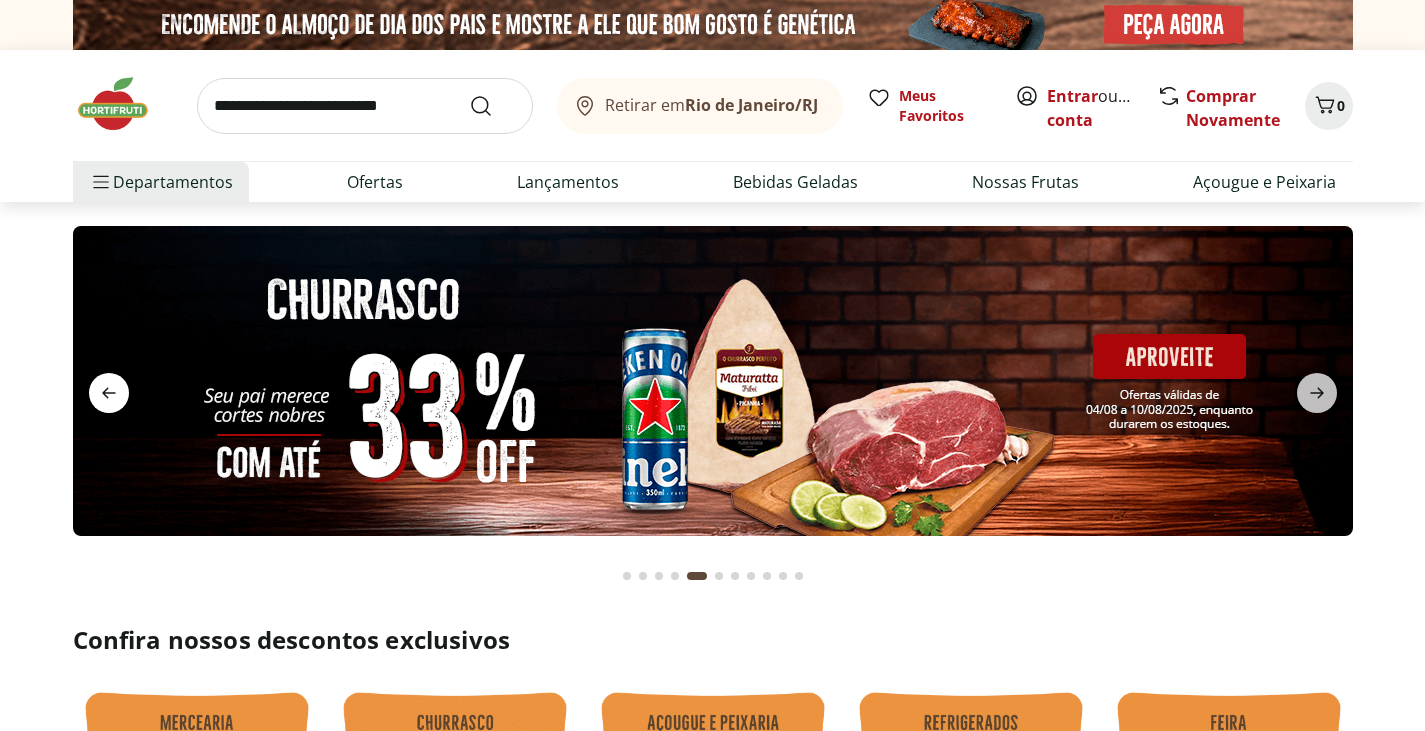 click 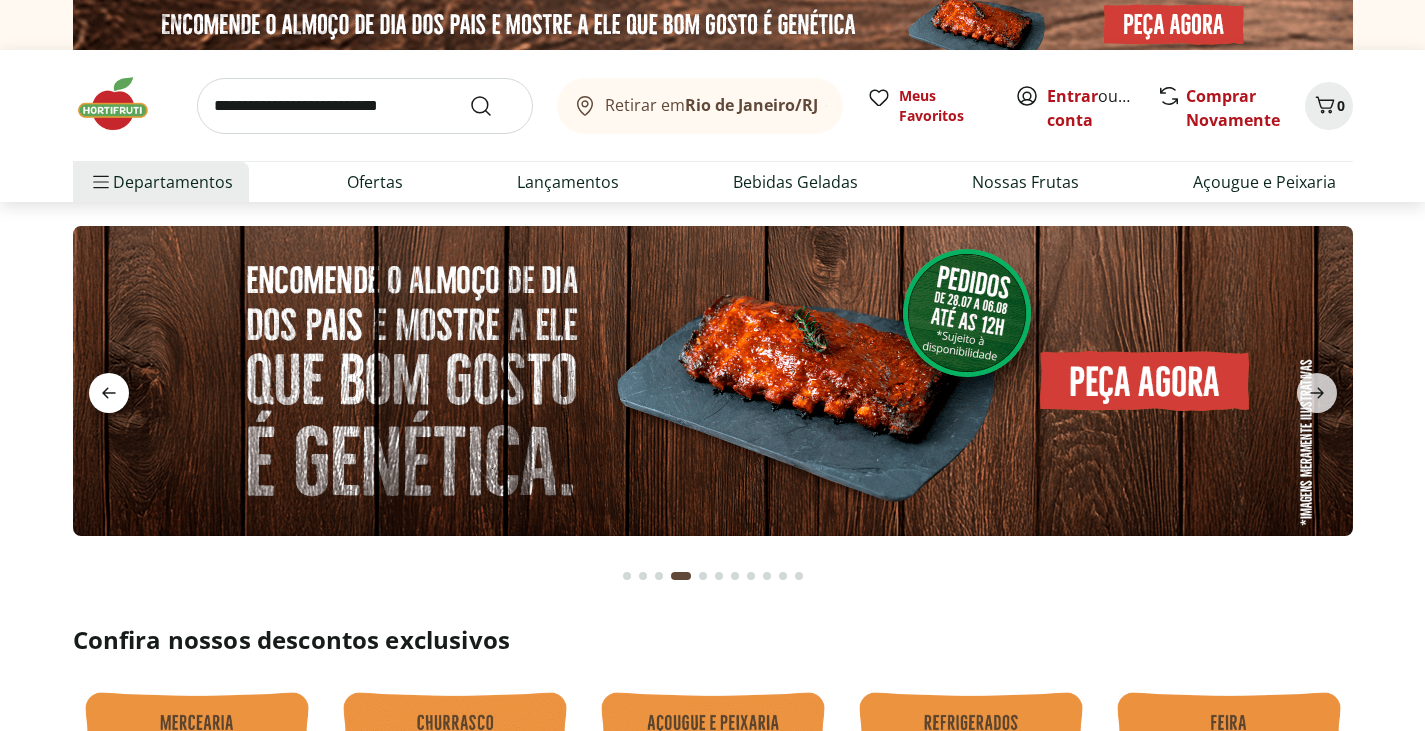 click 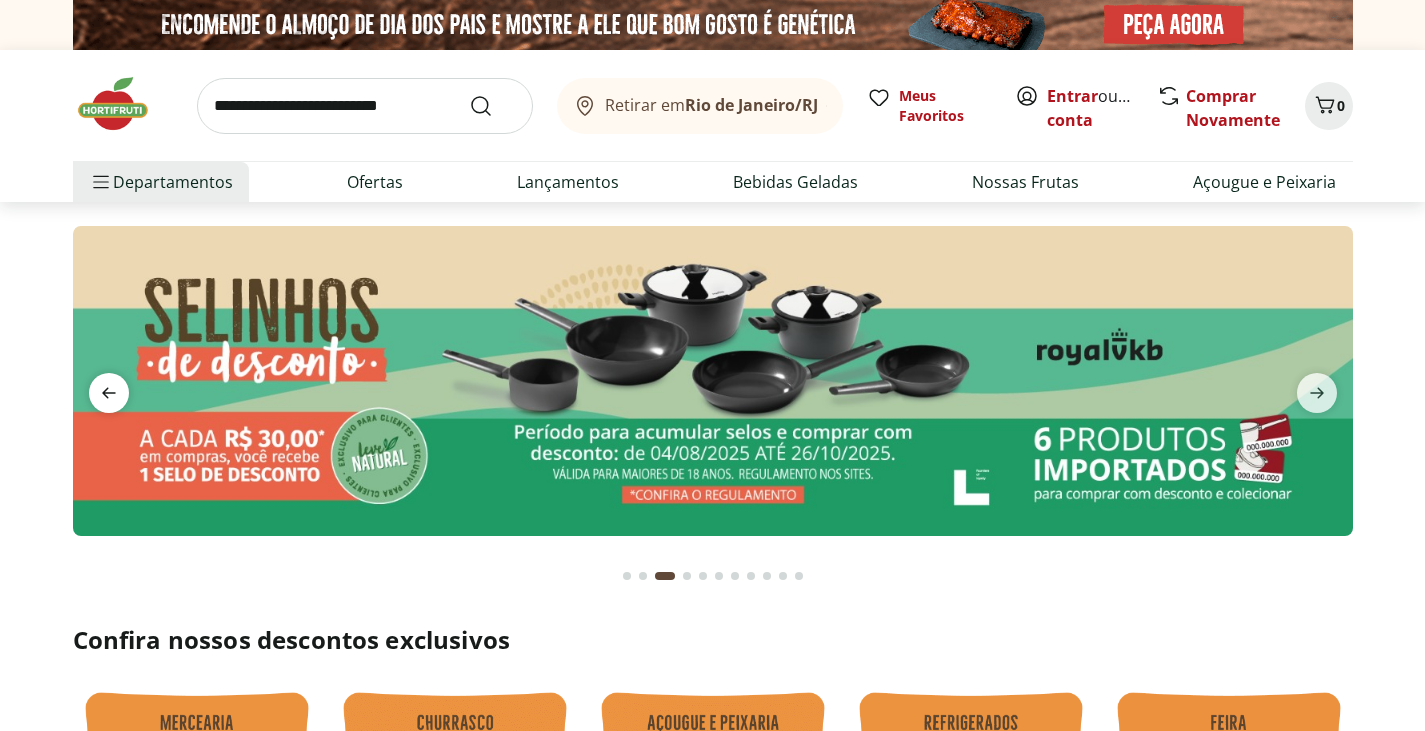 click 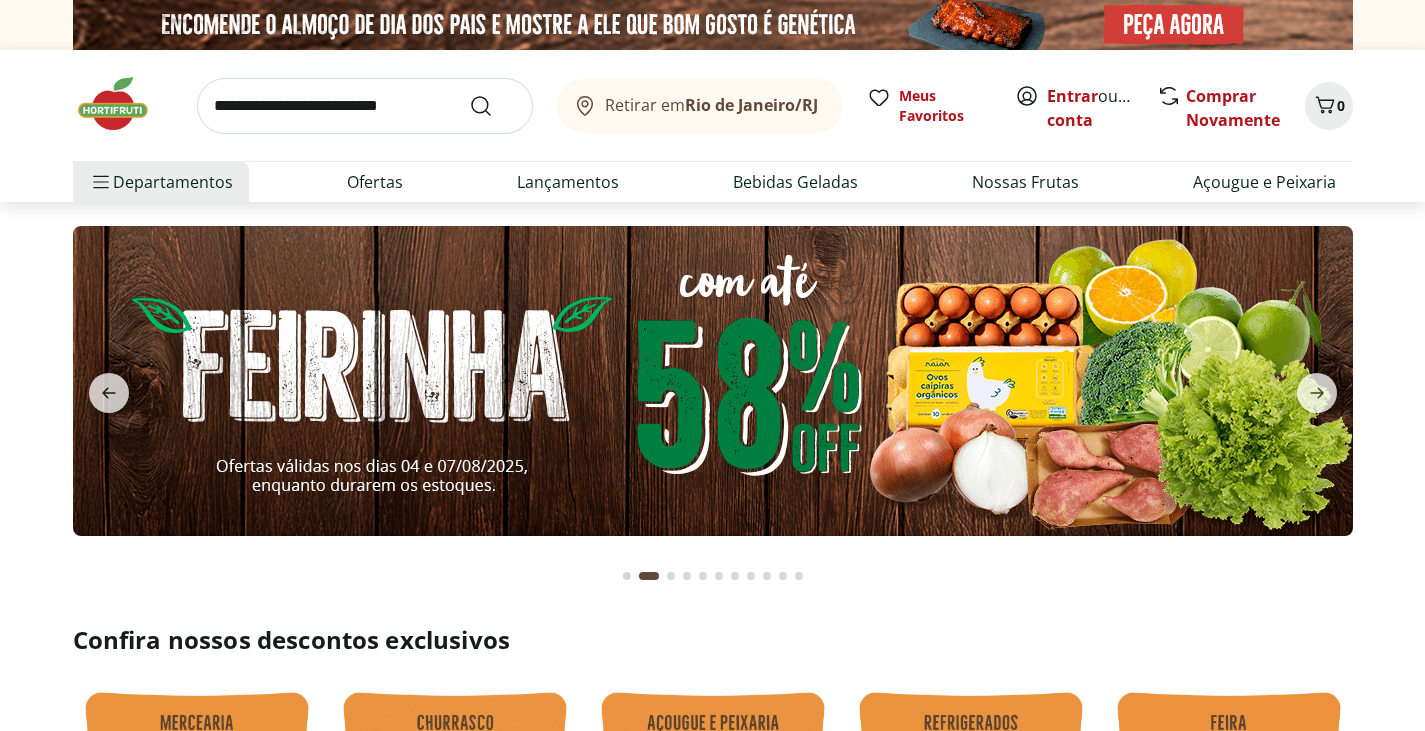 click at bounding box center (712, 401) 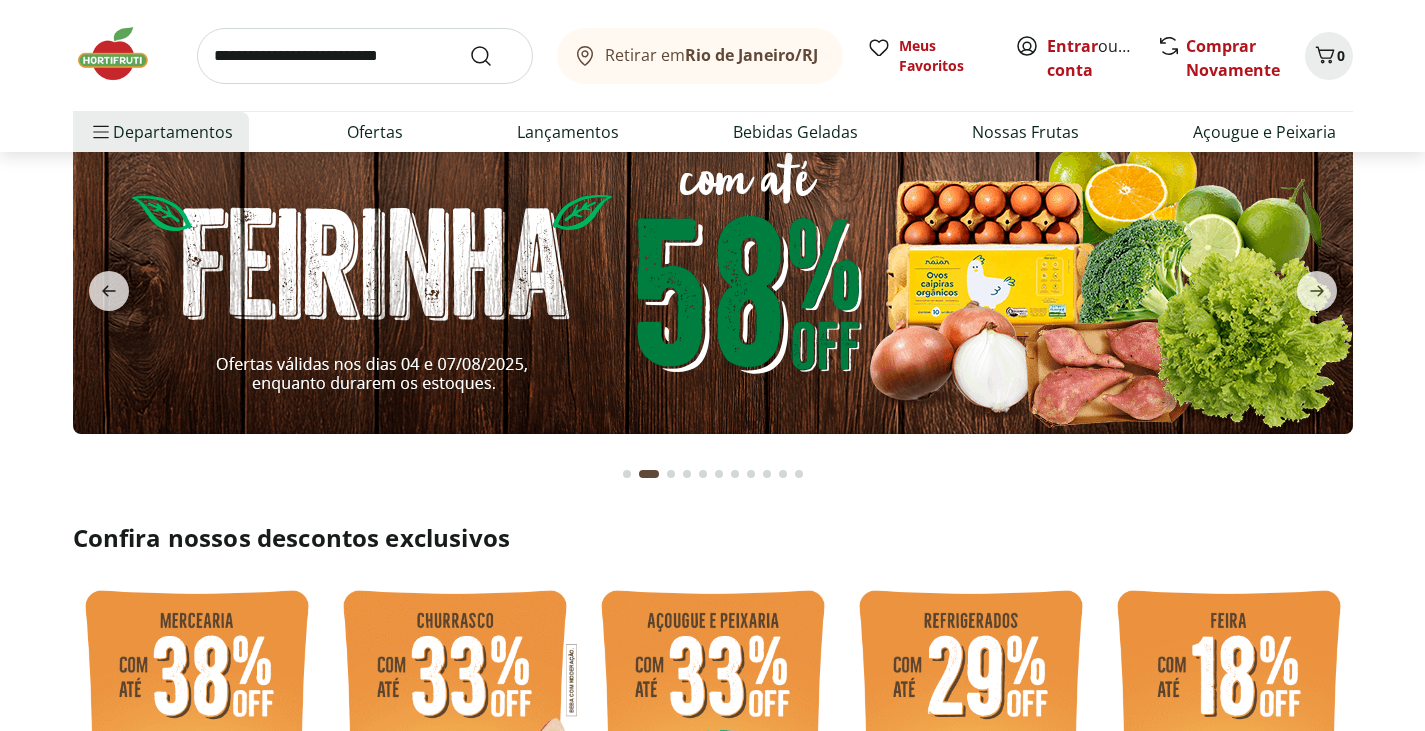 scroll, scrollTop: 0, scrollLeft: 0, axis: both 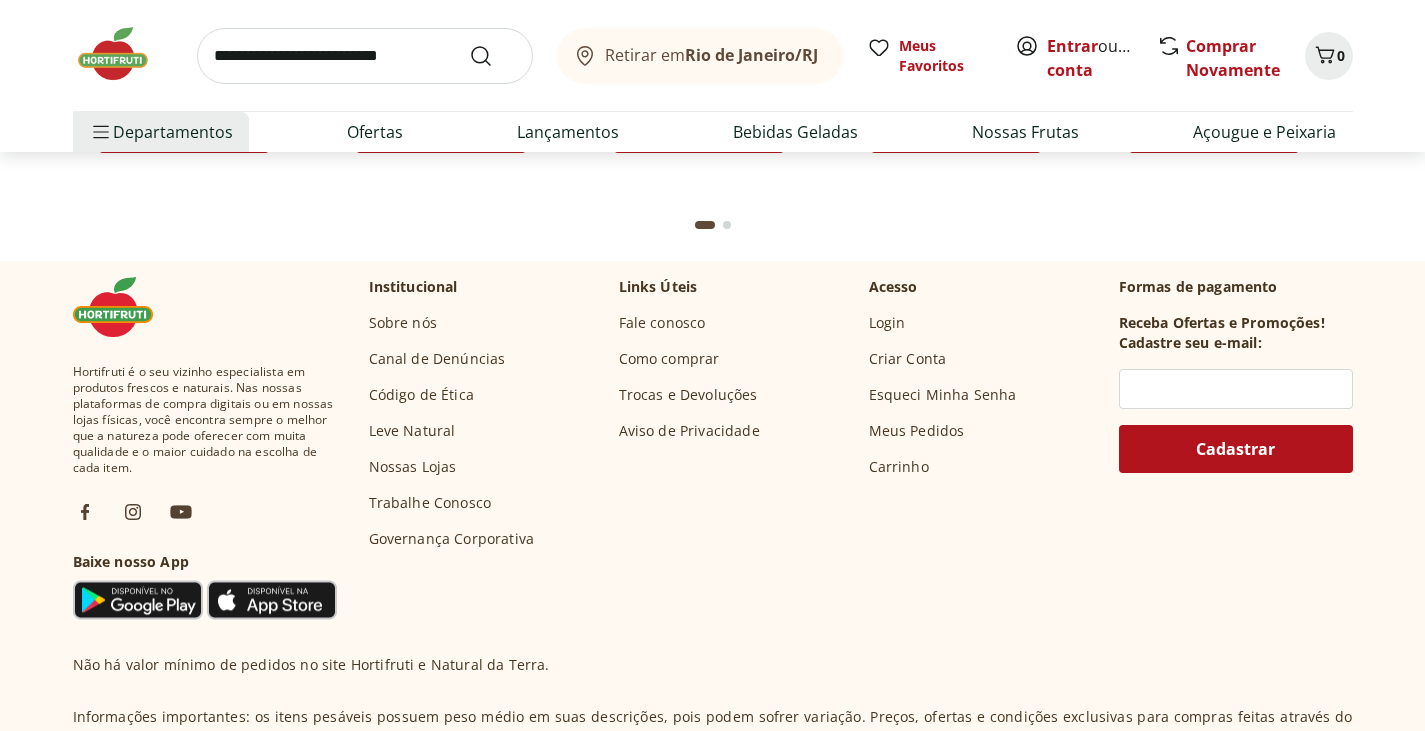 click on "Sobre nós" at bounding box center [403, 323] 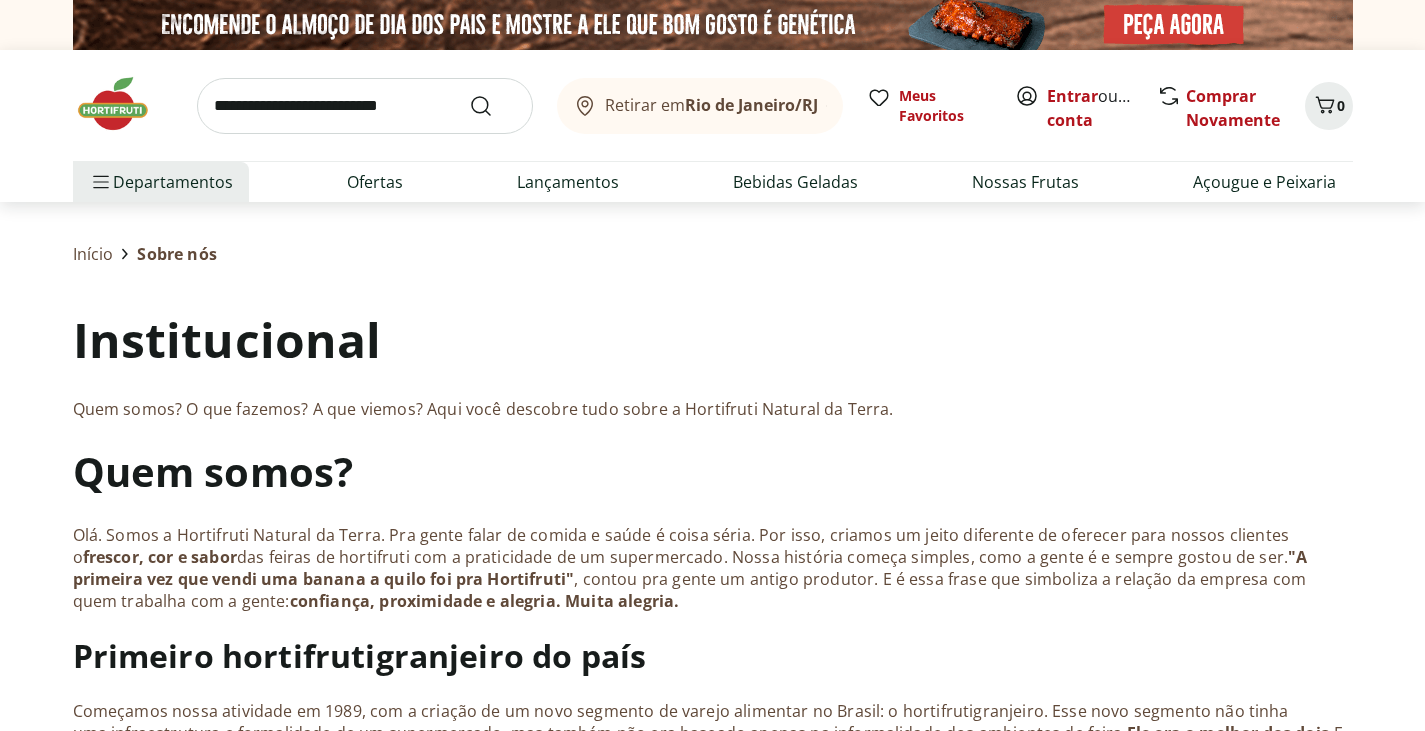 scroll, scrollTop: 2000, scrollLeft: 0, axis: vertical 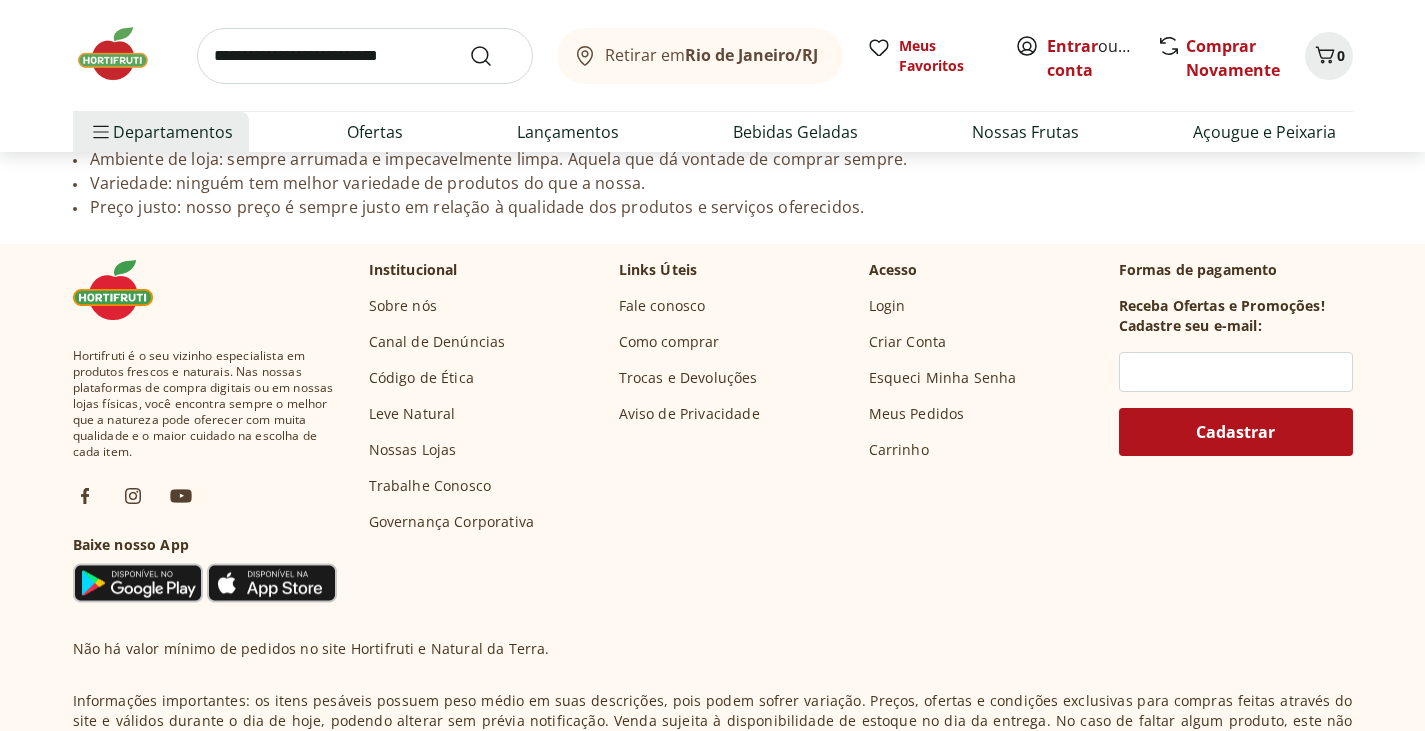 click on "Fale conosco" at bounding box center [662, 306] 